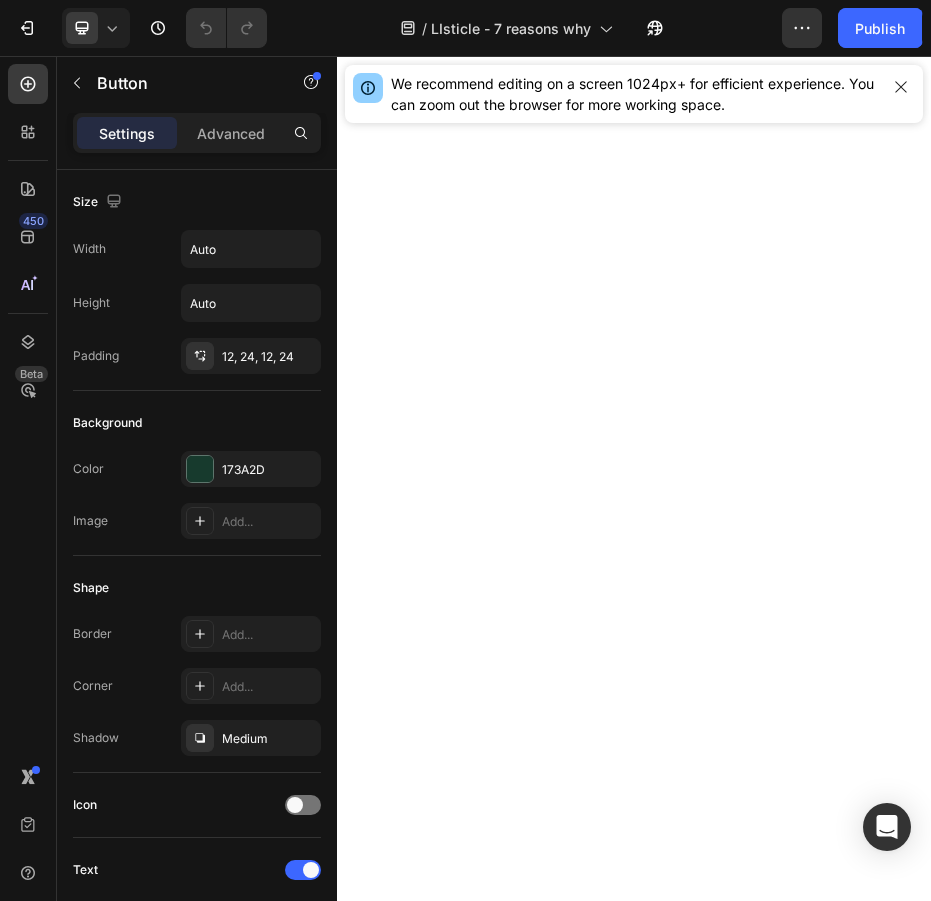 scroll, scrollTop: 0, scrollLeft: 0, axis: both 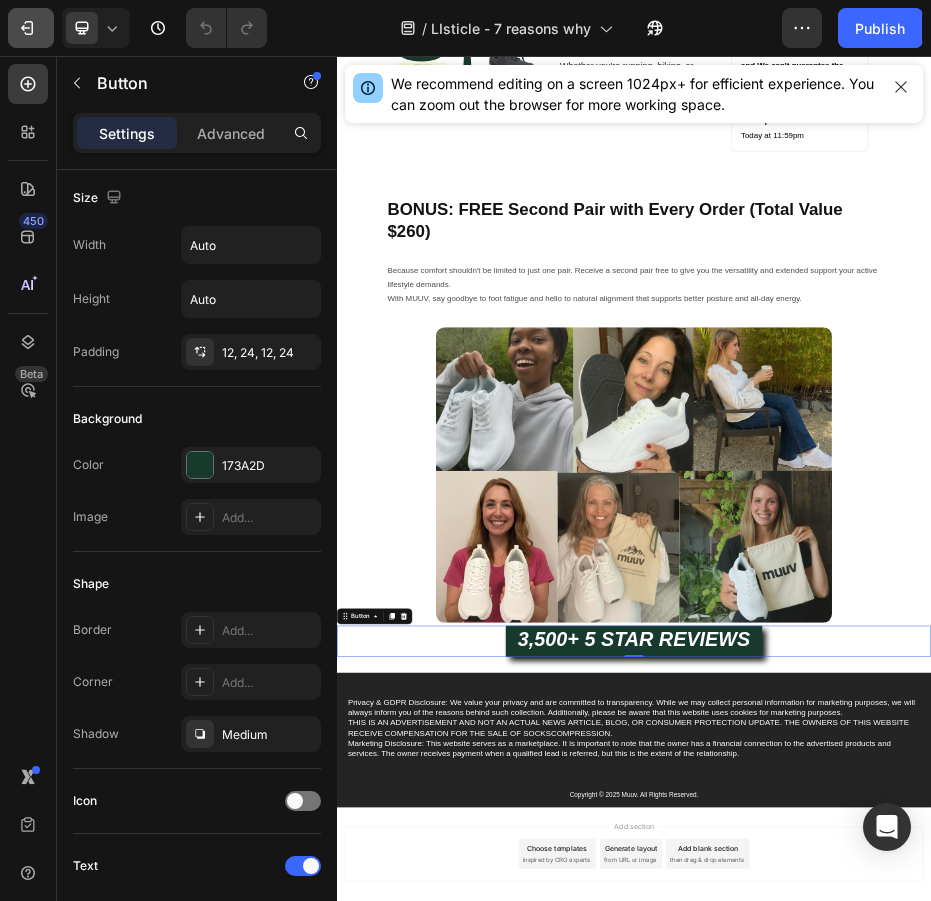 click on "7" 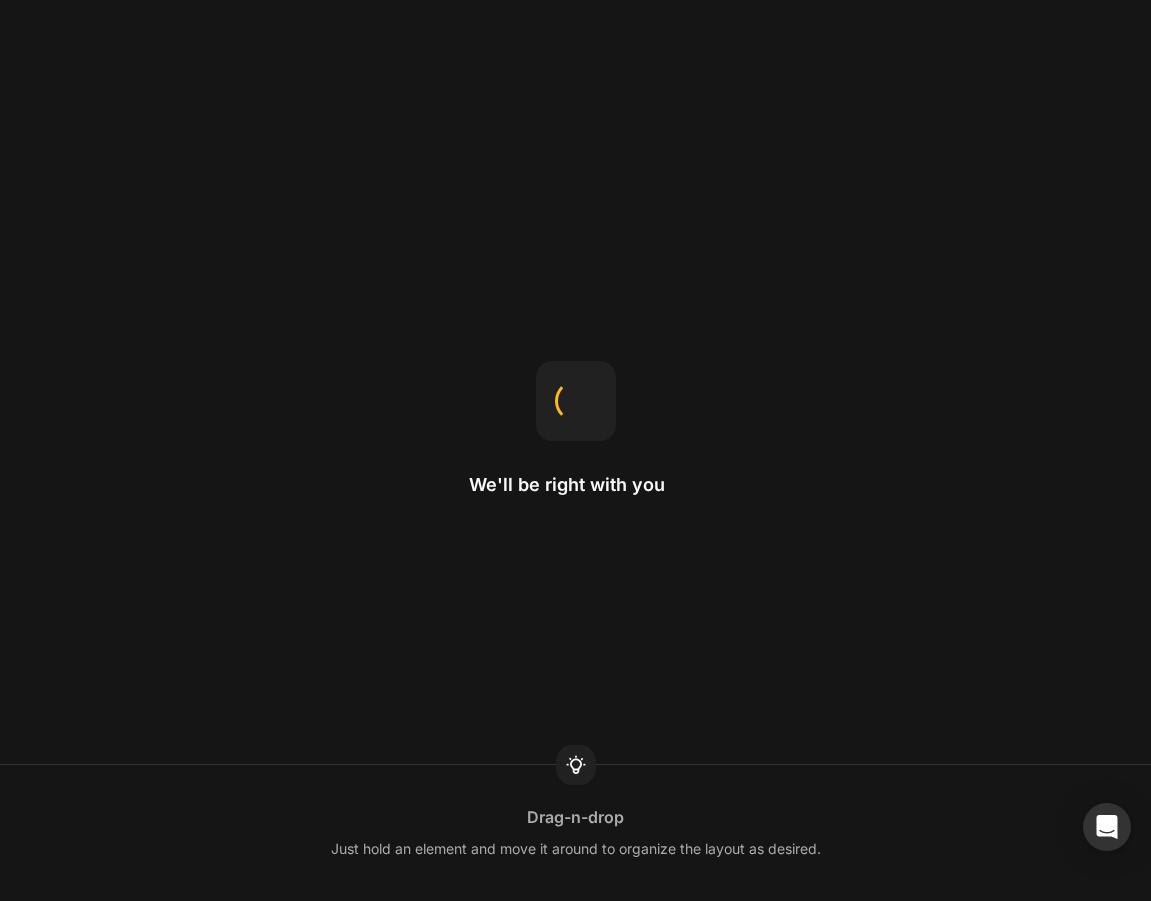scroll, scrollTop: 0, scrollLeft: 0, axis: both 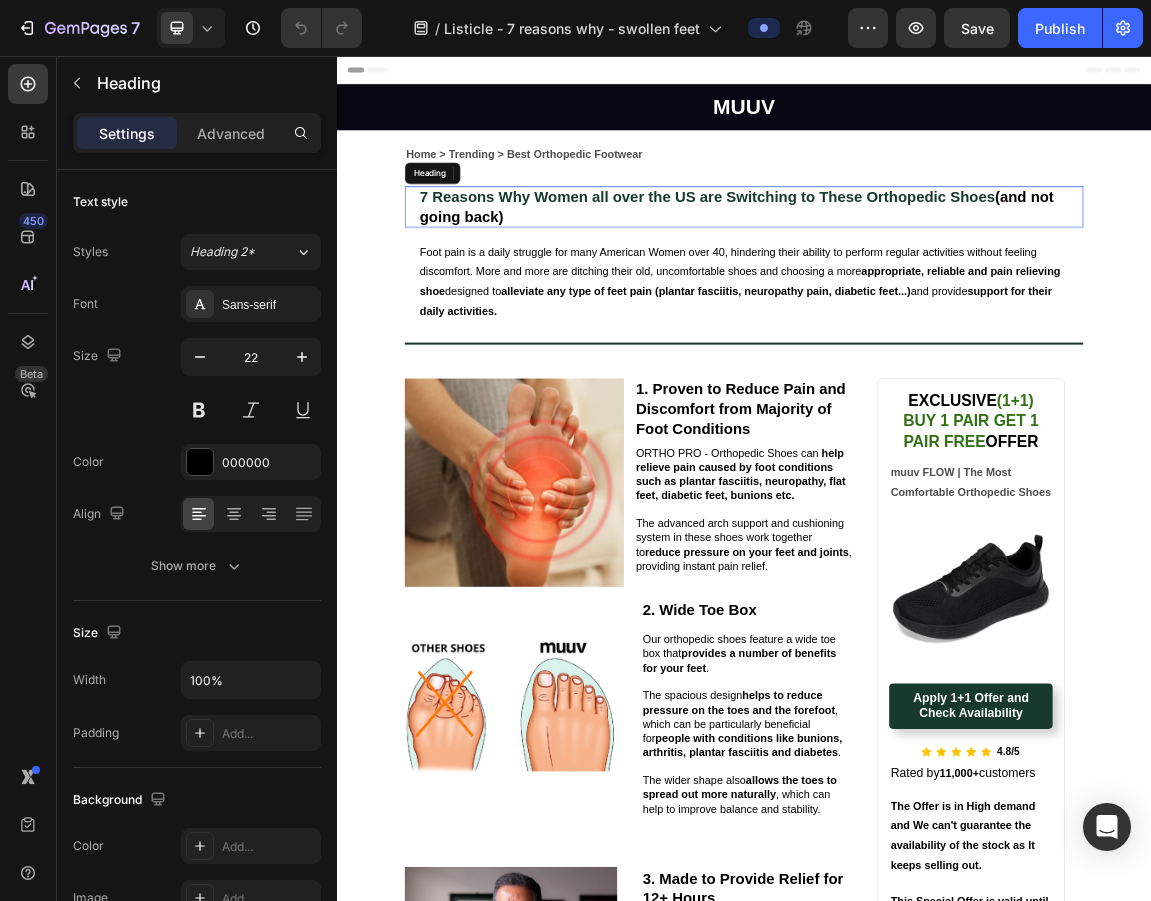 click on "7 Reasons Why Women all over the US are Switching to These Orthopedic Shoes" at bounding box center [883, 263] 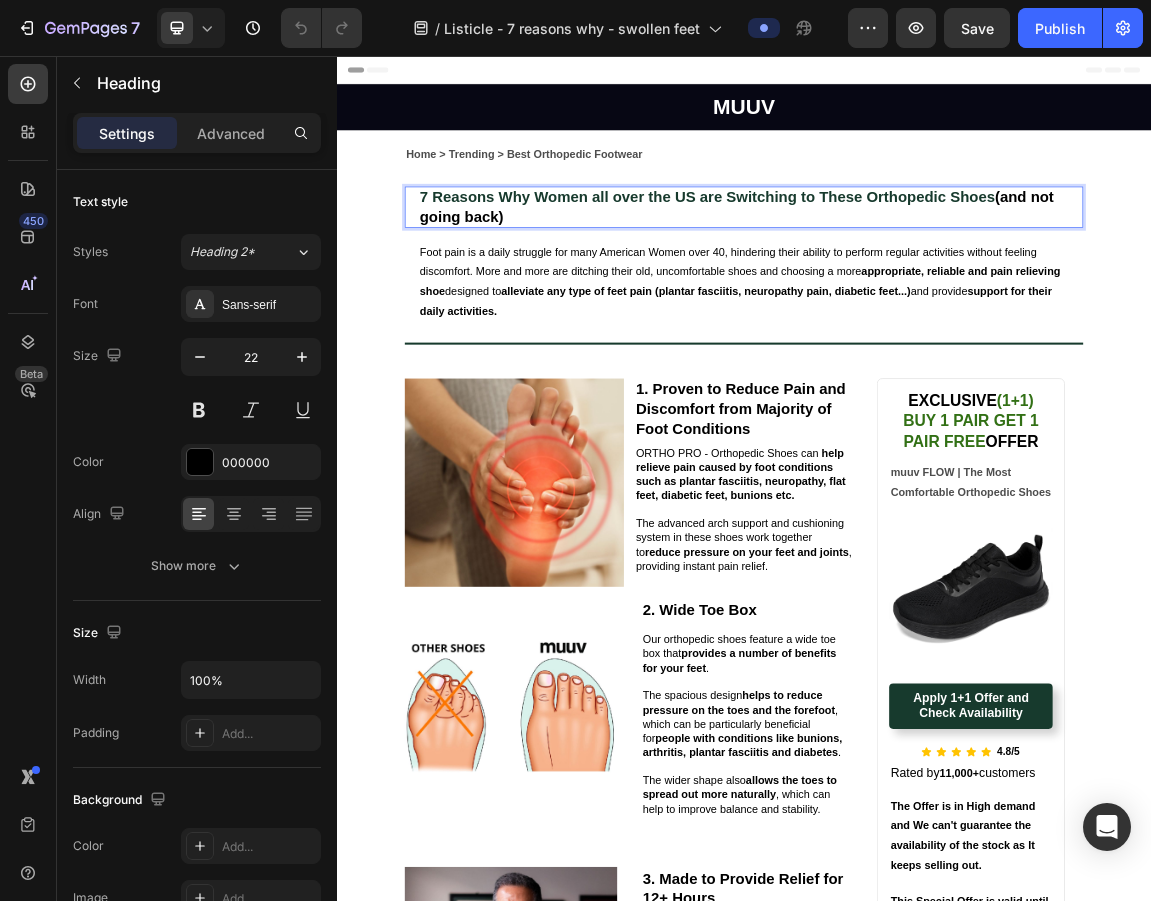 click on "7 Reasons Why Women all over the [STATE] are Switching to These Orthopedic Shoes (and not going back)" at bounding box center (937, 278) 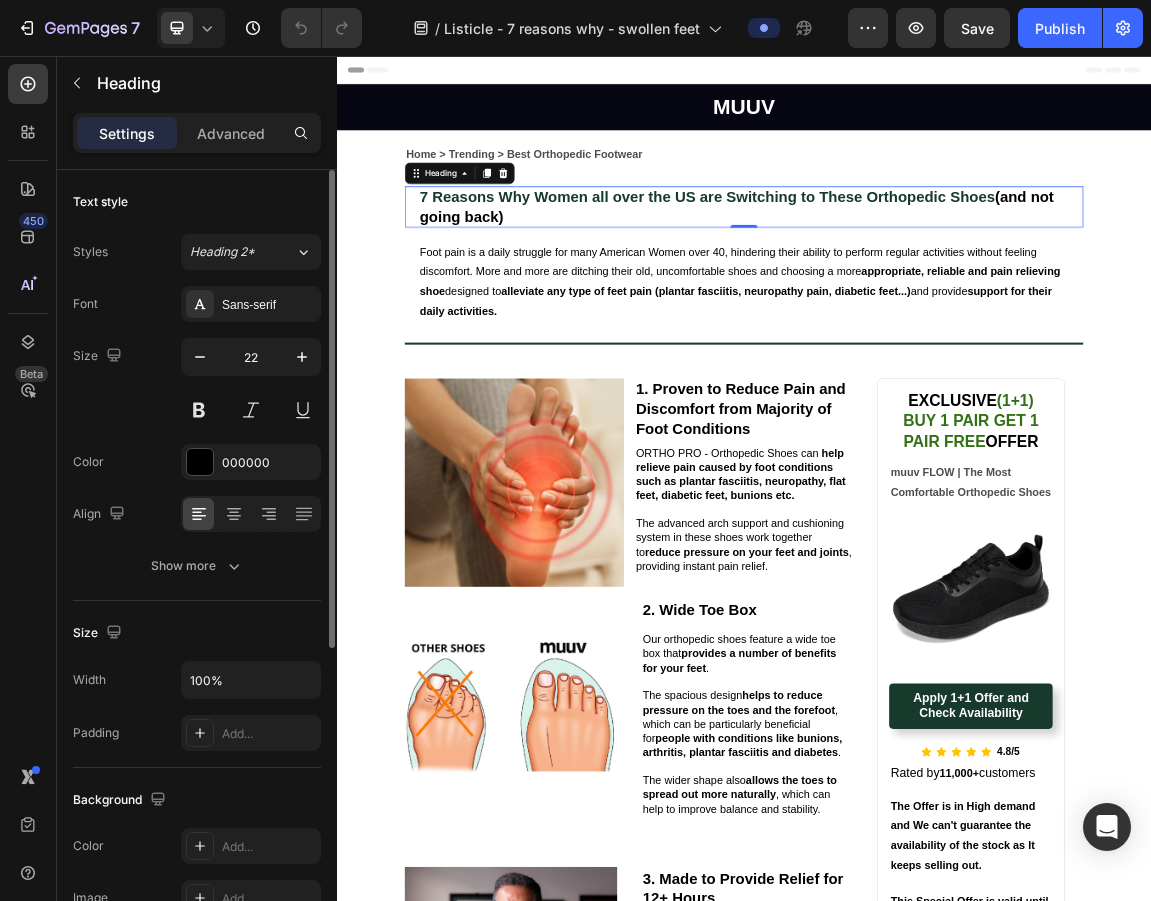 click on "7 Reasons Why Women all over the [STATE] are Switching to These Orthopedic Shoes (and not going back)" at bounding box center (937, 278) 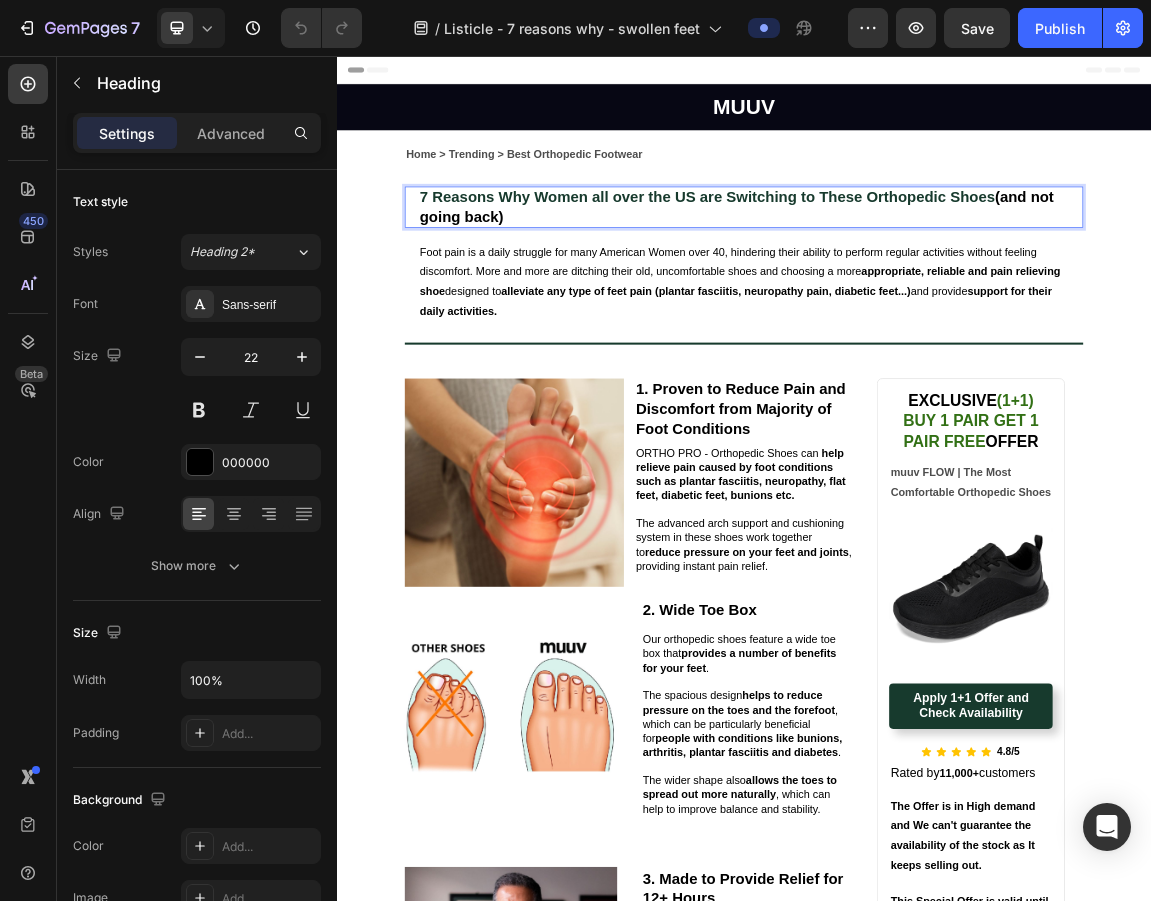 click on "7 Reasons Why Women all over the [STATE] are Switching to These Orthopedic Shoes (and not going back)" at bounding box center (937, 278) 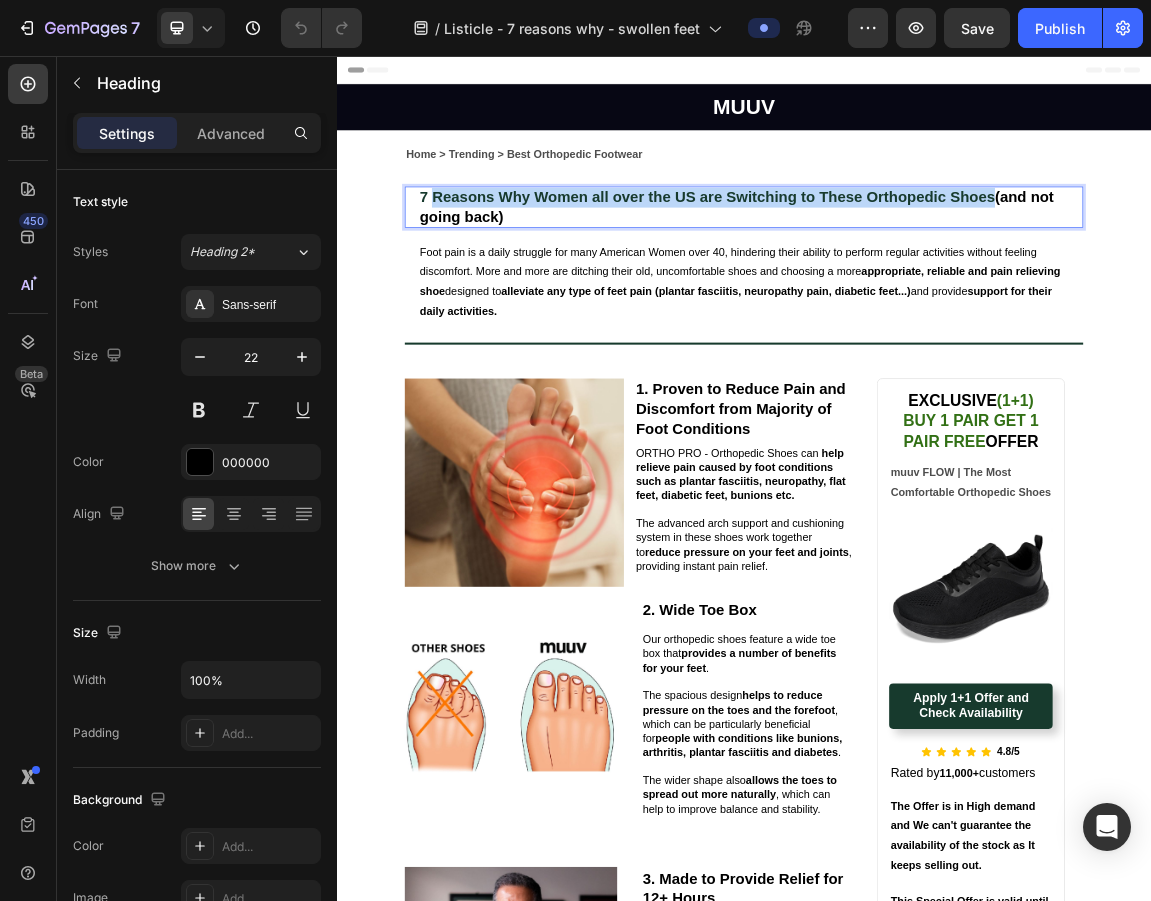 drag, startPoint x: 1295, startPoint y: 264, endPoint x: 471, endPoint y: 264, distance: 824 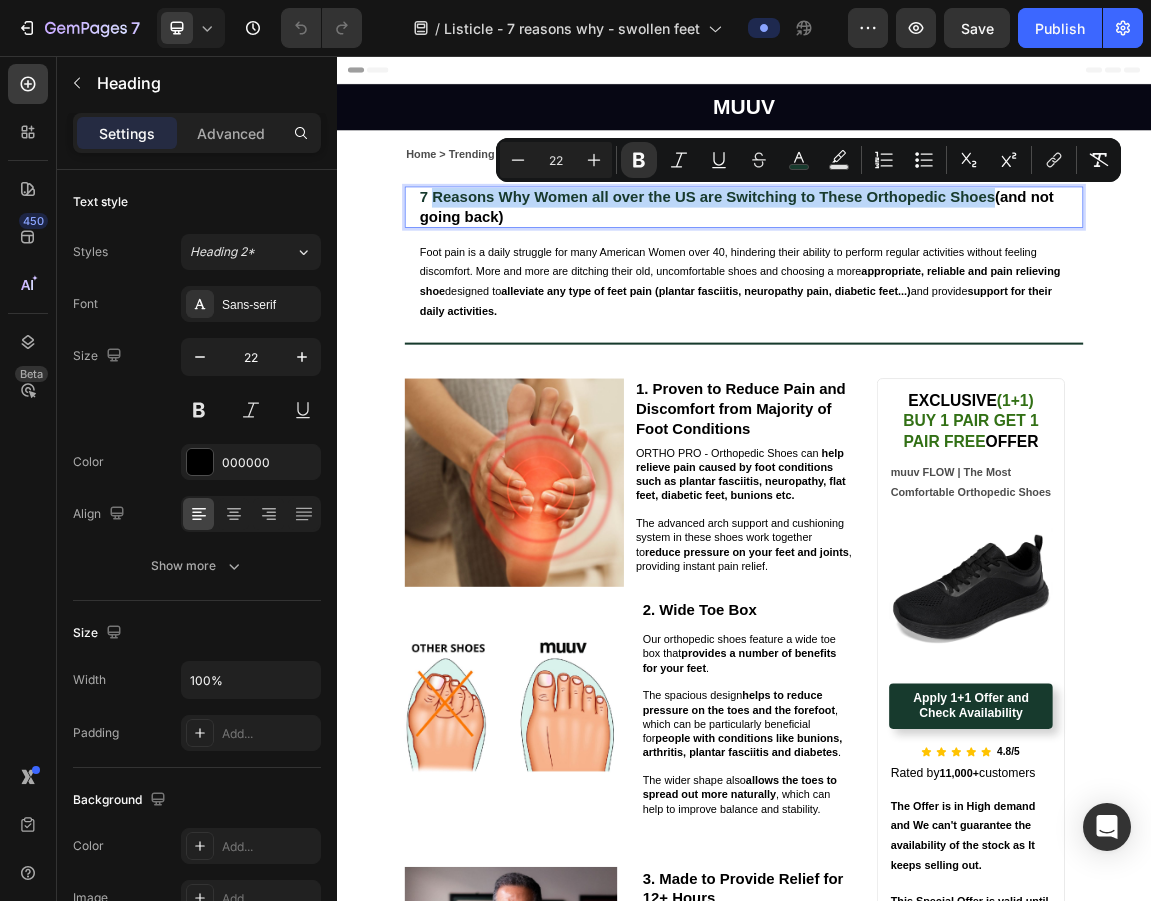 type 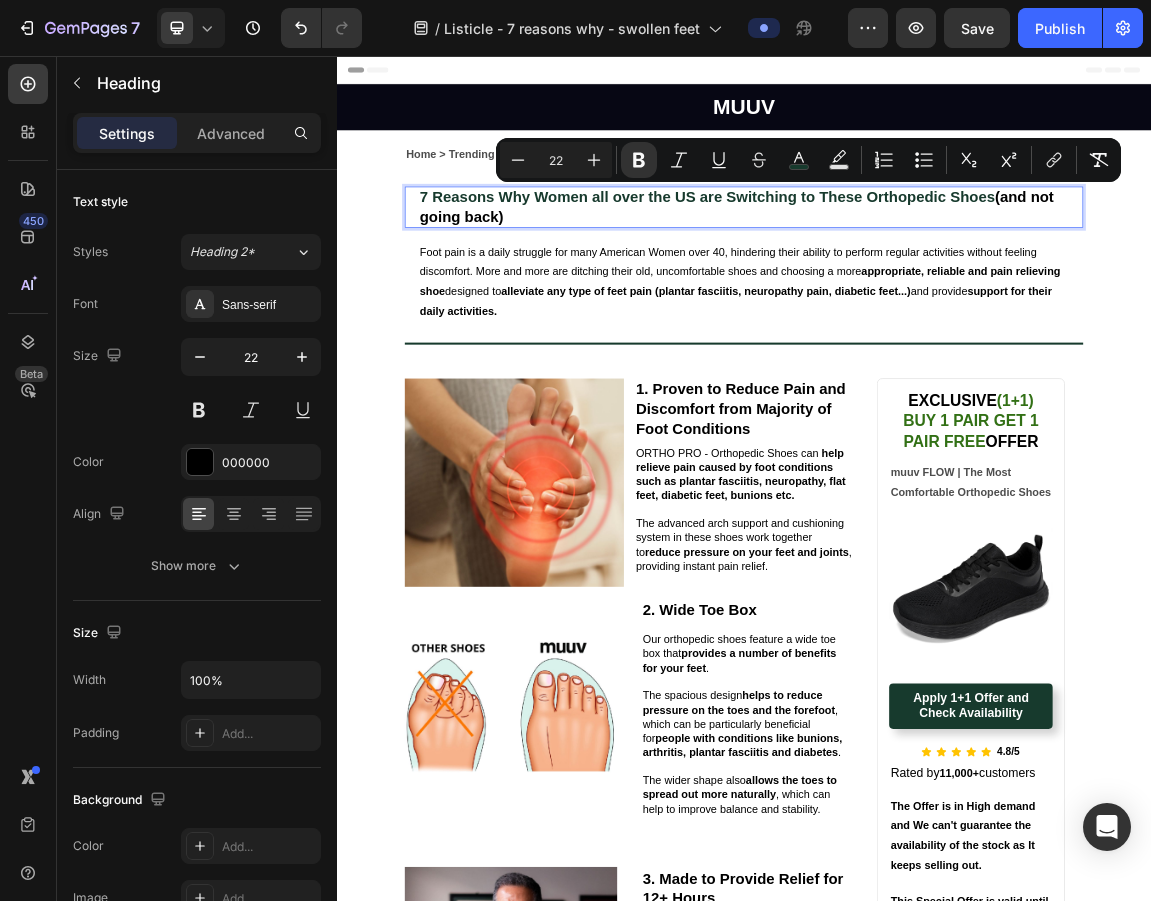 type 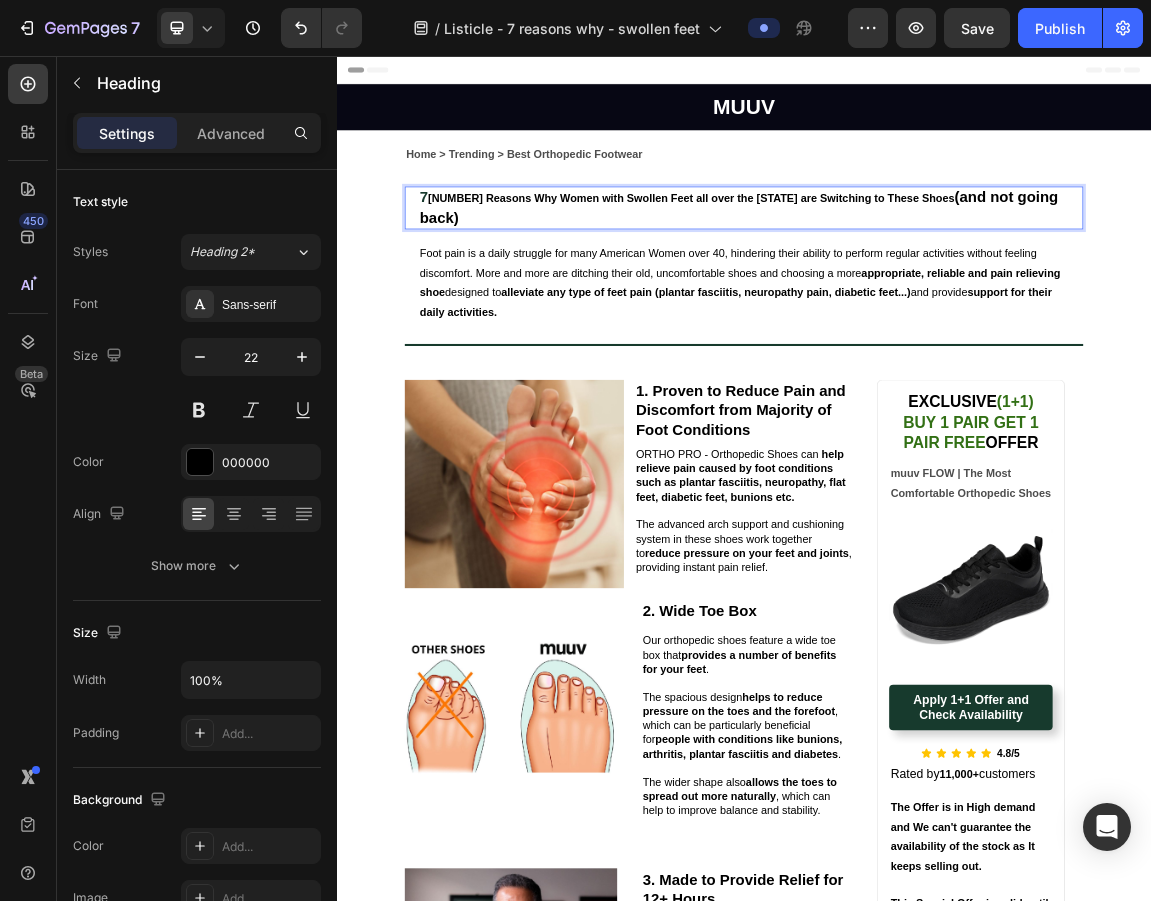 click on "[NUMBER] Reasons Why Women with Swollen Feet all over the [STATE] are Switching to These Shoes" at bounding box center [859, 265] 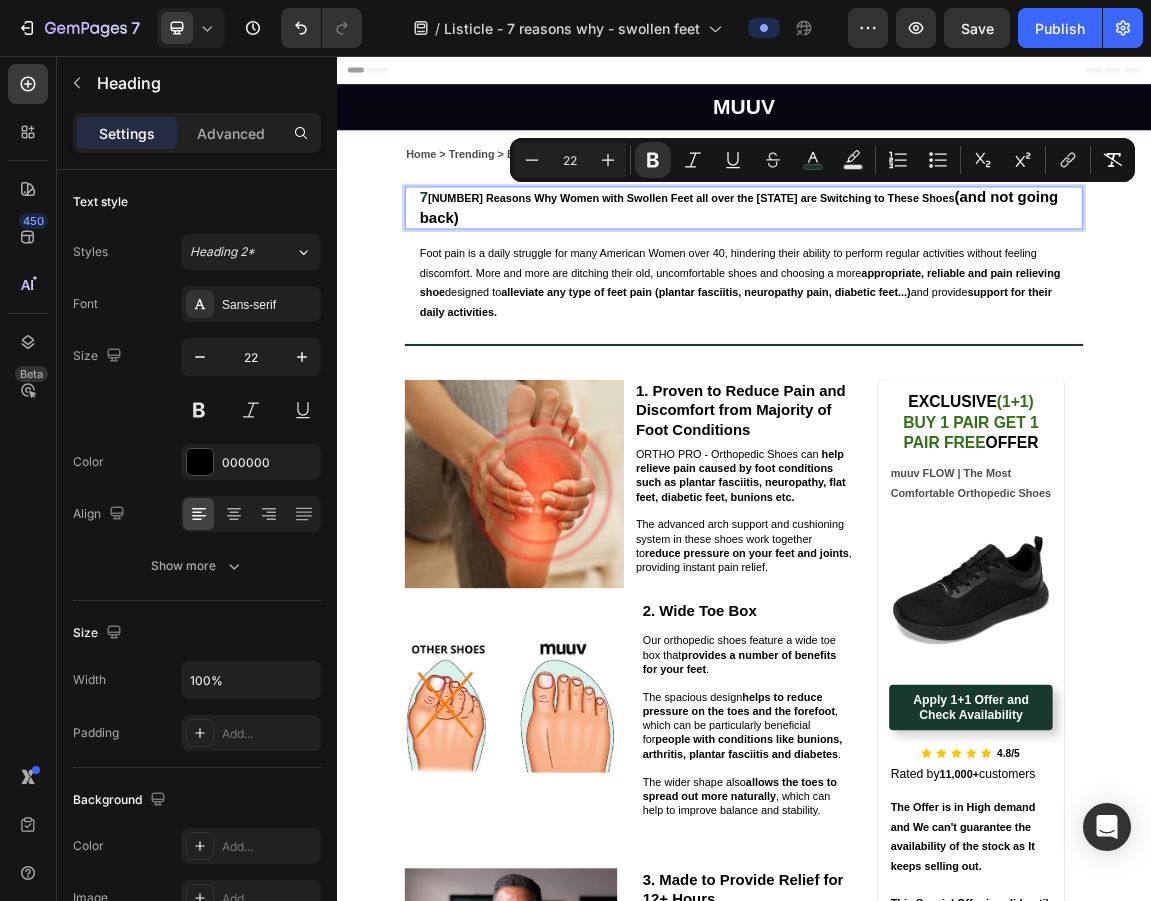 click on "[NUMBER] Reasons Why Women with Swollen Feet all over the [STATE] are Switching to These Shoes" at bounding box center (859, 265) 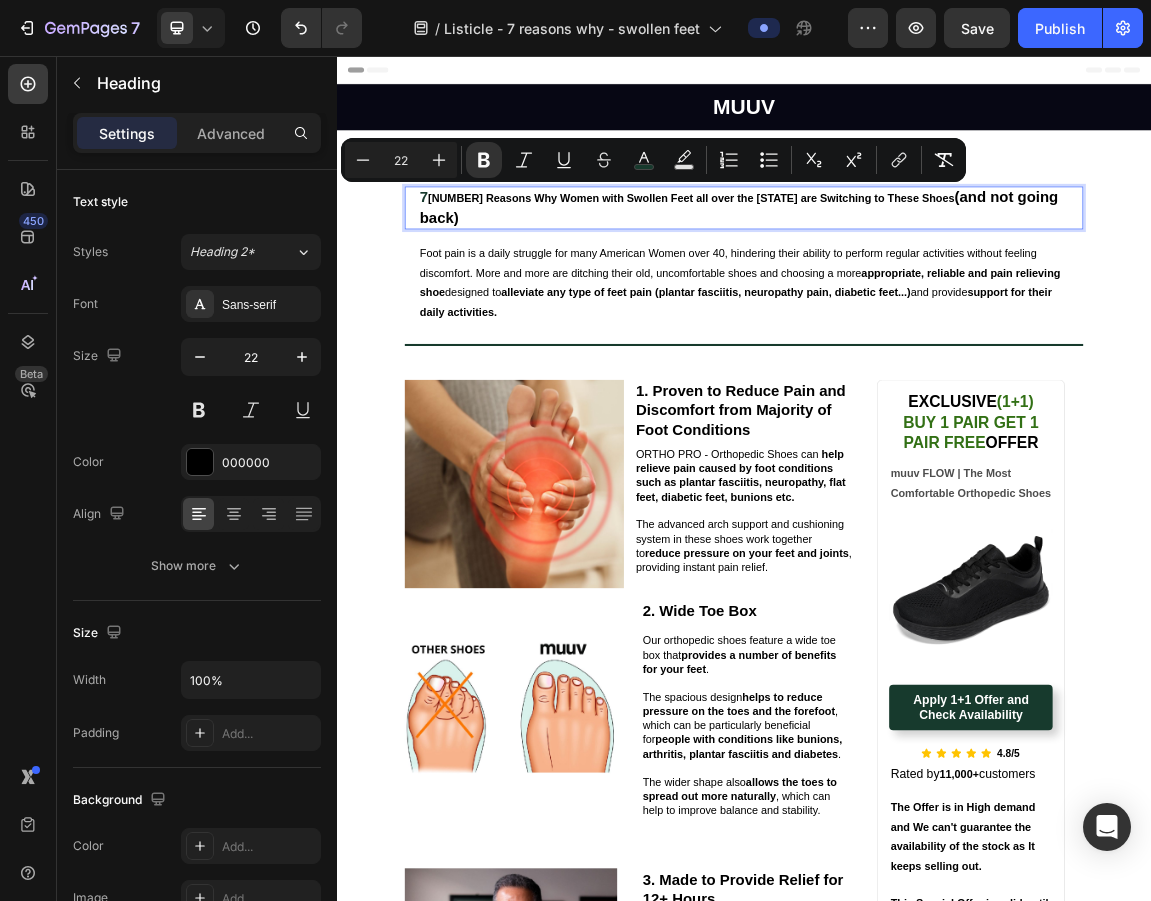 drag, startPoint x: 473, startPoint y: 265, endPoint x: 453, endPoint y: 262, distance: 20.22375 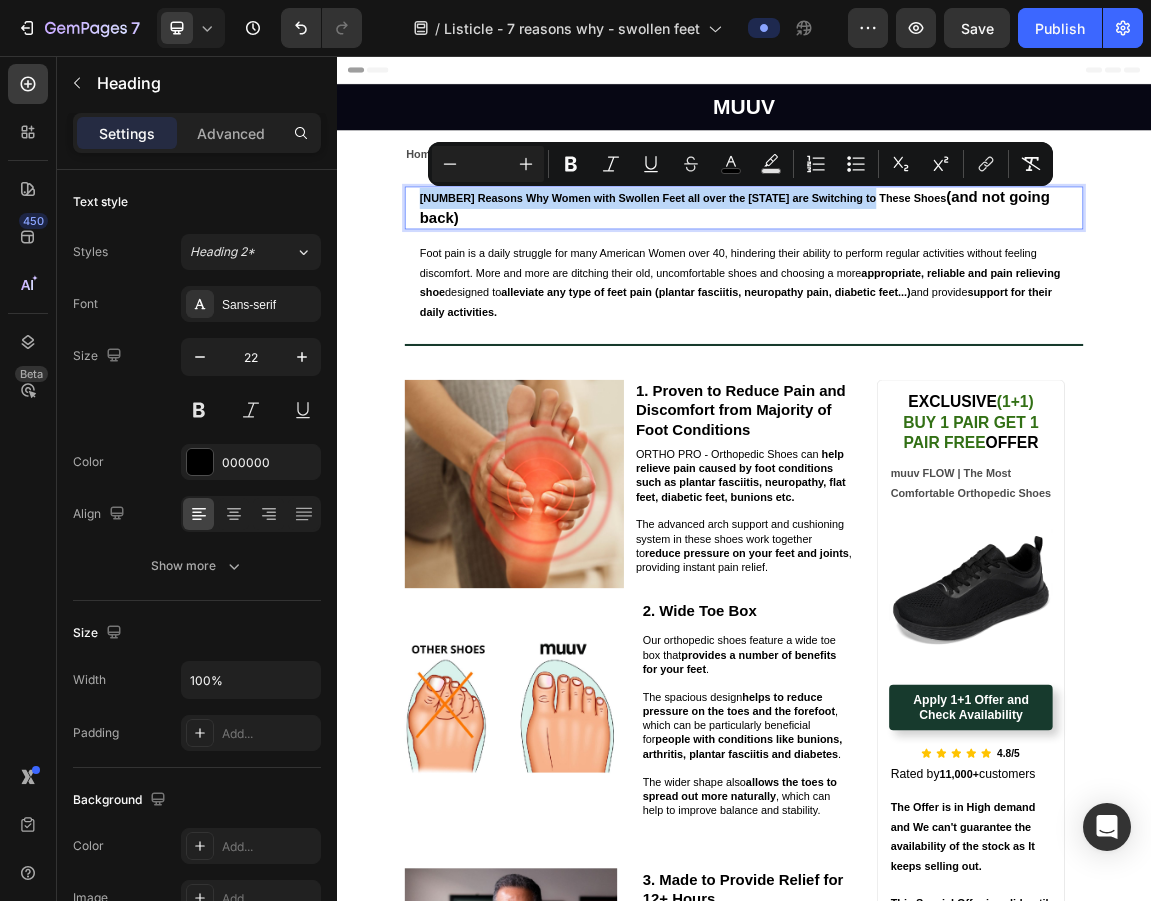 drag, startPoint x: 508, startPoint y: 262, endPoint x: 1131, endPoint y: 234, distance: 623.6289 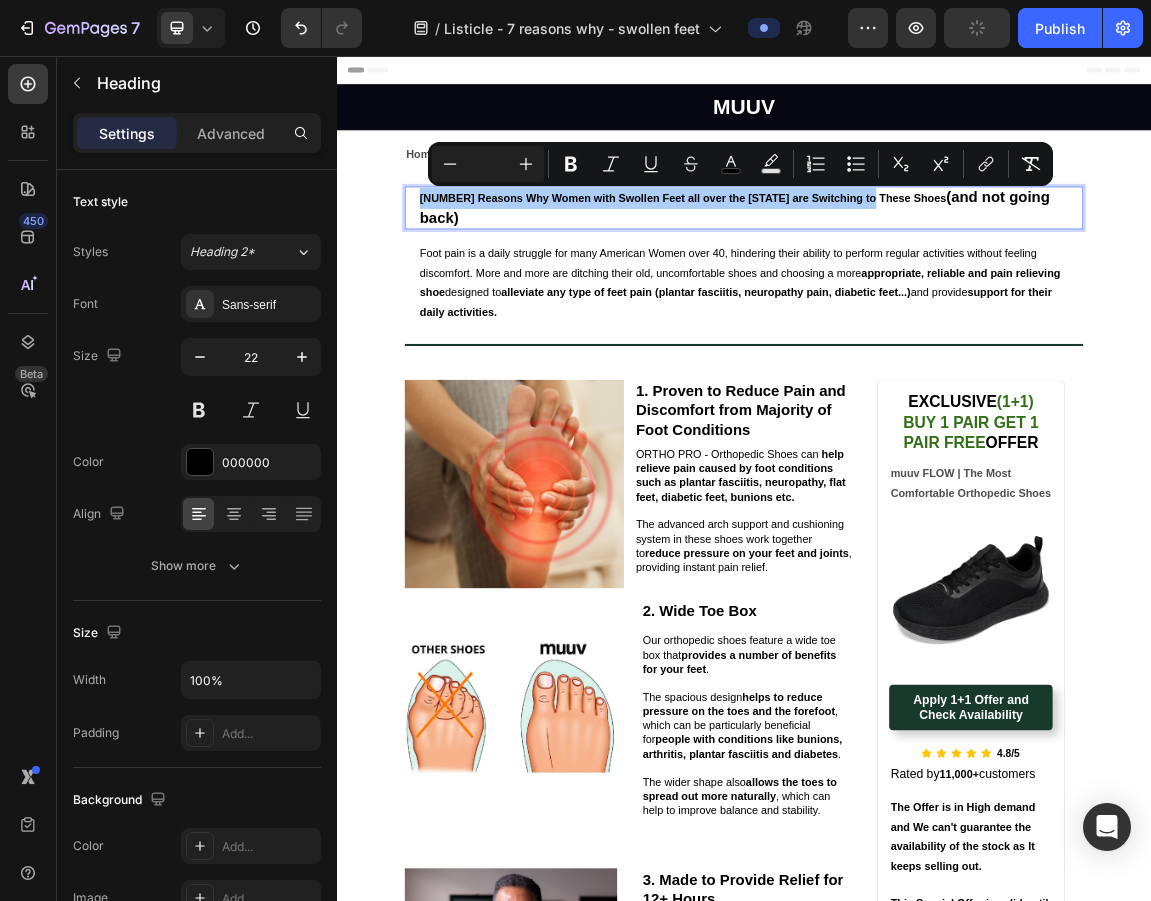 click at bounding box center (488, 164) 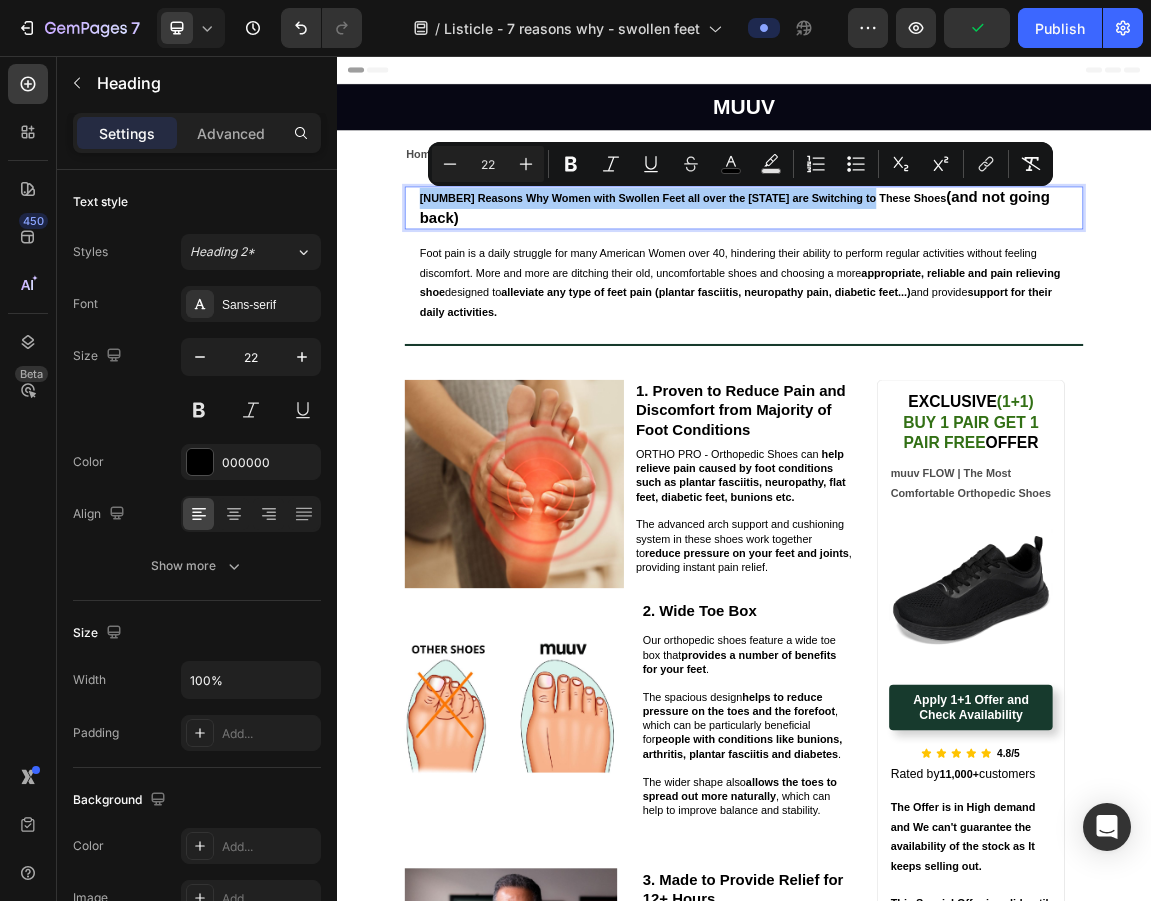 type on "22" 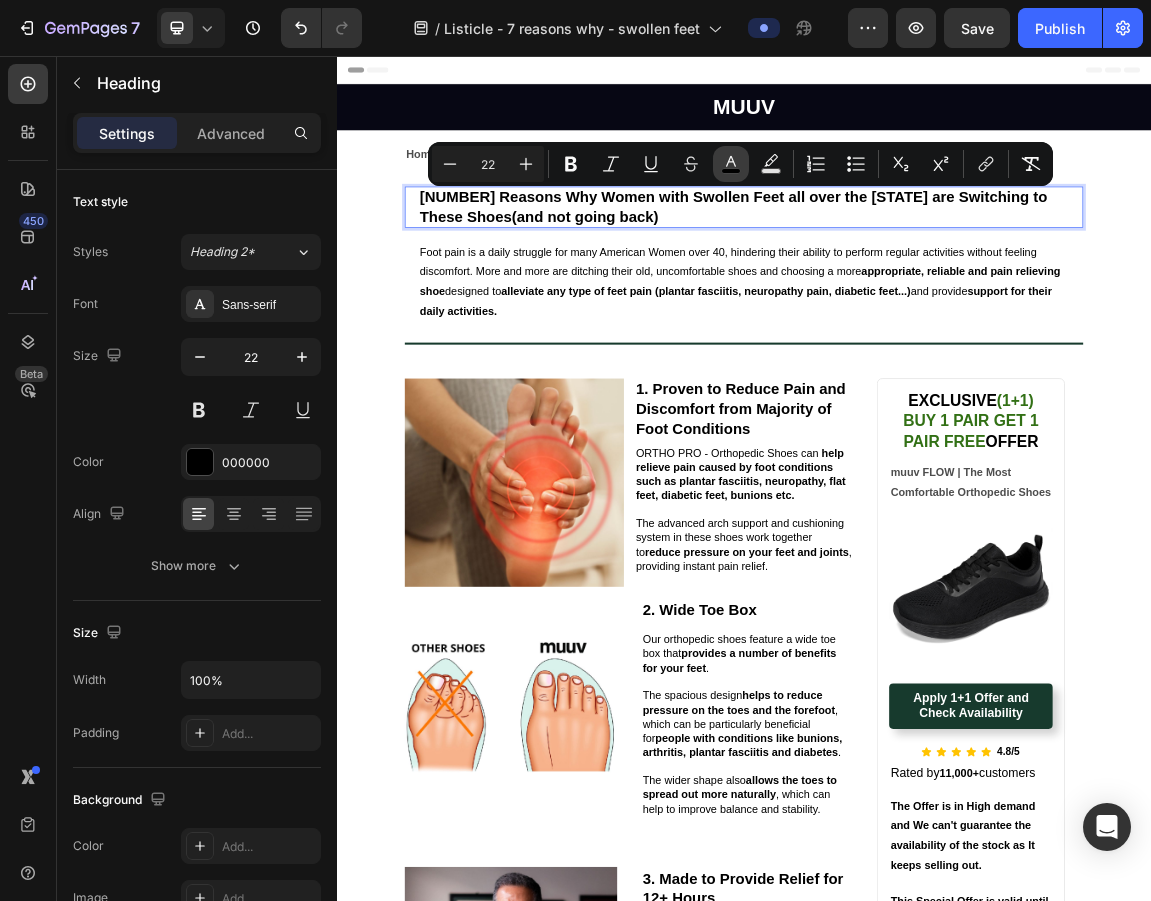 click on "color" at bounding box center [731, 164] 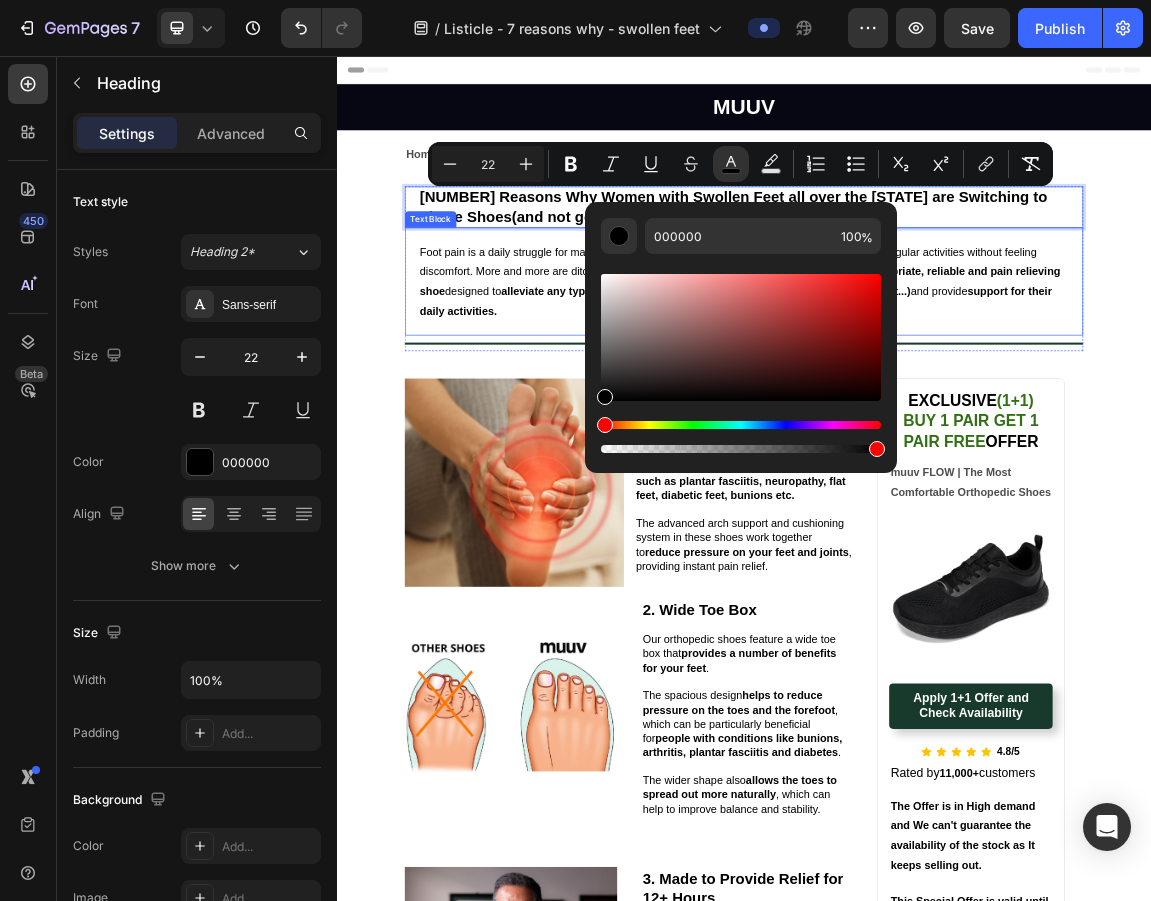 scroll, scrollTop: 4, scrollLeft: 0, axis: vertical 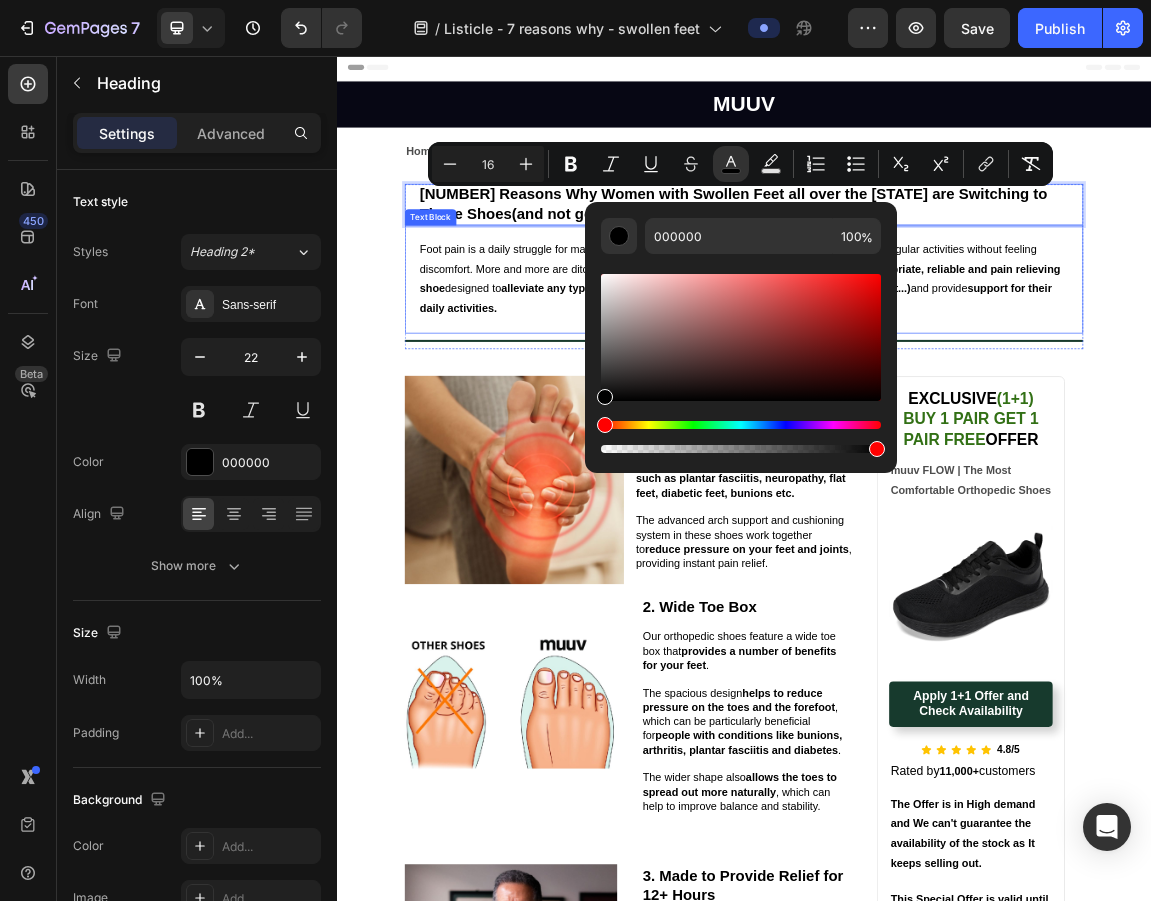 click on "alleviate any type of feet pain (plantar fasciitis, neuropathy pain, diabetic feet...)" at bounding box center [881, 398] 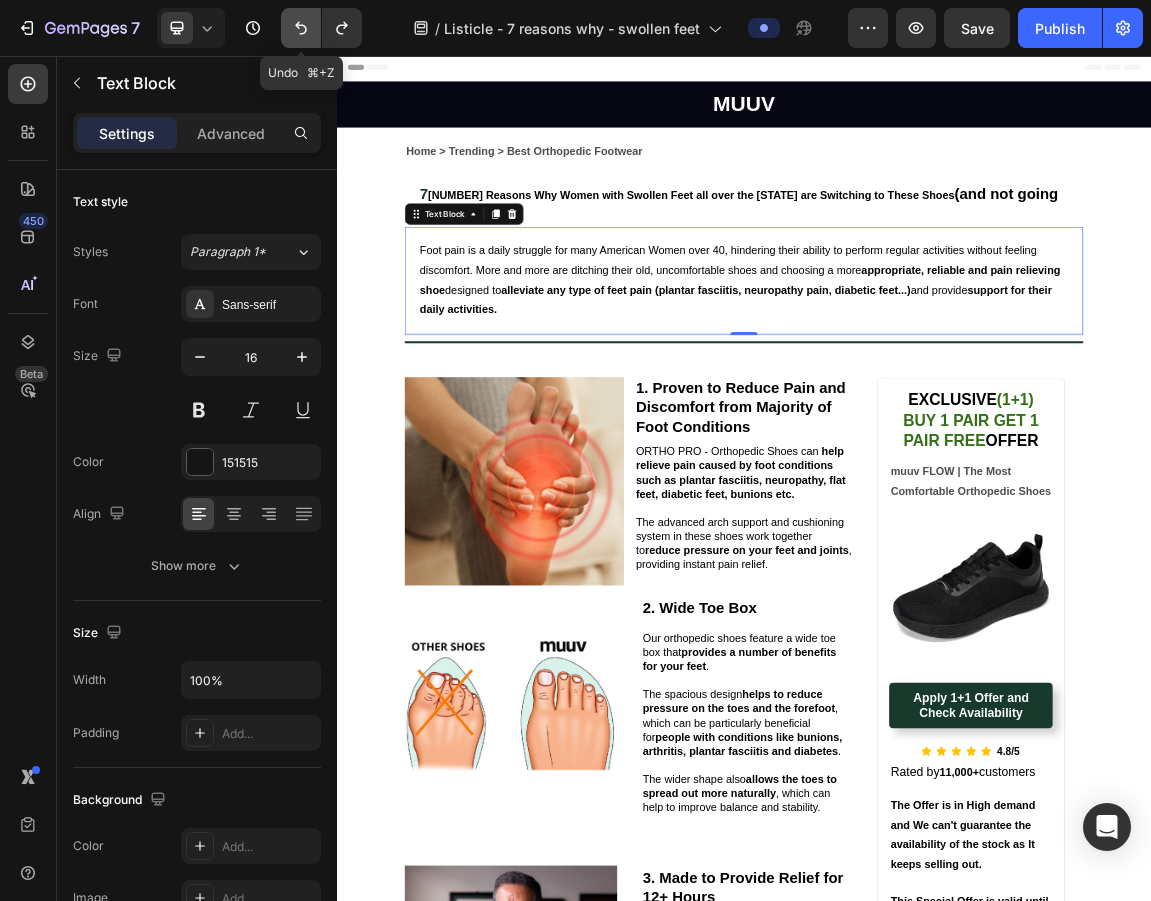 click 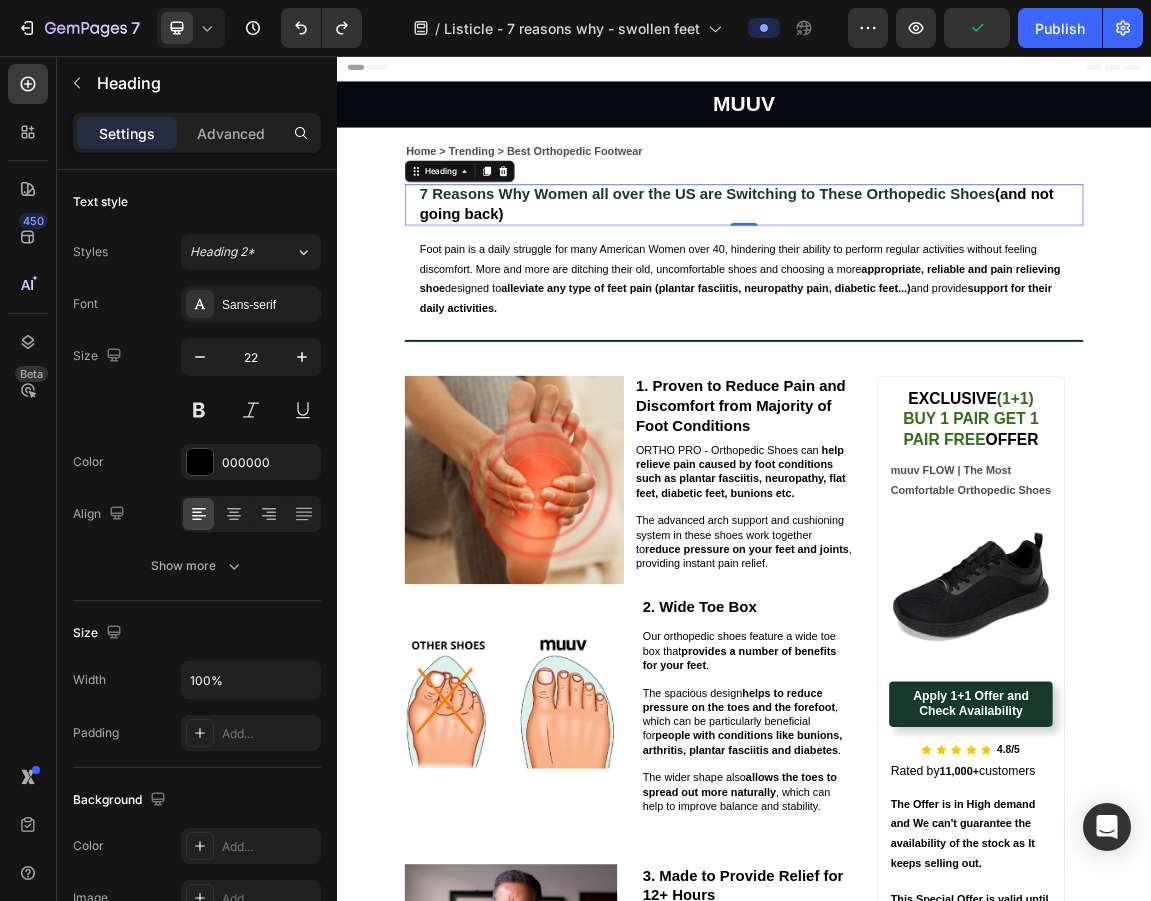 click on "7 Reasons Why Women all over the US are Switching to These Orthopedic Shoes" at bounding box center (883, 259) 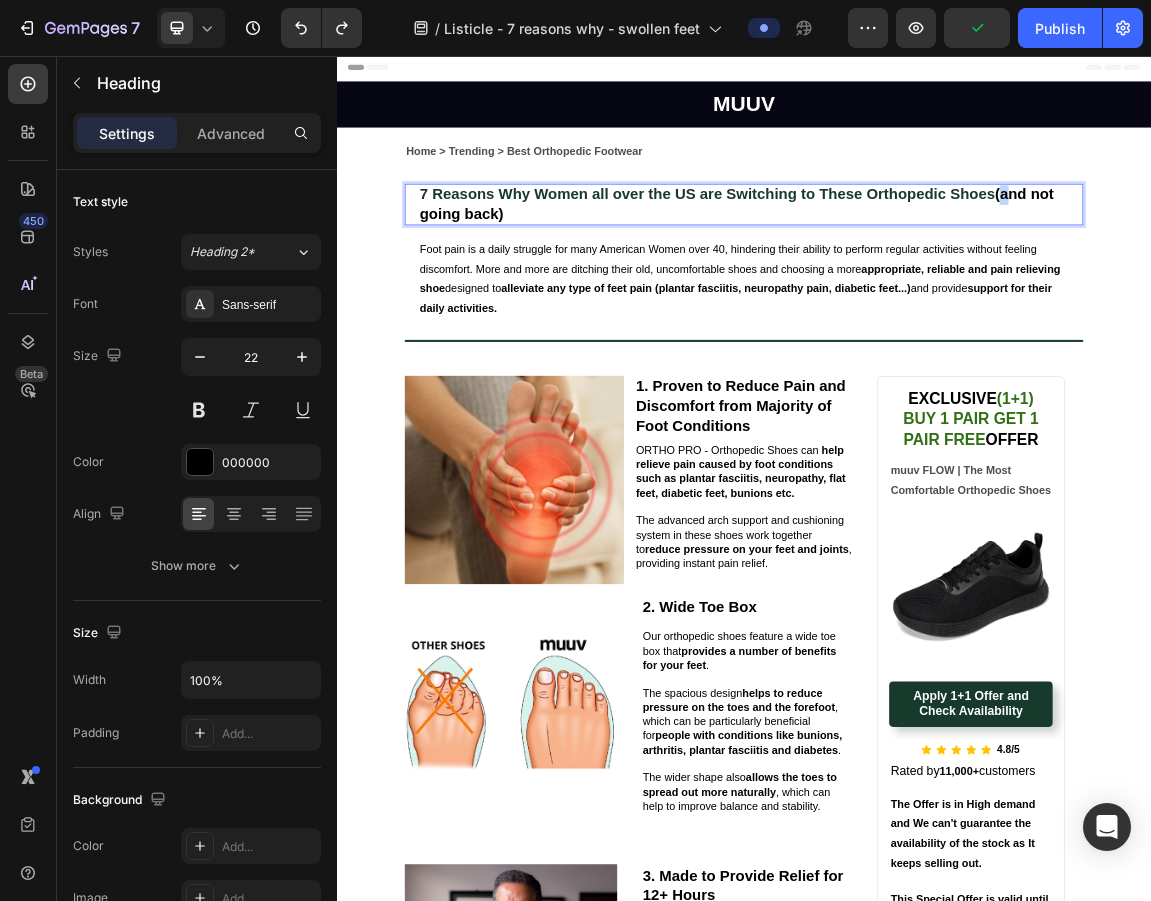 click on "(and not going back)" at bounding box center [926, 274] 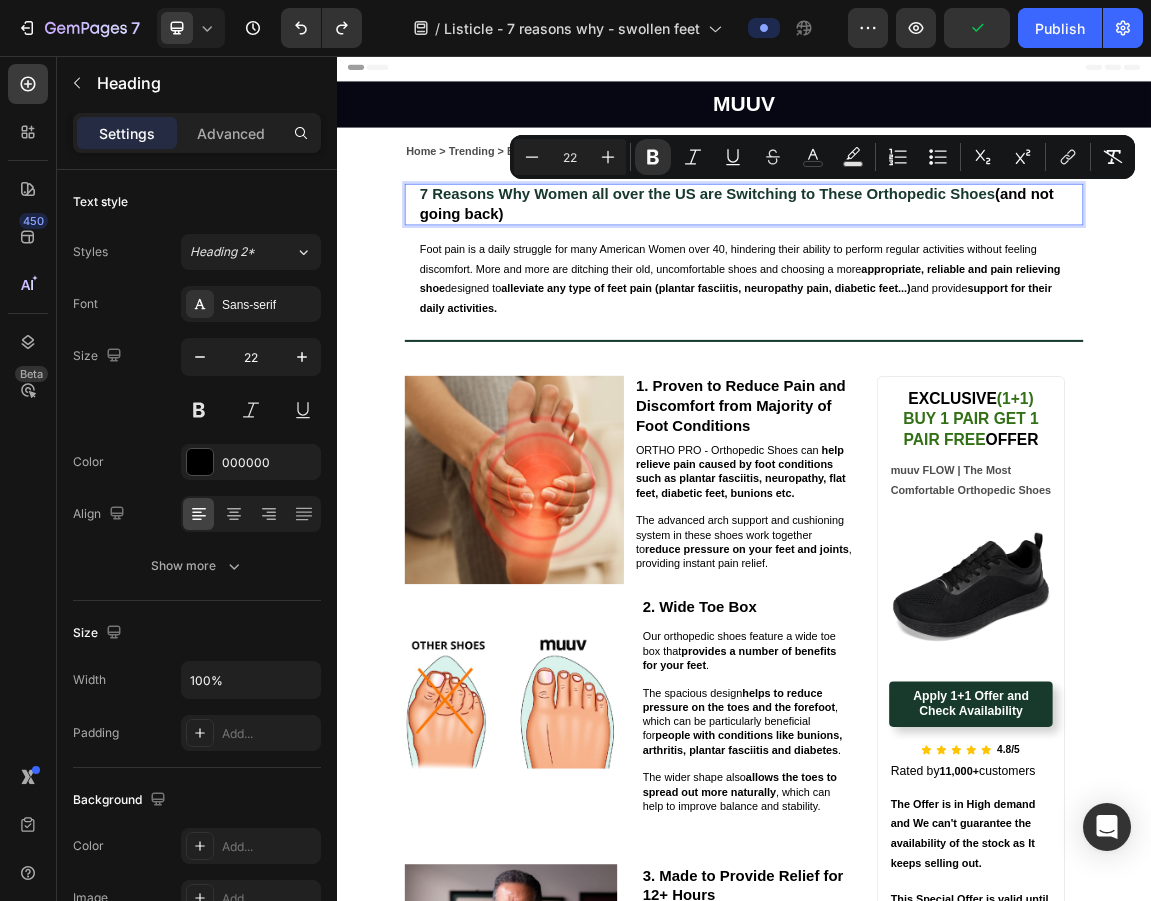 click on "7 Reasons Why Women all over the US are Switching to These Orthopedic Shoes" at bounding box center (883, 259) 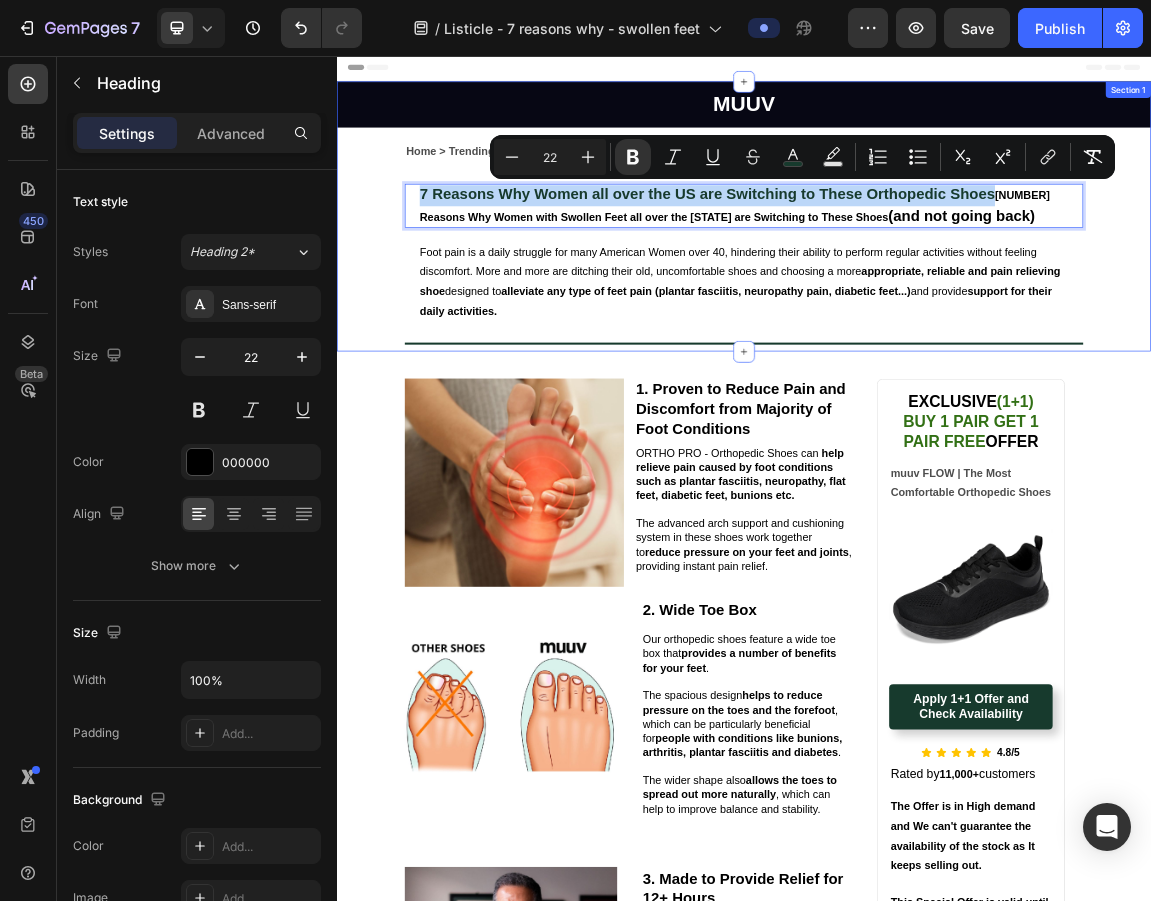 drag, startPoint x: 1298, startPoint y: 255, endPoint x: 428, endPoint y: 261, distance: 870.0207 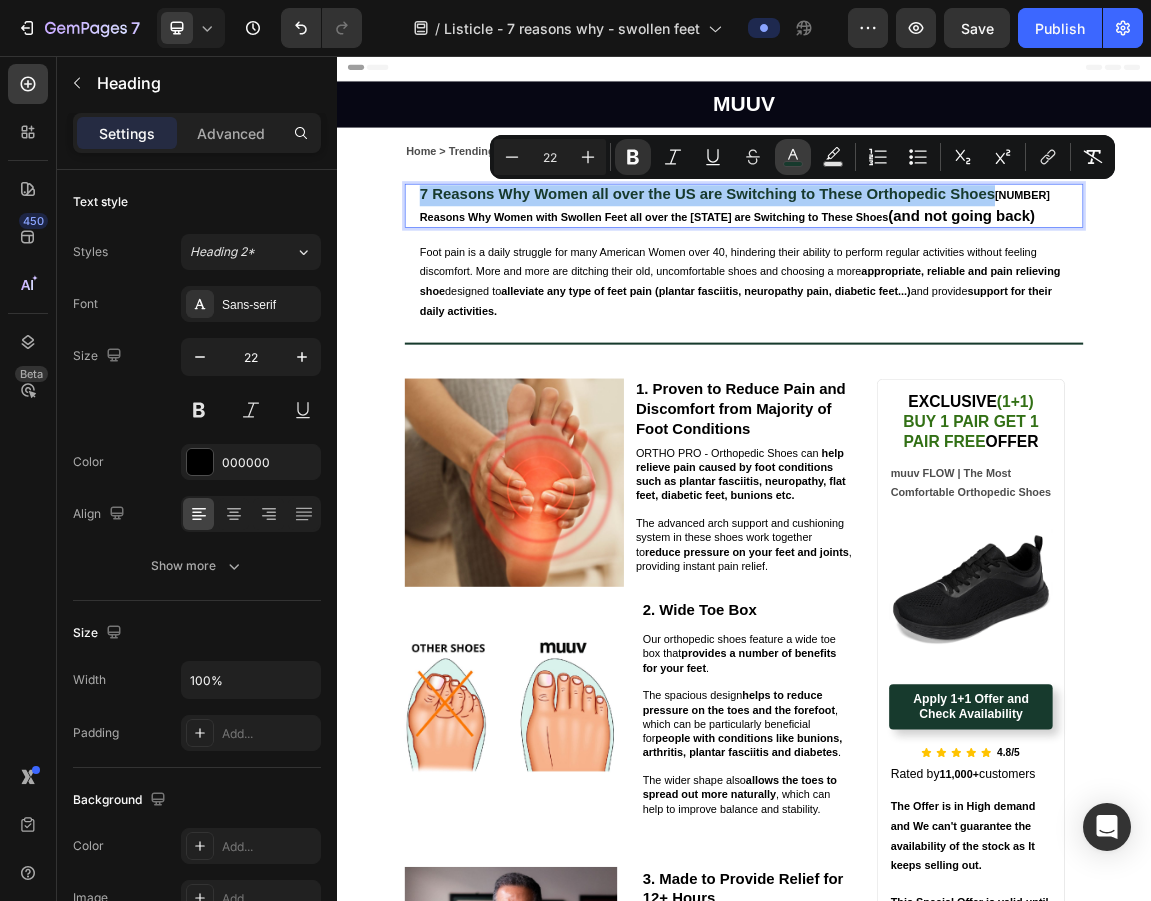 click 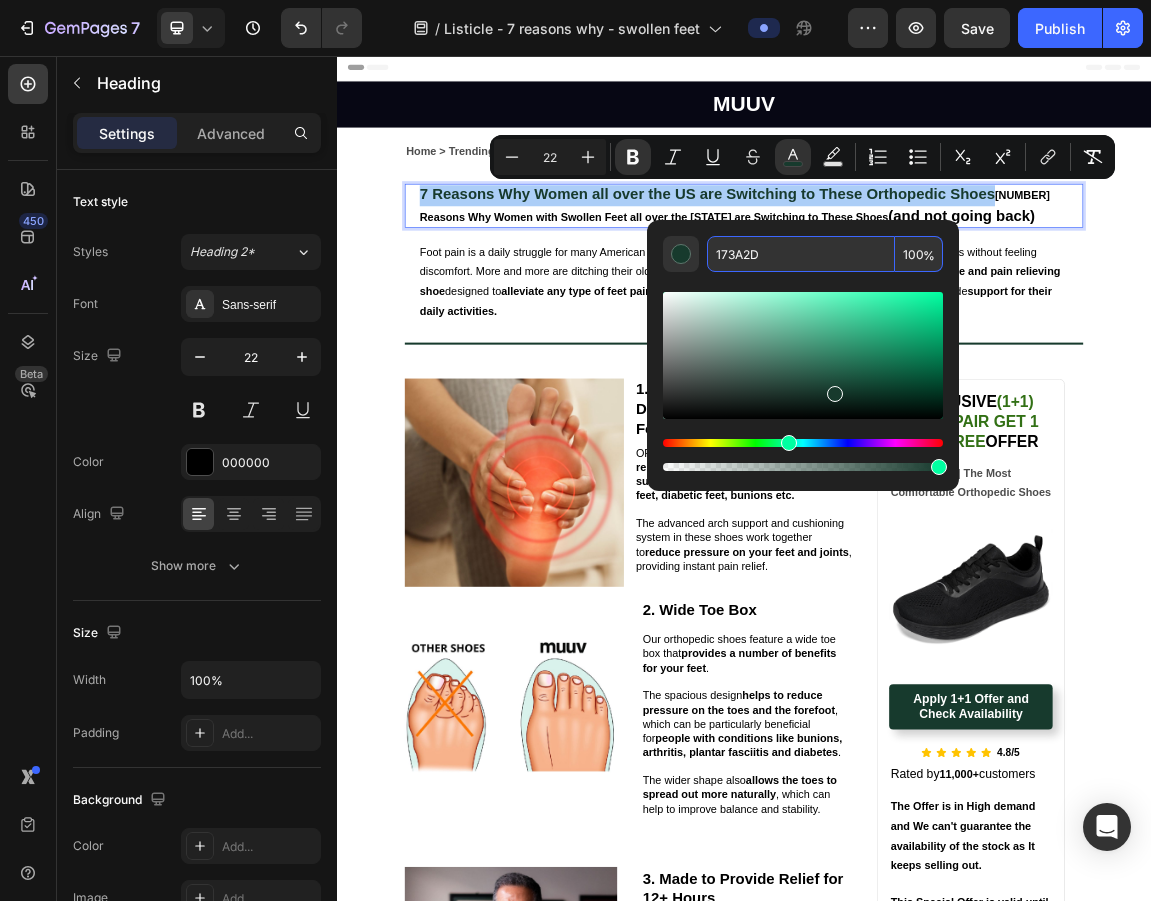 click on "173A2D" at bounding box center [801, 254] 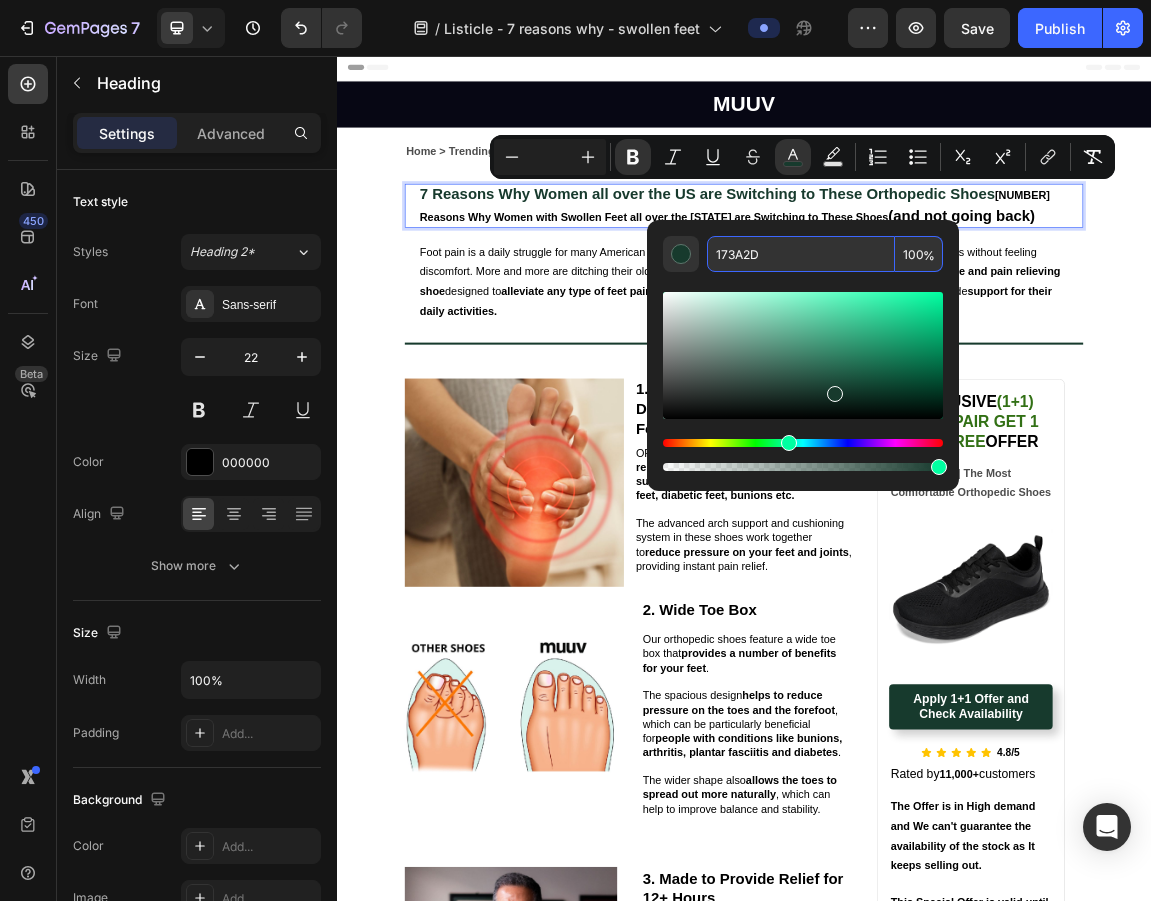 click on "[NUMBER] Reasons Why Women with Swollen Feet all over the [STATE] are Switching to These Shoes" at bounding box center (923, 277) 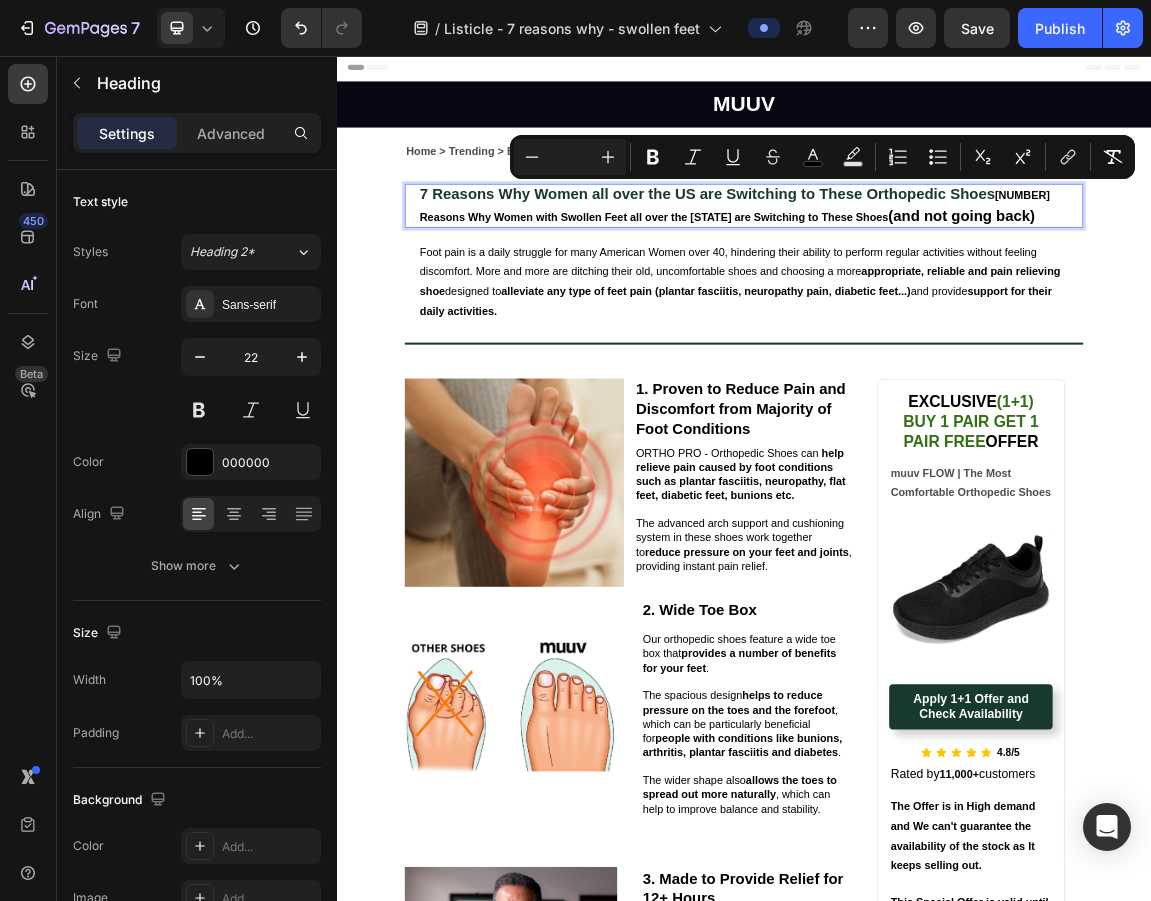drag, startPoint x: 1030, startPoint y: 289, endPoint x: 1304, endPoint y: 265, distance: 275.04907 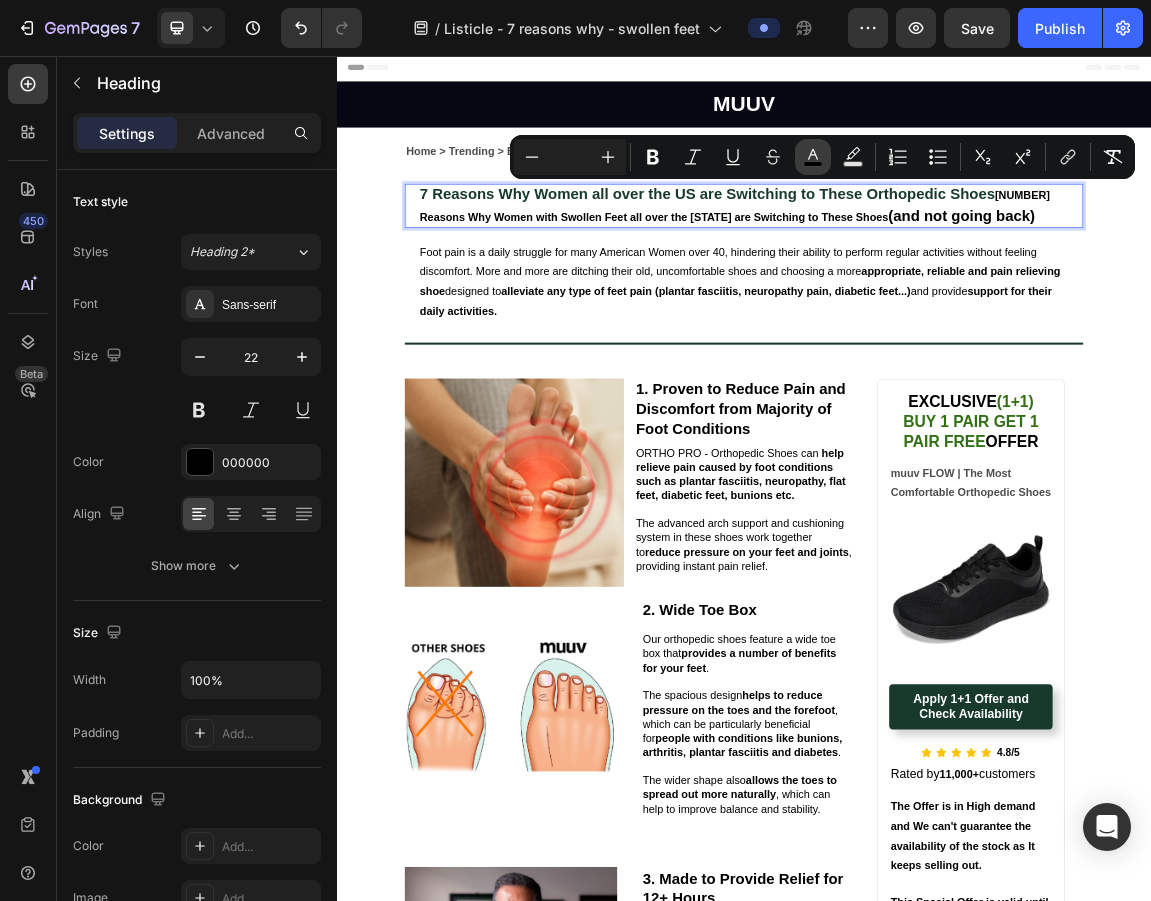 click on "color" at bounding box center [813, 157] 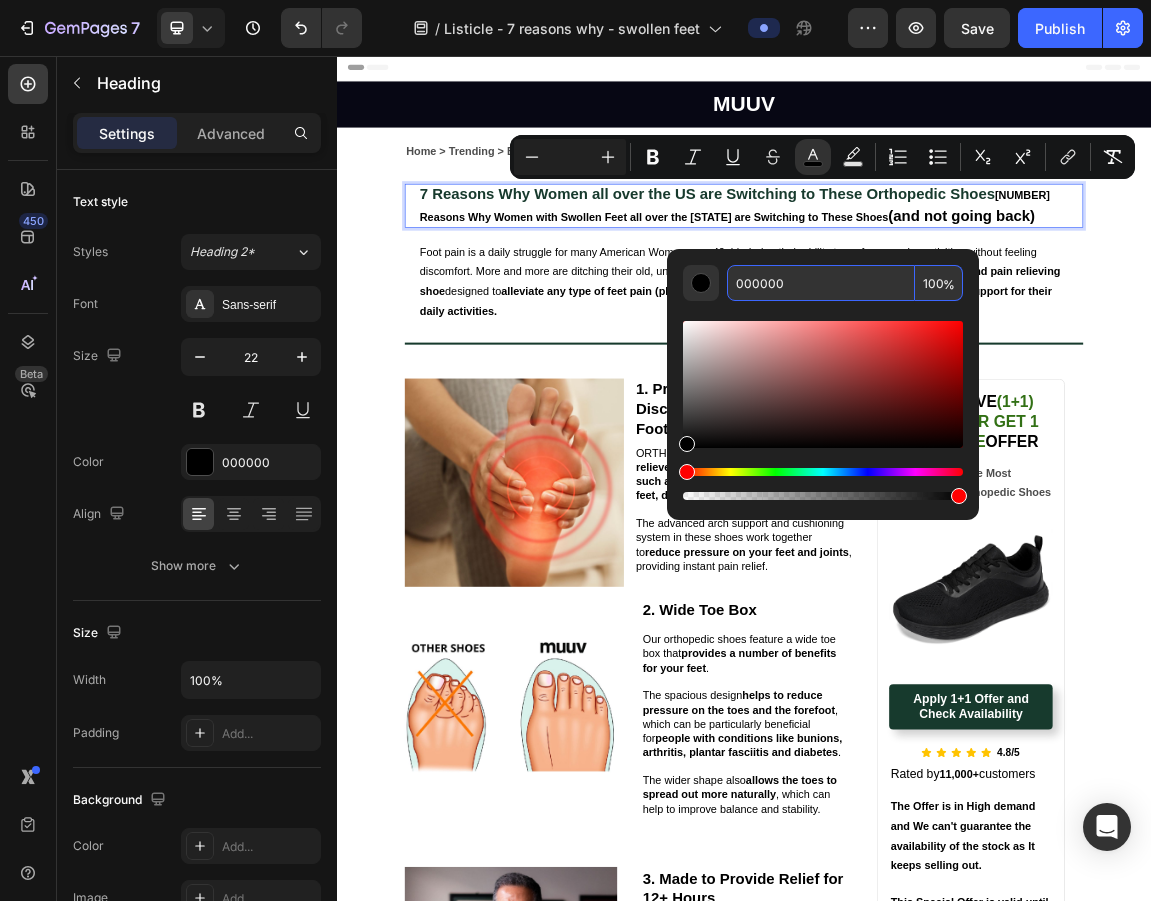 click on "000000" at bounding box center (821, 283) 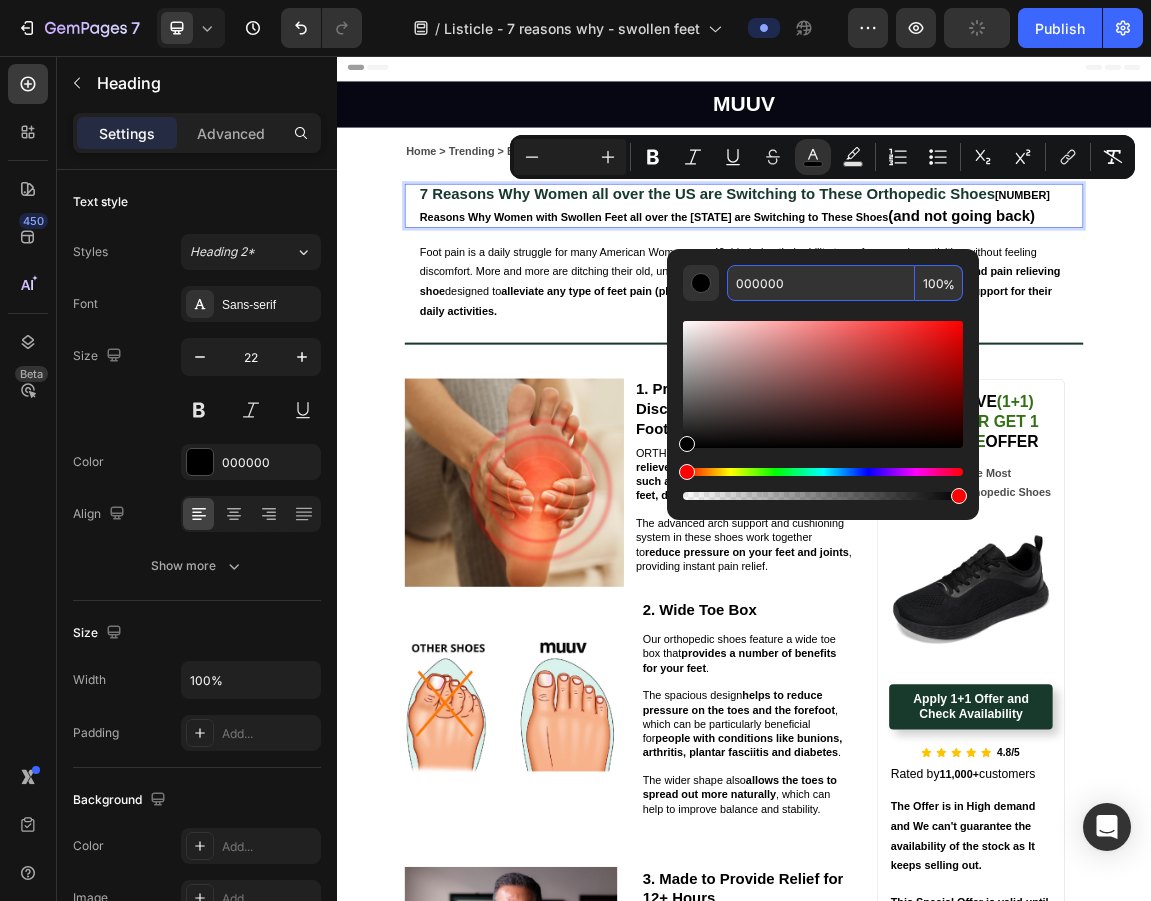 click on "000000" at bounding box center (821, 283) 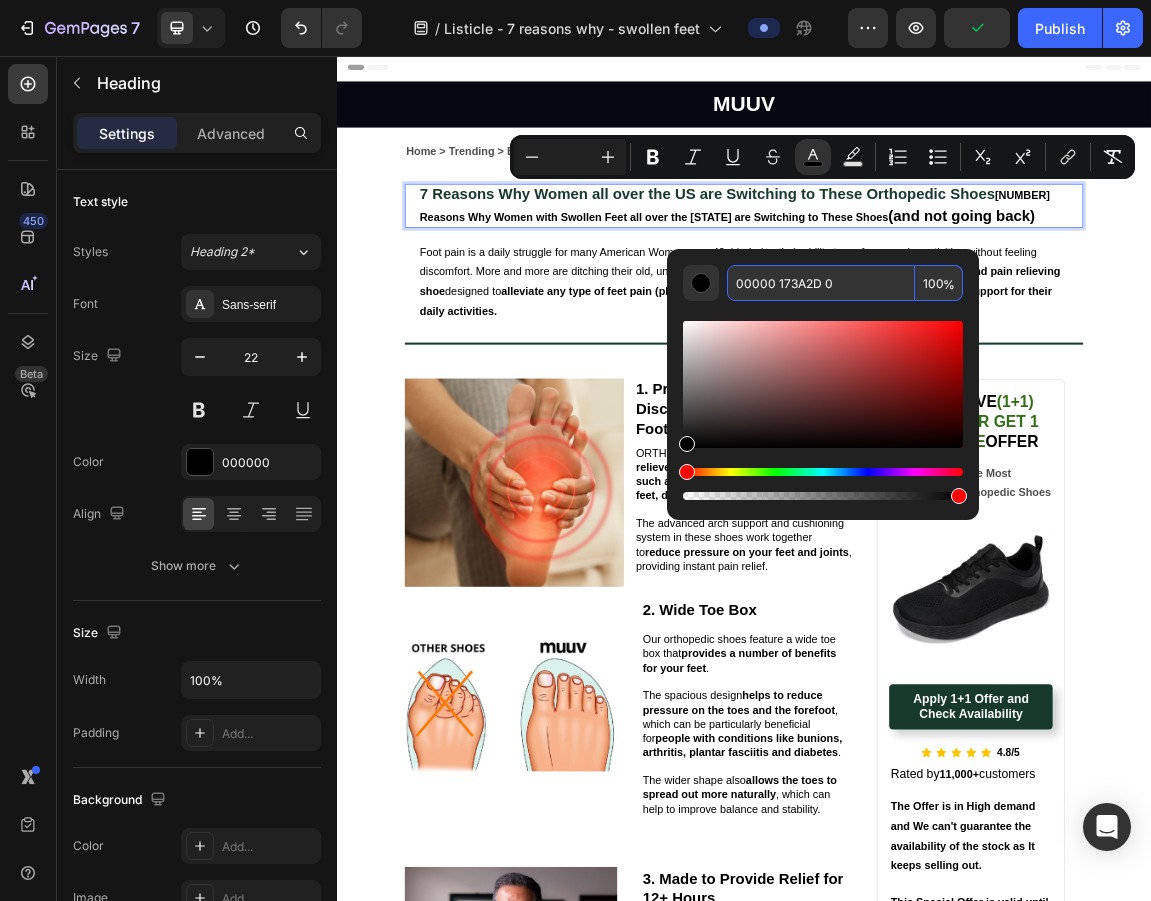 click on "00000 173A2D 0" at bounding box center [821, 283] 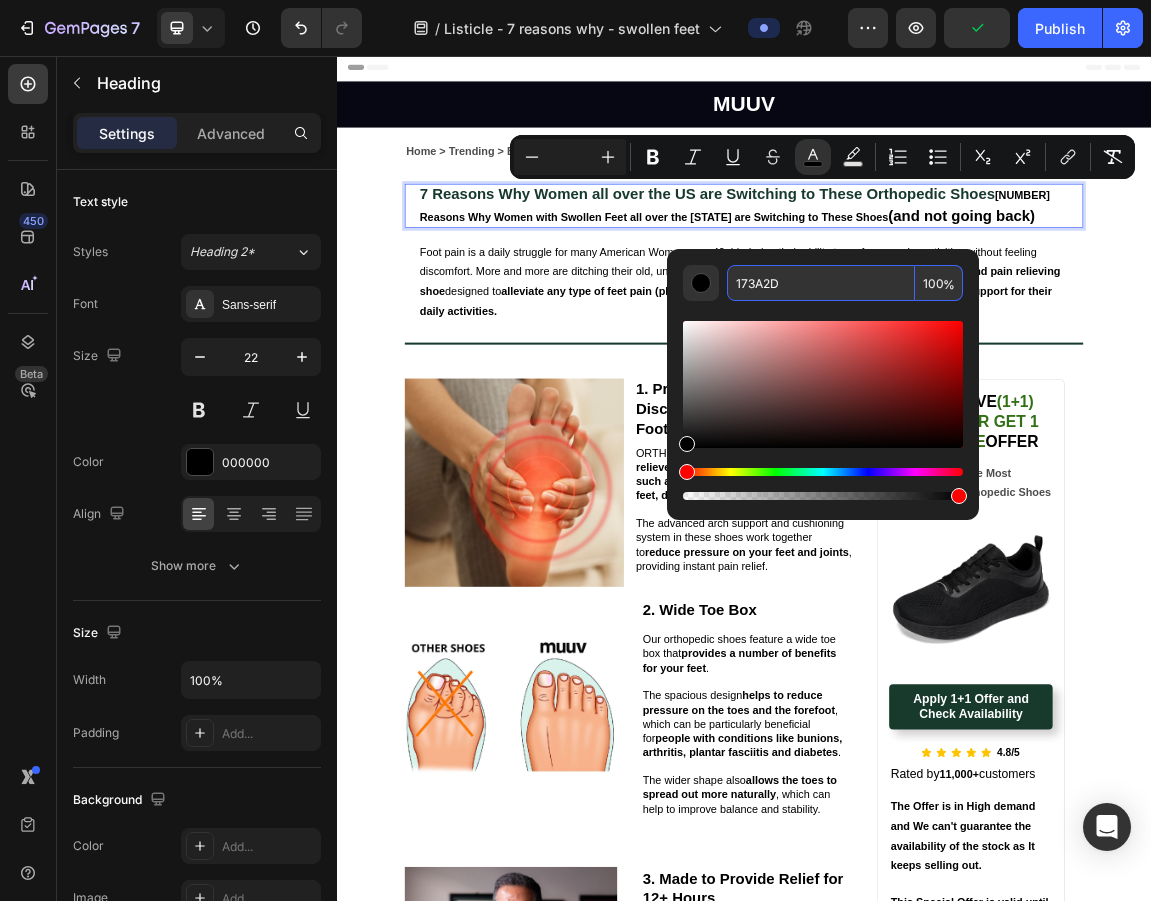 type on "173A2D" 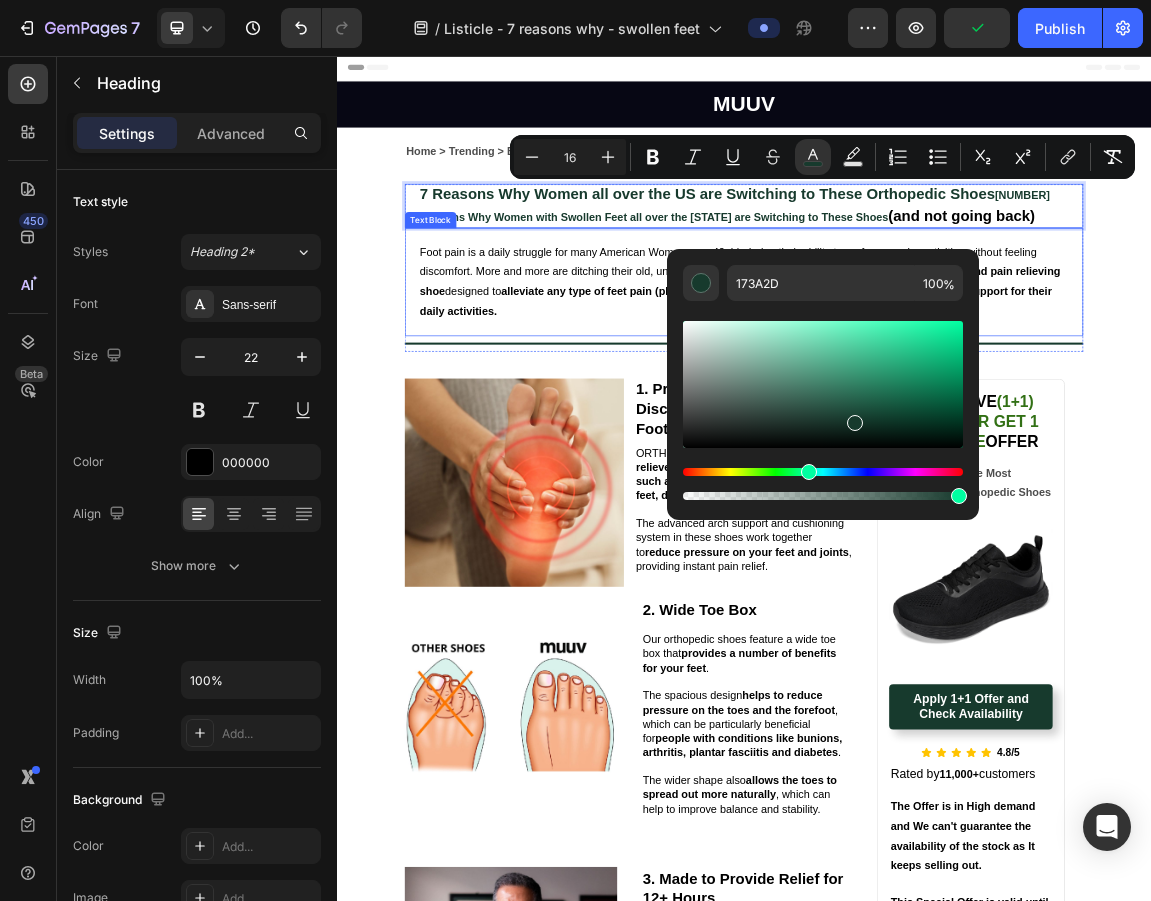 click on "support for their daily activities." at bounding box center [925, 417] 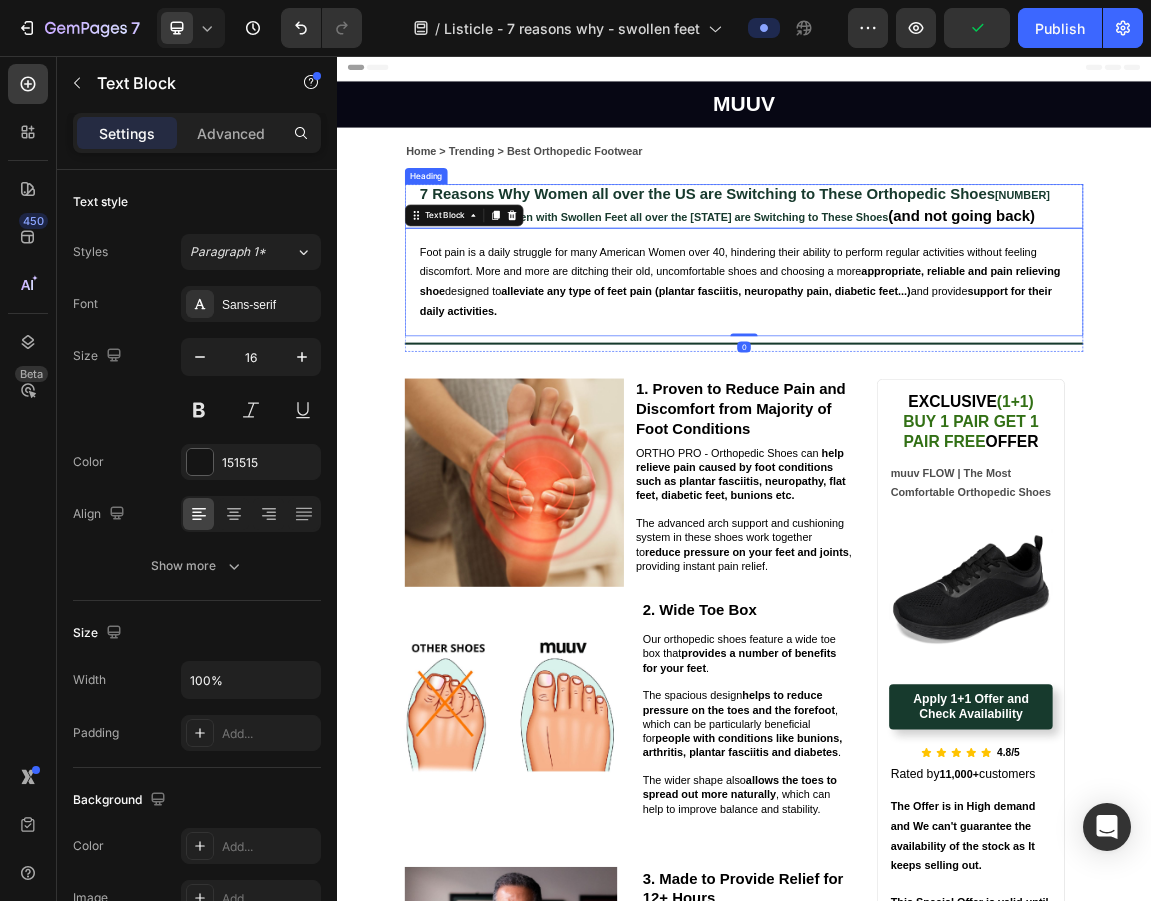click on "[NUMBER] Reasons Why Women with Swollen Feet all over the [STATE] are Switching to These Shoes" at bounding box center (923, 277) 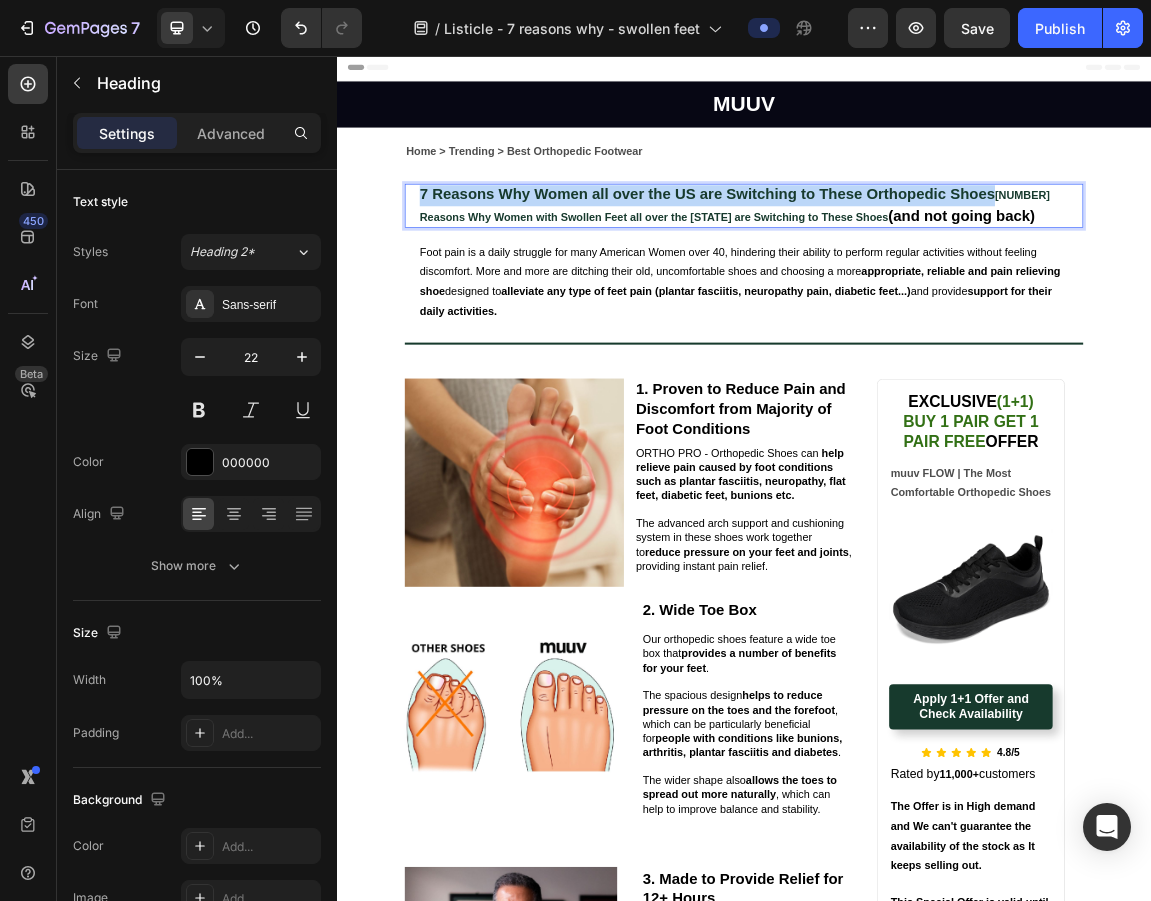 drag, startPoint x: 1294, startPoint y: 255, endPoint x: 453, endPoint y: 262, distance: 841.0291 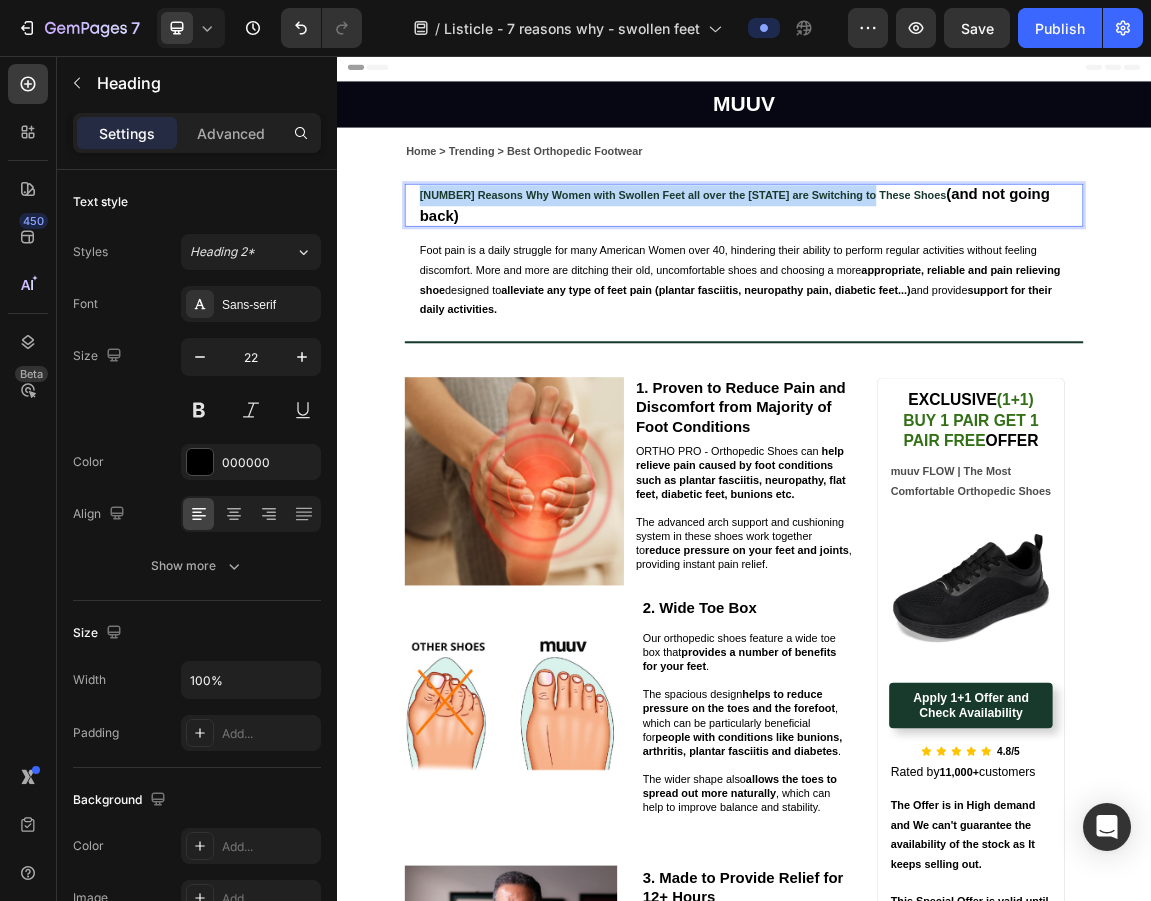 drag, startPoint x: 453, startPoint y: 254, endPoint x: 1118, endPoint y: 258, distance: 665.012 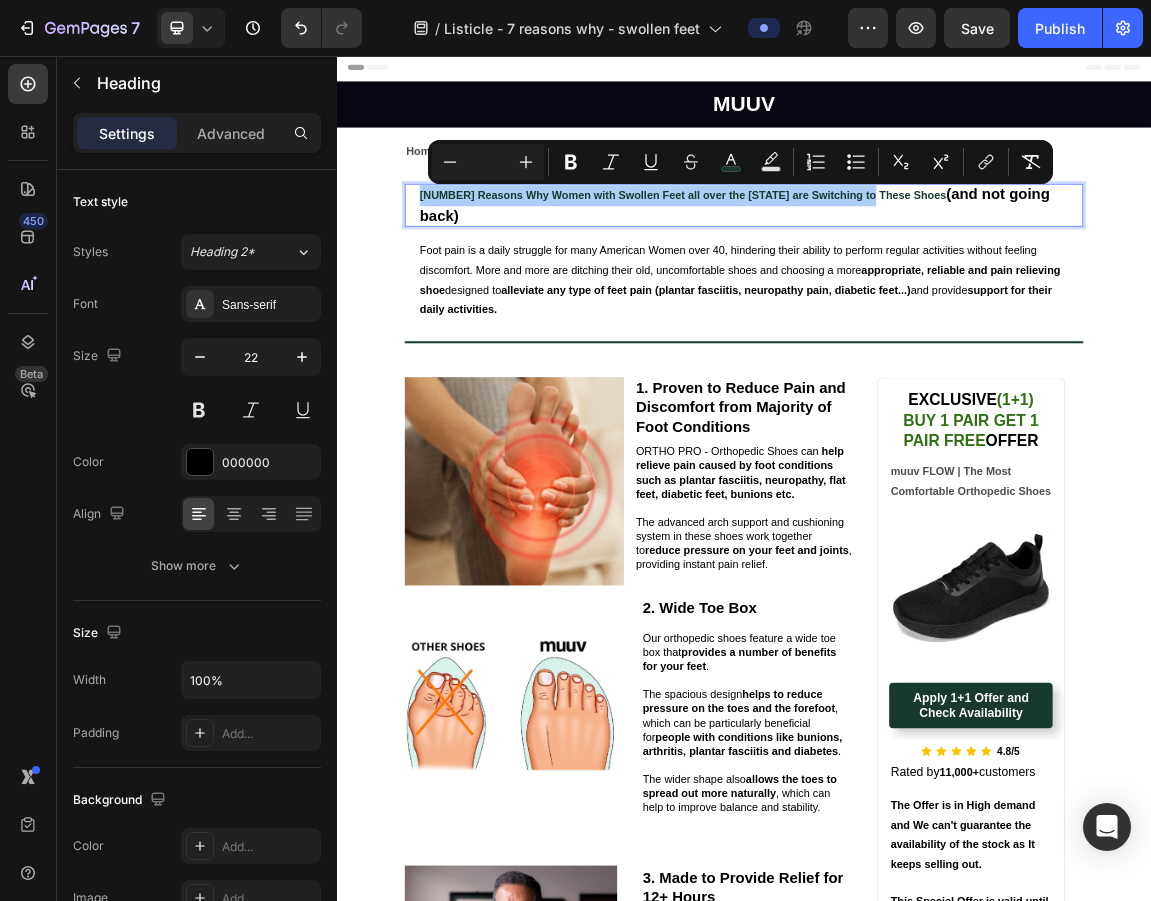 click at bounding box center (488, 162) 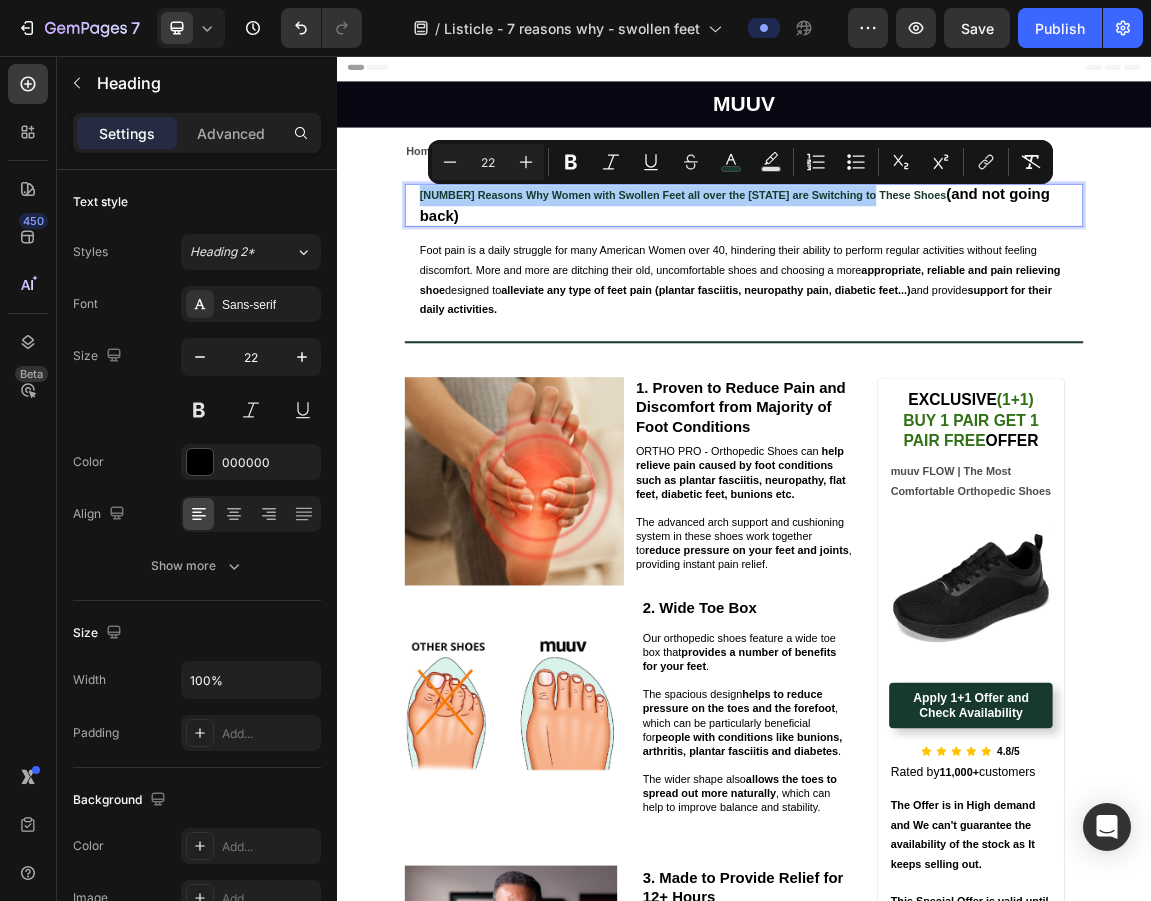 type on "22" 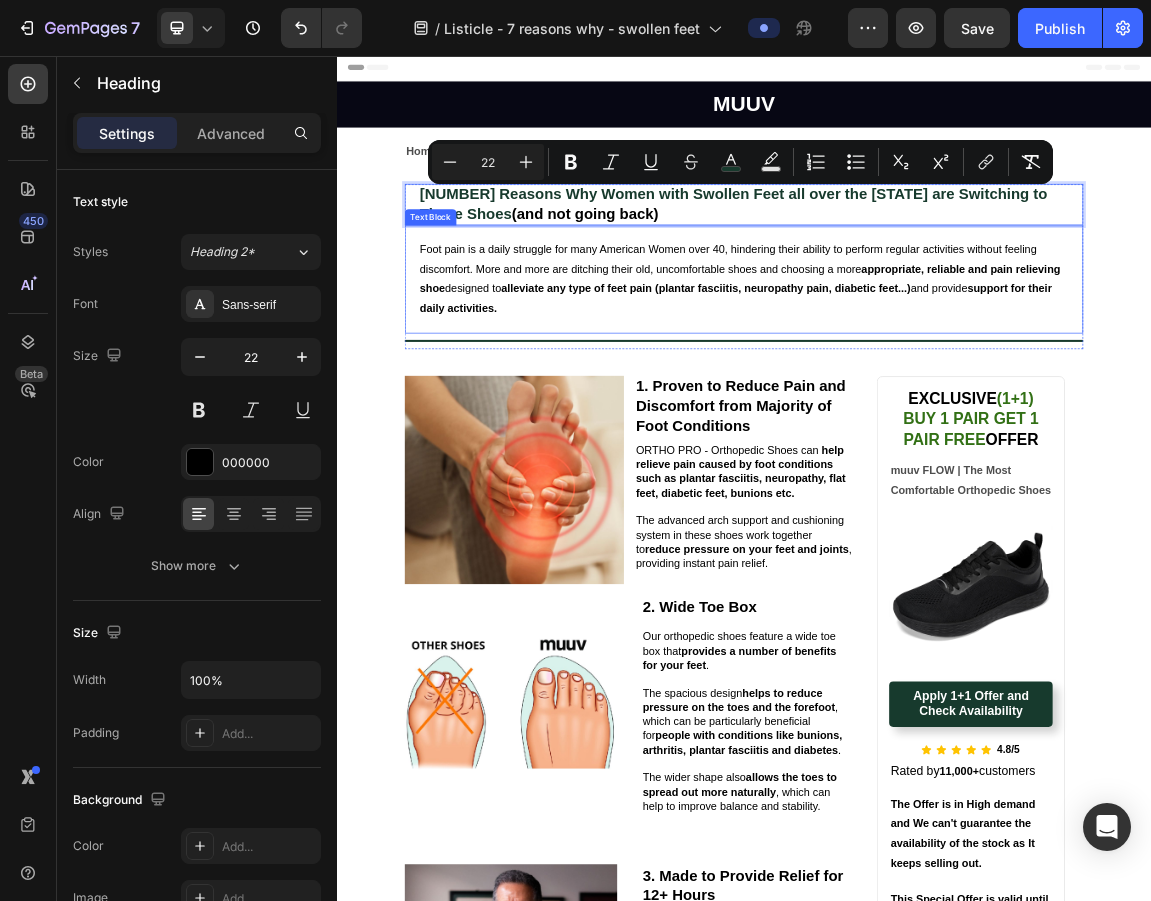 click on "Foot pain is a daily struggle for many American Women over 40, hindering their ability to perform regular activities without feeling discomfort. More and more are ditching their old, uncomfortable shoes and choosing a more appropriate, reliable and pain relieving shoe designed to alleviate any type of feet pain (plantar fasciitis, neuropathy pain, diabetic feet...) and provide support for their daily activities." at bounding box center (937, 384) 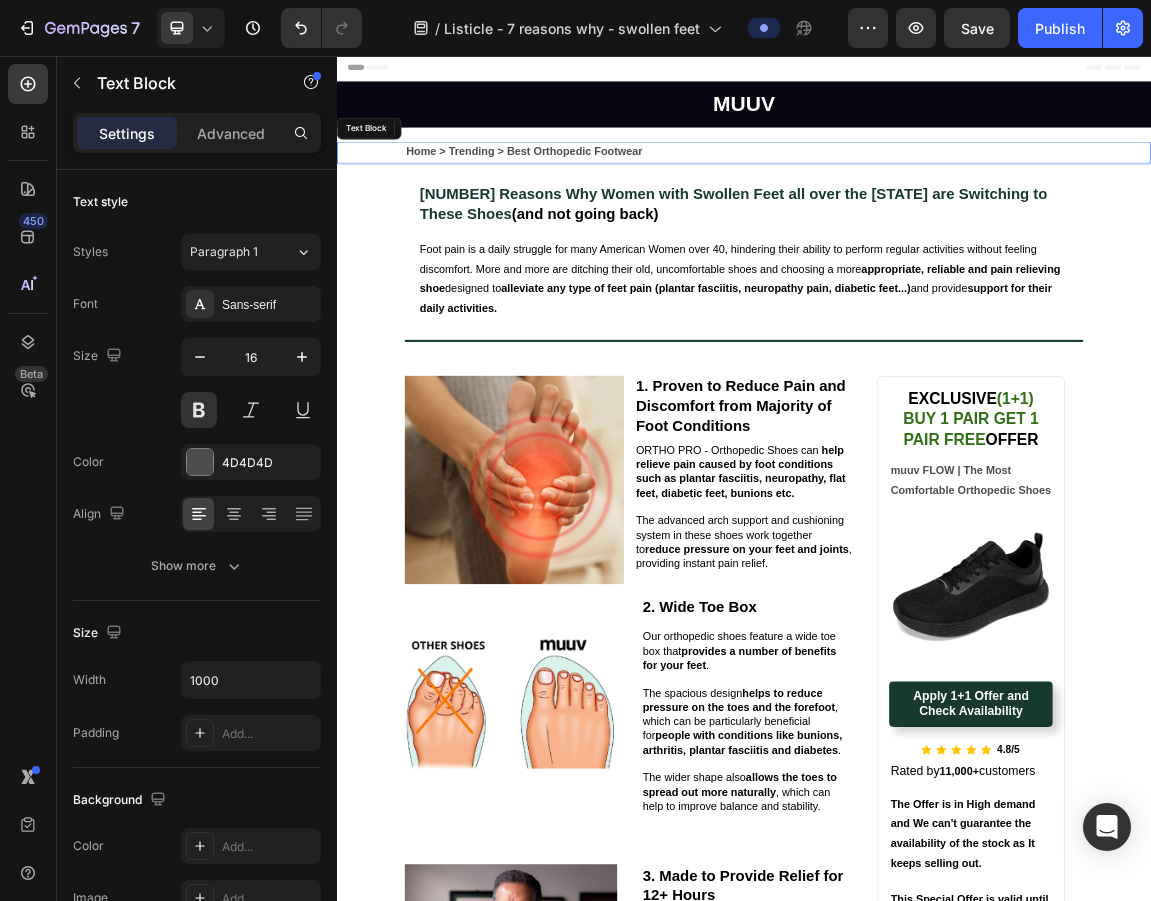 click on "Home > Trending > Best Orthopedic Footwear" at bounding box center (937, 197) 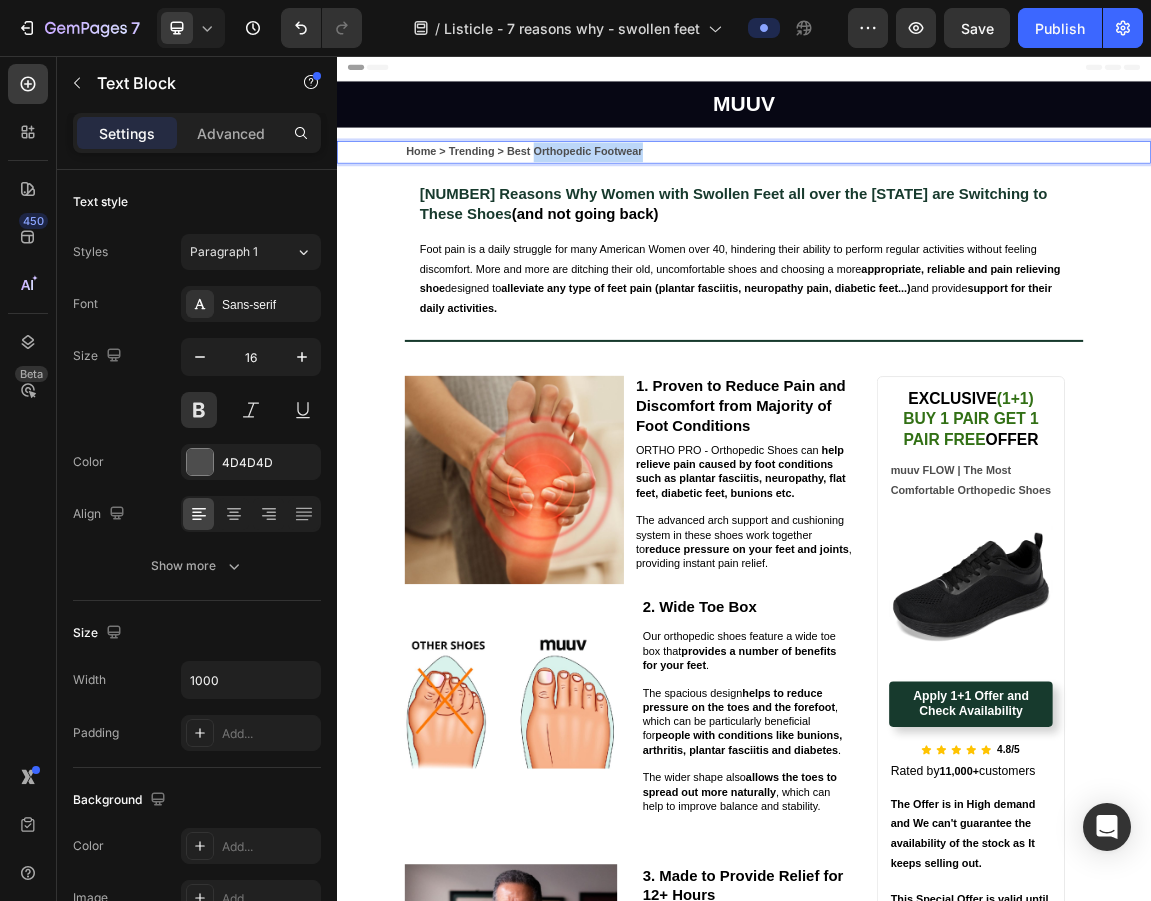 drag, startPoint x: 624, startPoint y: 196, endPoint x: 835, endPoint y: 202, distance: 211.0853 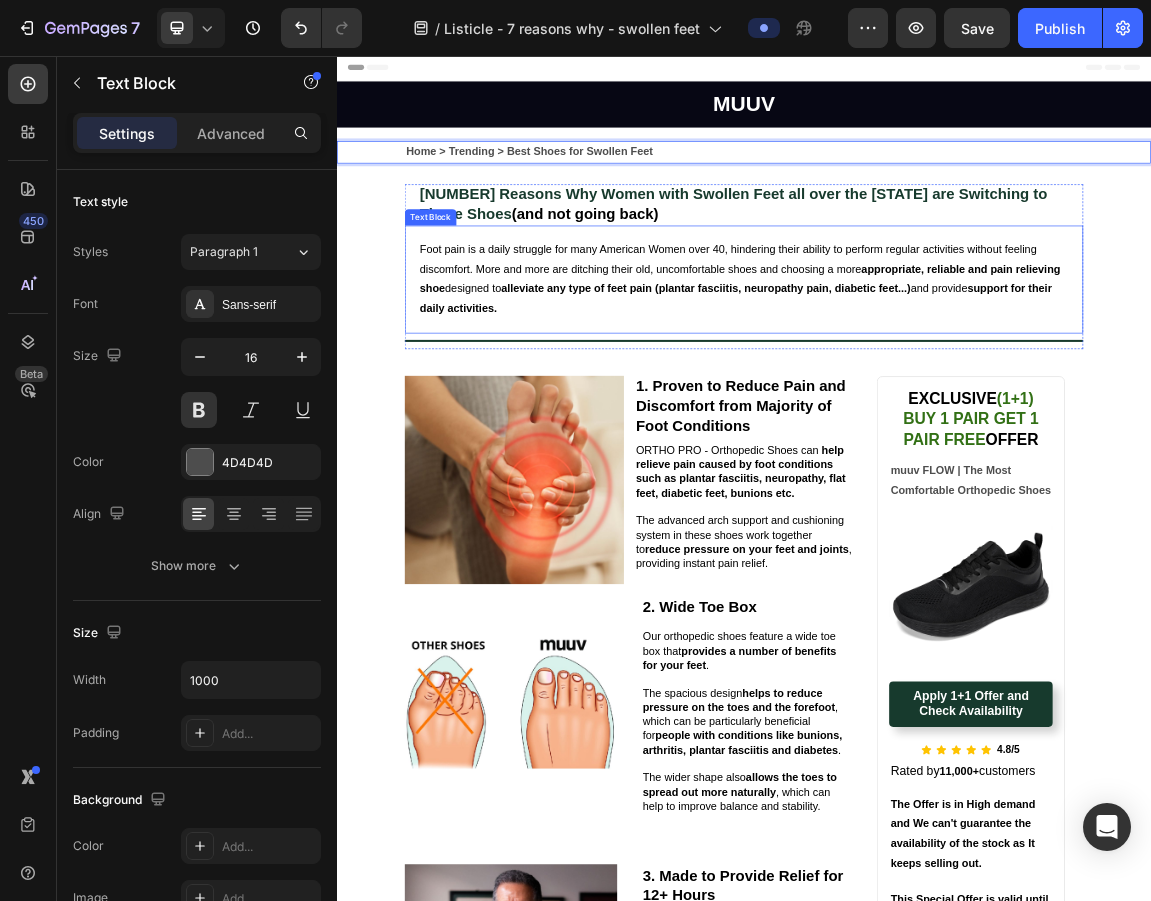 click on "Foot pain is a daily struggle for many American Women over 40, hindering their ability to perform regular activities without feeling discomfort. More and more are ditching their old, uncomfortable shoes and choosing a more" at bounding box center (913, 355) 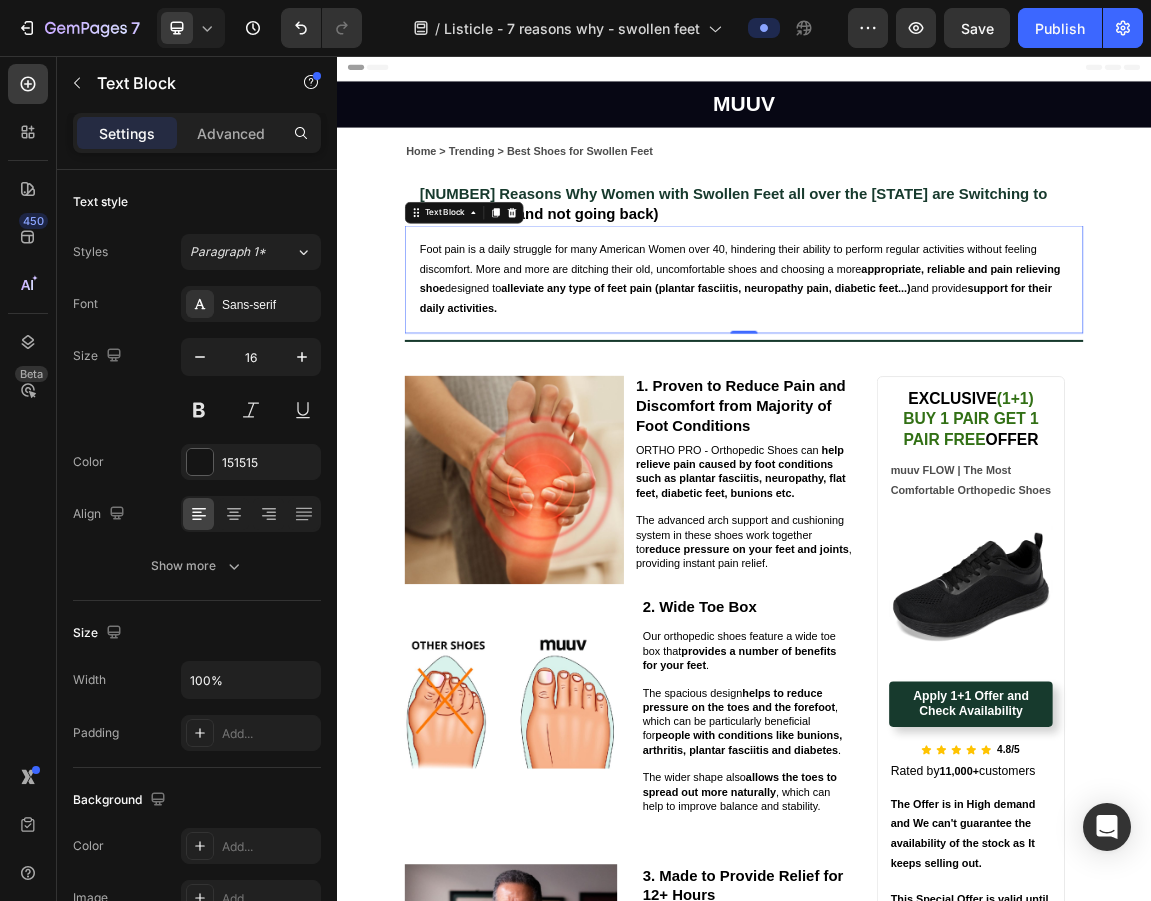 click on "Foot pain is a daily struggle for many American Women over 40, hindering their ability to perform regular activities without feeling discomfort. More and more are ditching their old, uncomfortable shoes and choosing a more appropriate, reliable and pain relieving shoe designed to alleviate any type of feet pain (plantar fasciitis, neuropathy pain, diabetic feet...) and provide support for their daily activities." at bounding box center (937, 384) 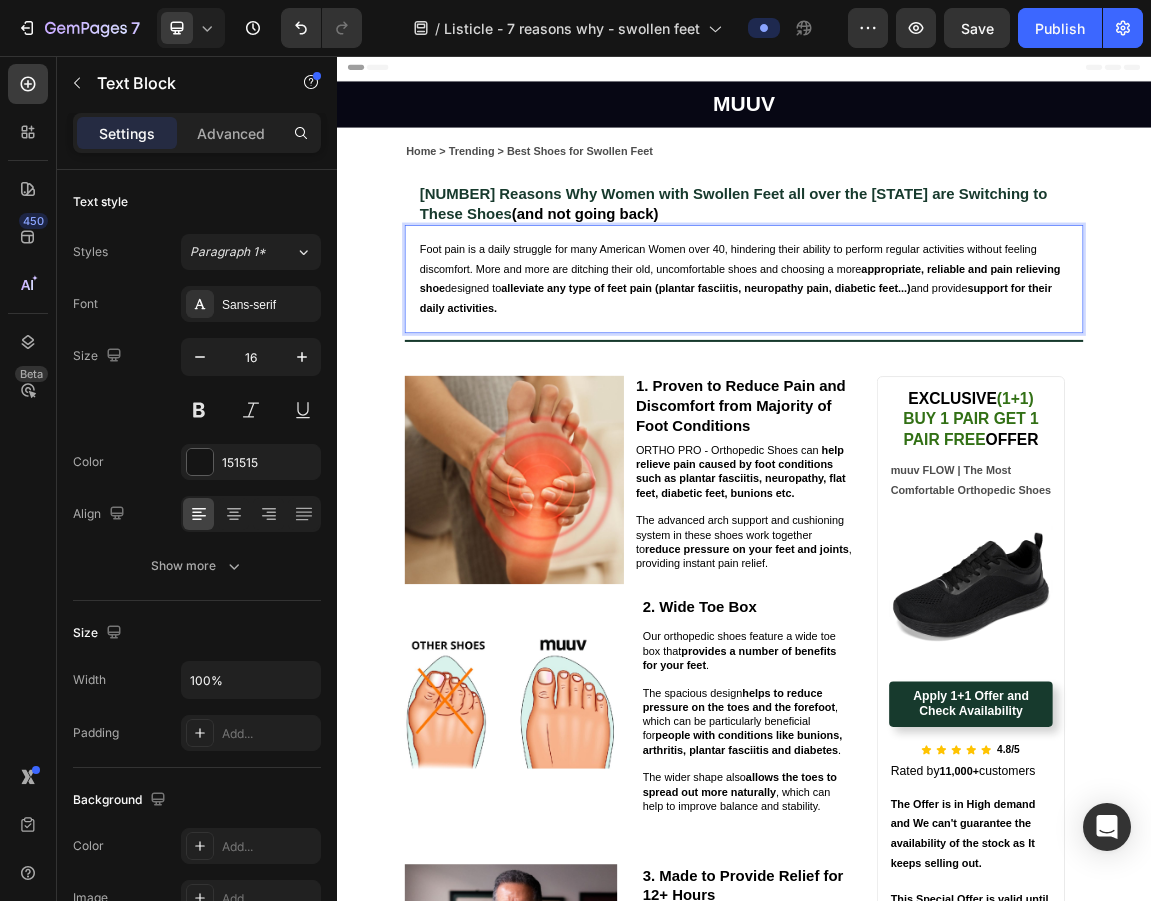 click on "Foot pain is a daily struggle for many American Women over 40, hindering their ability to perform regular activities without feeling discomfort. More and more are ditching their old, uncomfortable shoes and choosing a more appropriate, reliable and pain relieving shoe designed to alleviate any type of feet pain (plantar fasciitis, neuropathy pain, diabetic feet...) and provide support for their daily activities." at bounding box center [937, 384] 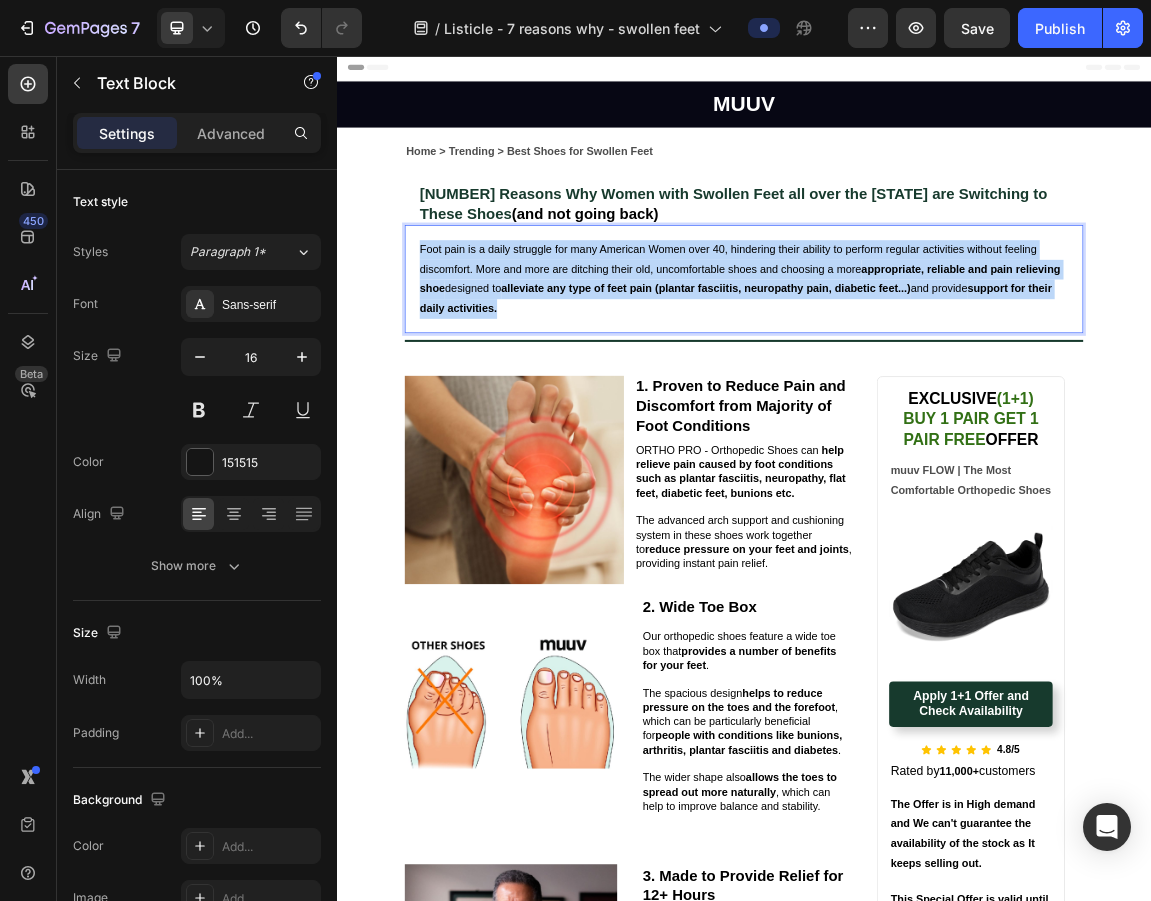 click on "Foot pain is a daily struggle for many American Women over 40, hindering their ability to perform regular activities without feeling discomfort. More and more are ditching their old, uncomfortable shoes and choosing a more appropriate, reliable and pain relieving shoe designed to alleviate any type of feet pain (plantar fasciitis, neuropathy pain, diabetic feet...) and provide support for their daily activities." at bounding box center [937, 384] 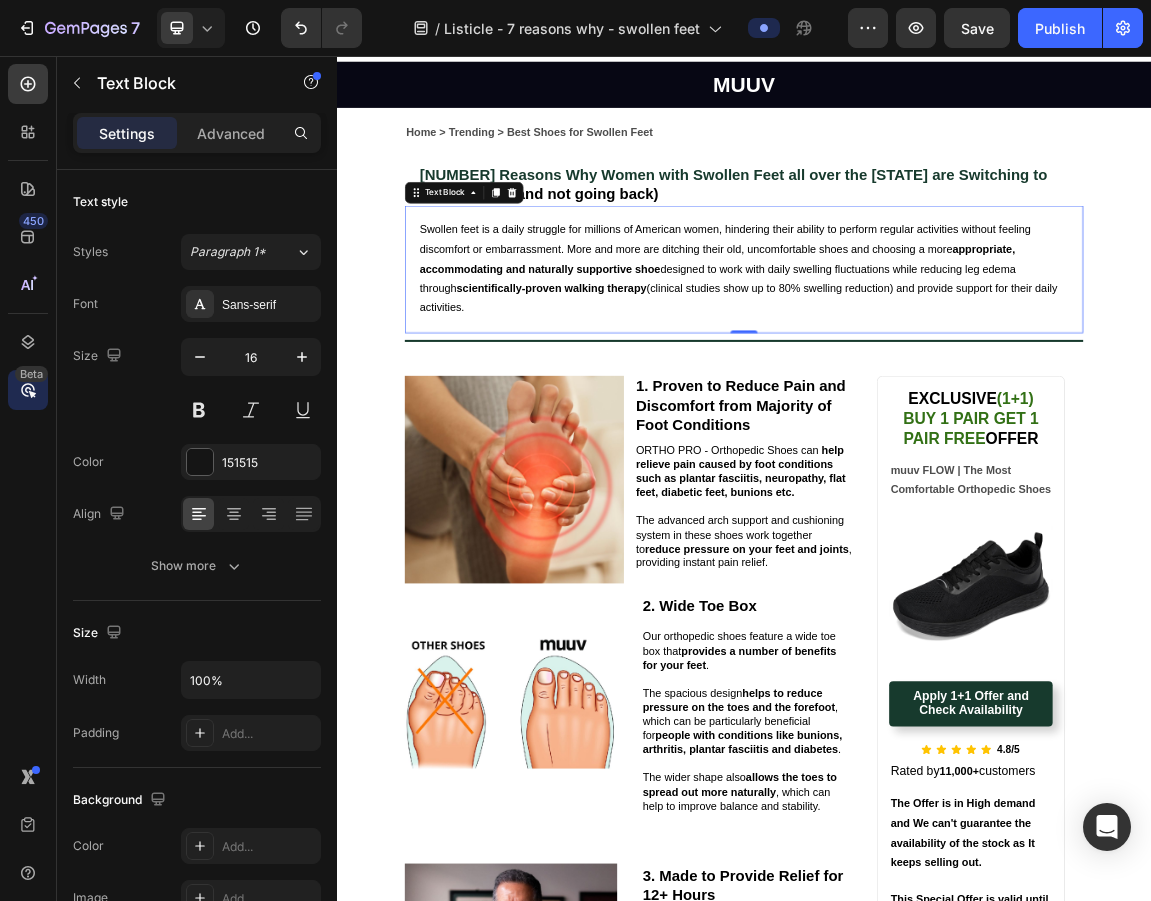 scroll, scrollTop: 139, scrollLeft: 0, axis: vertical 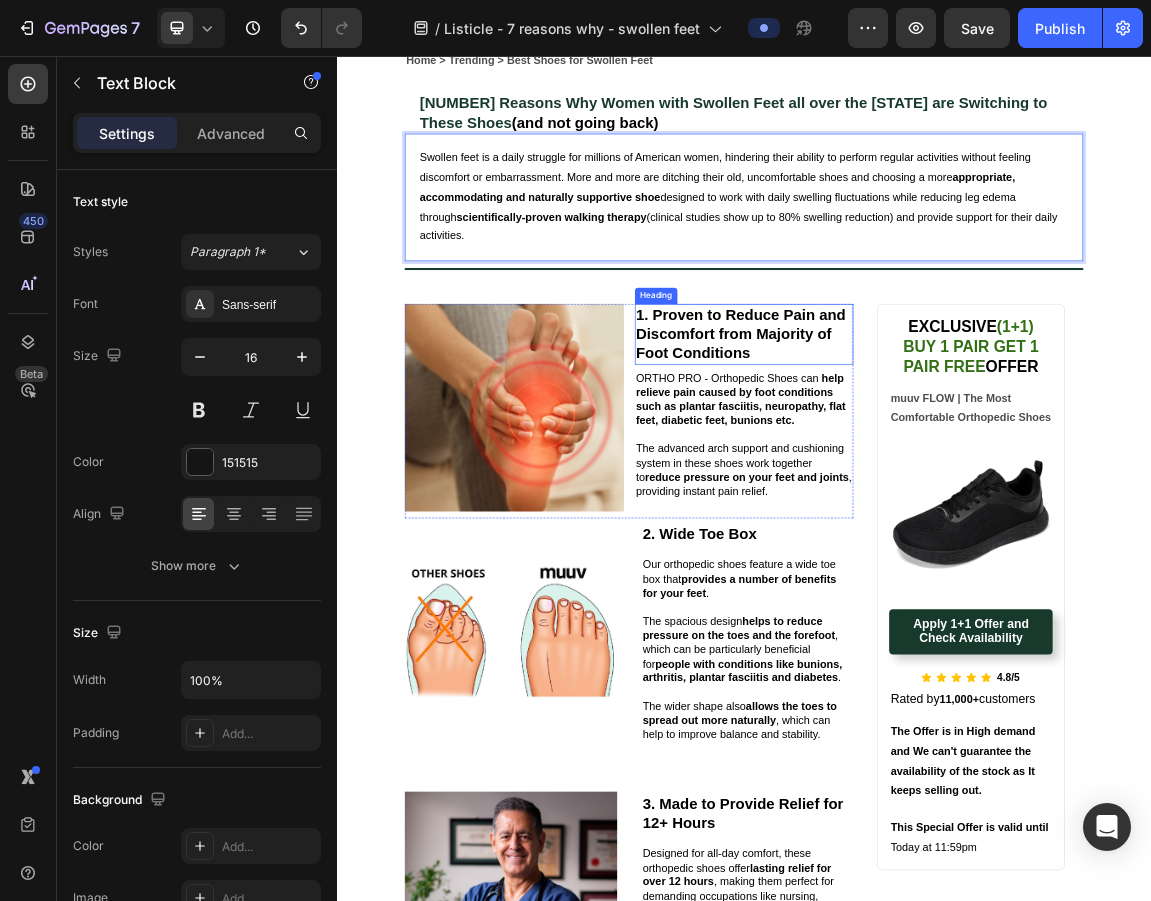 click on "1. Proven to Reduce Pain and Discomfort from Majority of Foot Conditions" at bounding box center (932, 465) 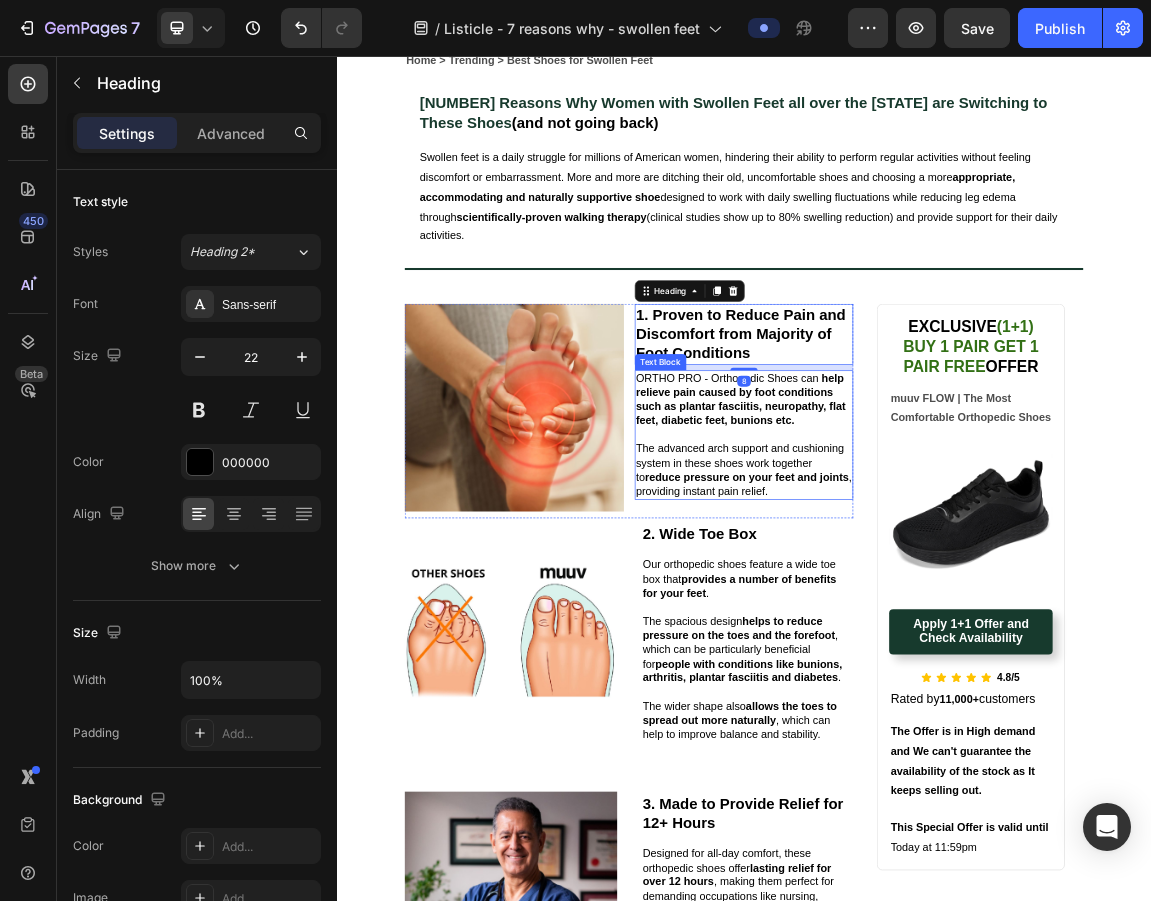 click on "help relieve pain caused by foot conditions such as plantar fasciitis, neuropathy, flat feet, diabetic feet, bunions etc" at bounding box center [932, 561] 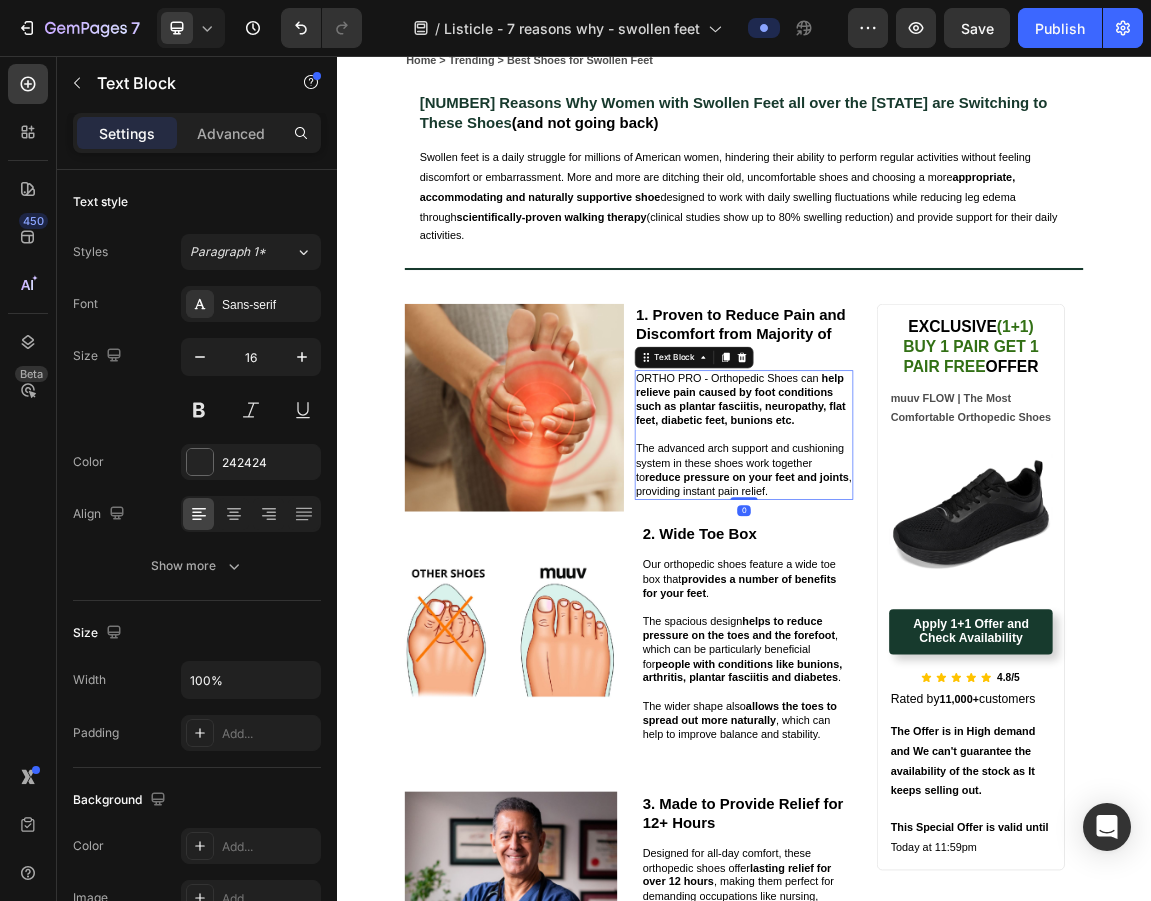click on "help relieve pain caused by foot conditions such as plantar fasciitis, neuropathy, flat feet, diabetic feet, bunions etc" at bounding box center [932, 561] 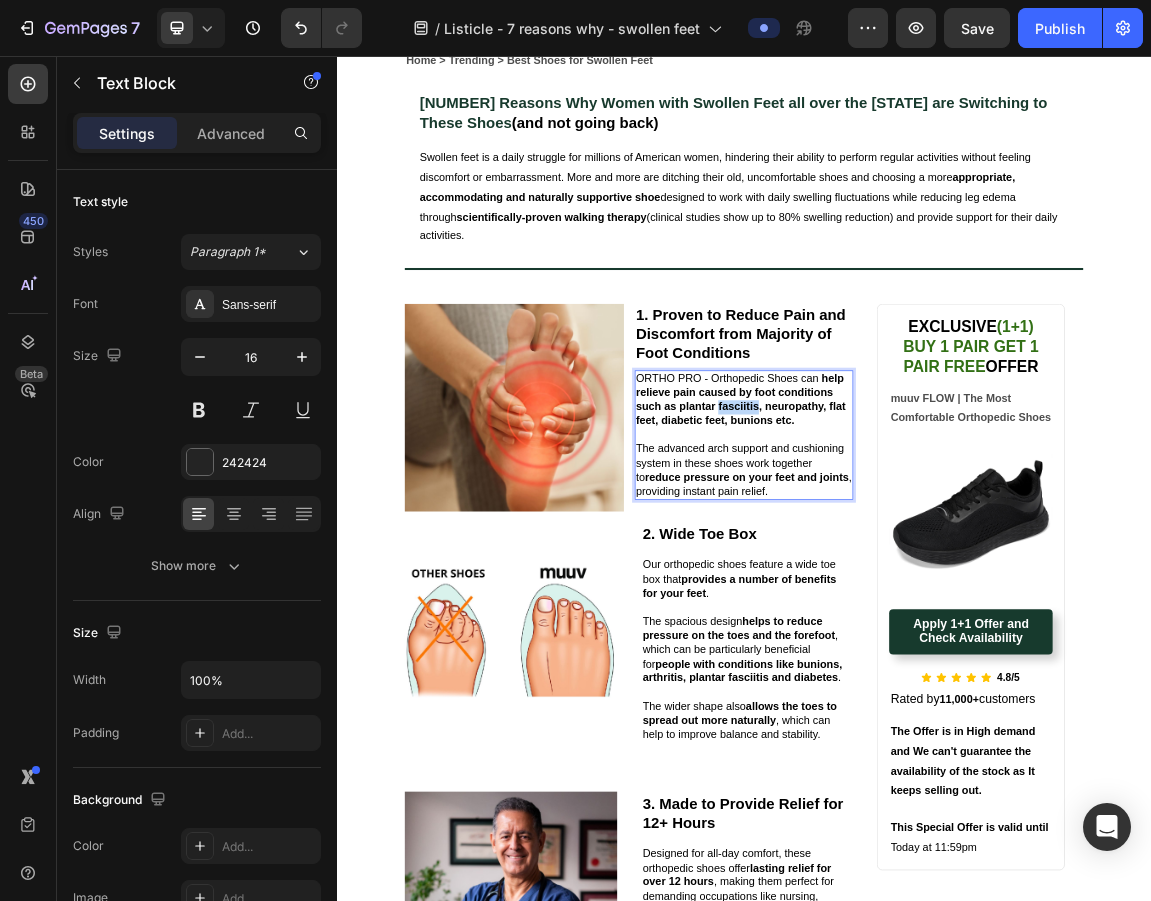 click on "help relieve pain caused by foot conditions such as plantar fasciitis, neuropathy, flat feet, diabetic feet, bunions etc" at bounding box center (932, 561) 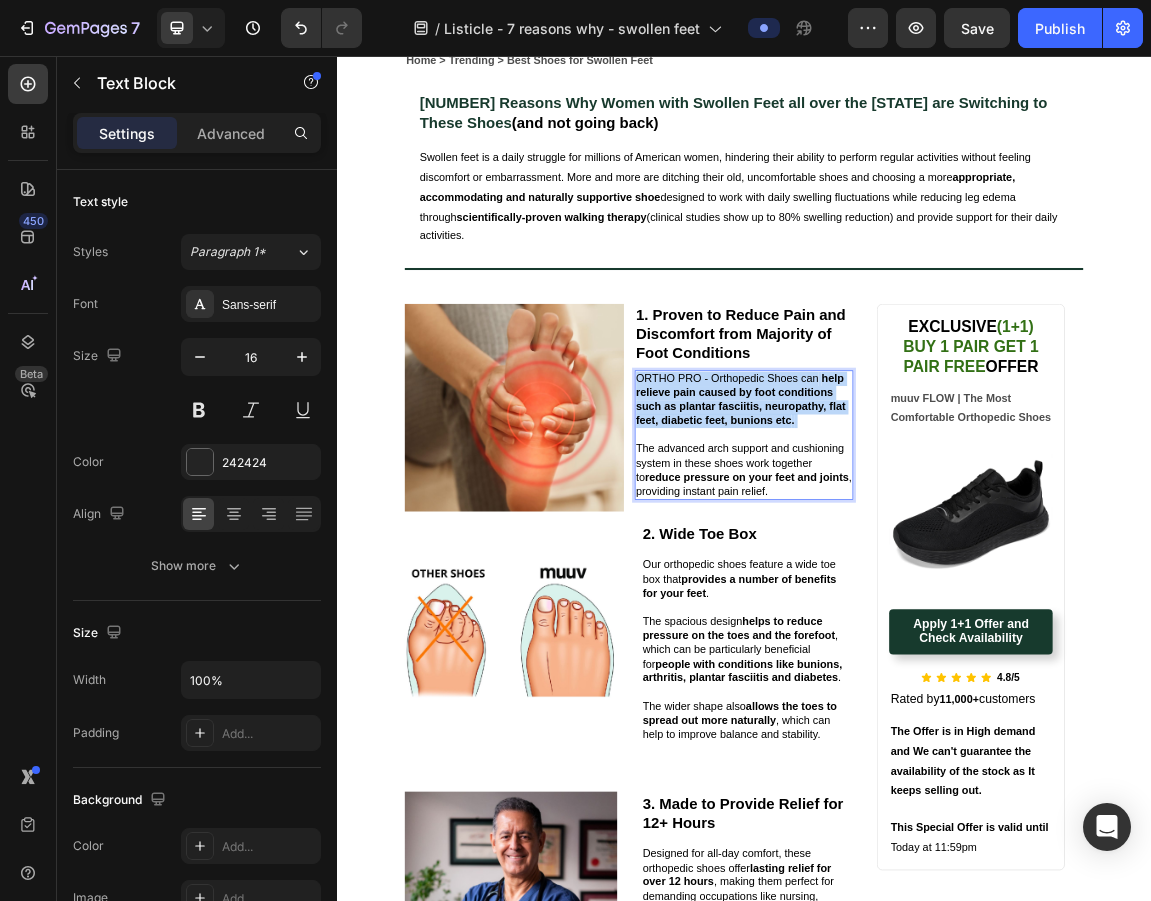click on "help relieve pain caused by foot conditions such as plantar fasciitis, neuropathy, flat feet, diabetic feet, bunions etc" at bounding box center (932, 561) 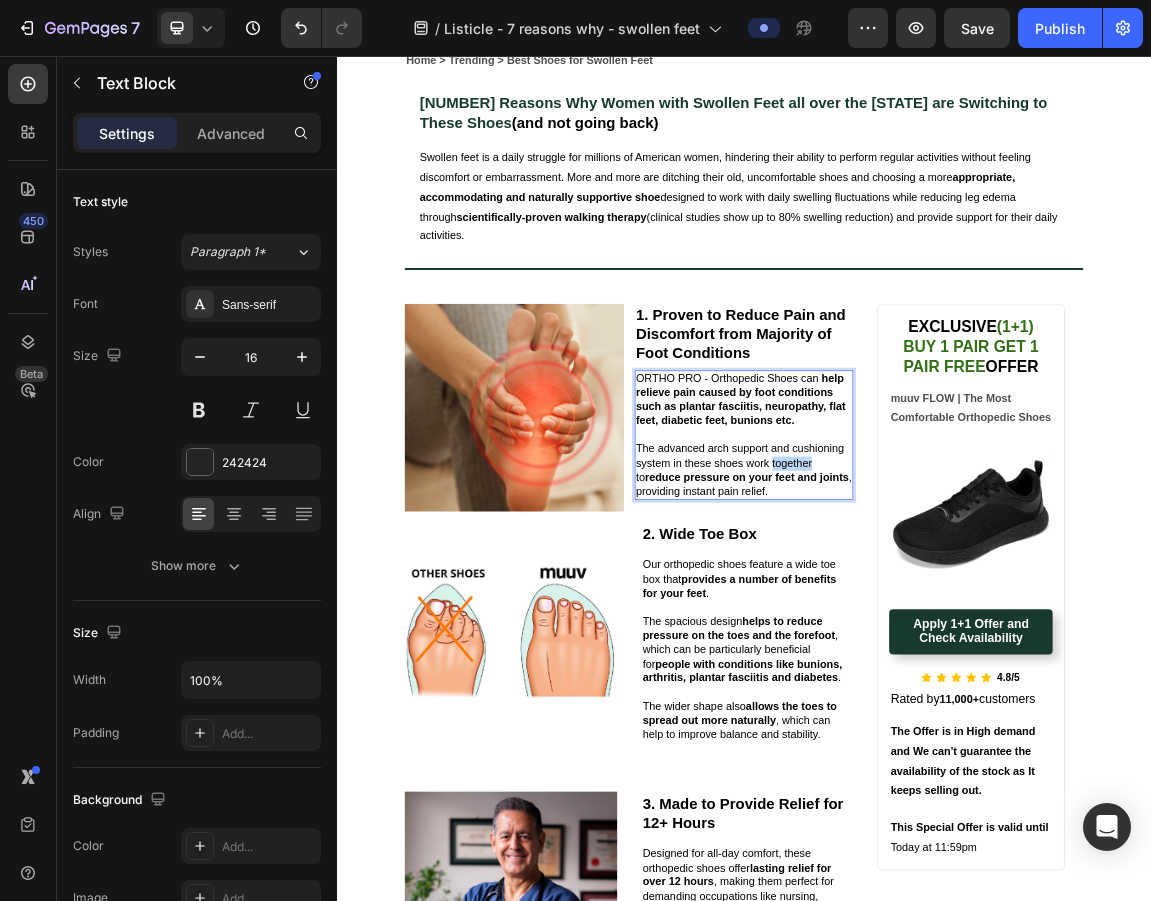 click on "﻿ The advanced arch support and cushioning system in these shoes work together to" at bounding box center [931, 655] 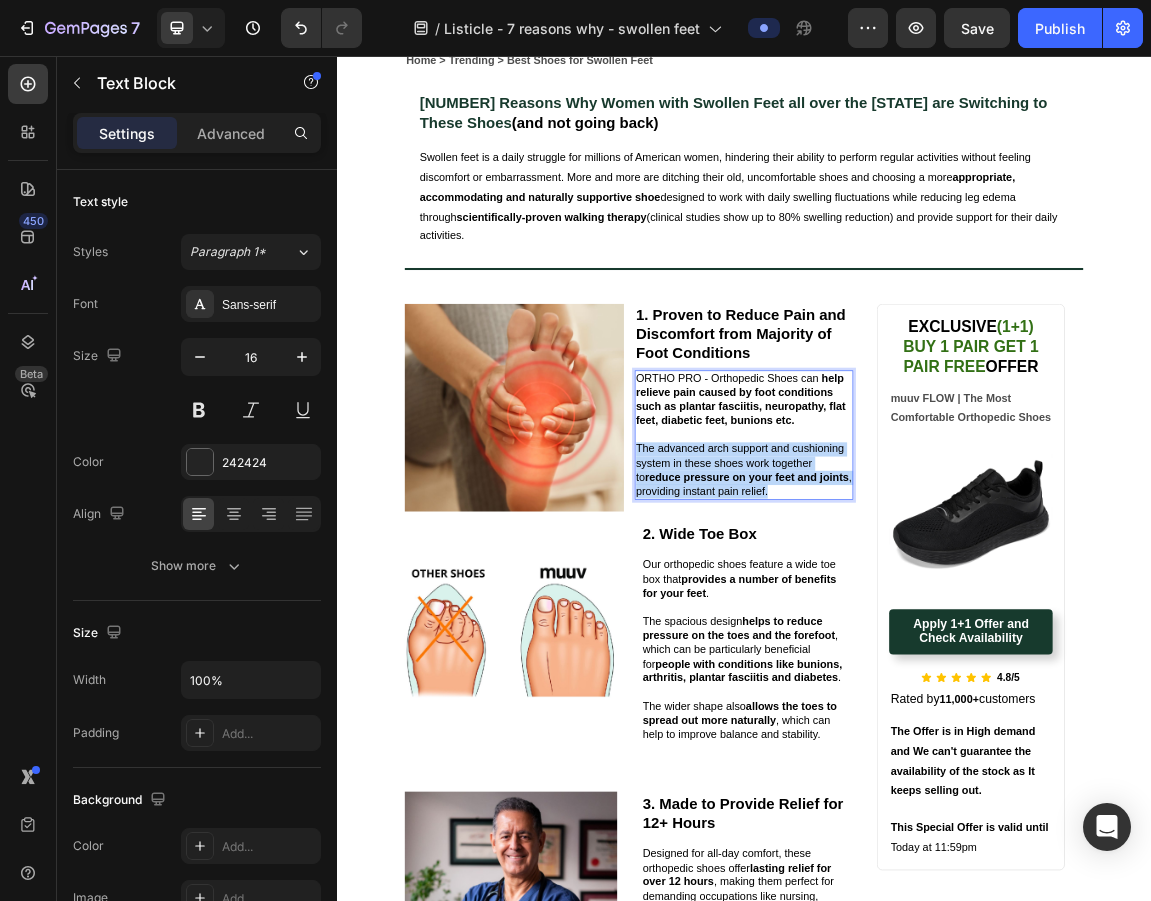 click on "﻿ The advanced arch support and cushioning system in these shoes work together to" at bounding box center (931, 655) 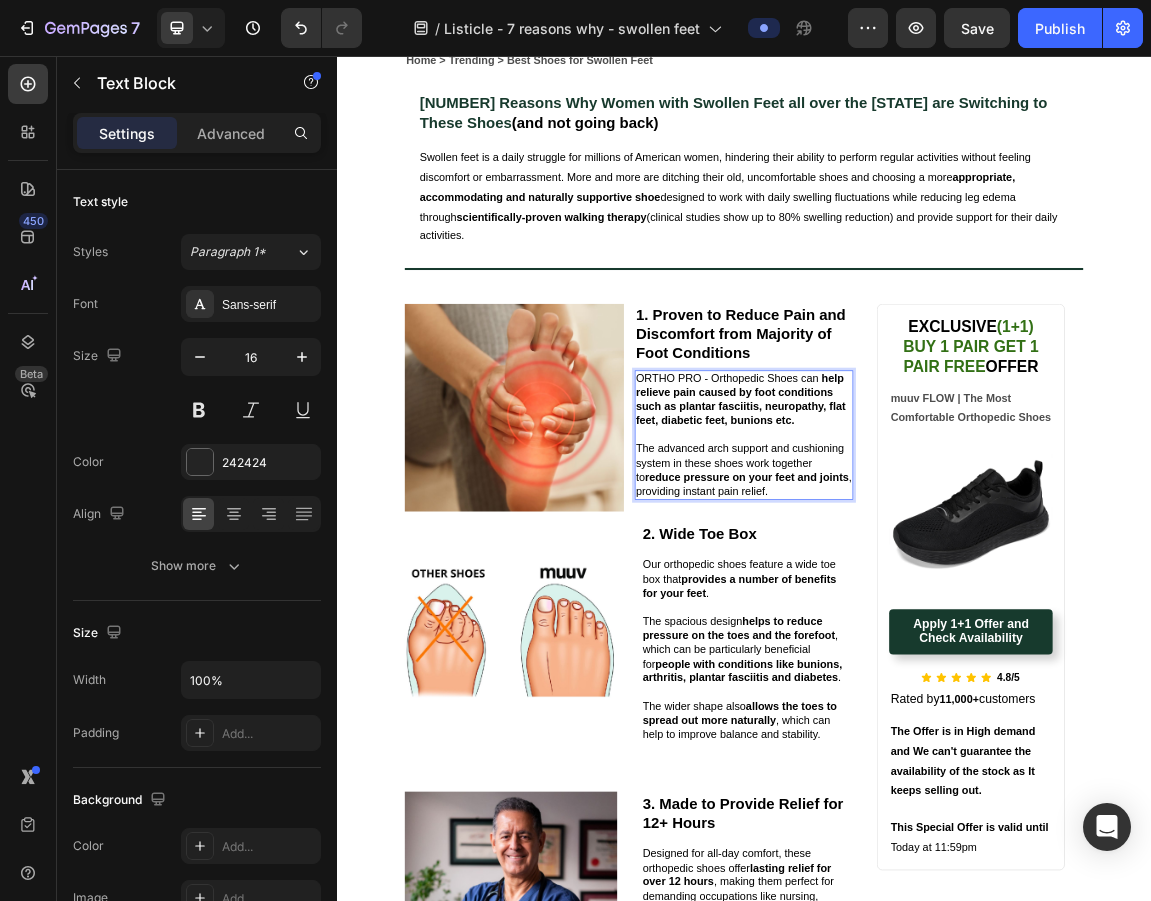 click on "ORTHO PRO - Orthopedic Shoes can help relieve pain caused by foot conditions such as plantar fasciitis, neuropathy, flat feet, diabetic feet, bunions etc. The advanced arch support and cushioning system in these shoes work together to reduce pressure on your feet and joints, providing instant pain relief." at bounding box center [937, 614] 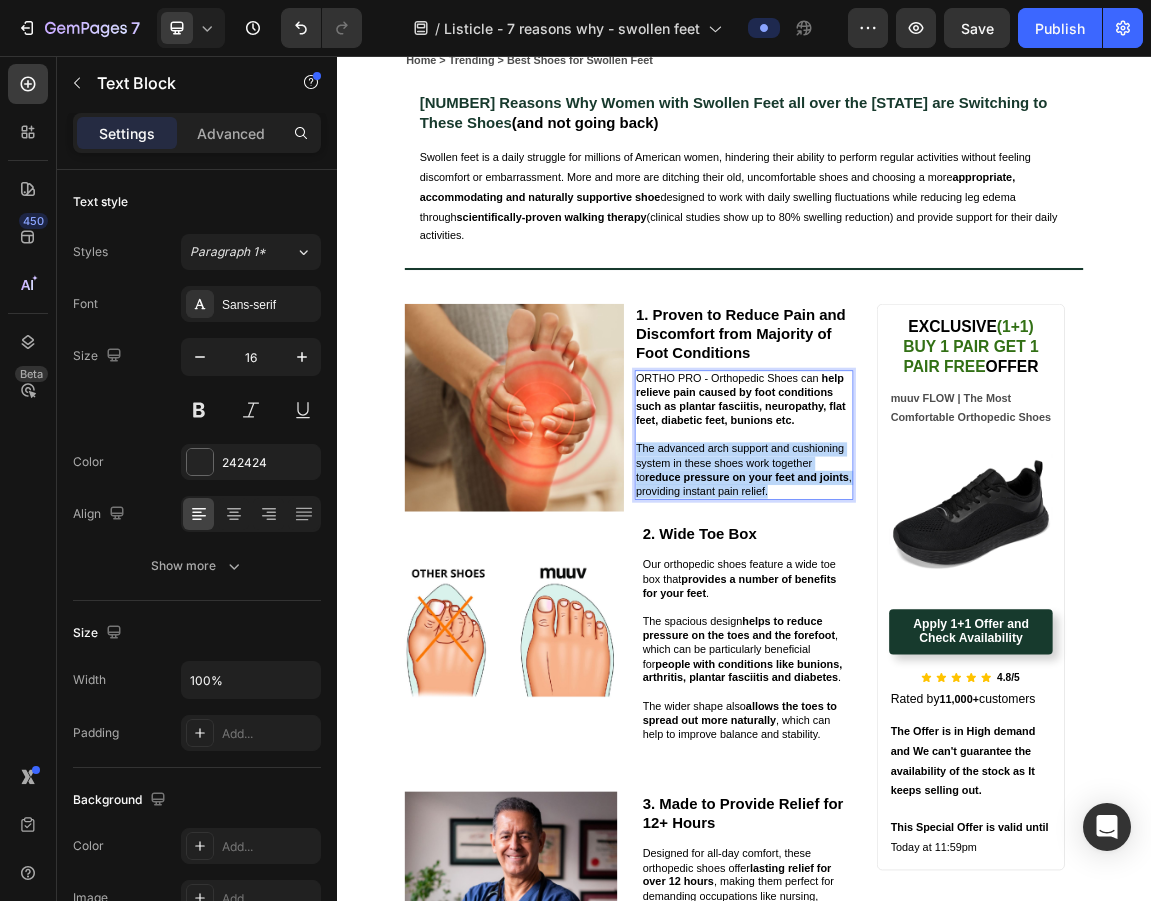 click on "ORTHO PRO - Orthopedic Shoes can help relieve pain caused by foot conditions such as plantar fasciitis, neuropathy, flat feet, diabetic feet, bunions etc. The advanced arch support and cushioning system in these shoes work together to reduce pressure on your feet and joints, providing instant pain relief." at bounding box center (937, 614) 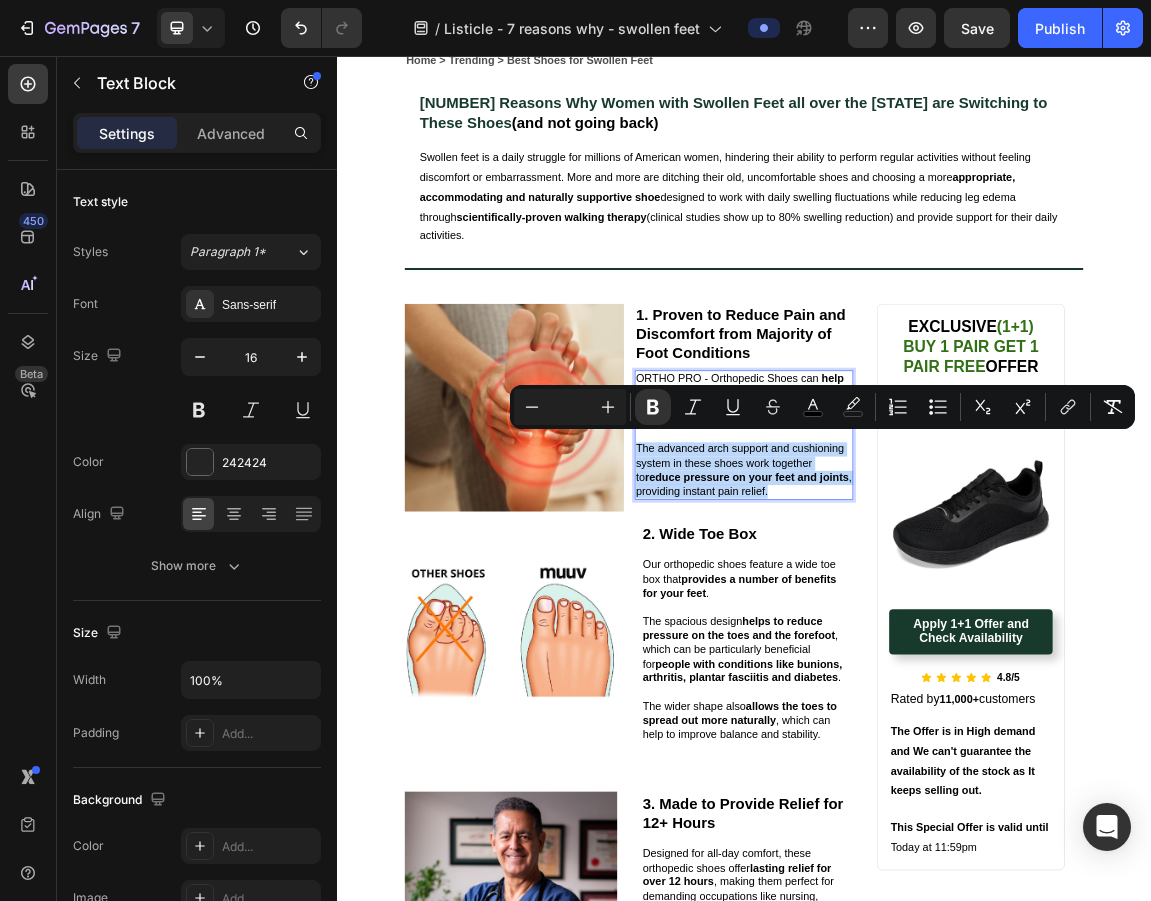 click on "ORTHO PRO - Orthopedic Shoes can help relieve pain caused by foot conditions such as plantar fasciitis, neuropathy, flat feet, diabetic feet, bunions etc. The advanced arch support and cushioning system in these shoes work together to reduce pressure on your feet and joints, providing instant pain relief." at bounding box center (937, 614) 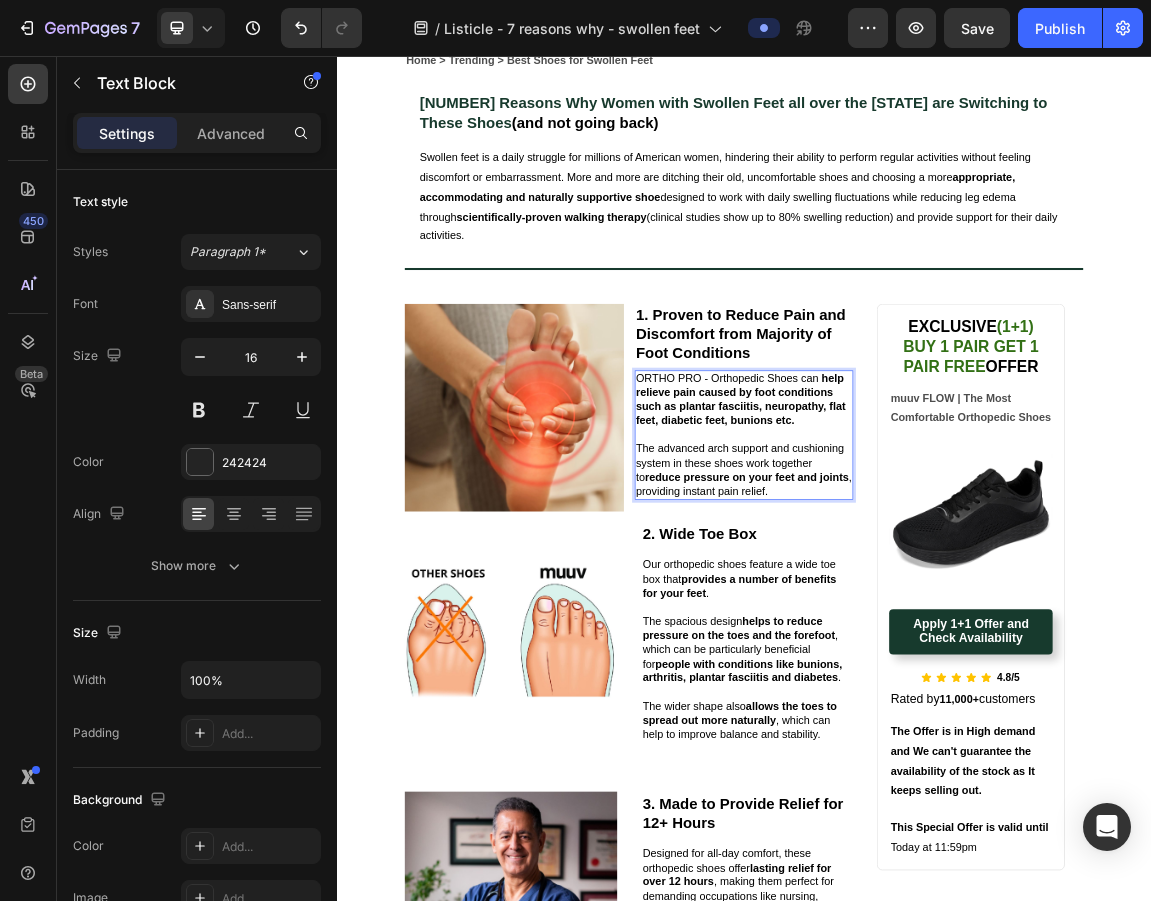 click on "reduce pressure on your feet and joints" at bounding box center (941, 676) 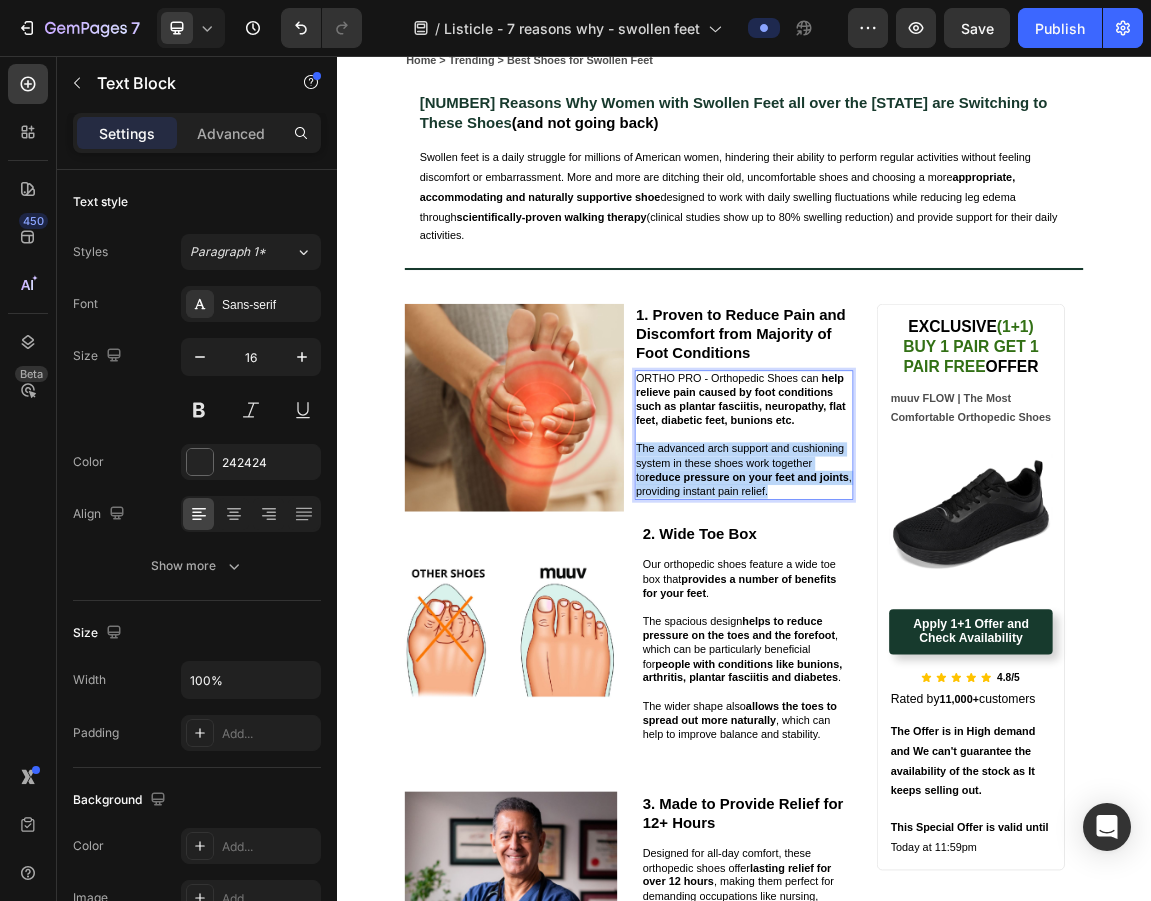 click on "reduce pressure on your feet and joints" at bounding box center [941, 676] 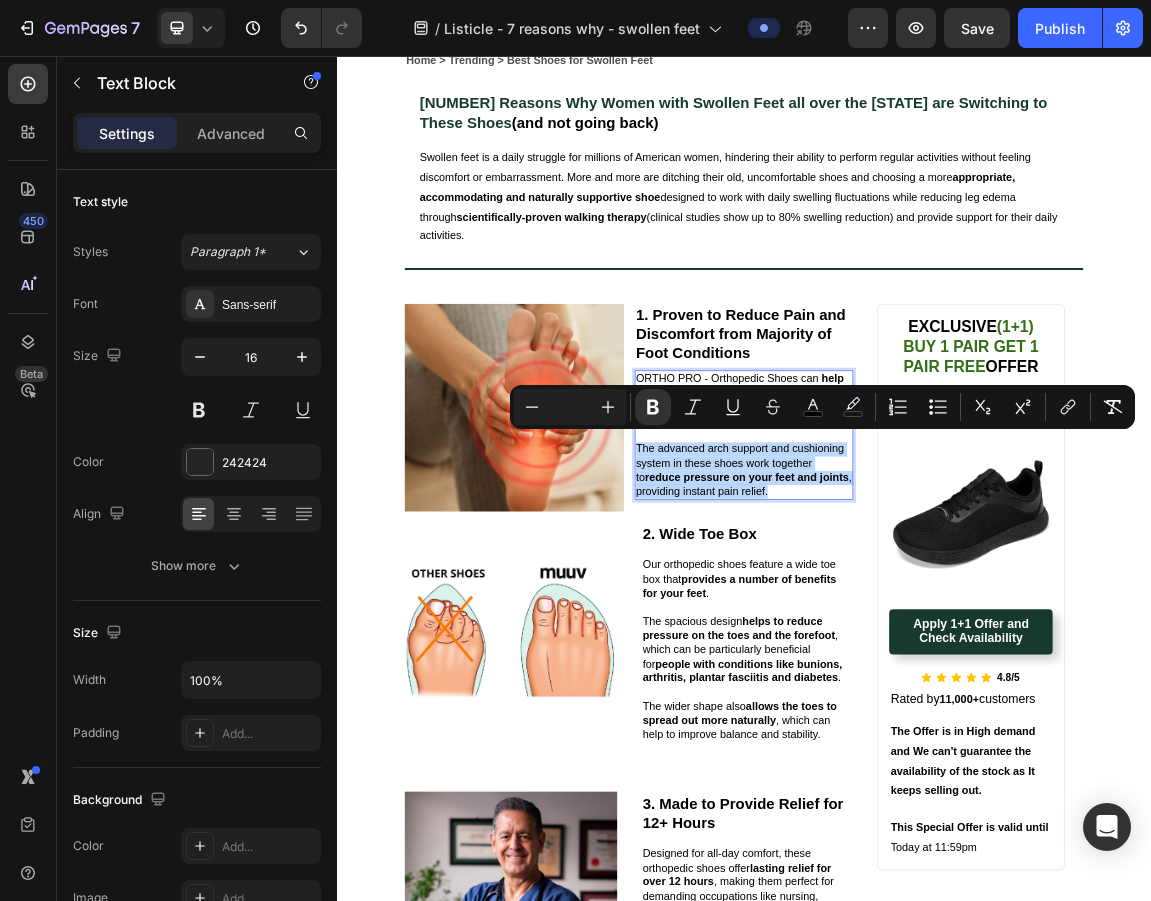 click on "ORTHO PRO - Orthopedic Shoes can help relieve pain caused by foot conditions such as plantar fasciitis, neuropathy, flat feet, diabetic feet, bunions etc. The advanced arch support and cushioning system in these shoes work together to reduce pressure on your feet and joints, providing instant pain relief." at bounding box center (937, 614) 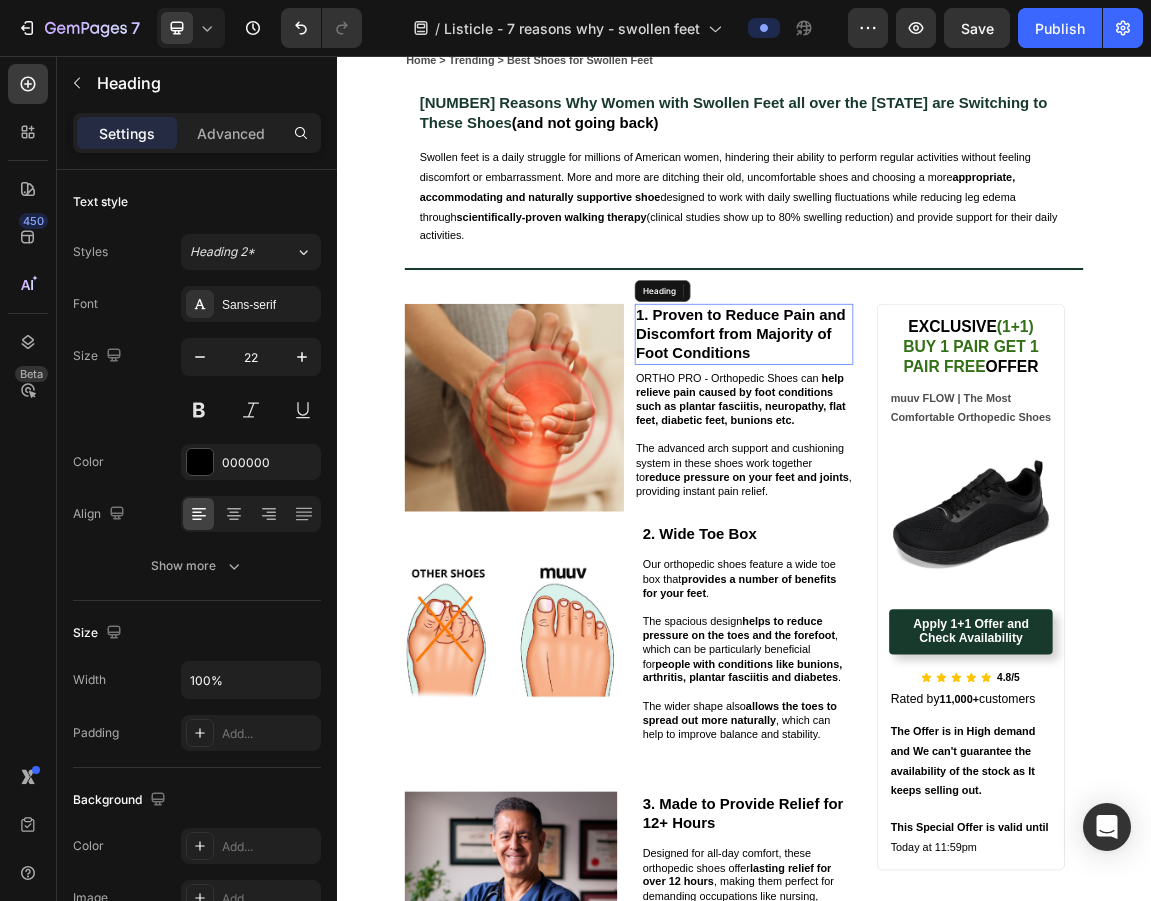 click on "1. Proven to Reduce Pain and Discomfort from Majority of Foot Conditions" at bounding box center [937, 466] 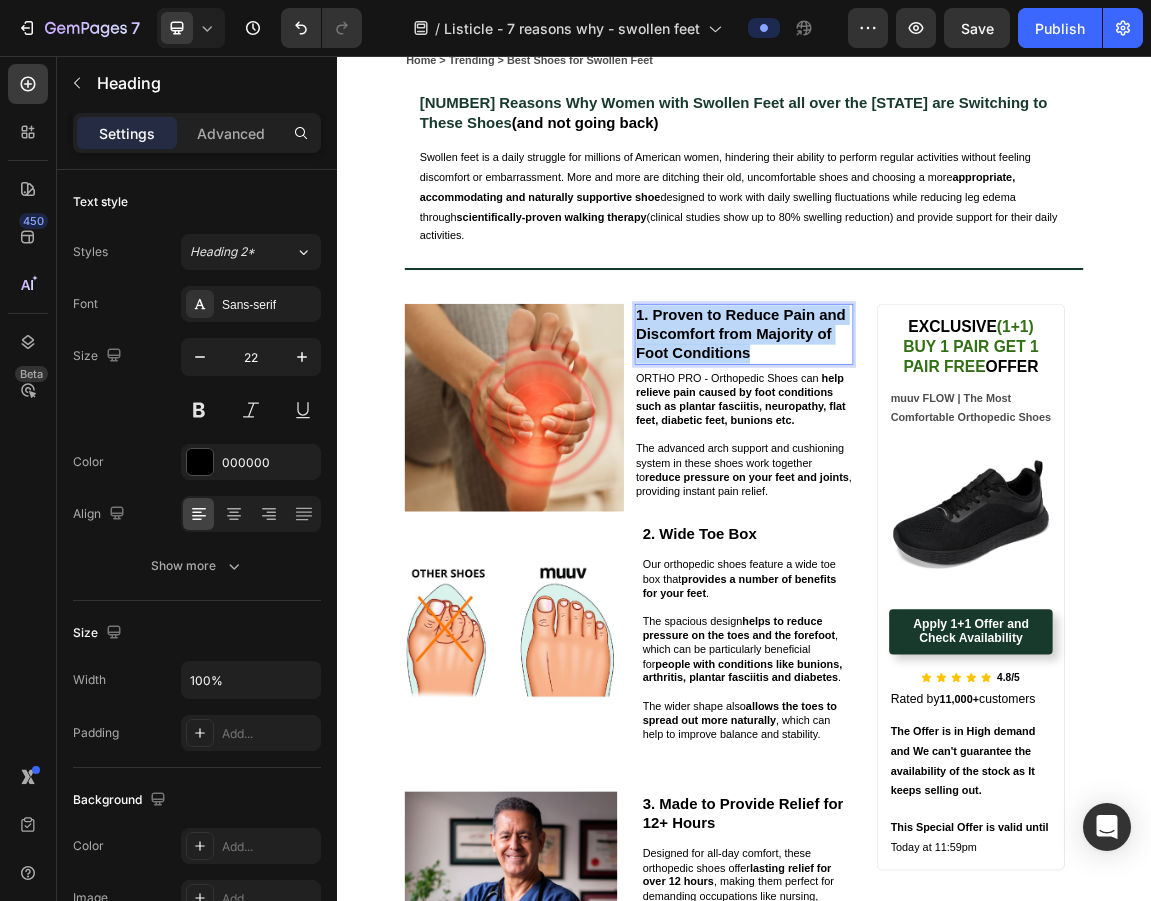 click on "1. Proven to Reduce Pain and Discomfort from Majority of Foot Conditions" at bounding box center (937, 466) 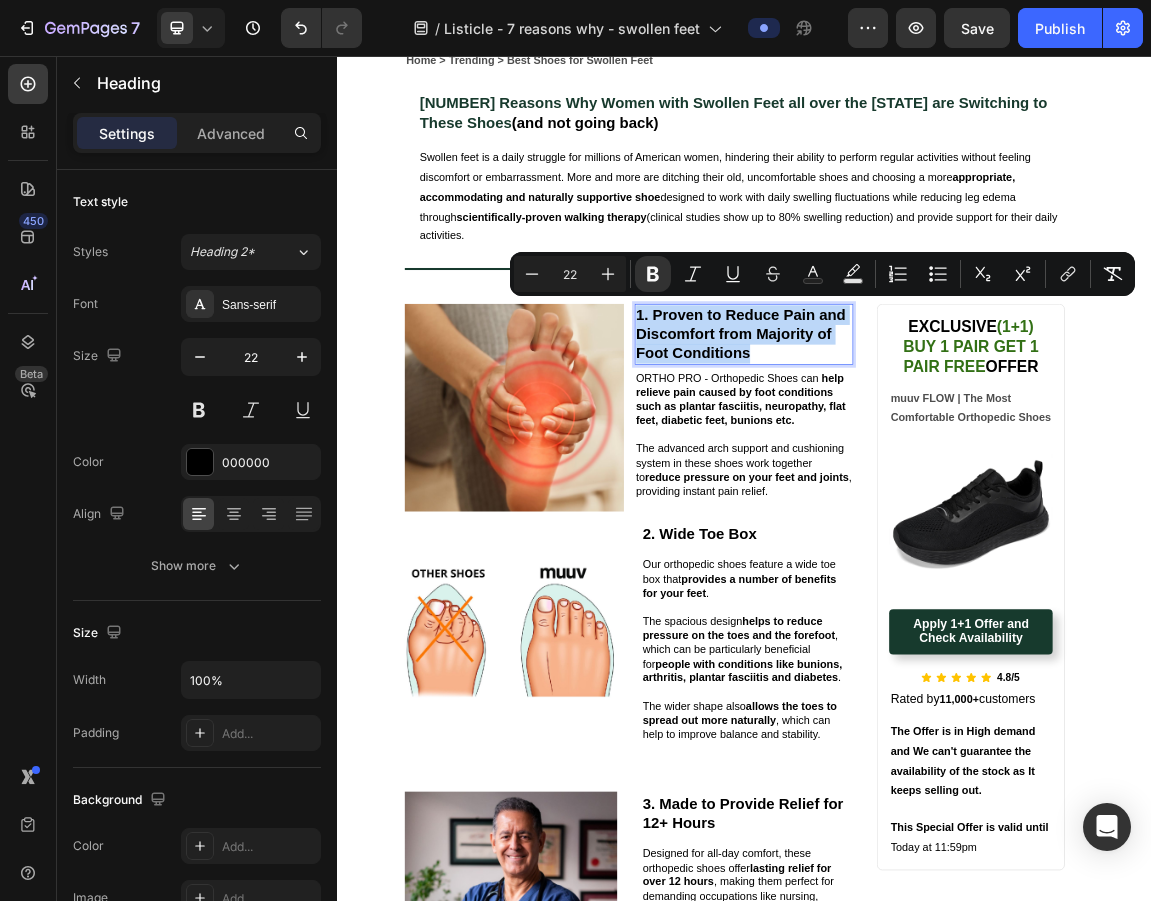 click on "1. Proven to Reduce Pain and Discomfort from Majority of Foot Conditions" at bounding box center [937, 466] 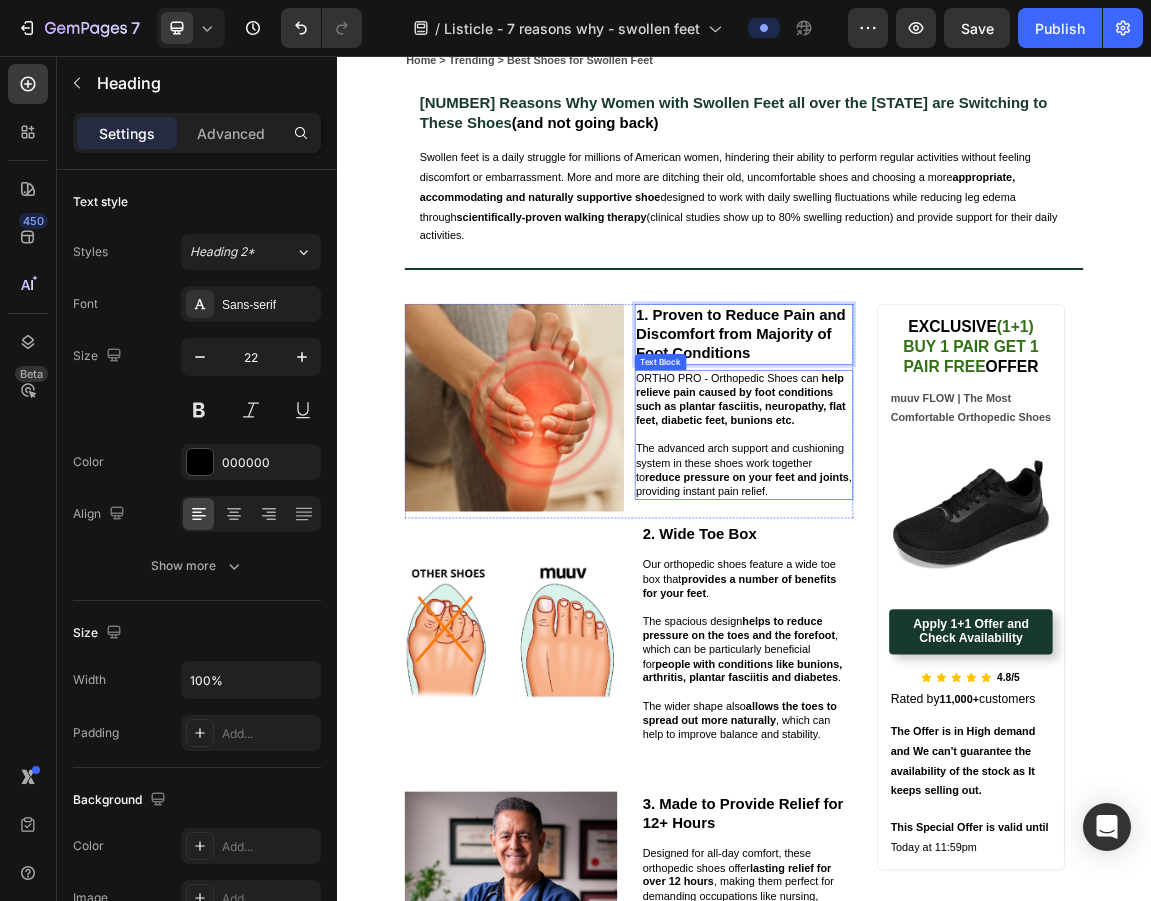 click on "ORTHO PRO - Orthopedic Shoes can" at bounding box center [915, 530] 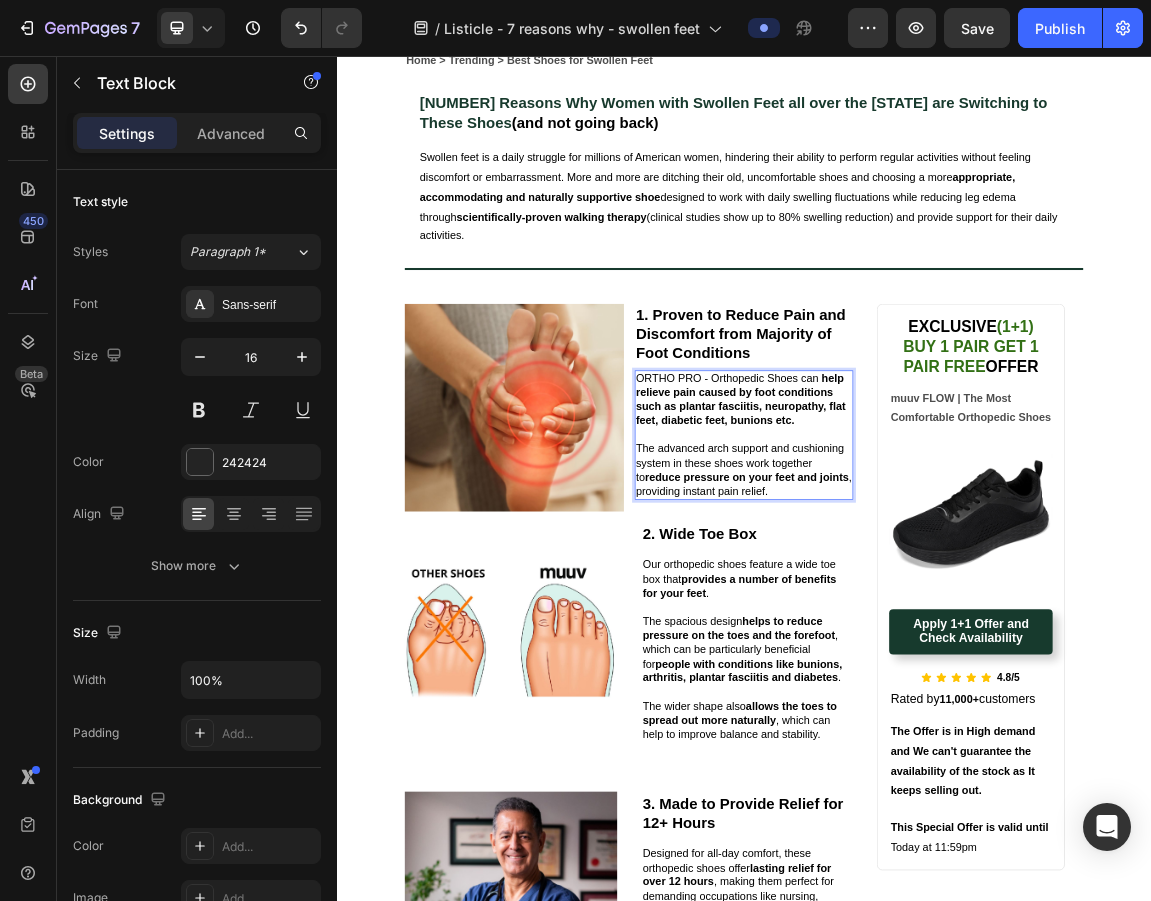 click on "help relieve pain caused by foot conditions such as plantar fasciitis, neuropathy, flat feet, diabetic feet, bunions etc" at bounding box center (932, 561) 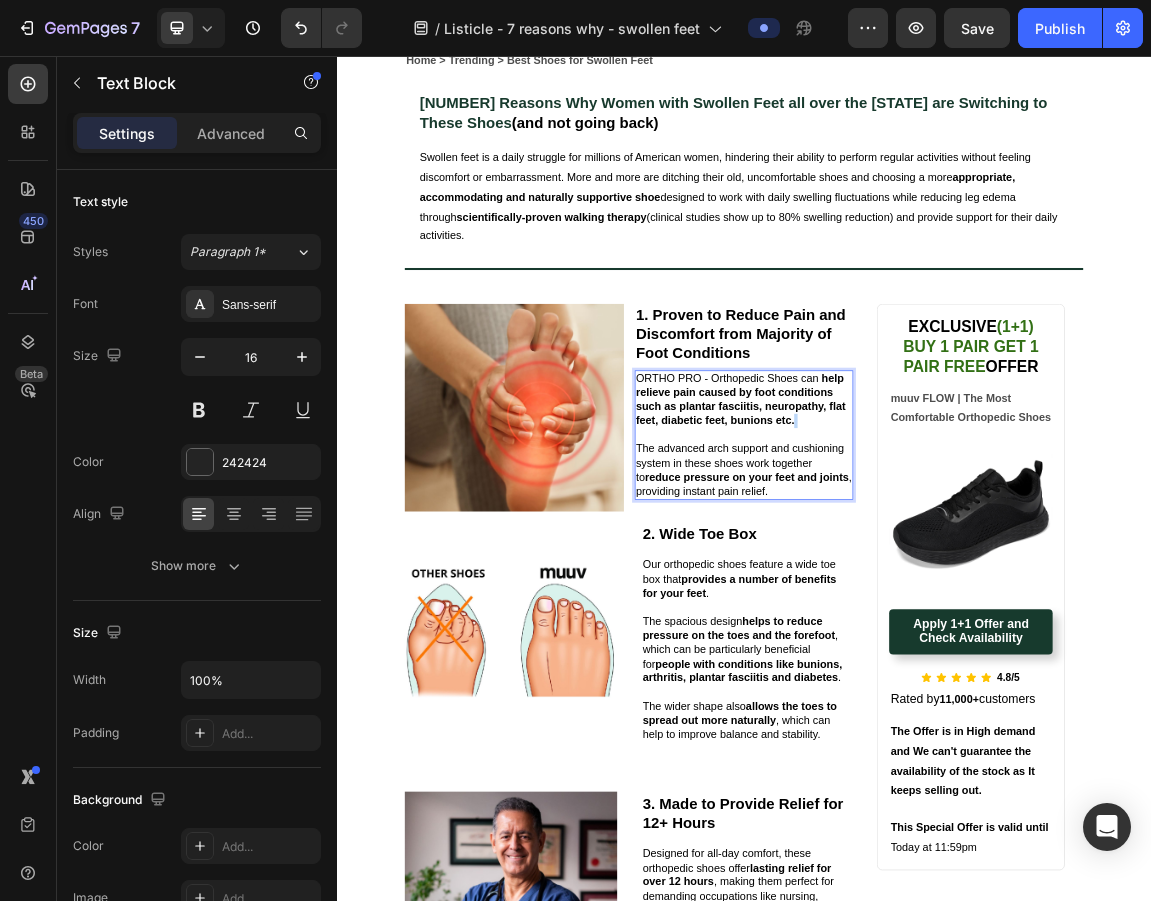 click on "ORTHO PRO - Orthopedic Shoes can help relieve pain caused by foot conditions such as plantar fasciitis, neuropathy, flat feet, diabetic feet, bunions etc. The advanced arch support and cushioning system in these shoes work together to reduce pressure on your feet and joints, providing instant pain relief." at bounding box center (937, 614) 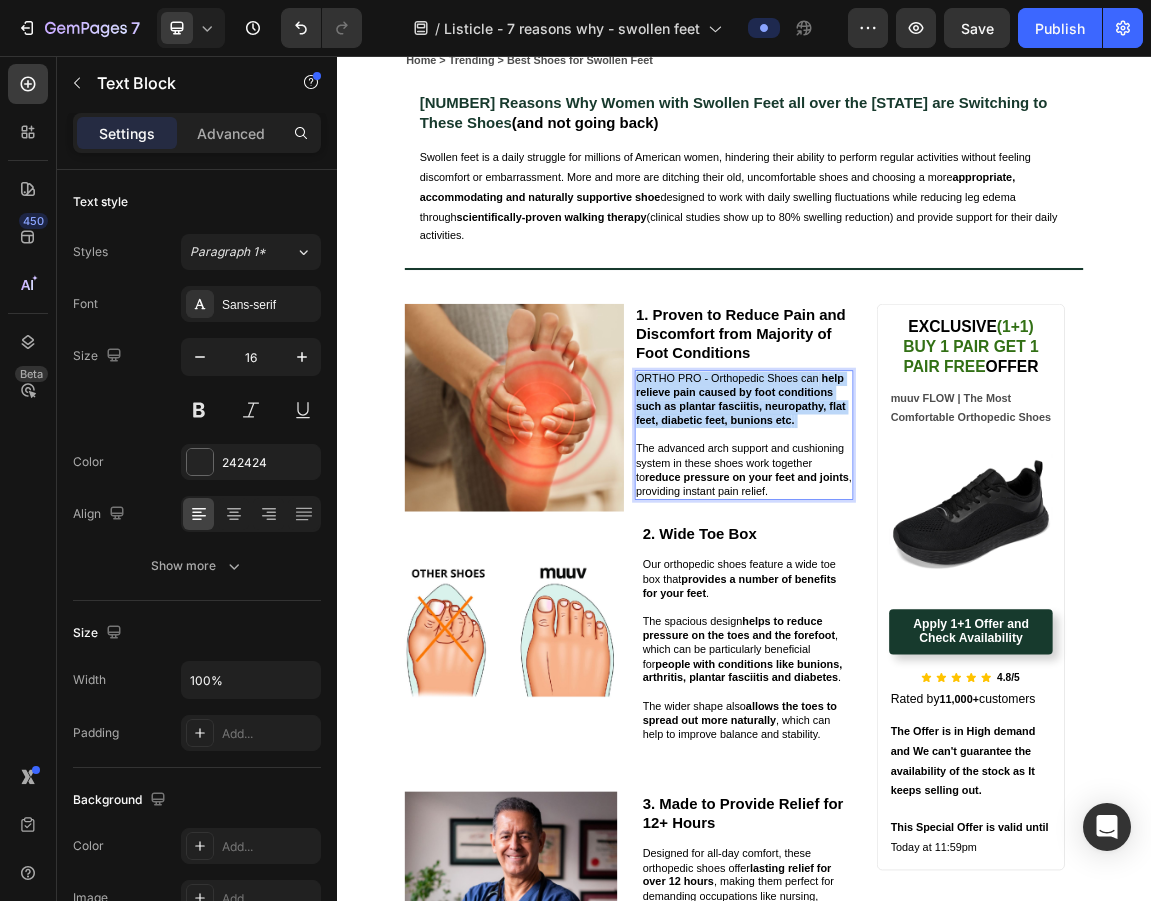 click on "ORTHO PRO - Orthopedic Shoes can help relieve pain caused by foot conditions such as plantar fasciitis, neuropathy, flat feet, diabetic feet, bunions etc. The advanced arch support and cushioning system in these shoes work together to reduce pressure on your feet and joints, providing instant pain relief." at bounding box center [937, 614] 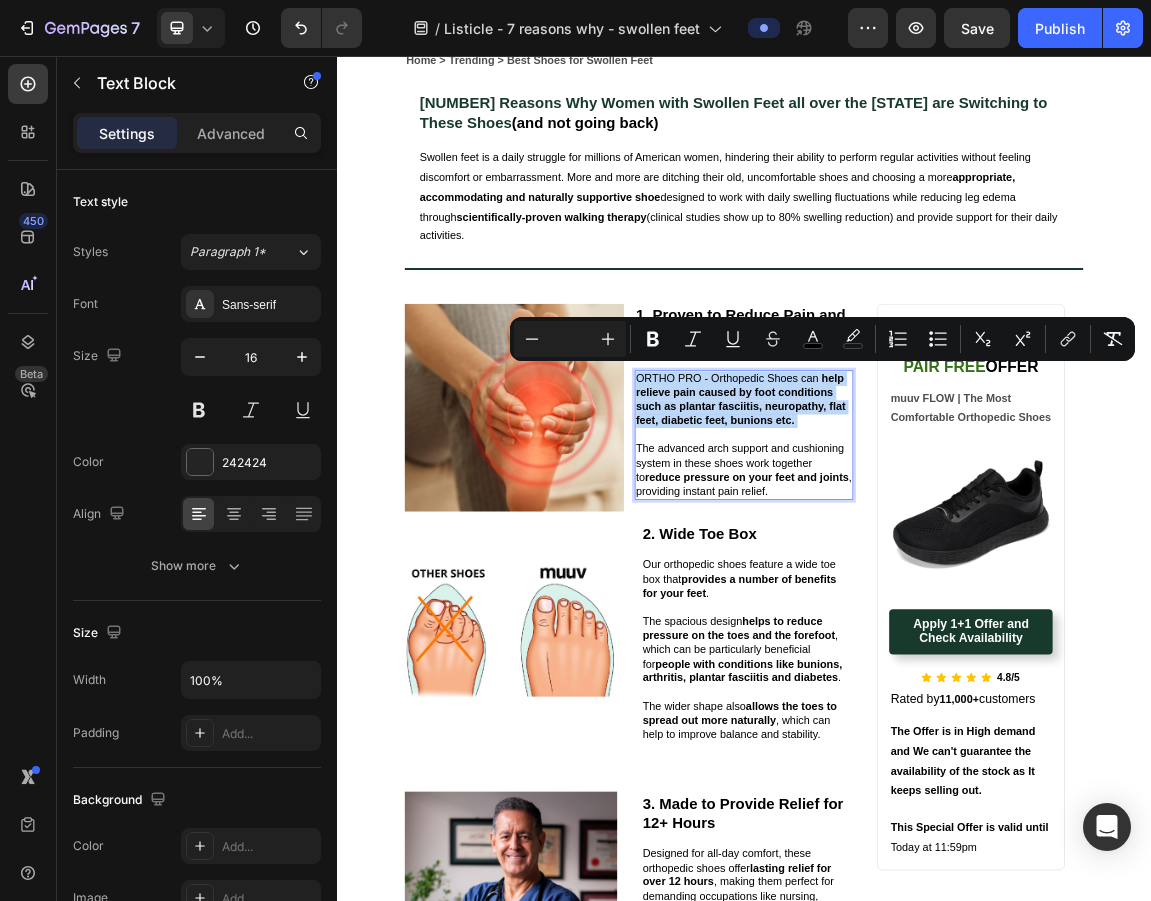 click on "ORTHO PRO - Orthopedic Shoes can help relieve pain caused by foot conditions such as plantar fasciitis, neuropathy, flat feet, diabetic feet, bunions etc. The advanced arch support and cushioning system in these shoes work together to reduce pressure on your feet and joints, providing instant pain relief." at bounding box center (937, 614) 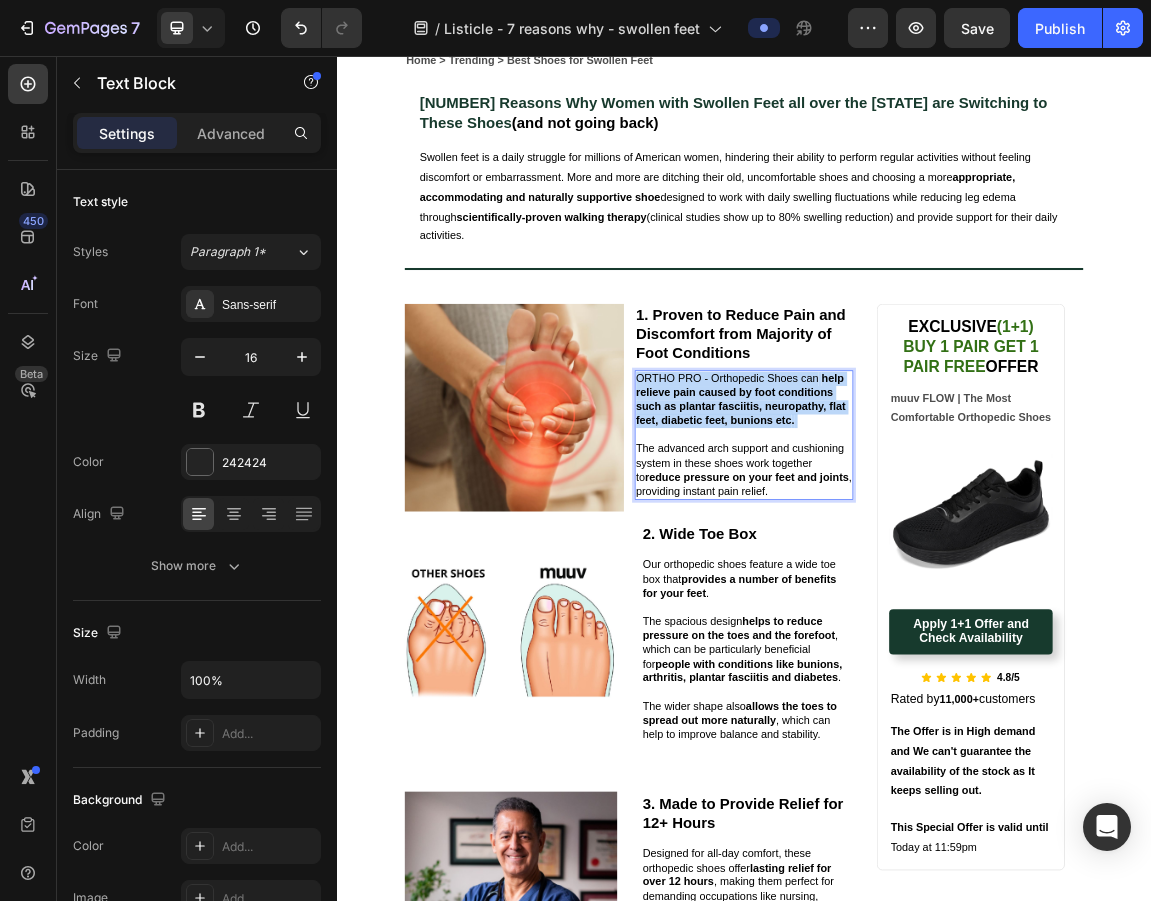 click on "﻿ The advanced arch support and cushioning system in these shoes work together to" at bounding box center (931, 655) 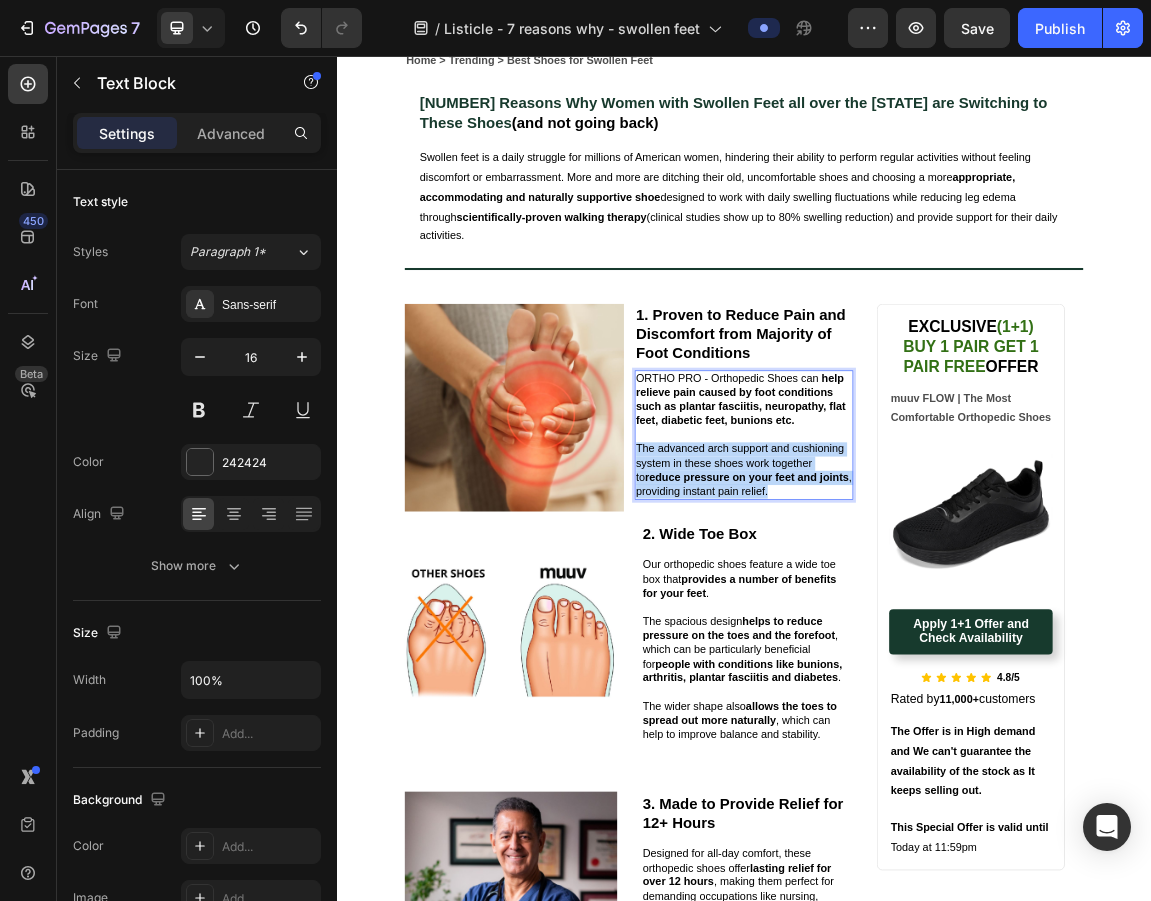 click on "﻿ The advanced arch support and cushioning system in these shoes work together to" at bounding box center (931, 655) 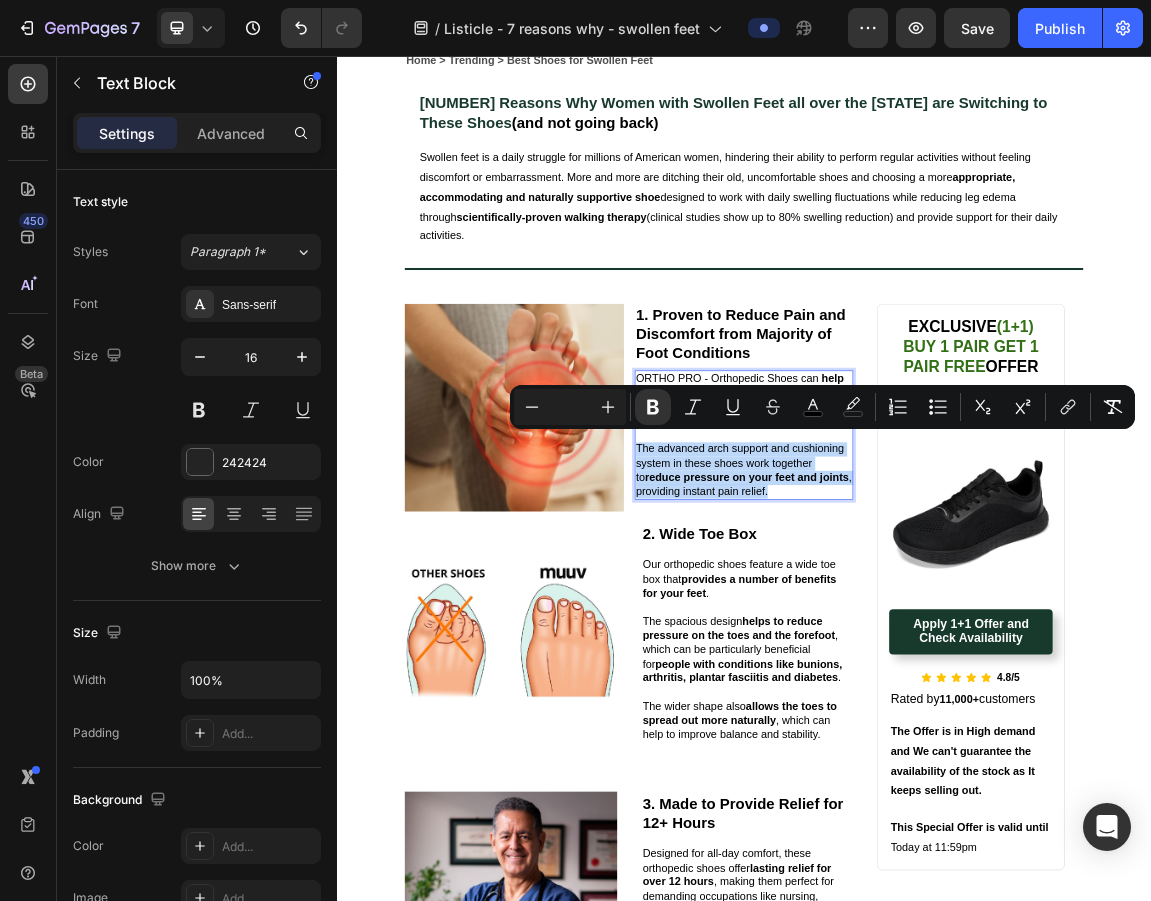 click on "reduce pressure on your feet and joints" at bounding box center [941, 676] 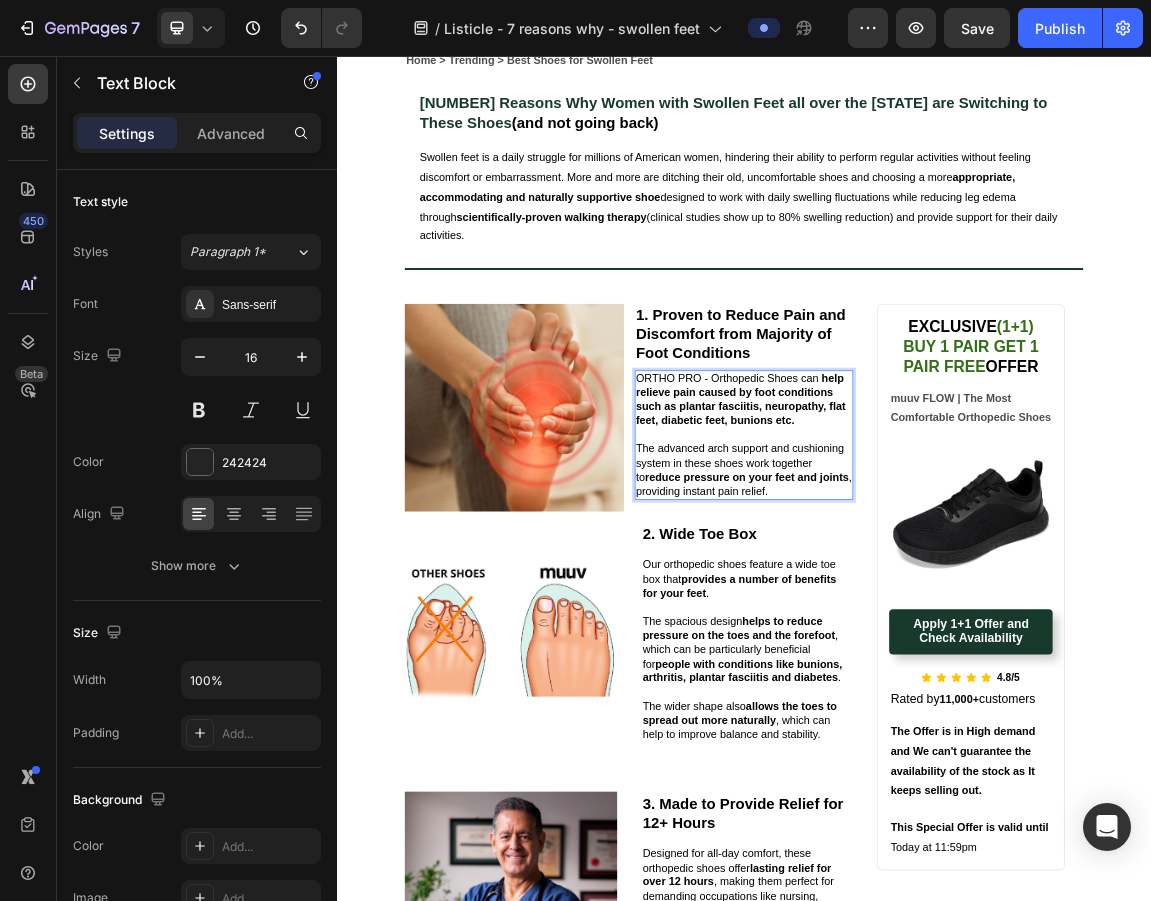 click on "ORTHO PRO - Orthopedic Shoes can help relieve pain caused by foot conditions such as plantar fasciitis, neuropathy, flat feet, diabetic feet, bunions etc. The advanced arch support and cushioning system in these shoes work together to reduce pressure on your feet and joints, providing instant pain relief." at bounding box center (937, 614) 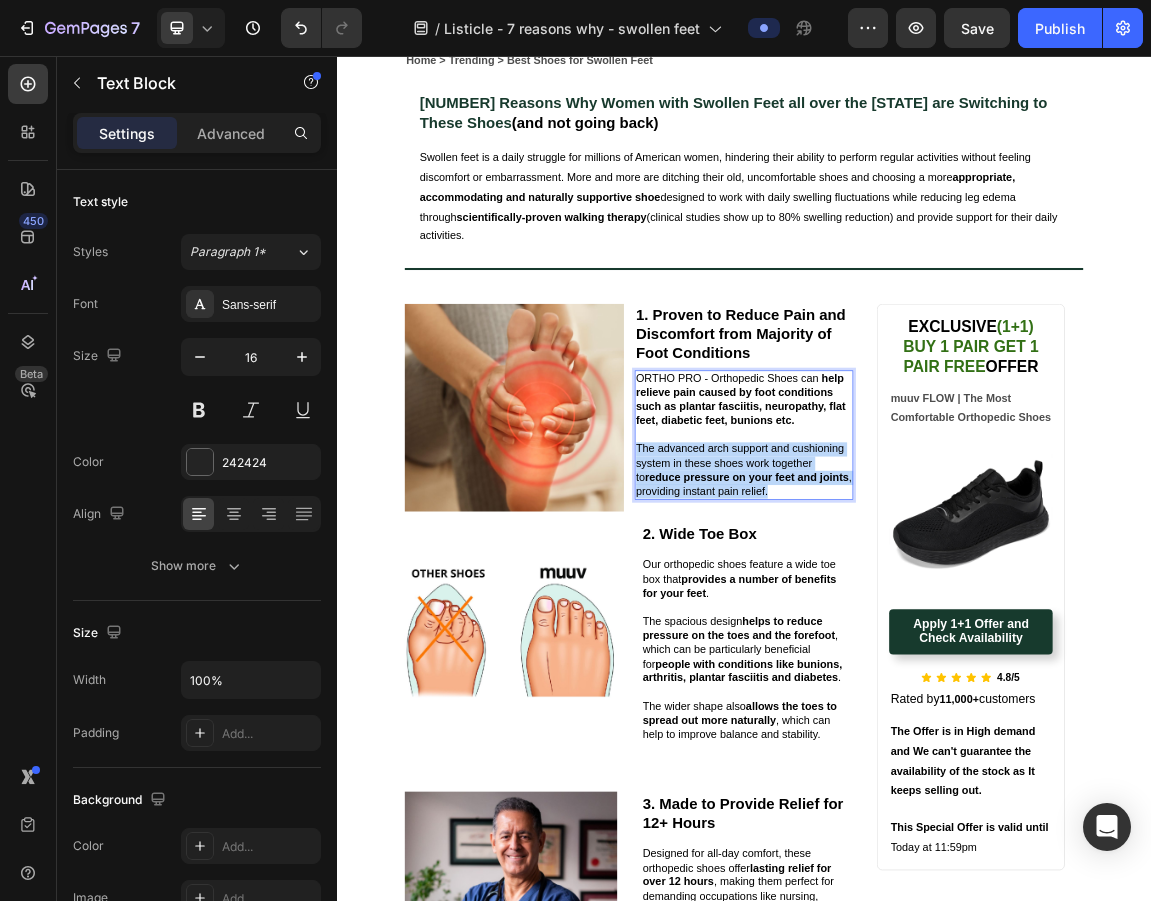 click on "ORTHO PRO - Orthopedic Shoes can help relieve pain caused by foot conditions such as plantar fasciitis, neuropathy, flat feet, diabetic feet, bunions etc. The advanced arch support and cushioning system in these shoes work together to reduce pressure on your feet and joints, providing instant pain relief." at bounding box center (937, 614) 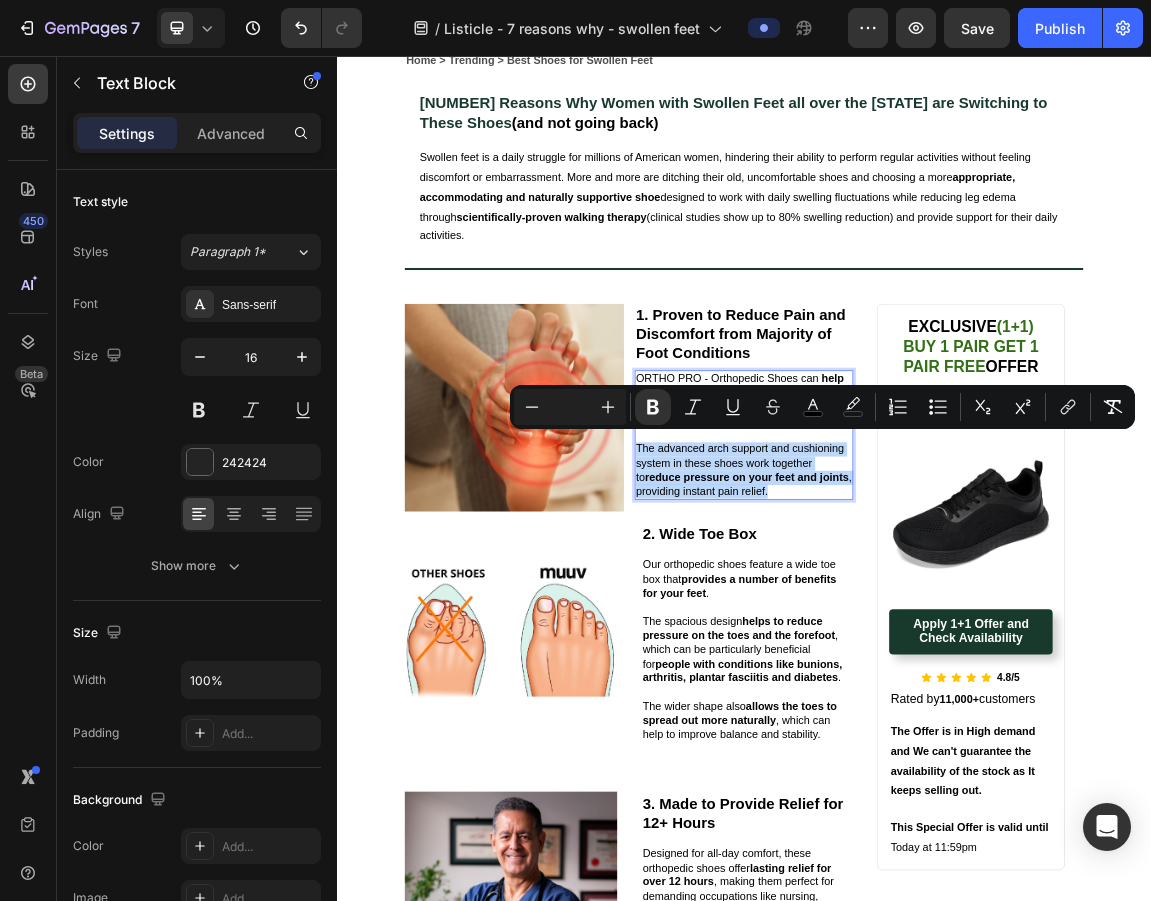 click on "reduce pressure on your feet and joints" at bounding box center [941, 676] 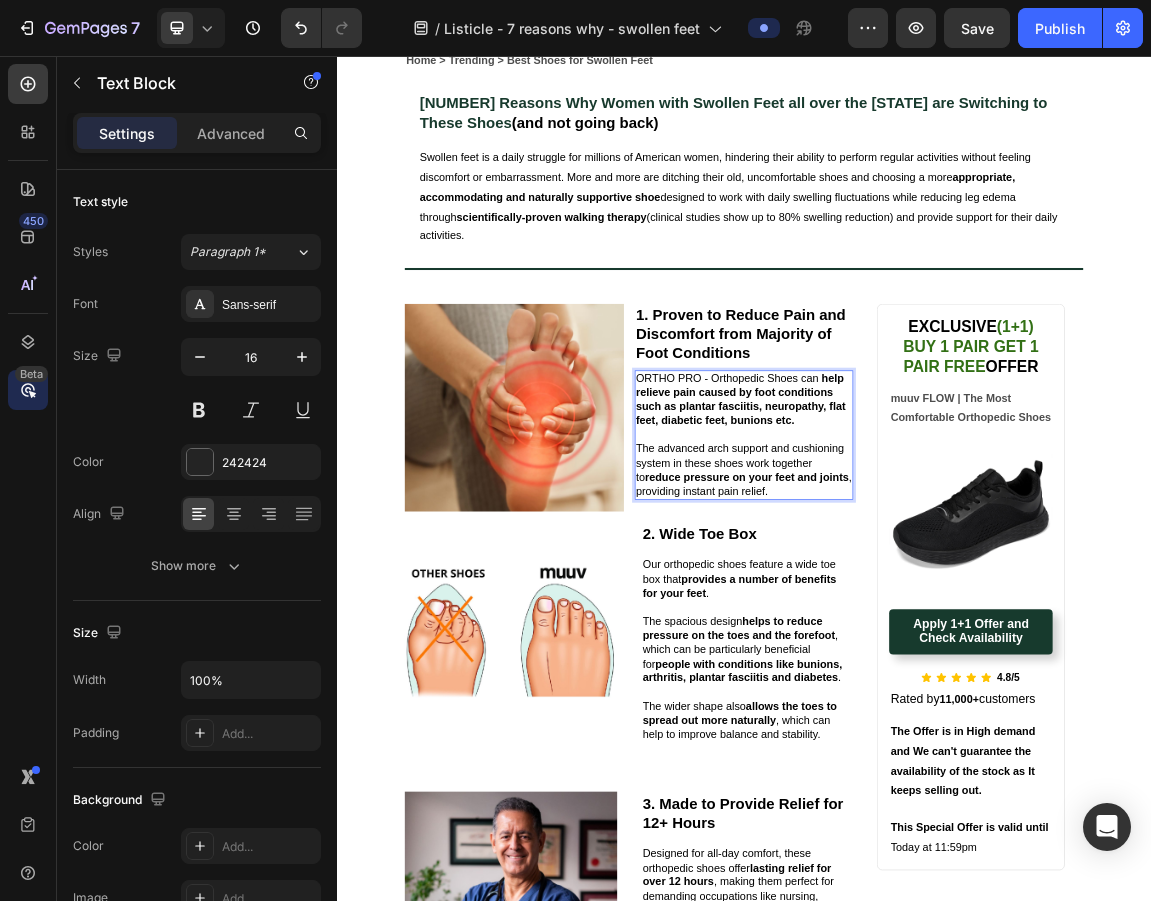 click on "1. Proven to Reduce Pain and Discomfort from Majority of Foot Conditions" at bounding box center [932, 465] 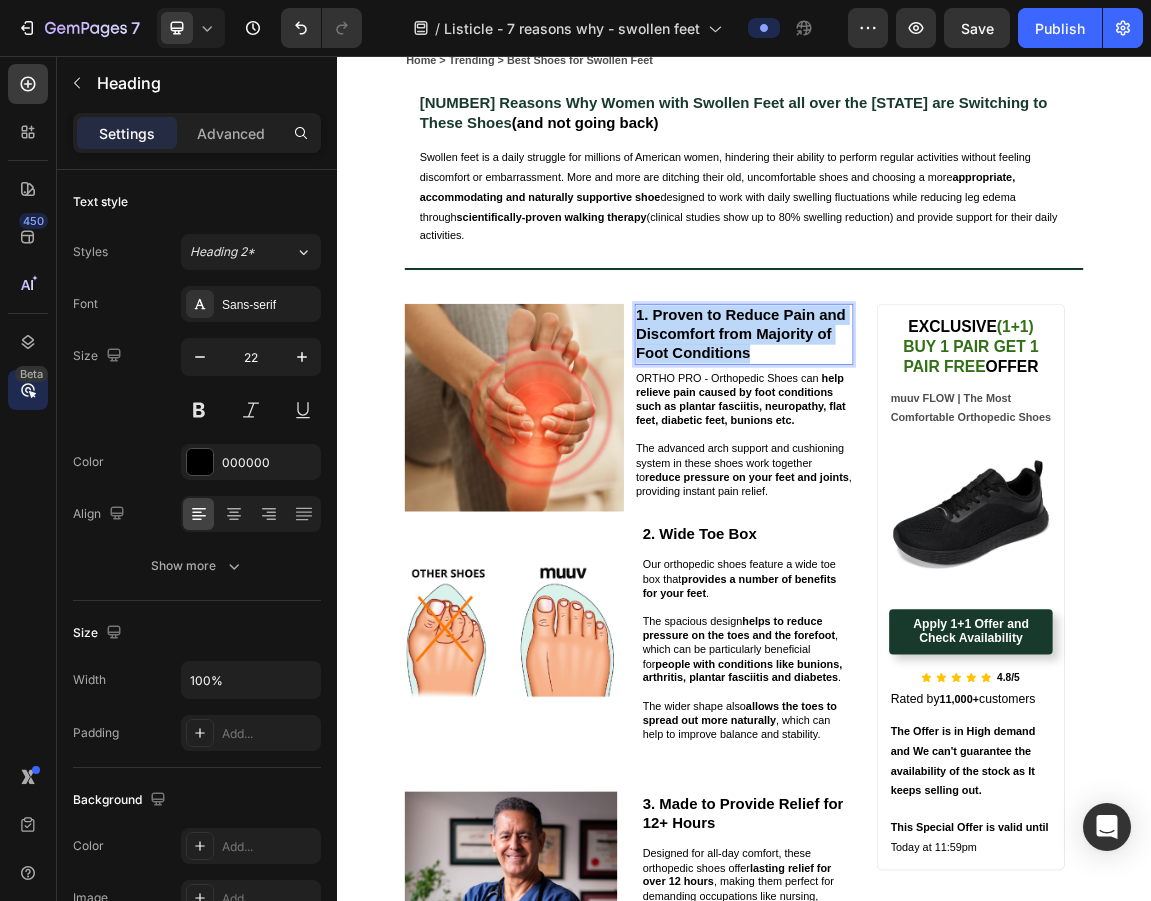 click on "1. Proven to Reduce Pain and Discomfort from Majority of Foot Conditions" at bounding box center (932, 465) 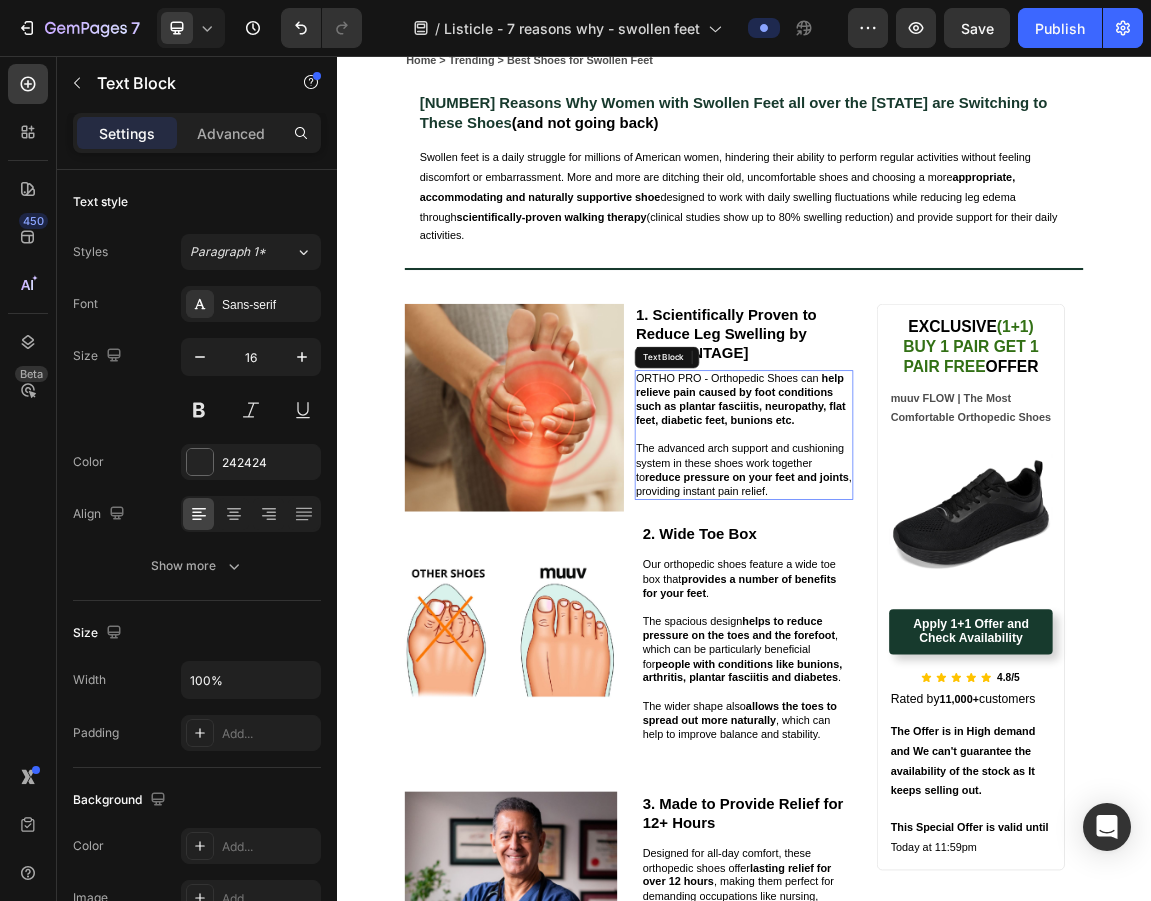 click on "help relieve pain caused by foot conditions such as plantar fasciitis, neuropathy, flat feet, diabetic feet, bunions etc" at bounding box center [932, 561] 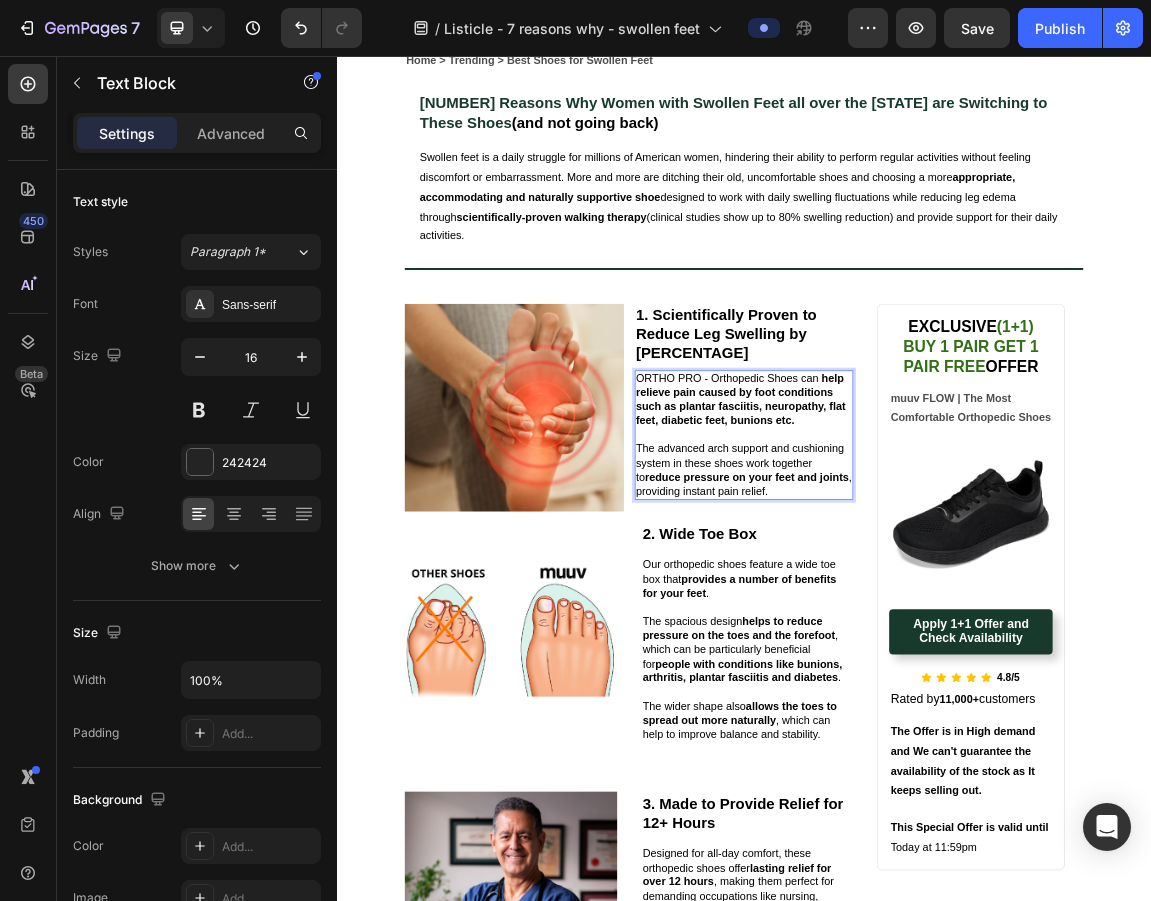 click on "reduce pressure on your feet and joints" at bounding box center [941, 676] 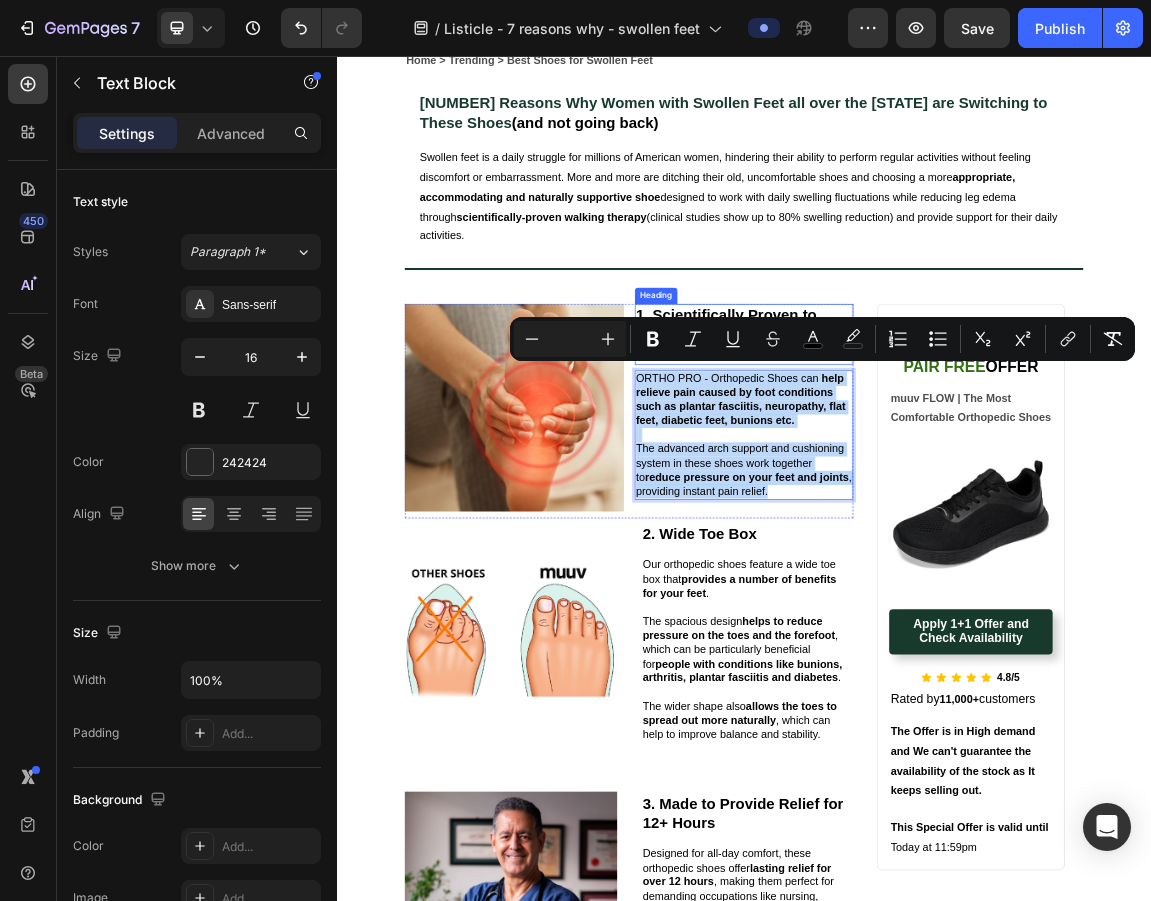 drag, startPoint x: 999, startPoint y: 681, endPoint x: 775, endPoint y: 495, distance: 291.1563 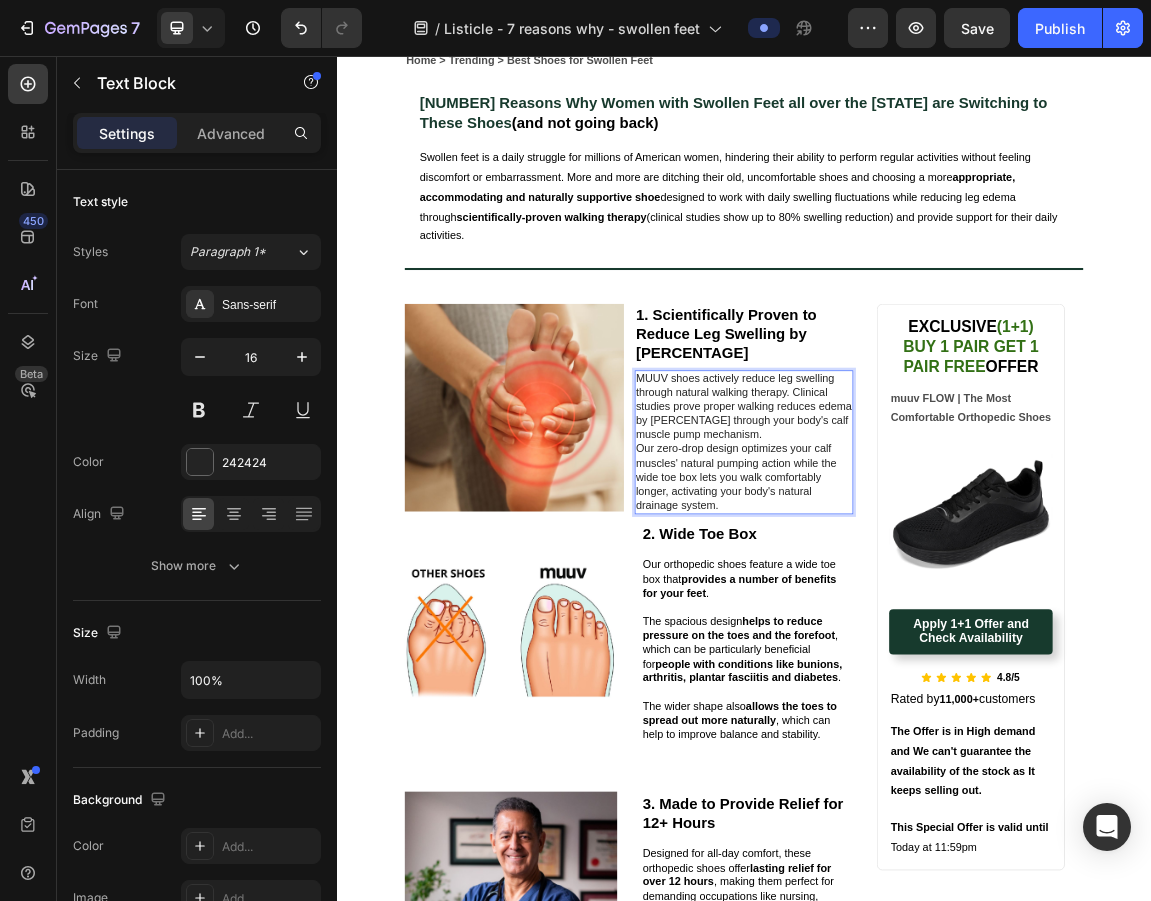 click on "MUUV shoes actively reduce leg swelling through natural walking therapy. Clinical studies prove proper walking reduces edema by [PERCENTAGE] through your body's calf muscle pump mechanism." at bounding box center (937, 573) 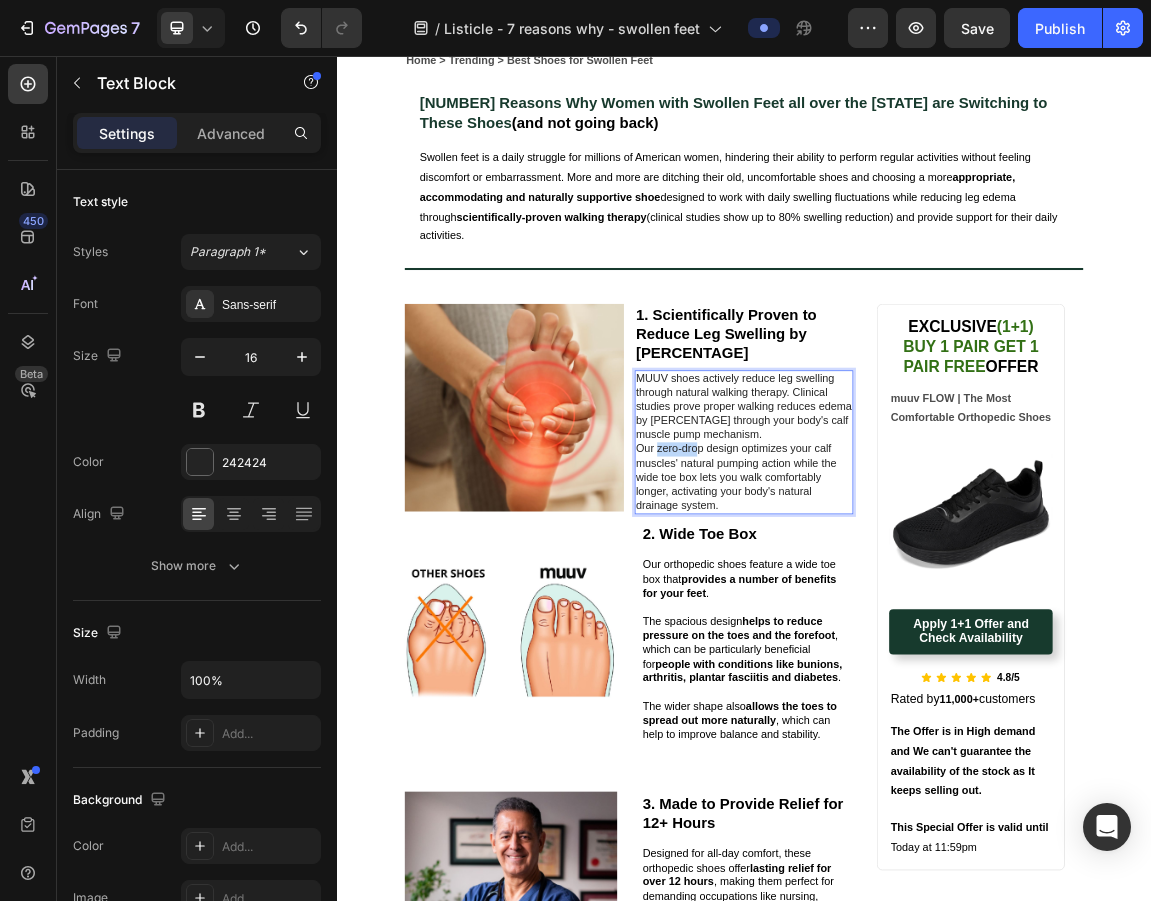 drag, startPoint x: 800, startPoint y: 624, endPoint x: 865, endPoint y: 622, distance: 65.03076 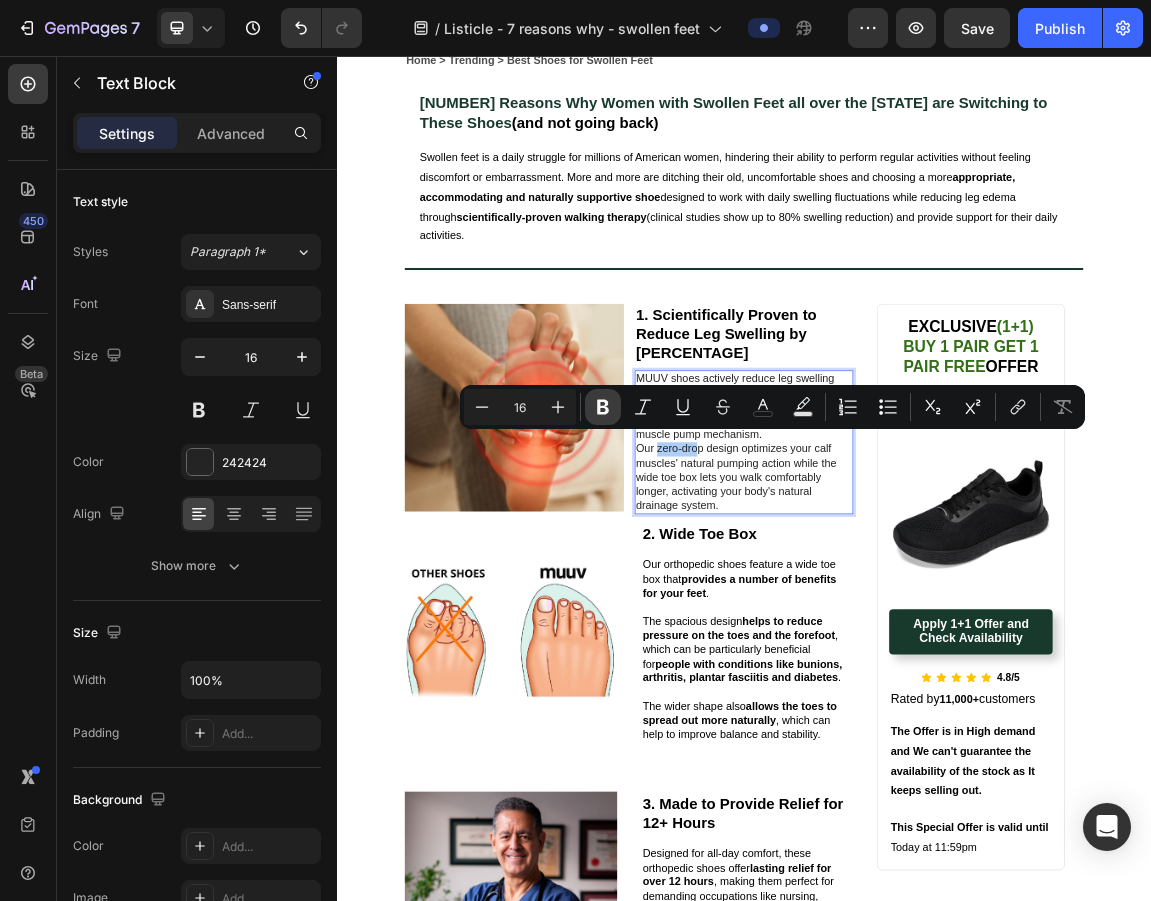 click on "Bold" at bounding box center [603, 407] 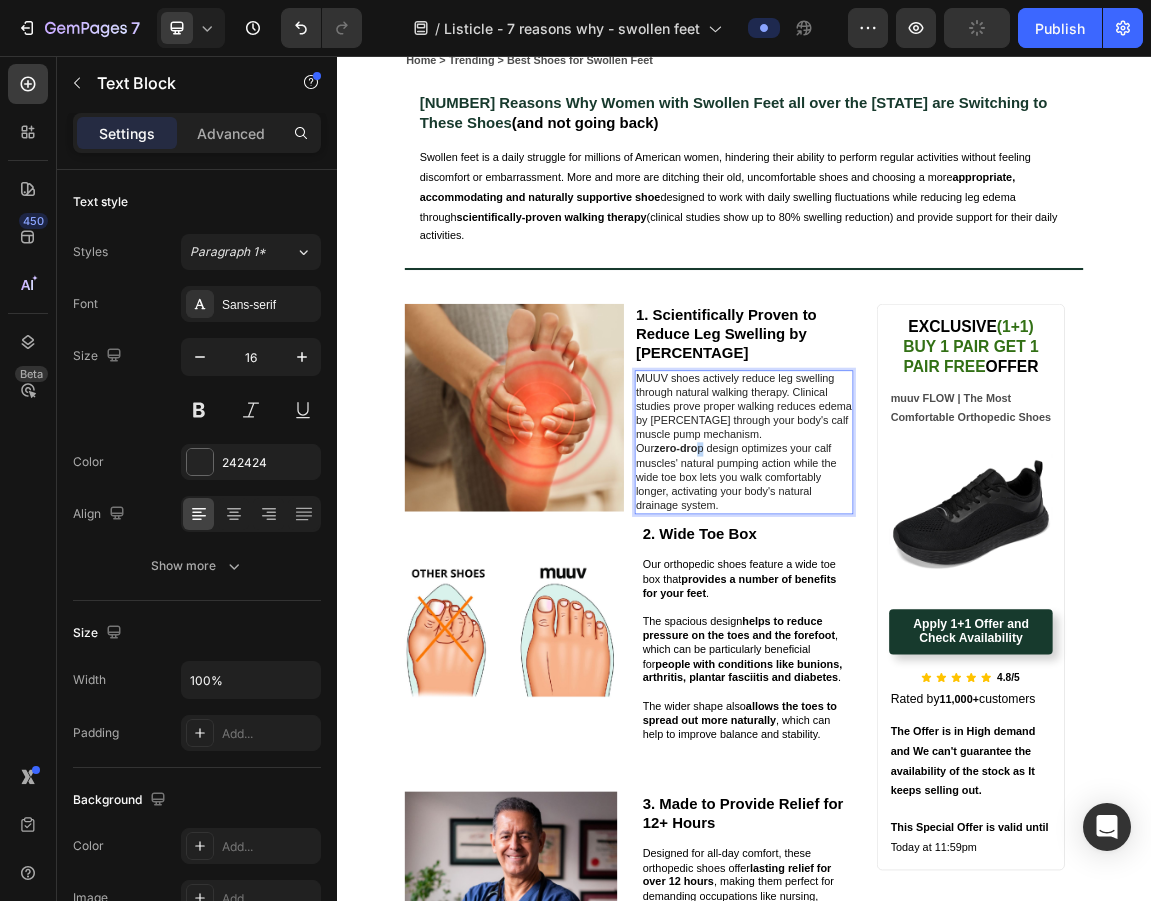 click on "Our  zero-dro p design optimizes your calf muscles' natural pumping action while the wide toe box lets you walk comfortably longer, activating your body's natural drainage system." at bounding box center (937, 677) 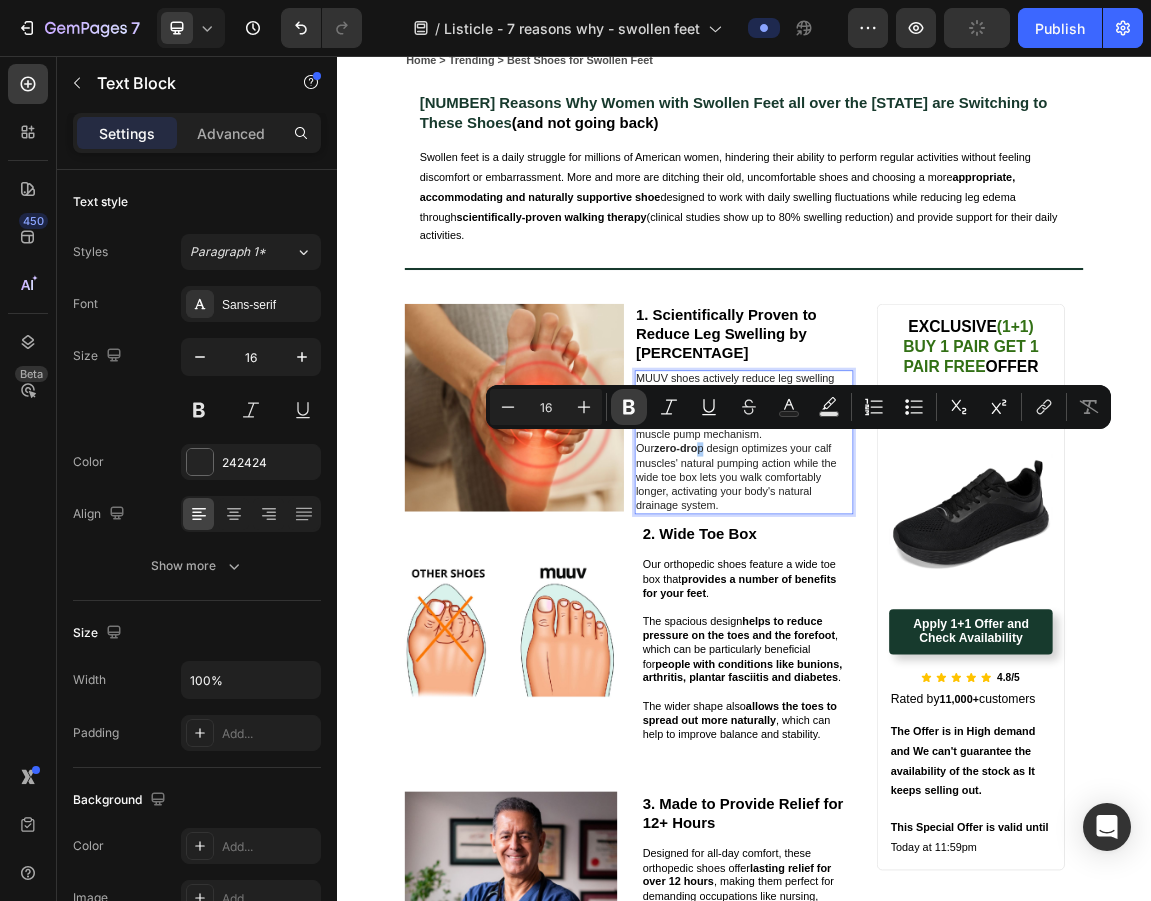 click 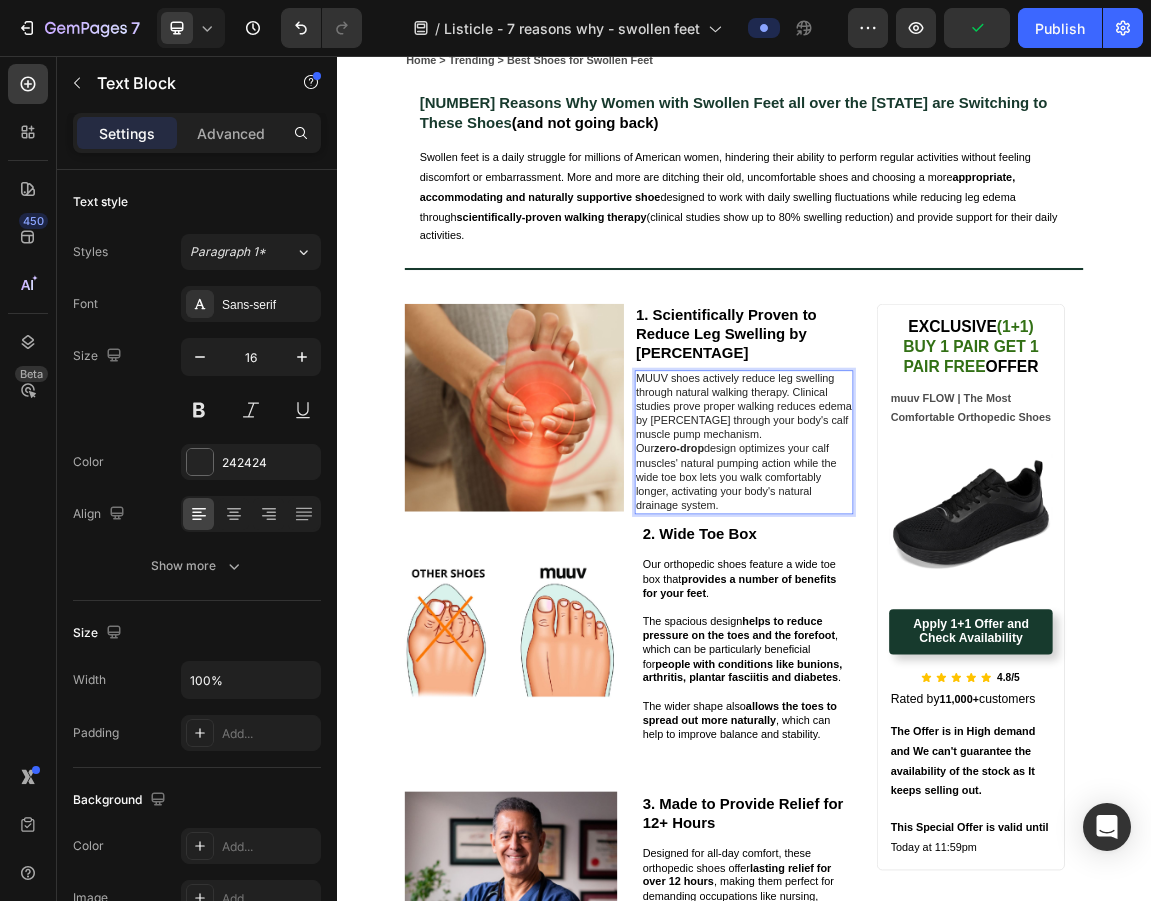 click on "Our zero-drop design optimizes your calf muscles' natural pumping action while the wide toe box lets you walk comfortably longer, activating your body's natural drainage system." at bounding box center (937, 677) 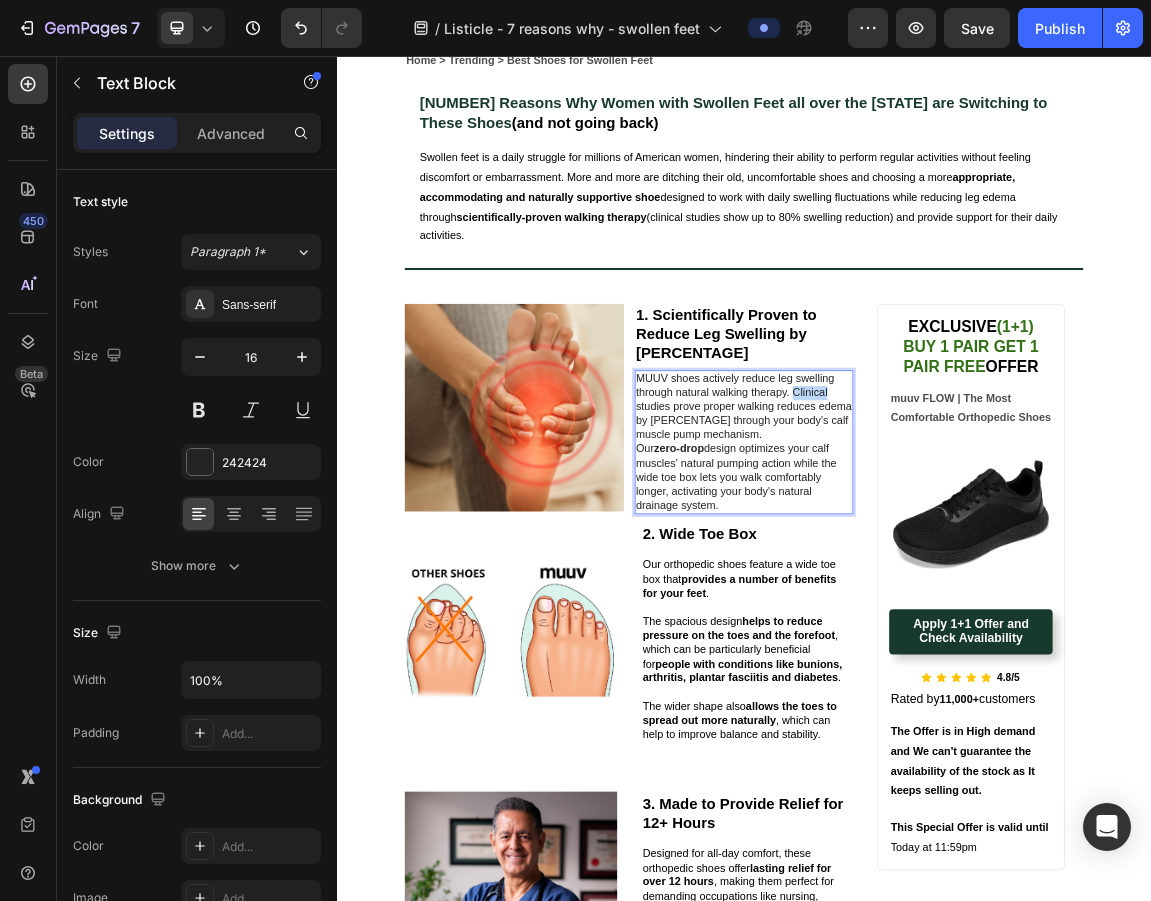 drag, startPoint x: 1000, startPoint y: 541, endPoint x: 1052, endPoint y: 545, distance: 52.153618 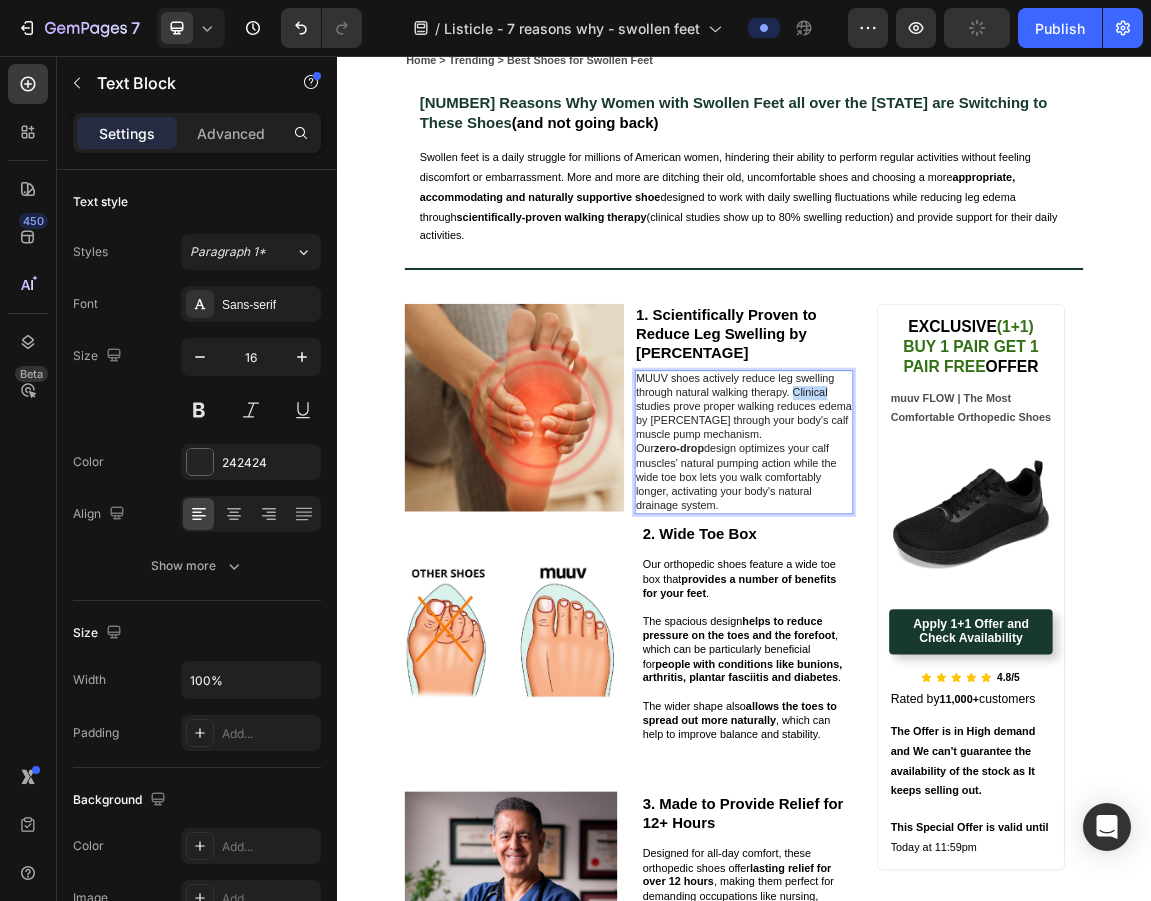 click on "MUUV shoes actively reduce leg swelling through natural walking therapy. Clinical studies prove proper walking reduces edema by [PERCENTAGE] through your body's calf muscle pump mechanism." at bounding box center [937, 573] 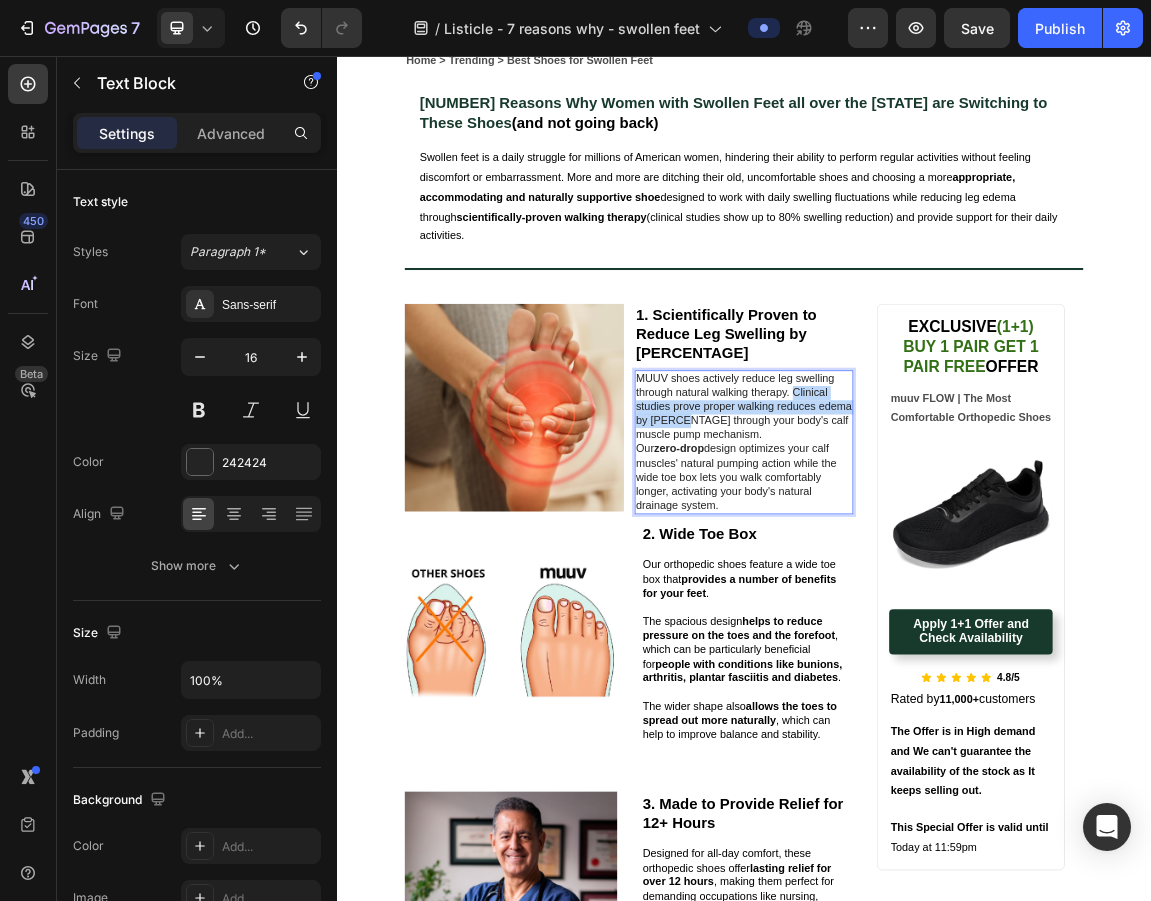 drag, startPoint x: 1005, startPoint y: 537, endPoint x: 841, endPoint y: 588, distance: 171.7469 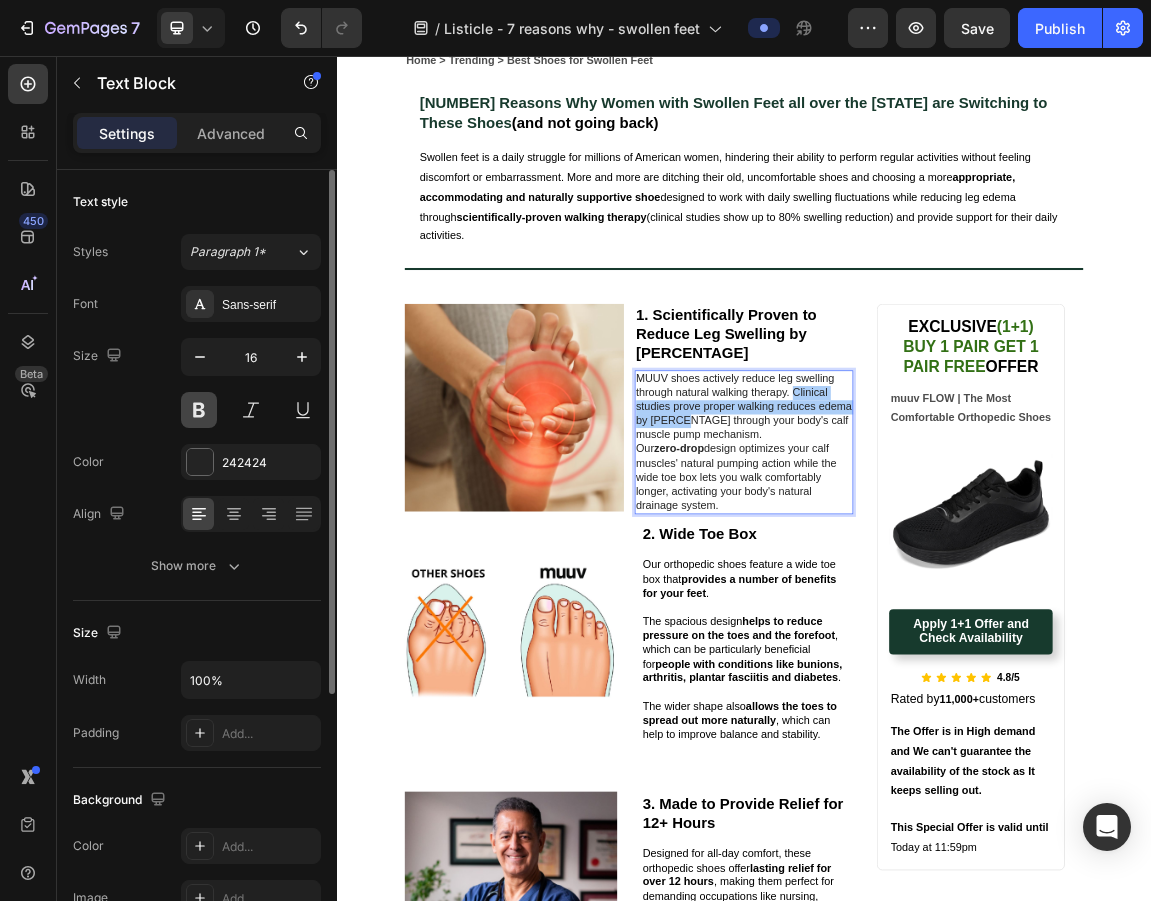 click at bounding box center (199, 410) 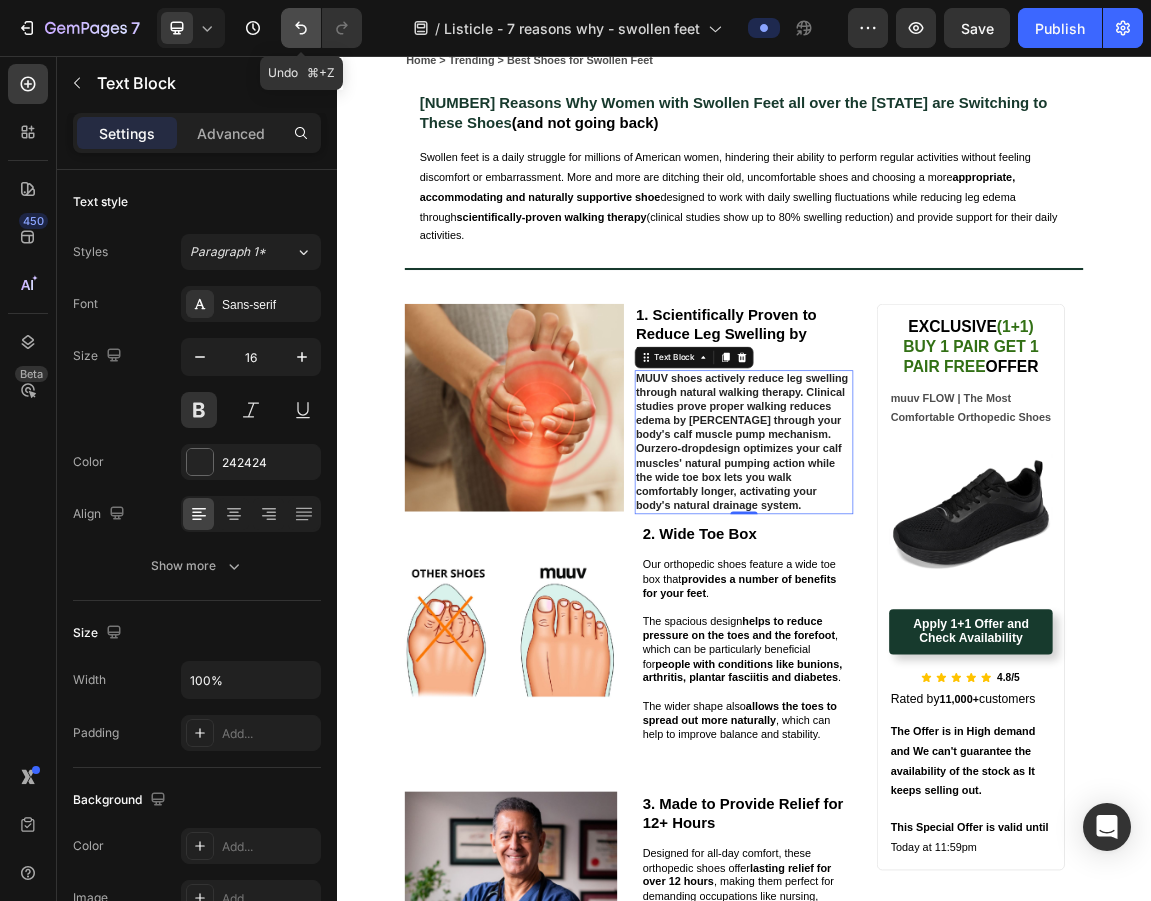 click 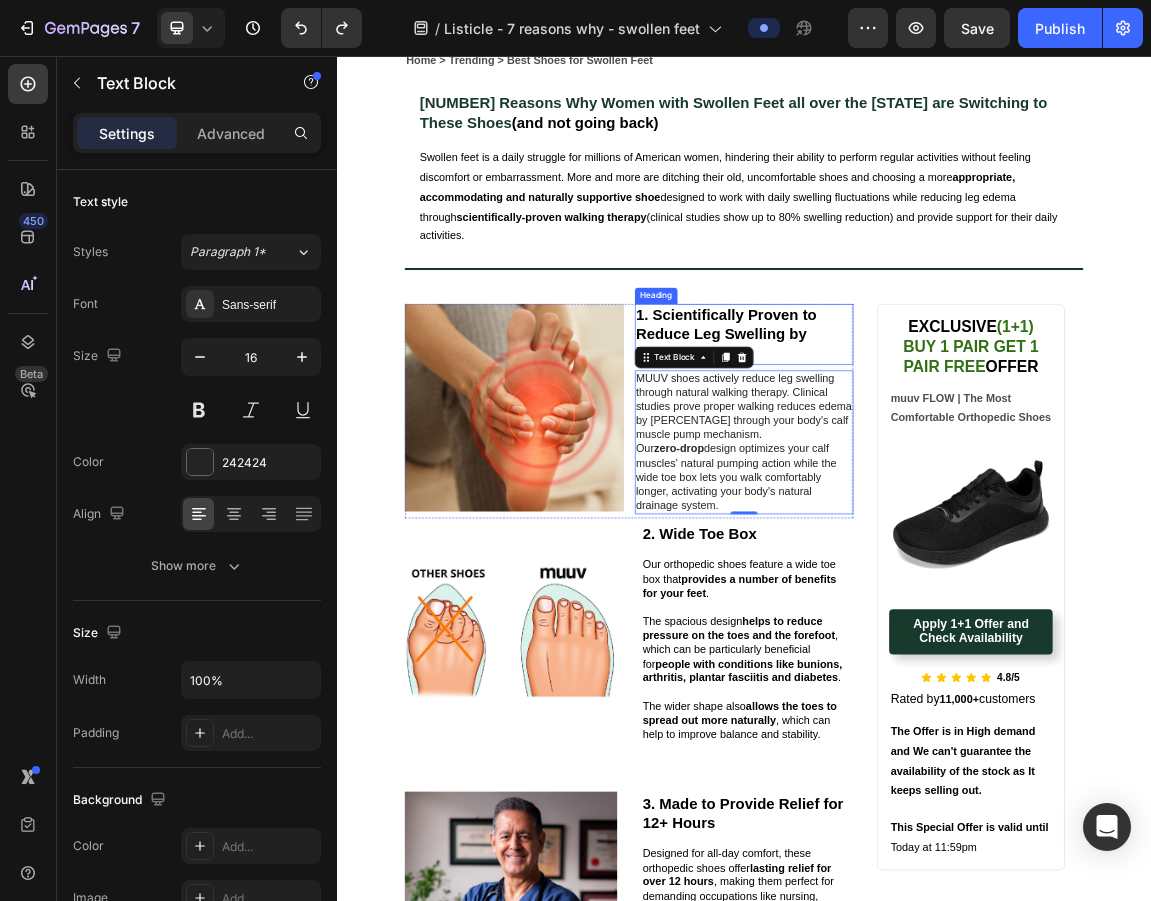 click on "Our zero-drop design optimizes your calf muscles' natural pumping action while the wide toe box lets you walk comfortably longer, activating your body's natural drainage system." at bounding box center [937, 677] 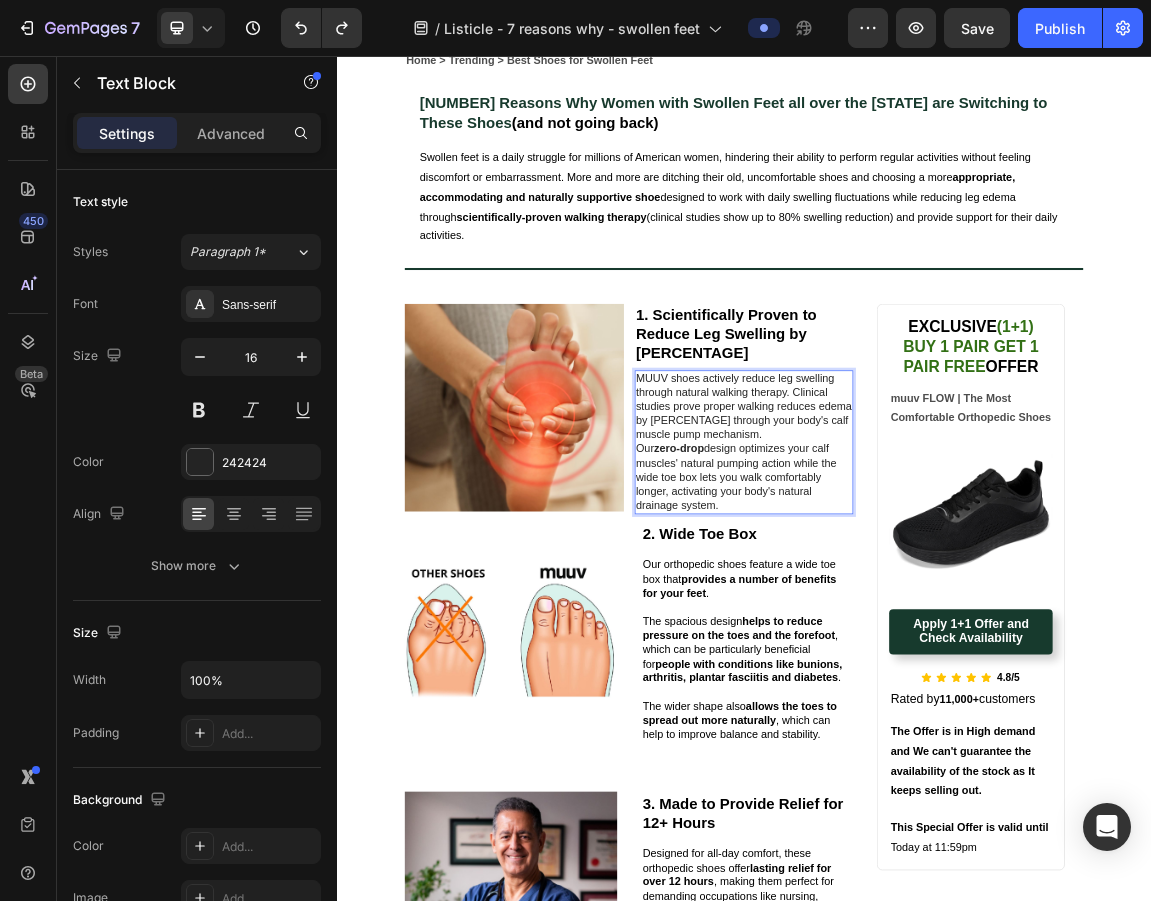 click on "MUUV shoes actively reduce leg swelling through natural walking therapy. Clinical studies prove proper walking reduces edema by [PERCENTAGE] through your body's calf muscle pump mechanism." at bounding box center (937, 573) 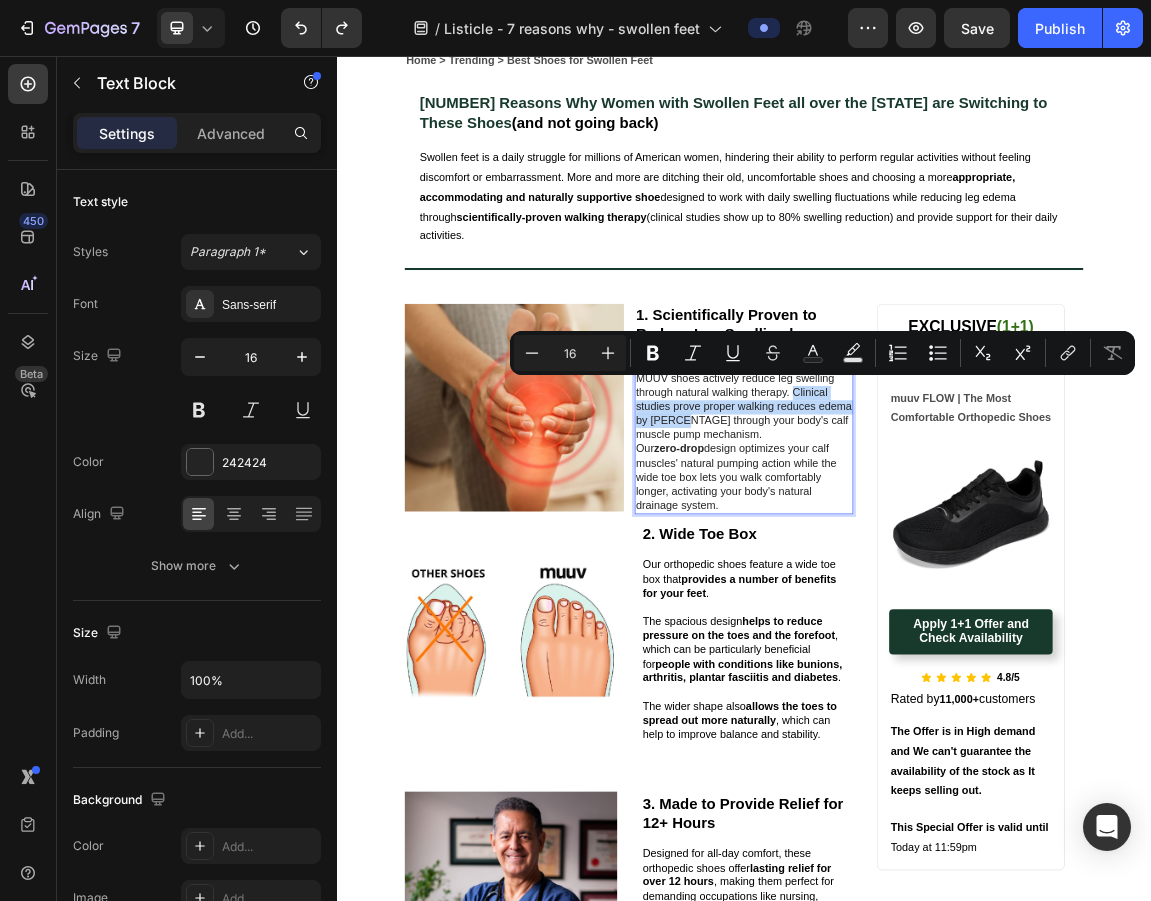 drag, startPoint x: 1005, startPoint y: 540, endPoint x: 843, endPoint y: 587, distance: 168.68018 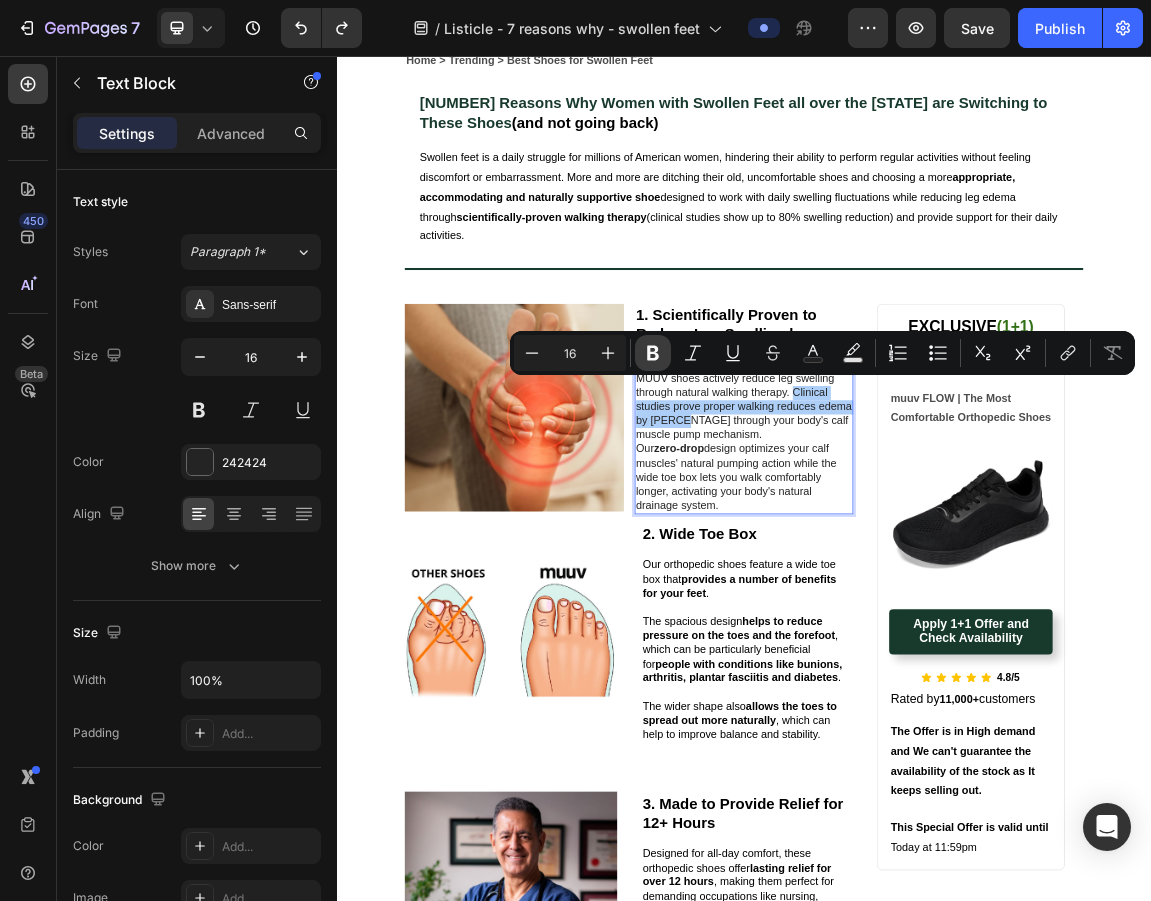 click 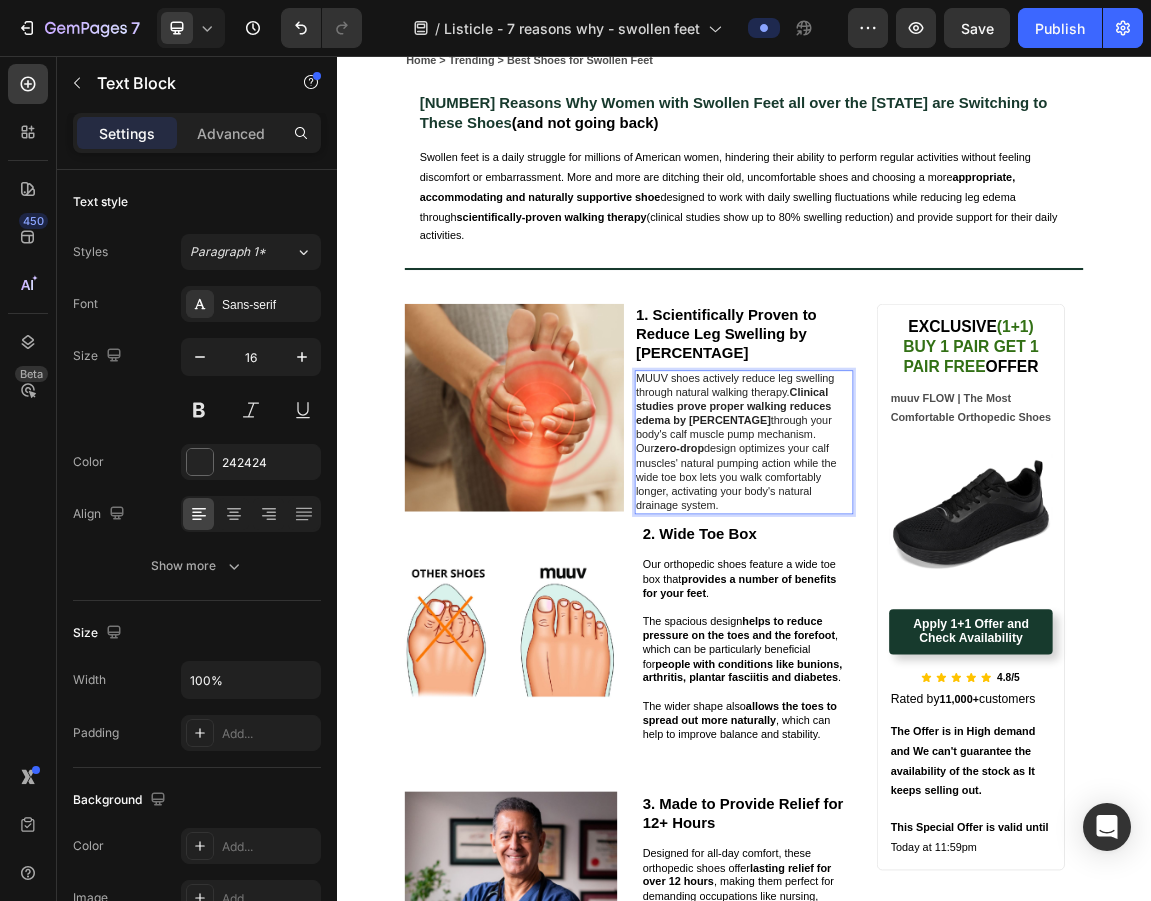 click on "Our zero-drop design optimizes your calf muscles' natural pumping action while the wide toe box lets you walk comfortably longer, activating your body's natural drainage system." at bounding box center [937, 677] 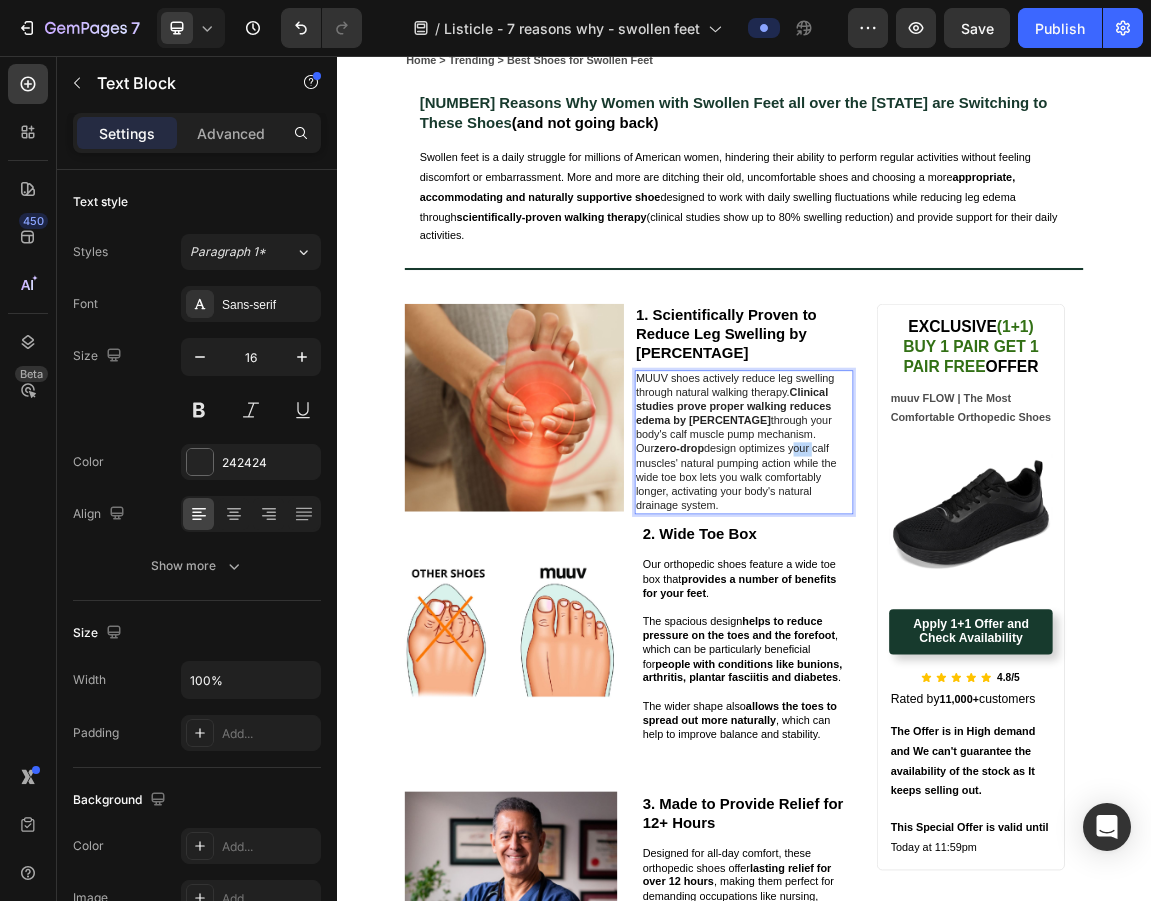 click on "Our zero-drop design optimizes your calf muscles' natural pumping action while the wide toe box lets you walk comfortably longer, activating your body's natural drainage system." at bounding box center [937, 677] 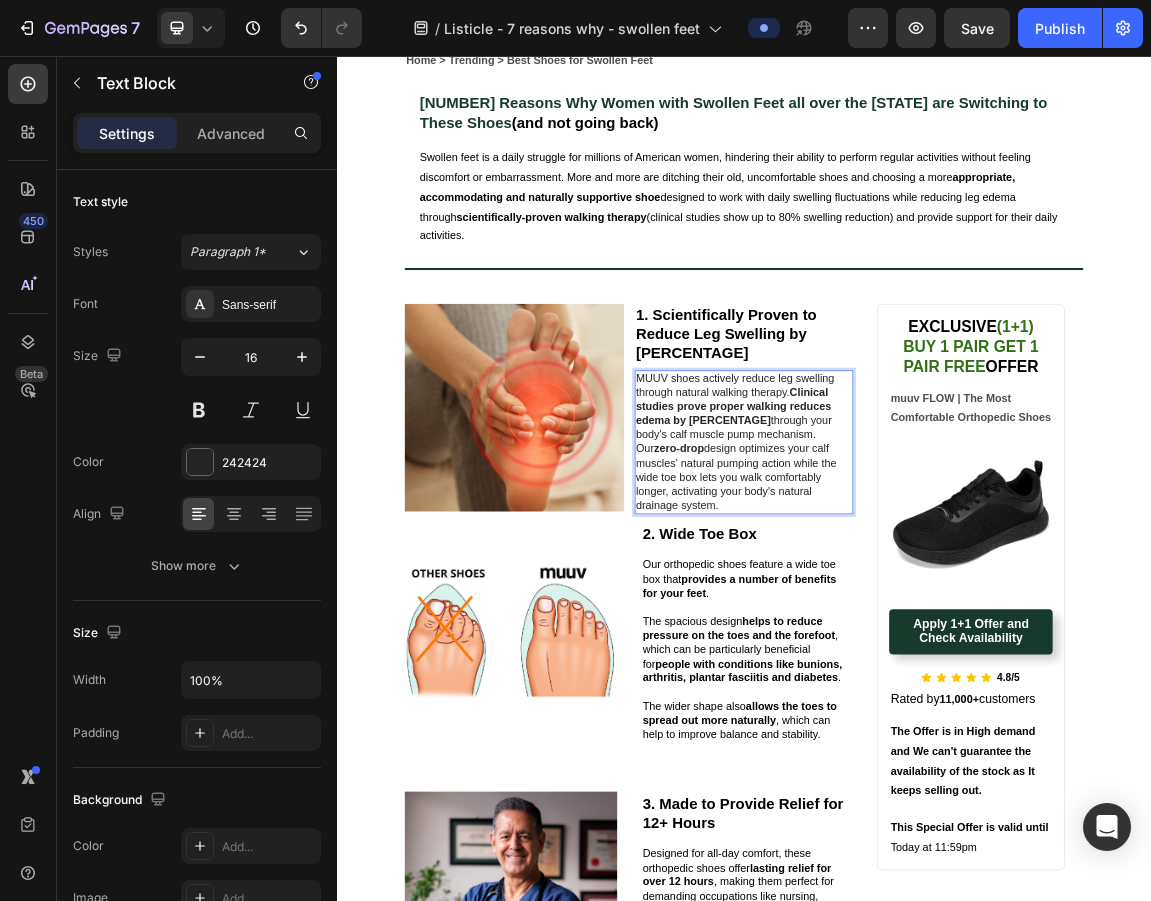 click on "Our zero-drop design optimizes your calf muscles' natural pumping action while the wide toe box lets you walk comfortably longer, activating your body's natural drainage system." at bounding box center [937, 677] 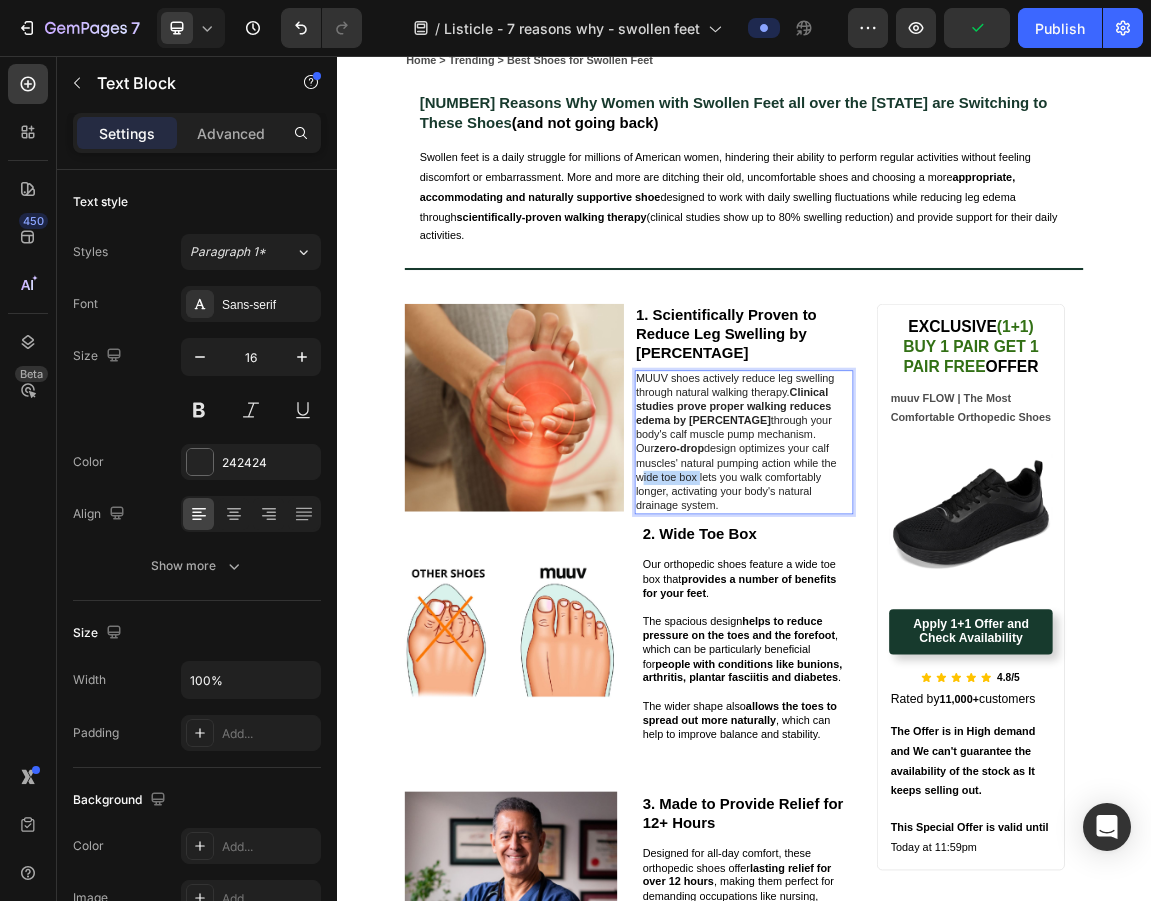 drag, startPoint x: 788, startPoint y: 660, endPoint x: 859, endPoint y: 659, distance: 71.00704 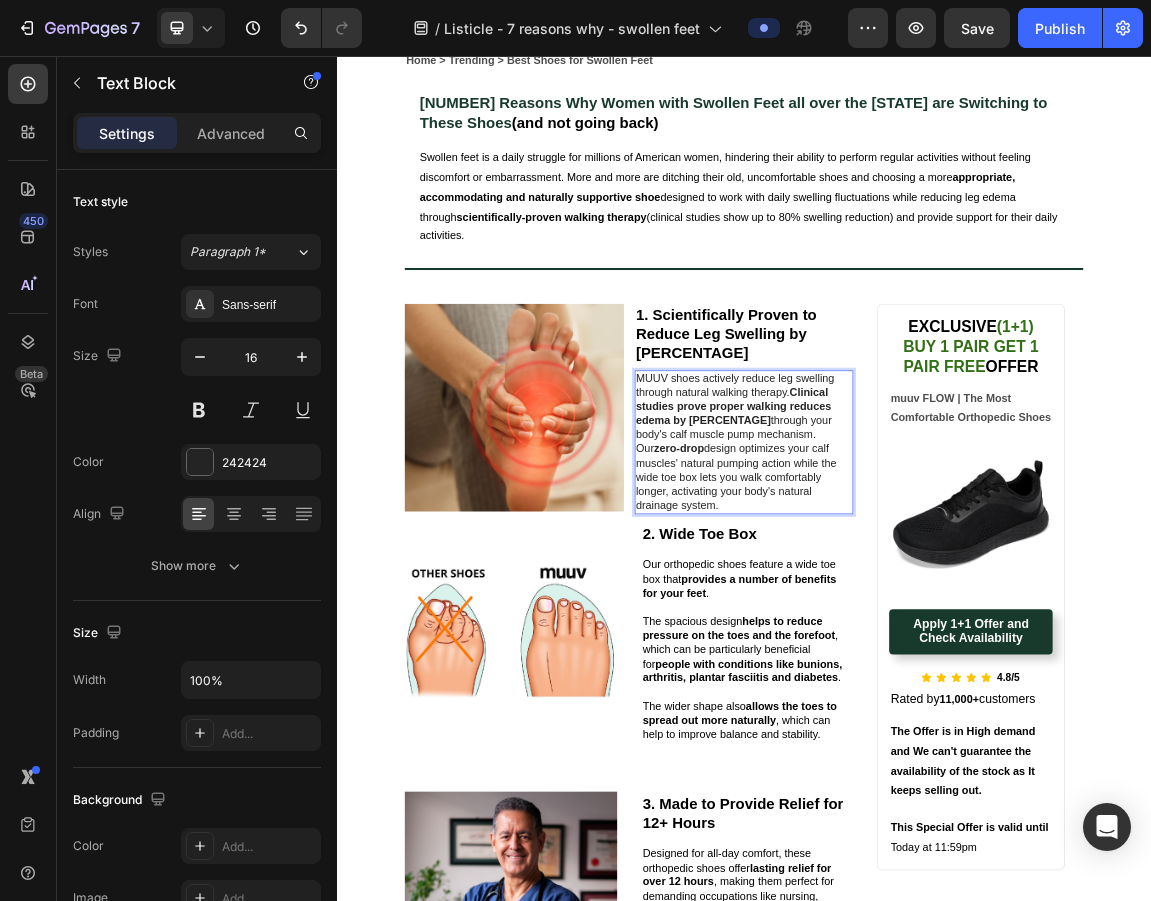click on "Our zero-drop design optimizes your calf muscles' natural pumping action while the wide toe box lets you walk comfortably longer, activating your body's natural drainage system." at bounding box center (937, 677) 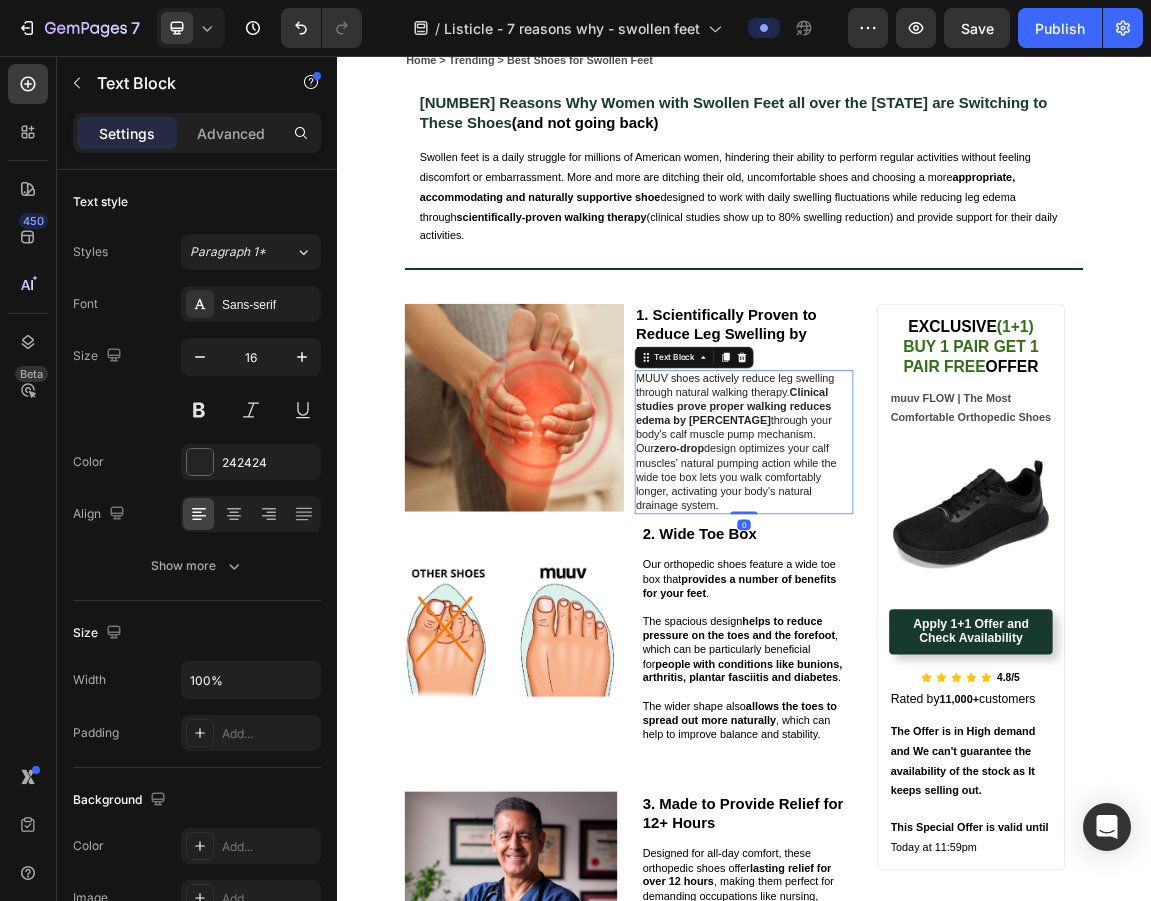 click on "Our zero-drop design optimizes your calf muscles' natural pumping action while the wide toe box lets you walk comfortably longer, activating your body's natural drainage system." at bounding box center [937, 677] 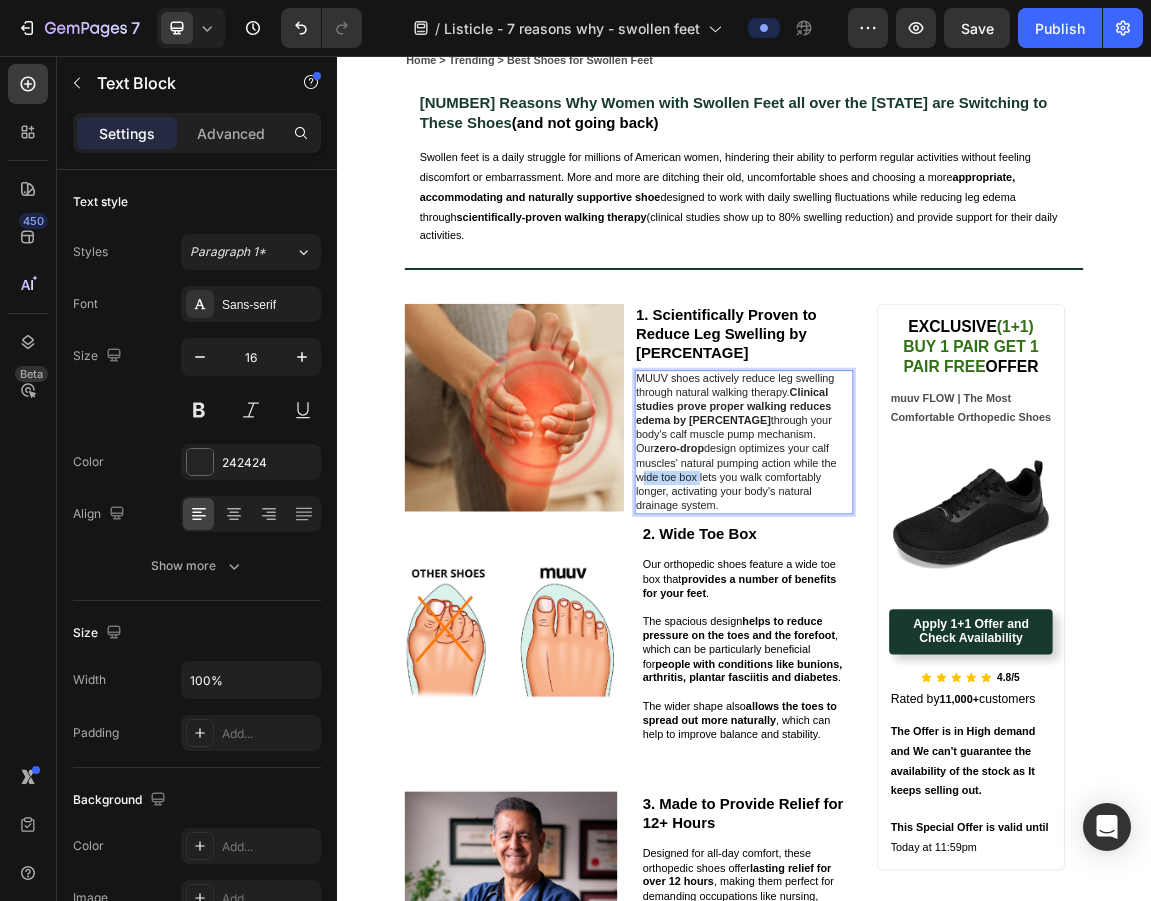 drag, startPoint x: 860, startPoint y: 662, endPoint x: 769, endPoint y: 660, distance: 91.02197 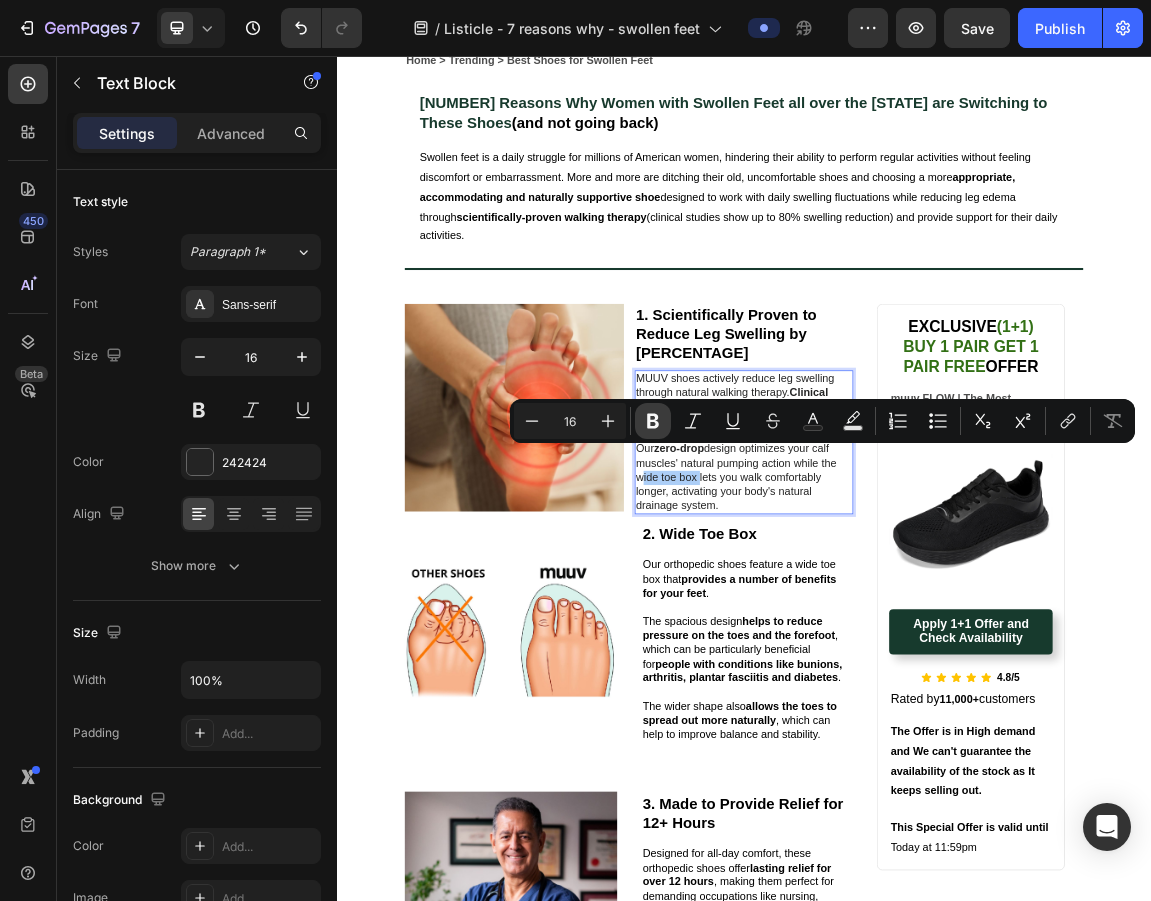 click 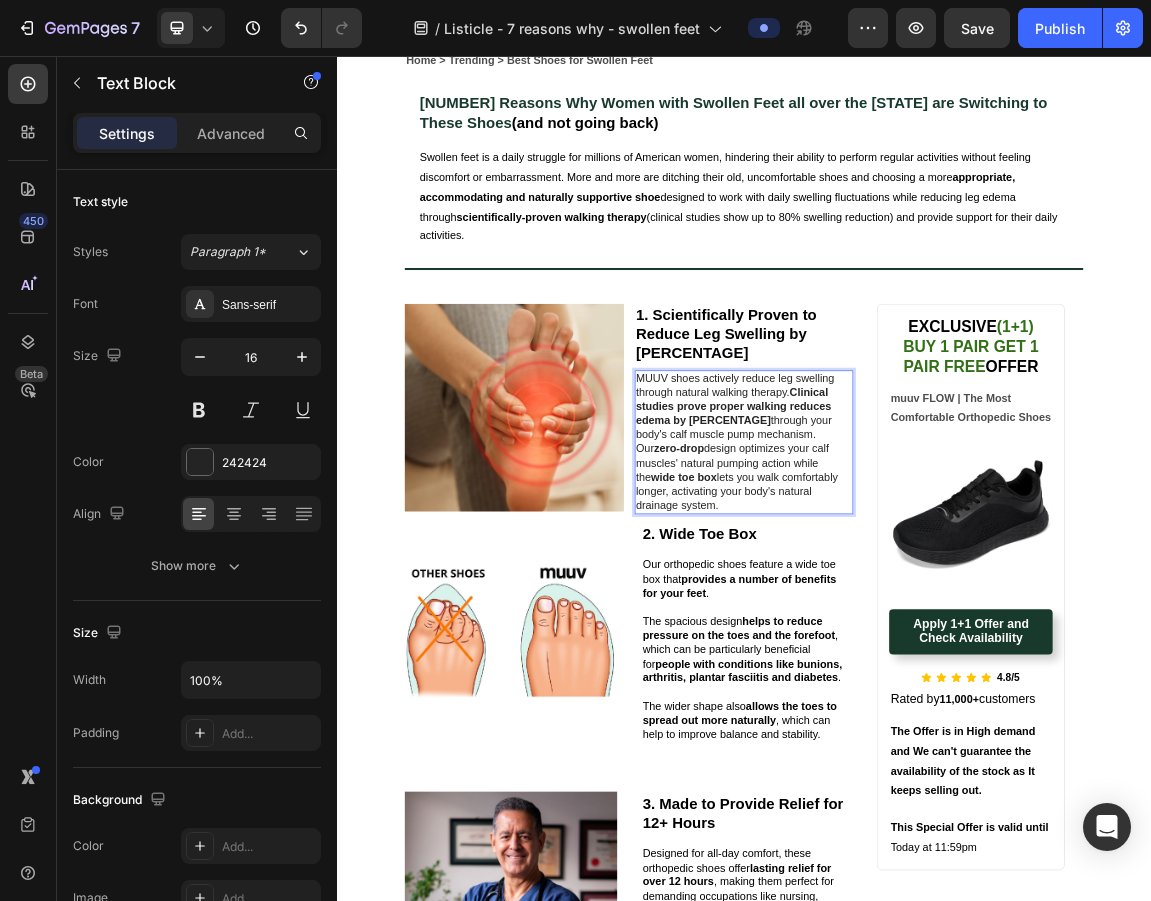click on "Our  zero-drop  design optimizes your calf muscles' natural pumping action while the  wide toe box  lets you walk comfortably longer, activating your body's natural drainage system." at bounding box center (937, 677) 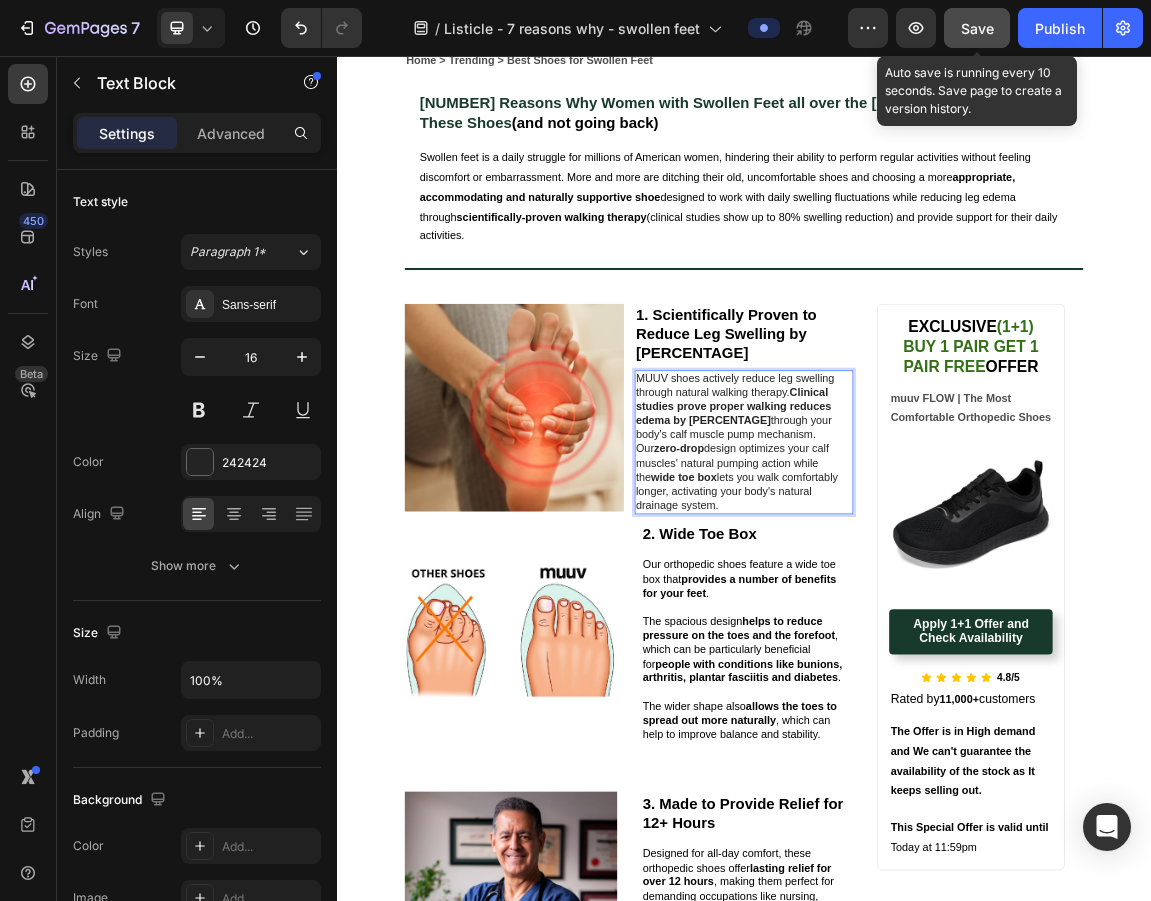 click on "Save" 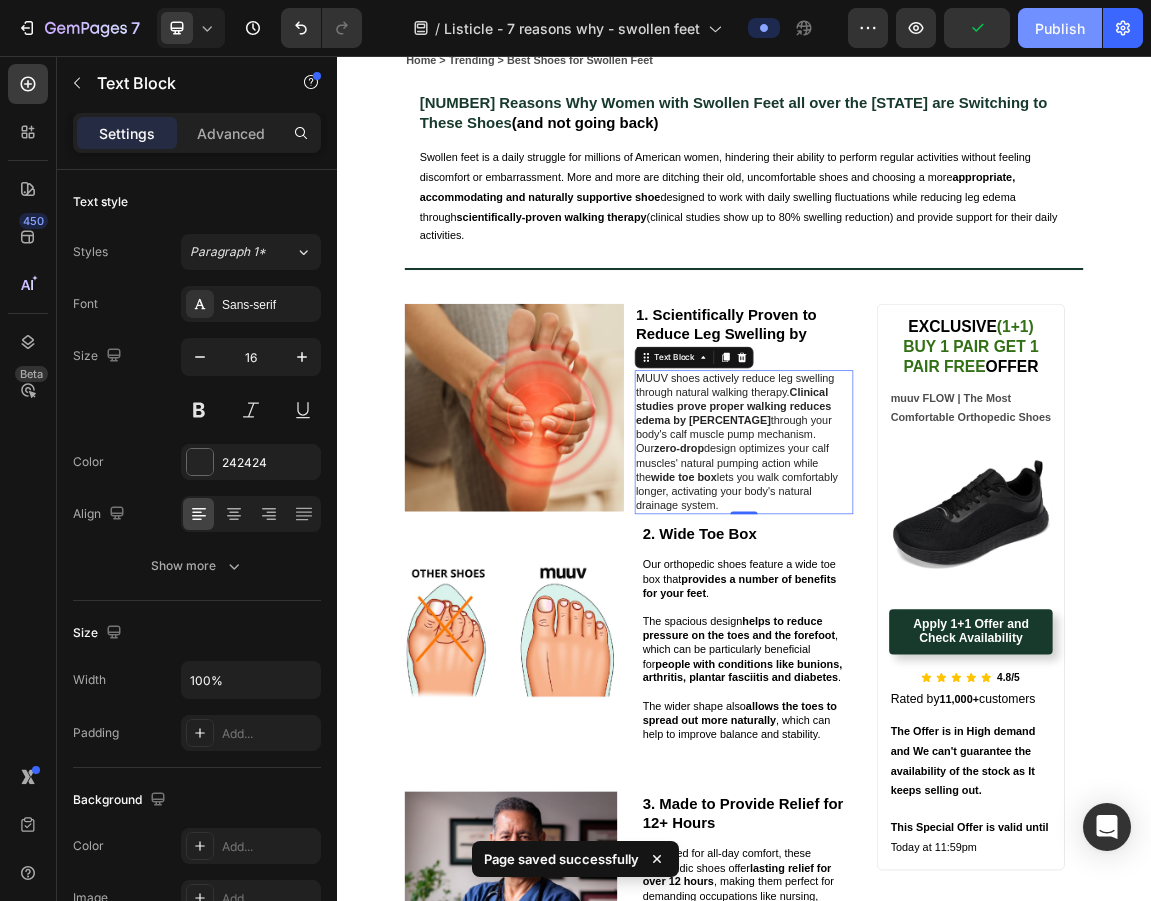 click on "Publish" at bounding box center [1060, 28] 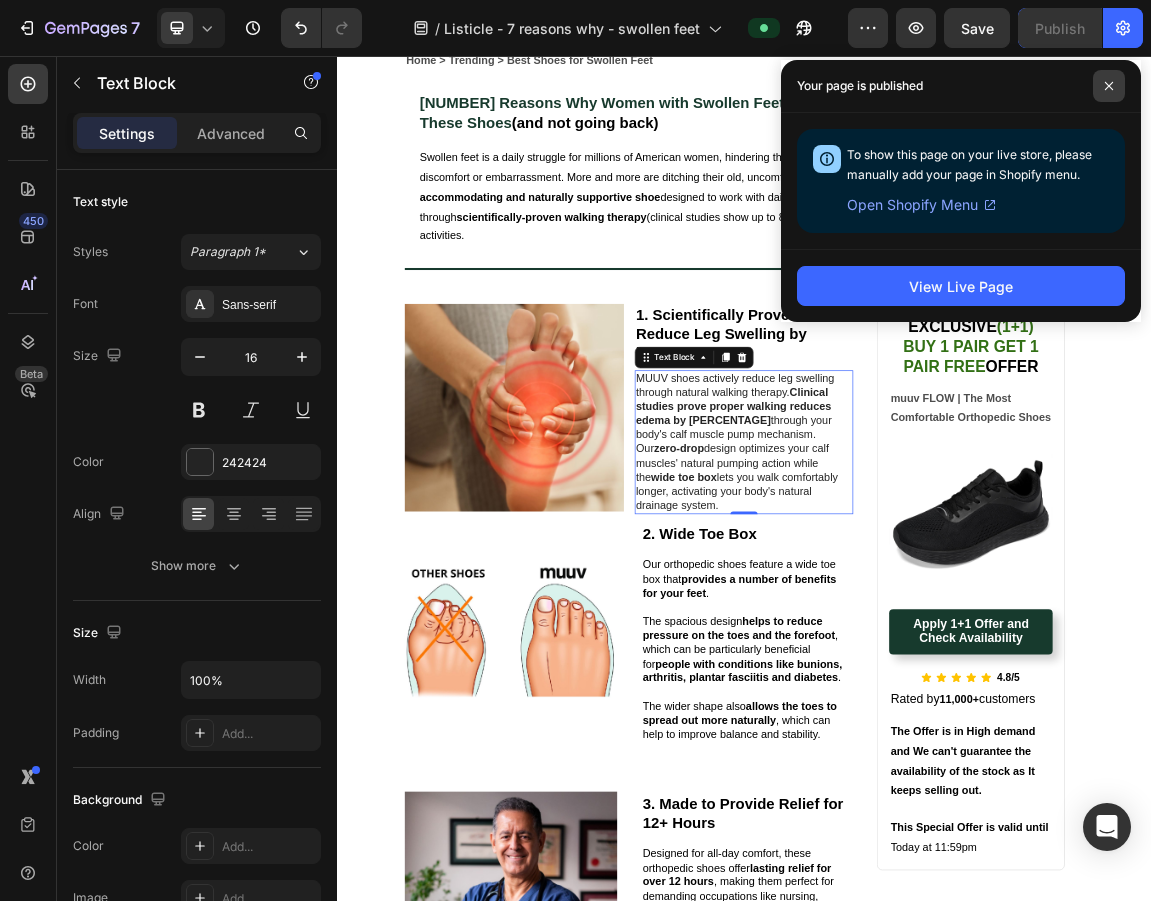 click at bounding box center (1109, 86) 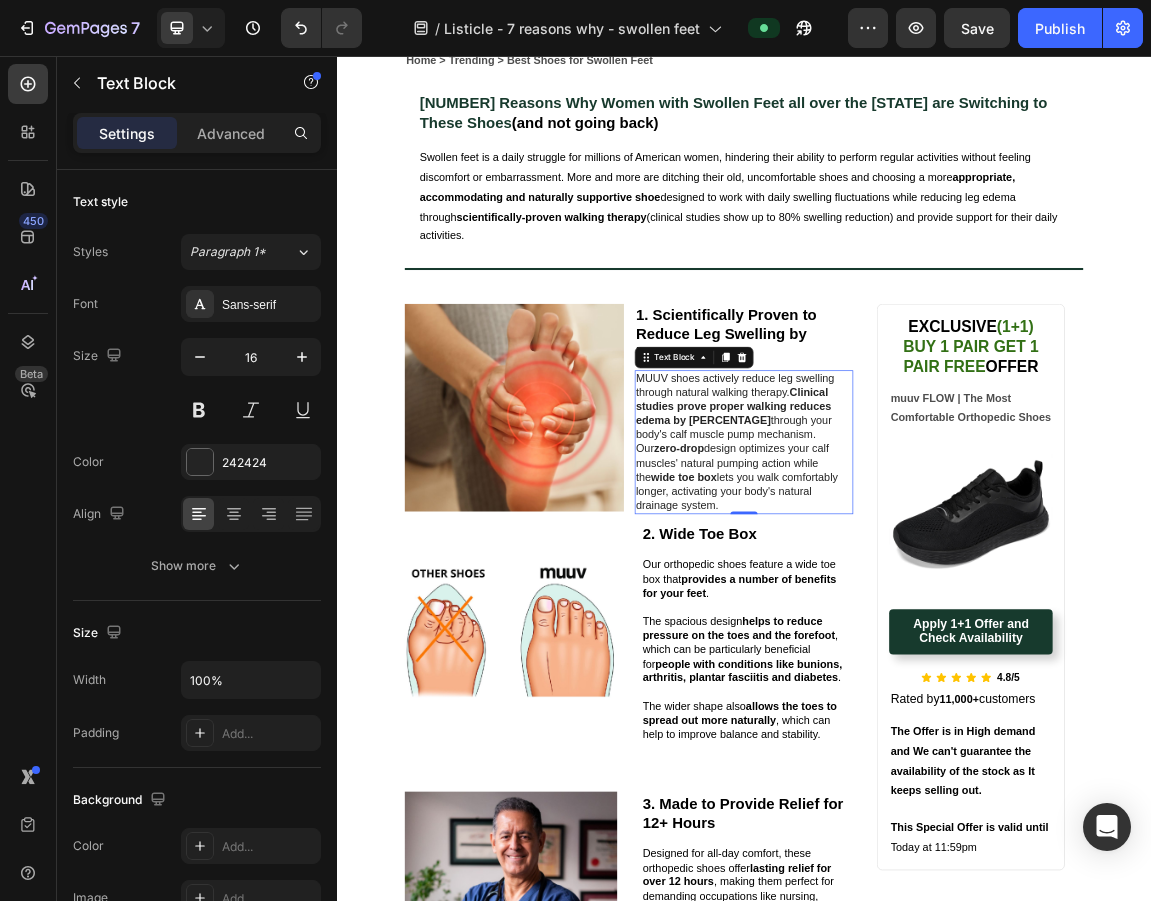 scroll, scrollTop: 317, scrollLeft: 0, axis: vertical 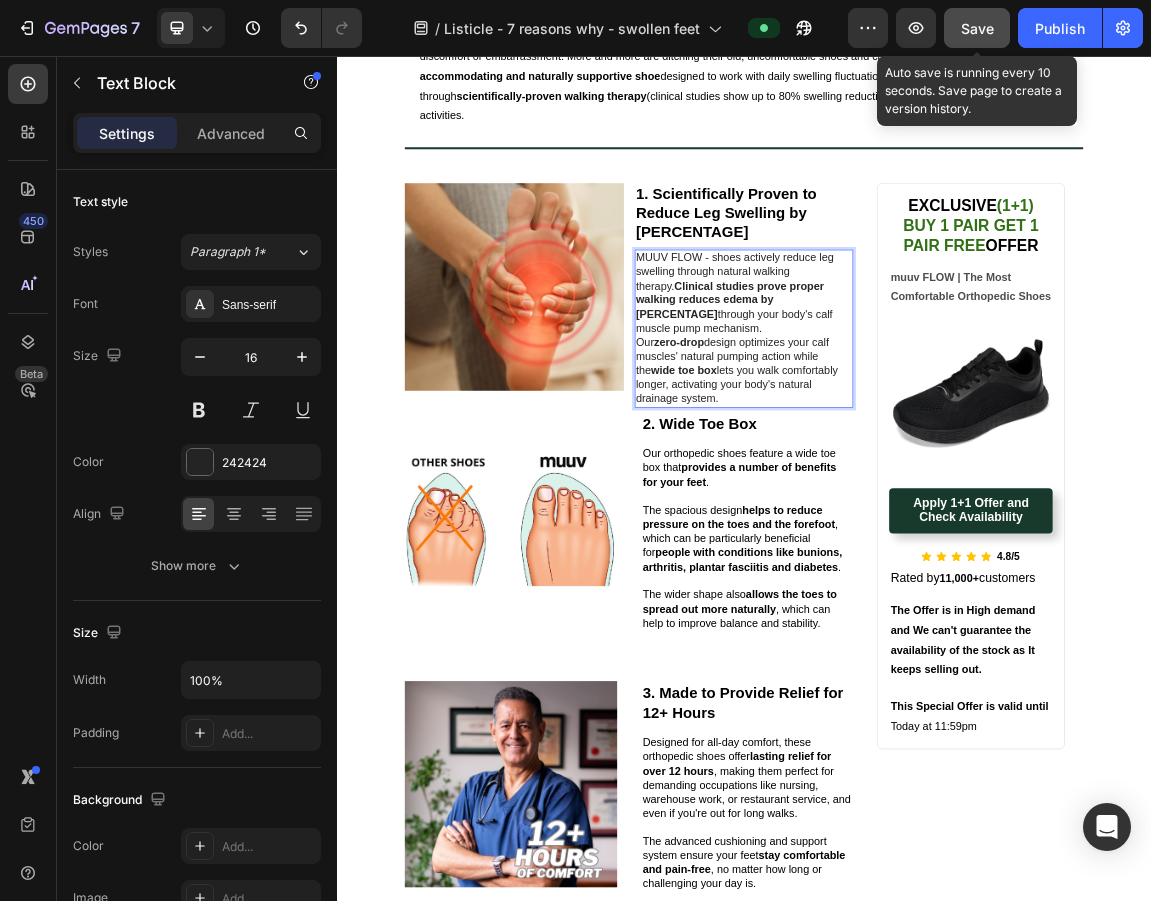 click on "Save" 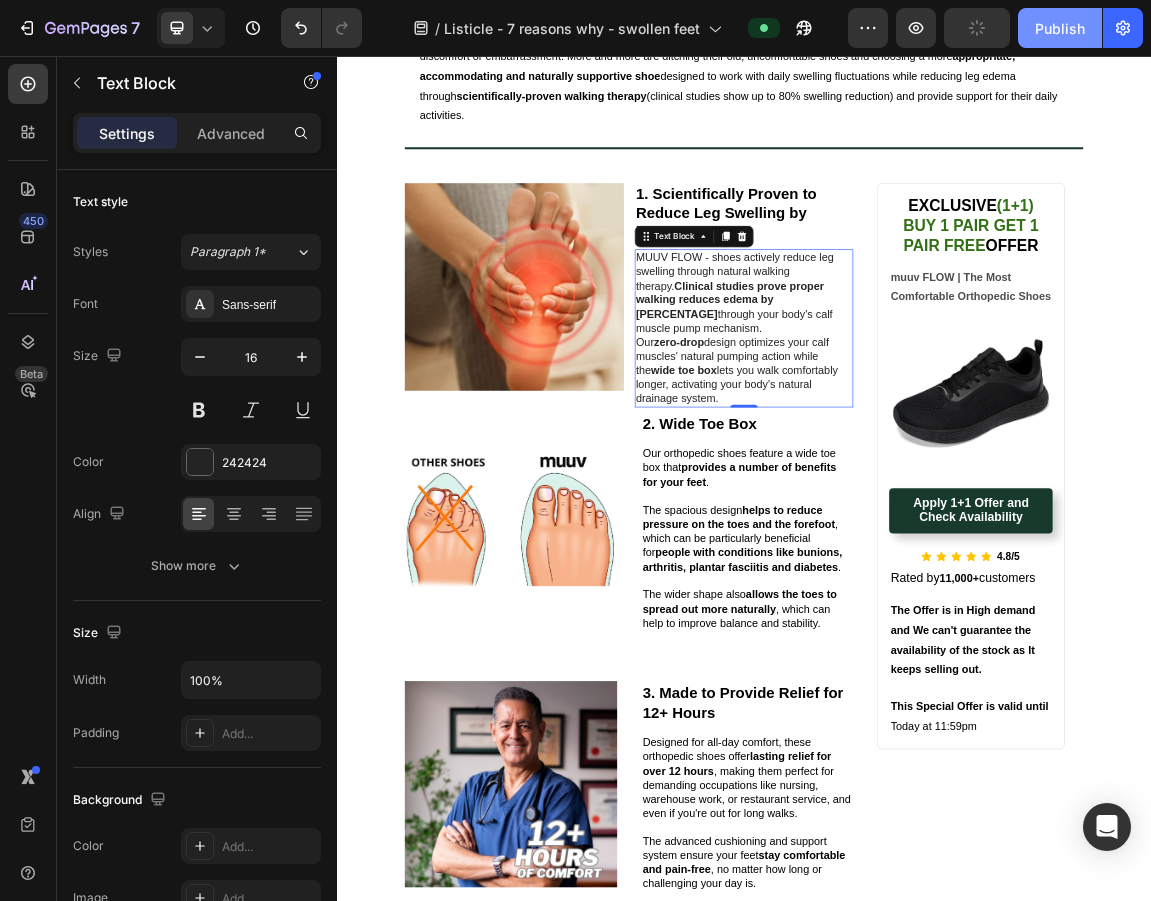 click on "Publish" at bounding box center (1060, 28) 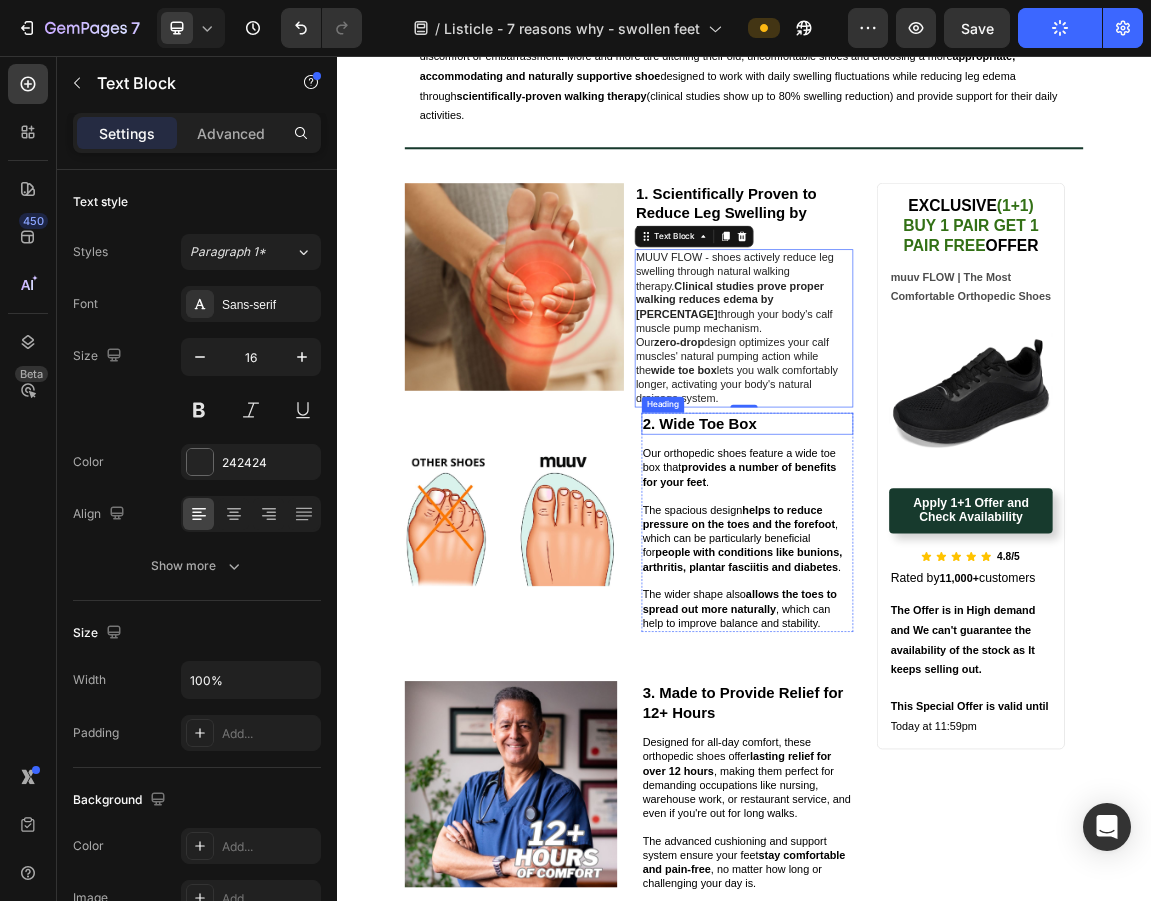 click on "2. Wide Toe Box" at bounding box center [872, 597] 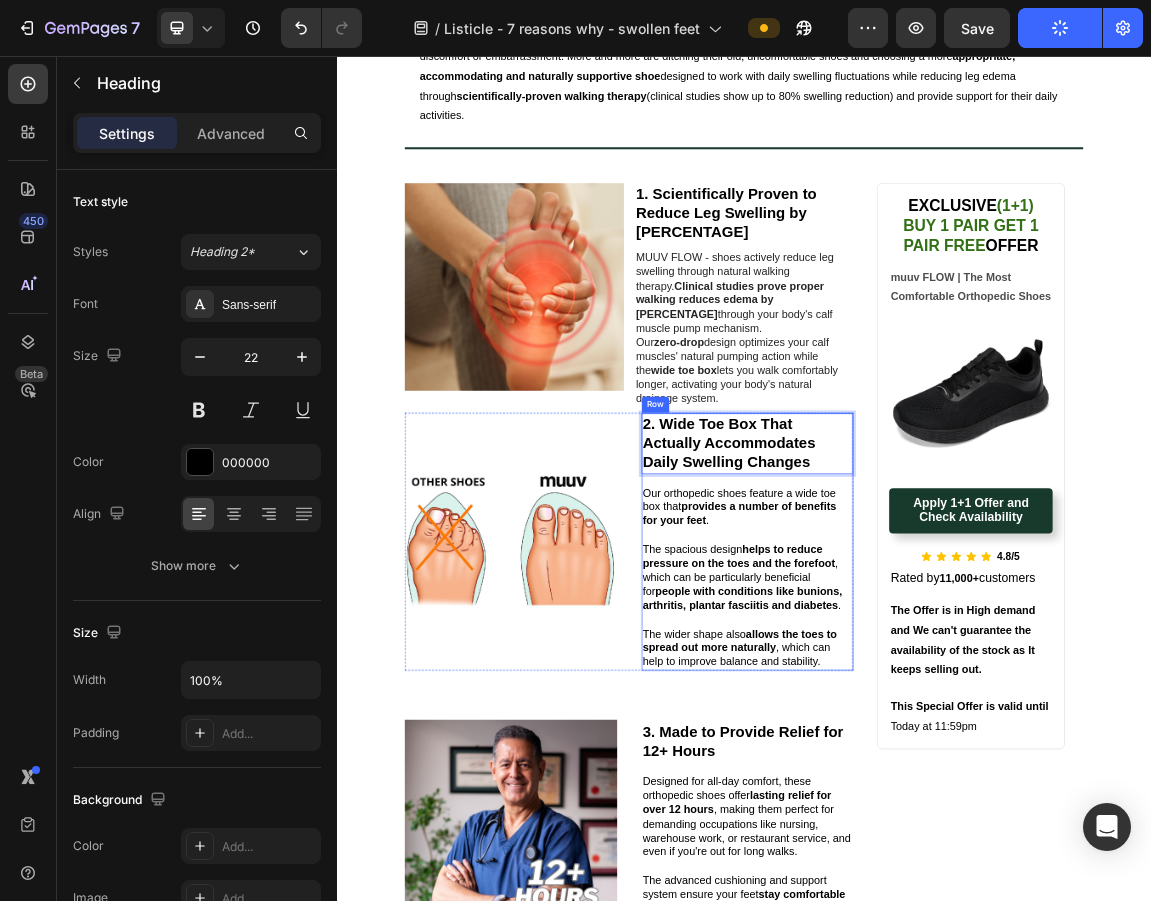 click on "Our orthopedic shoes feature a wide toe box that provides a number of benefits for your feet." at bounding box center (930, 720) 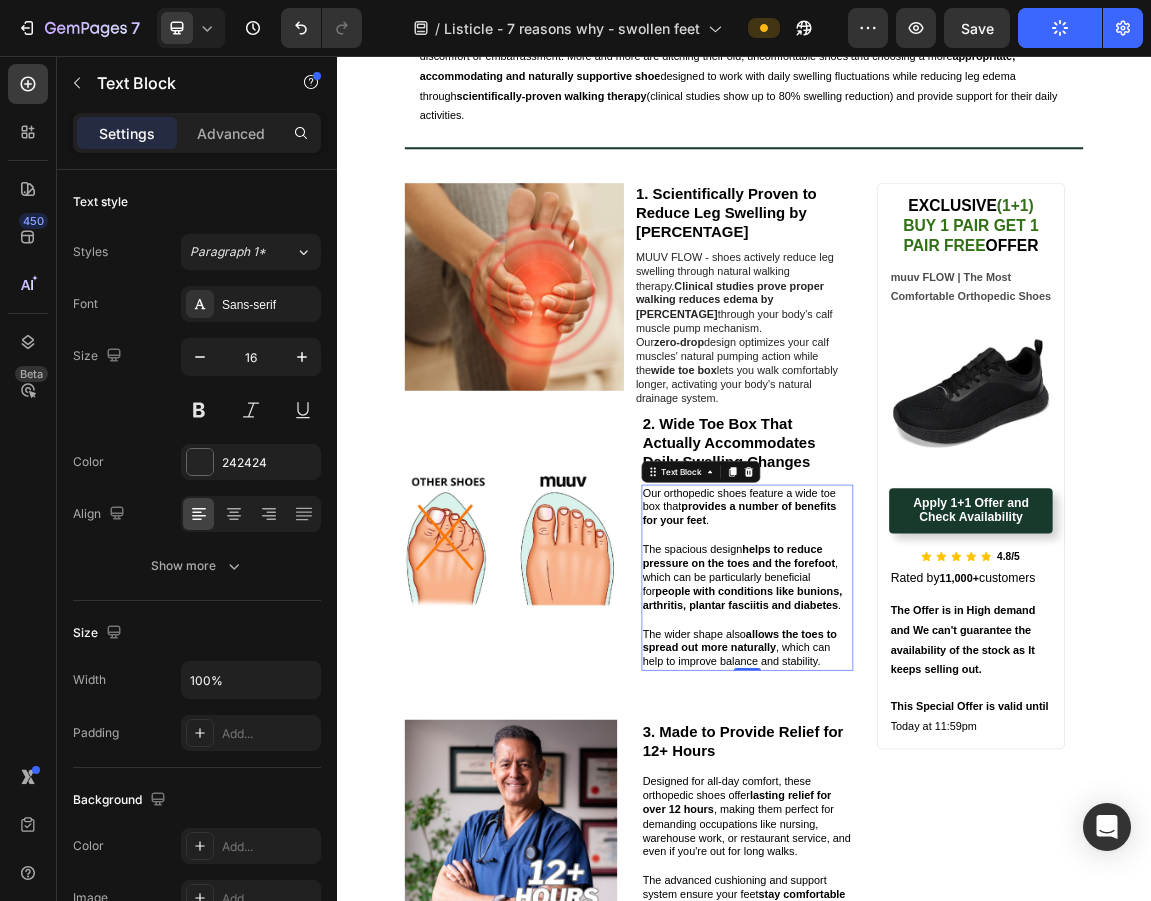click on "Our orthopedic shoes feature a wide toe box that provides a number of benefits for your feet." at bounding box center [942, 721] 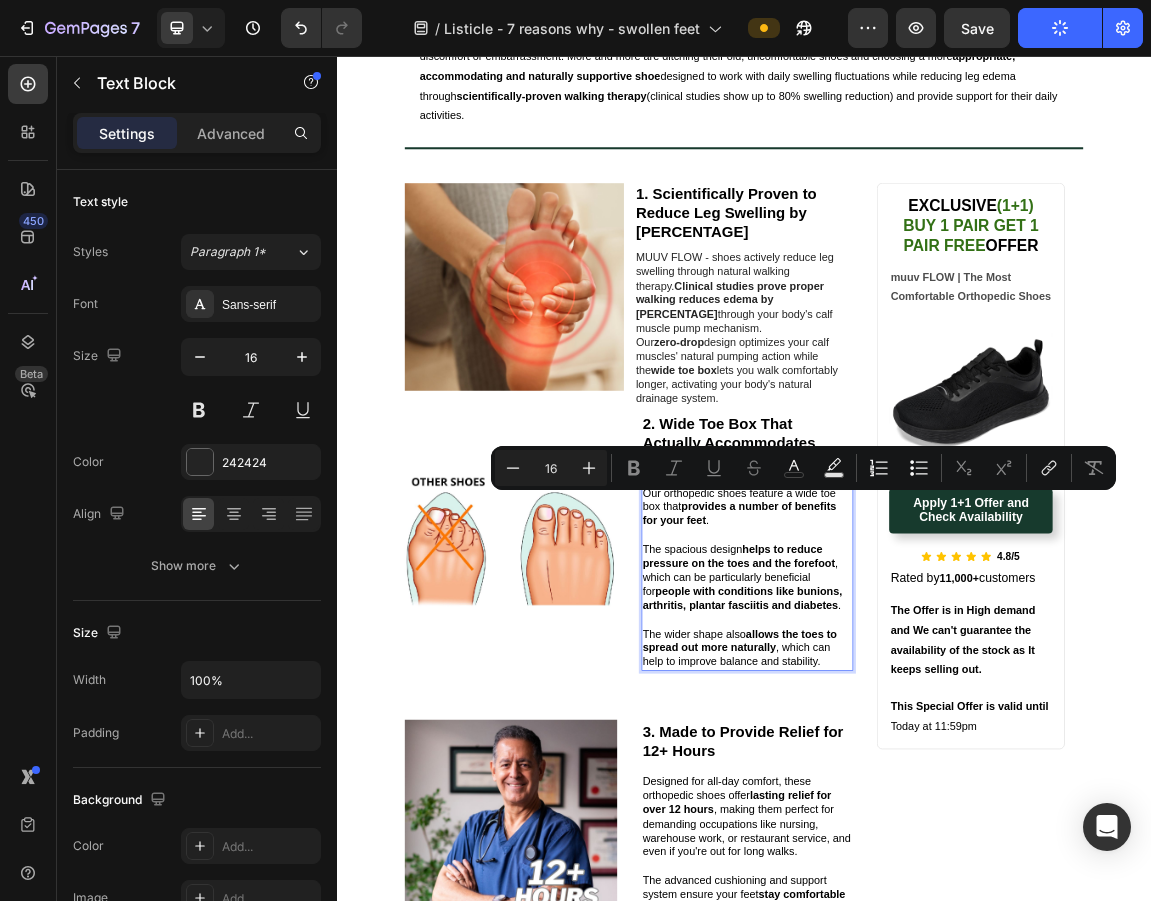 scroll, scrollTop: 340, scrollLeft: 0, axis: vertical 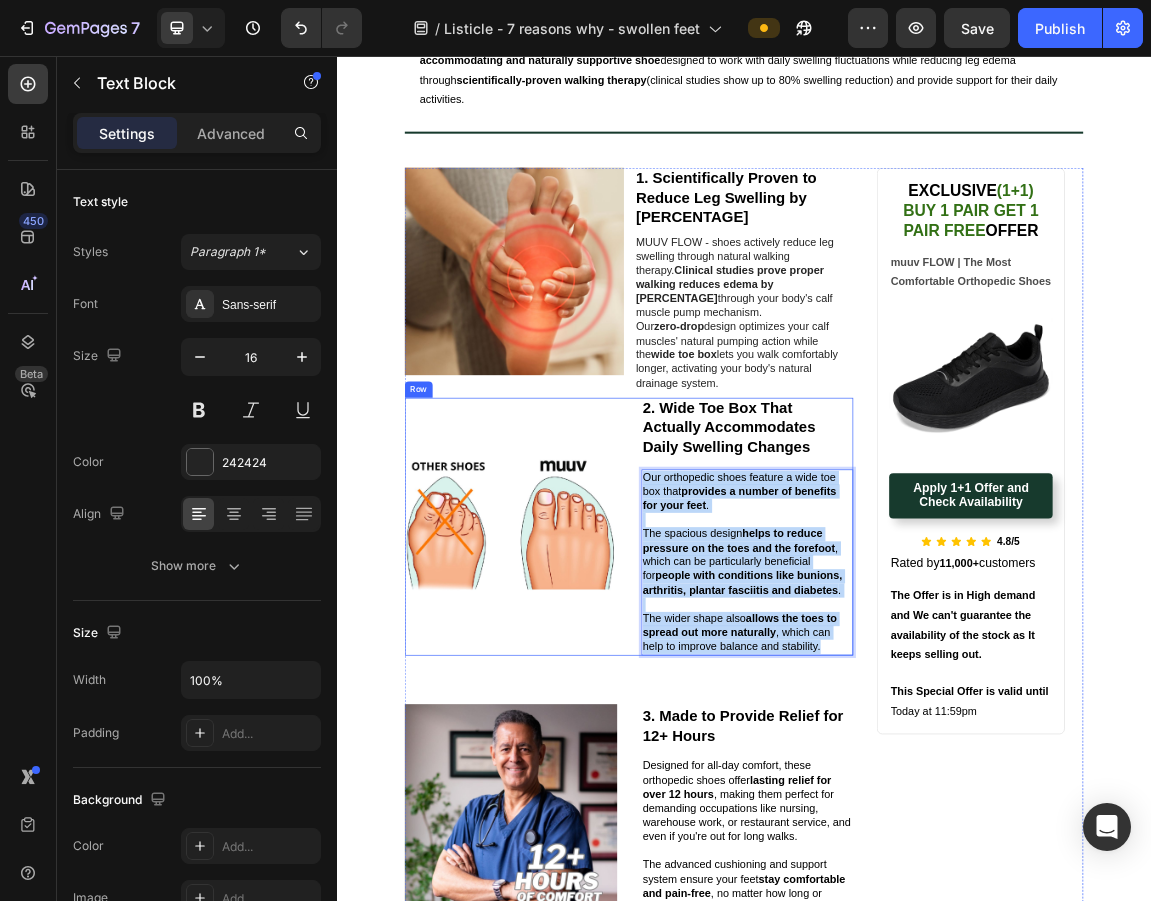 drag, startPoint x: 1052, startPoint y: 892, endPoint x: 763, endPoint y: 665, distance: 367.4915 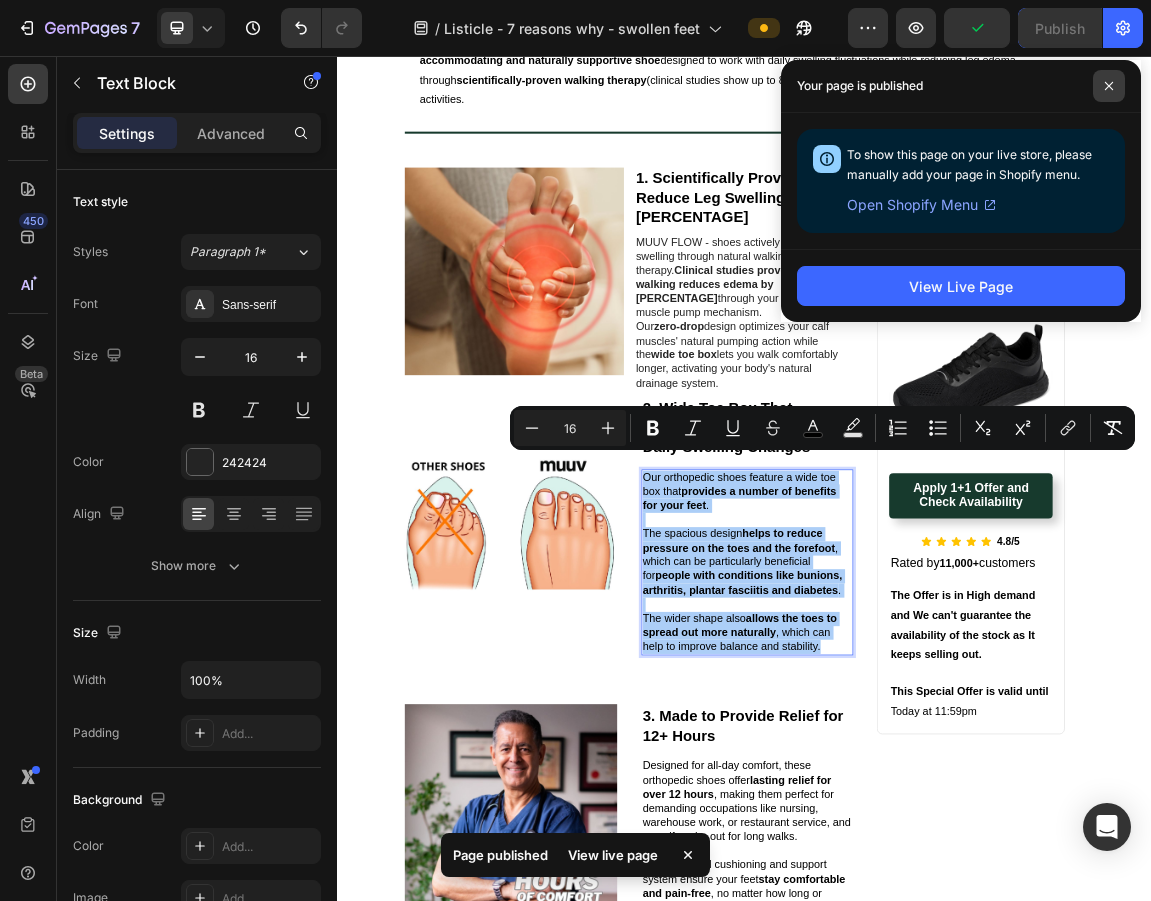 click 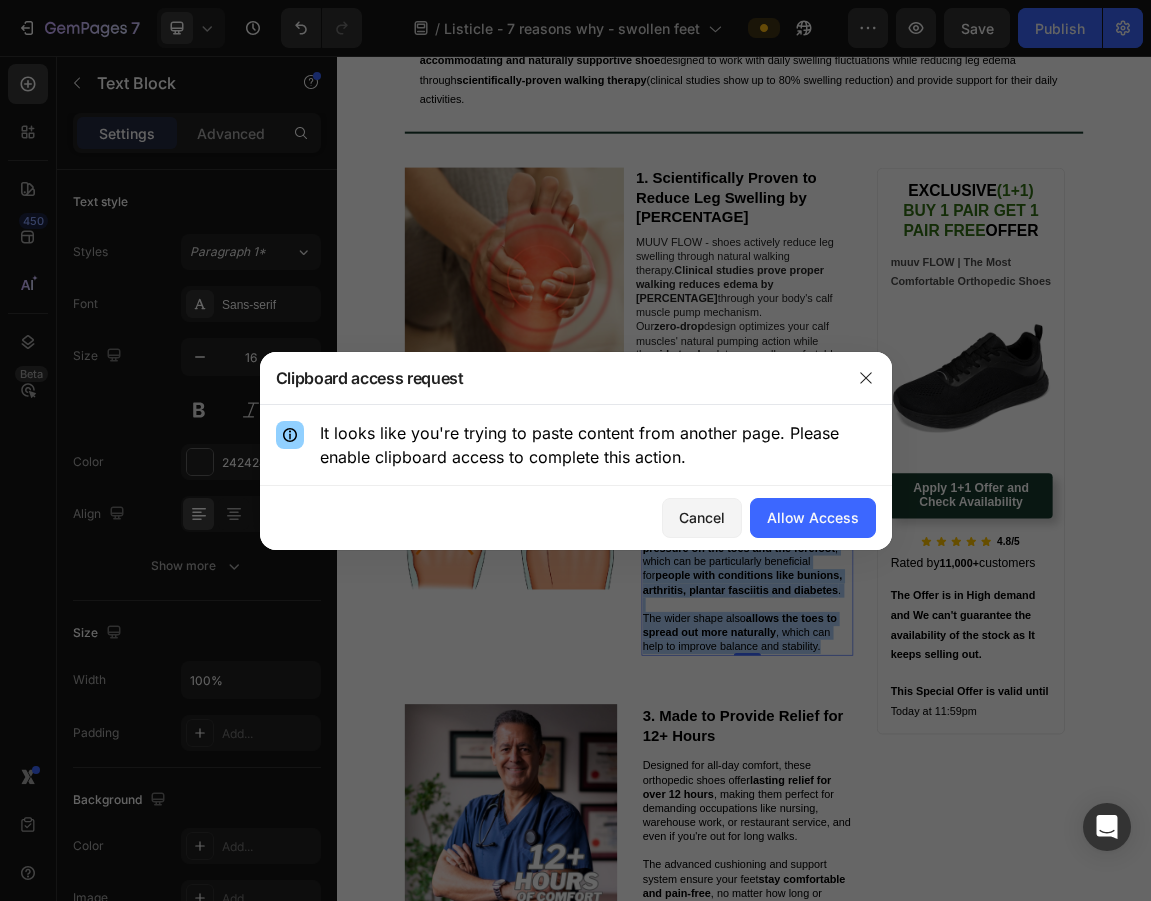 click on "Cancel Allow Access" at bounding box center [576, 518] 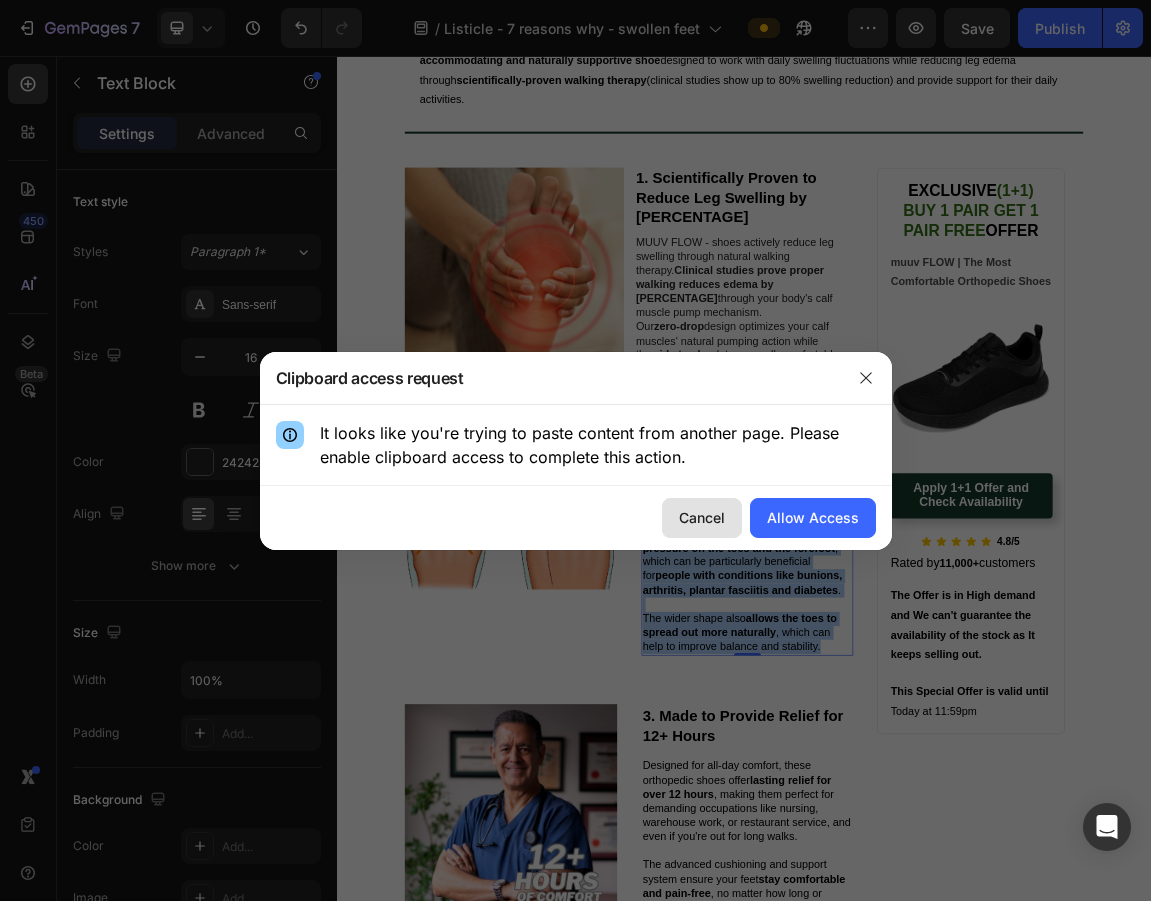 click on "Cancel" at bounding box center (702, 517) 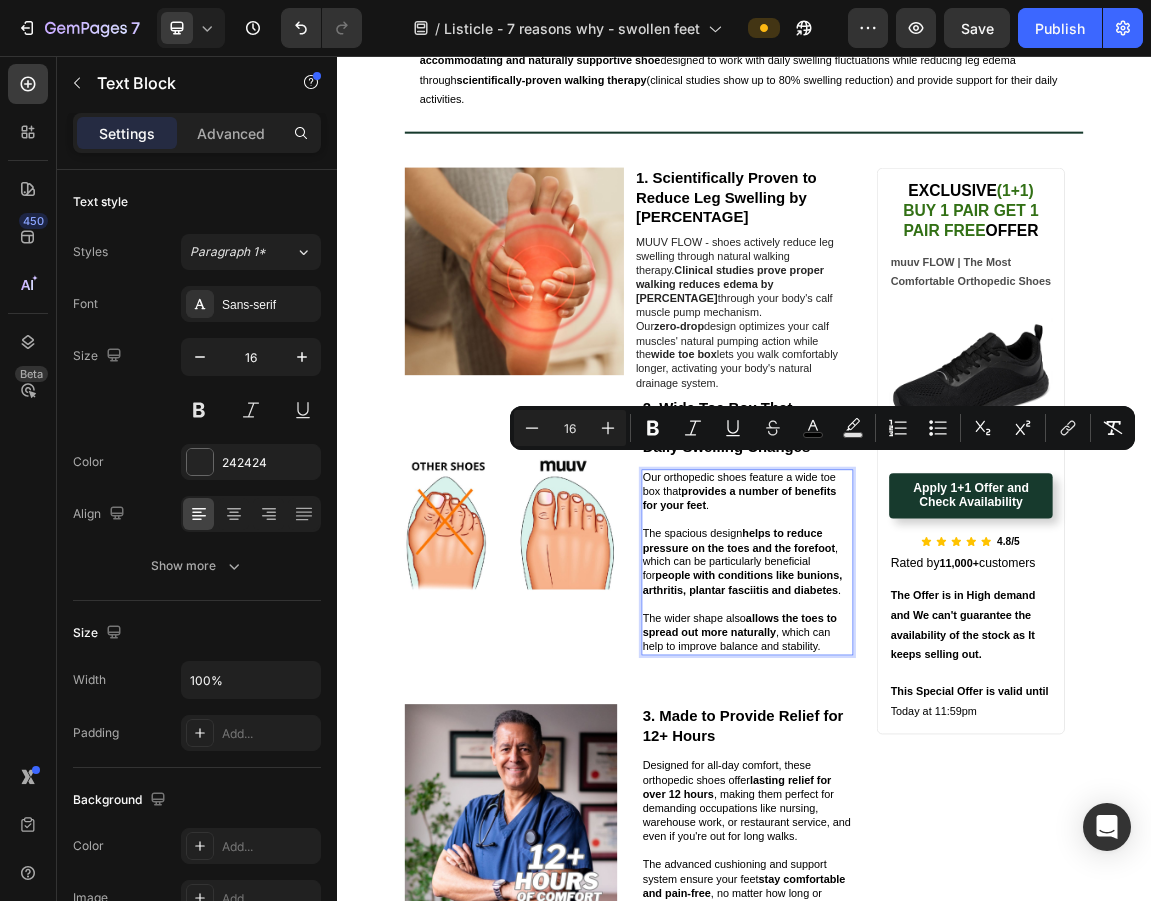 click on "allows the toes to spread out more naturally" at bounding box center [931, 895] 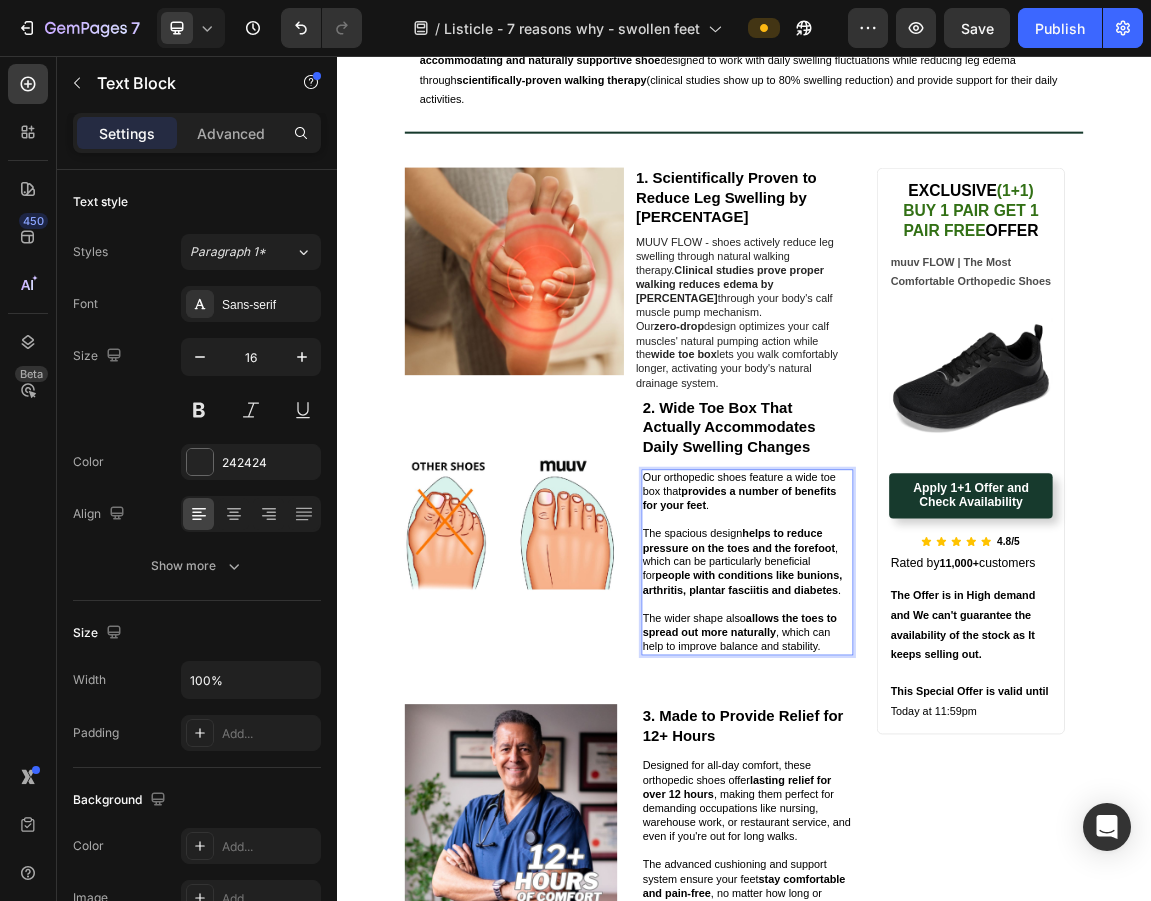 click on "The wider shape also allows the toes to spread out more naturally, which can help to improve balance and stability." at bounding box center [931, 905] 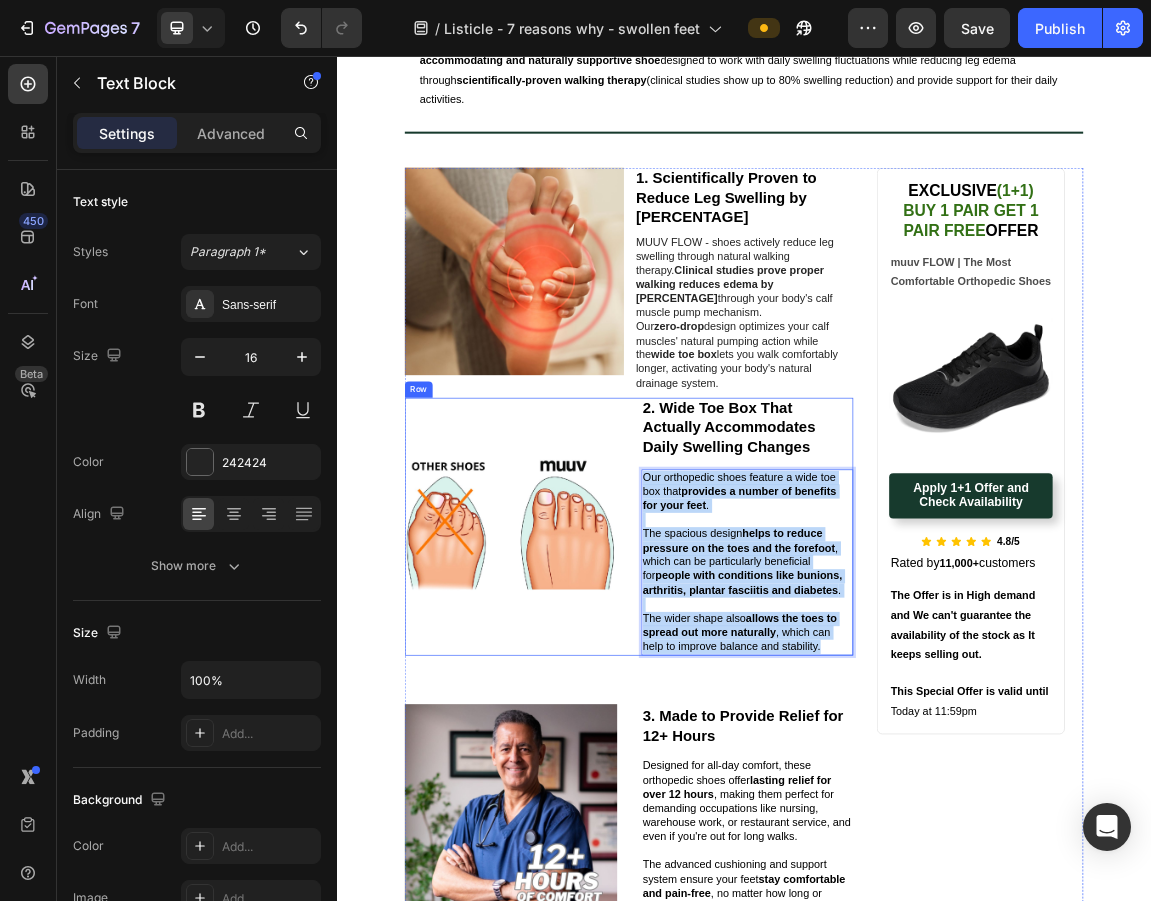 drag, startPoint x: 1053, startPoint y: 893, endPoint x: 773, endPoint y: 650, distance: 370.74115 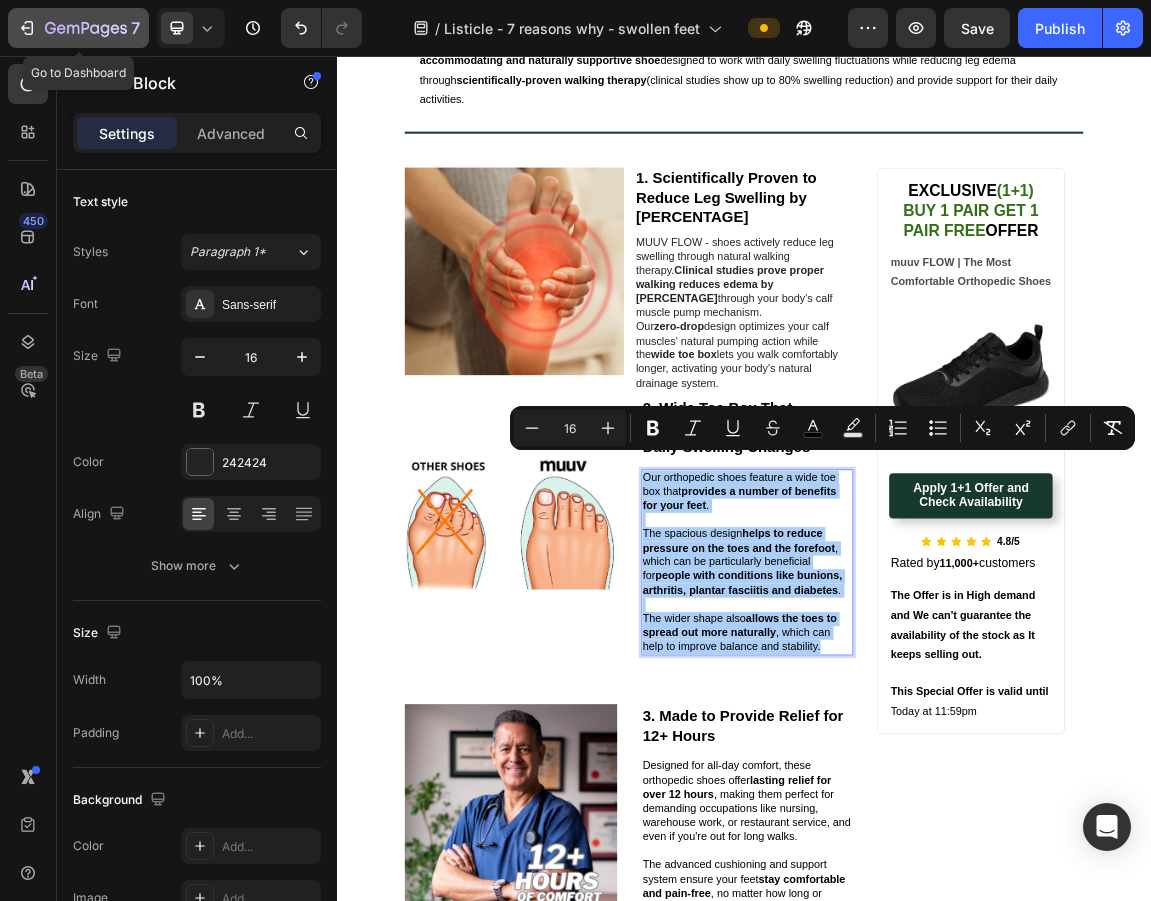 click 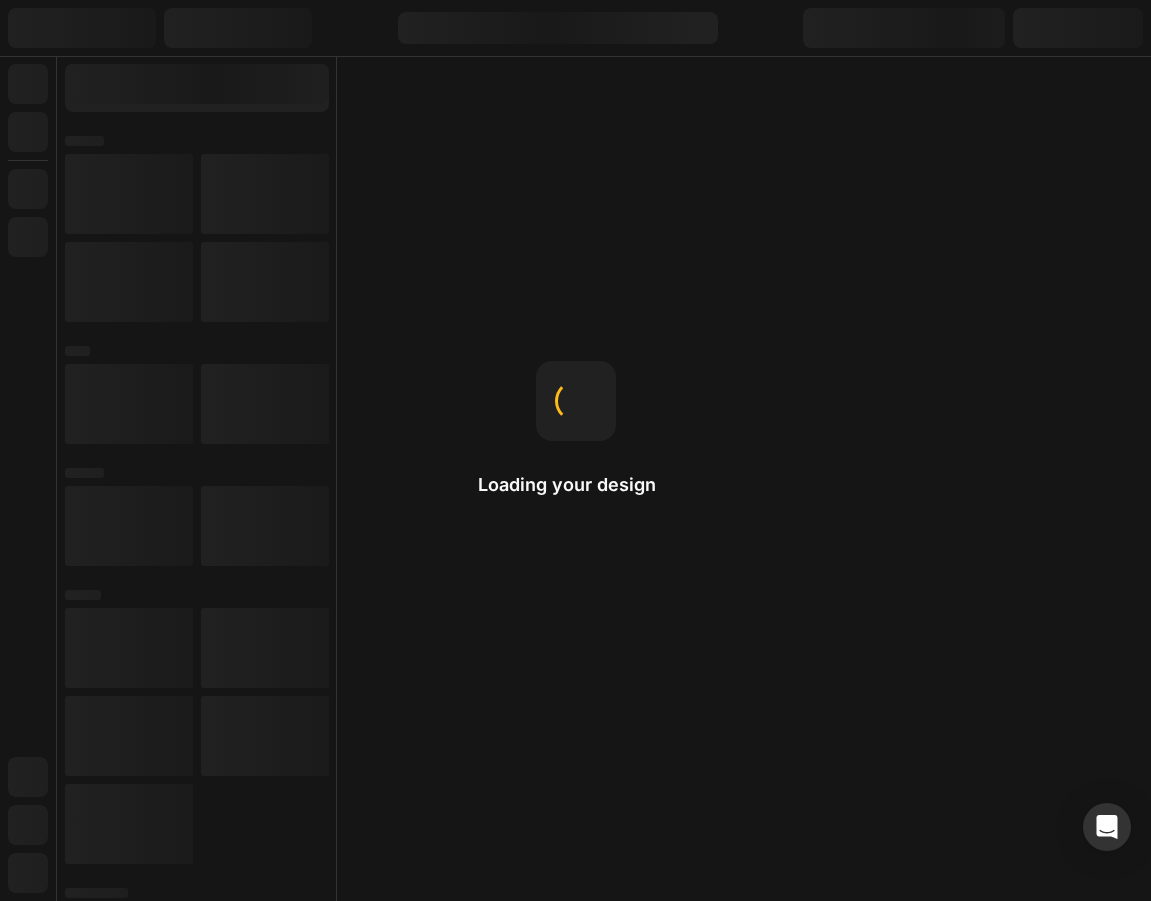 scroll, scrollTop: 0, scrollLeft: 0, axis: both 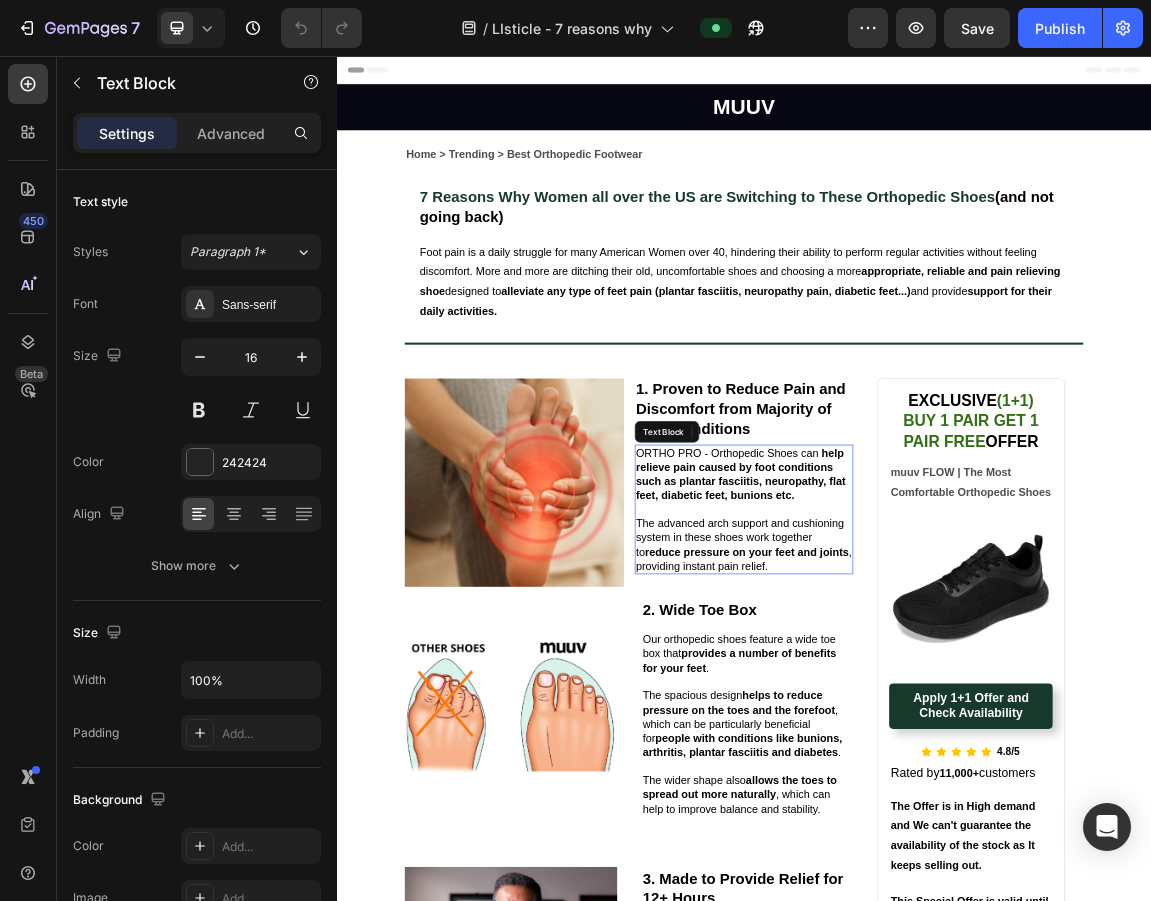 click on "ORTHO PRO - Orthopedic Shoes can" at bounding box center (915, 640) 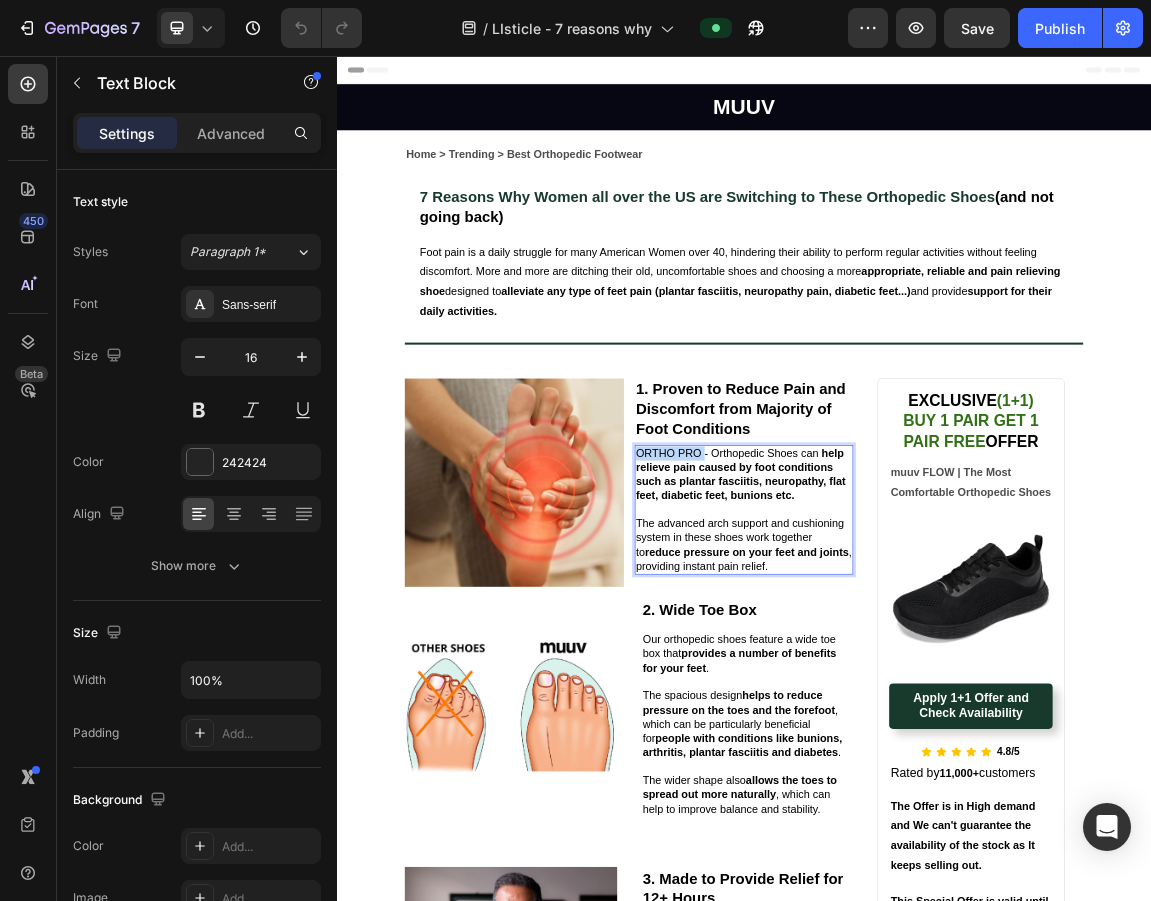 drag, startPoint x: 869, startPoint y: 635, endPoint x: 773, endPoint y: 638, distance: 96.04687 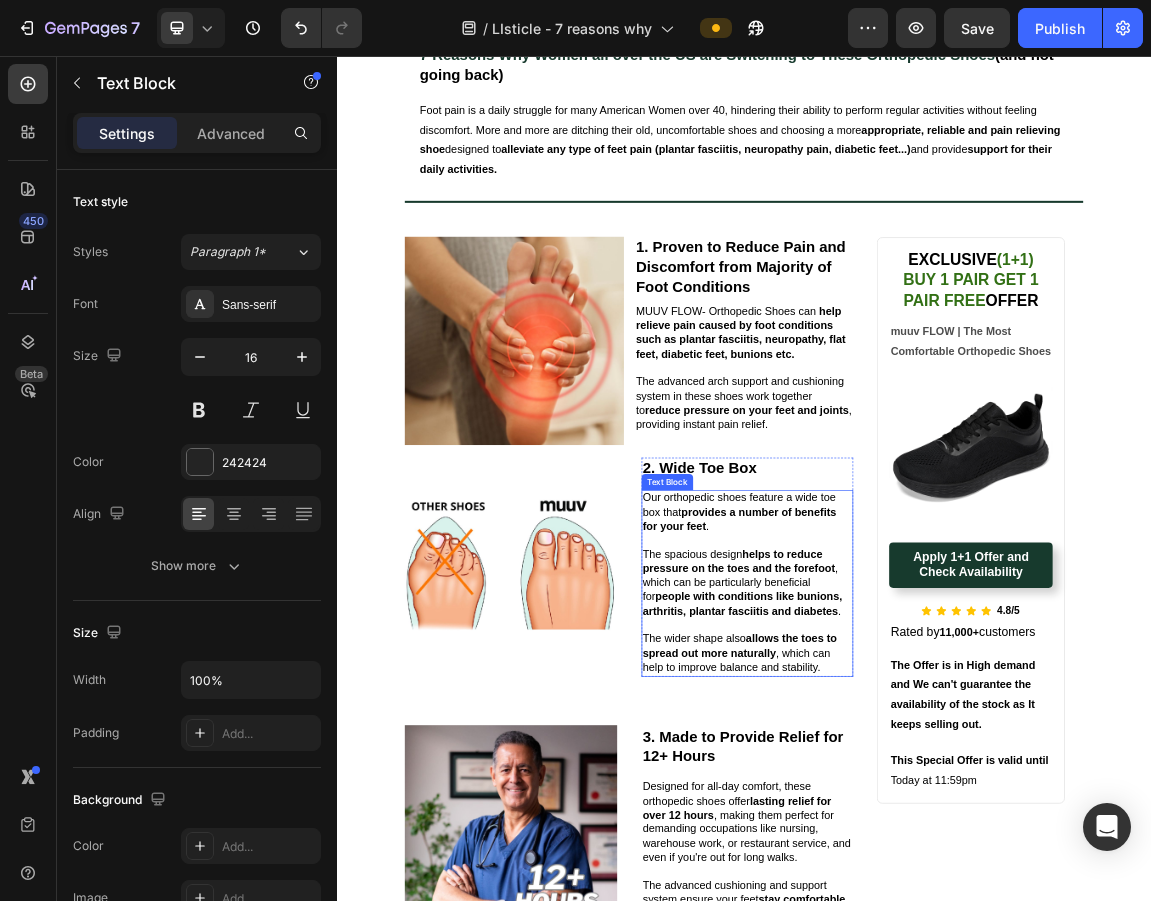 scroll, scrollTop: 47, scrollLeft: 0, axis: vertical 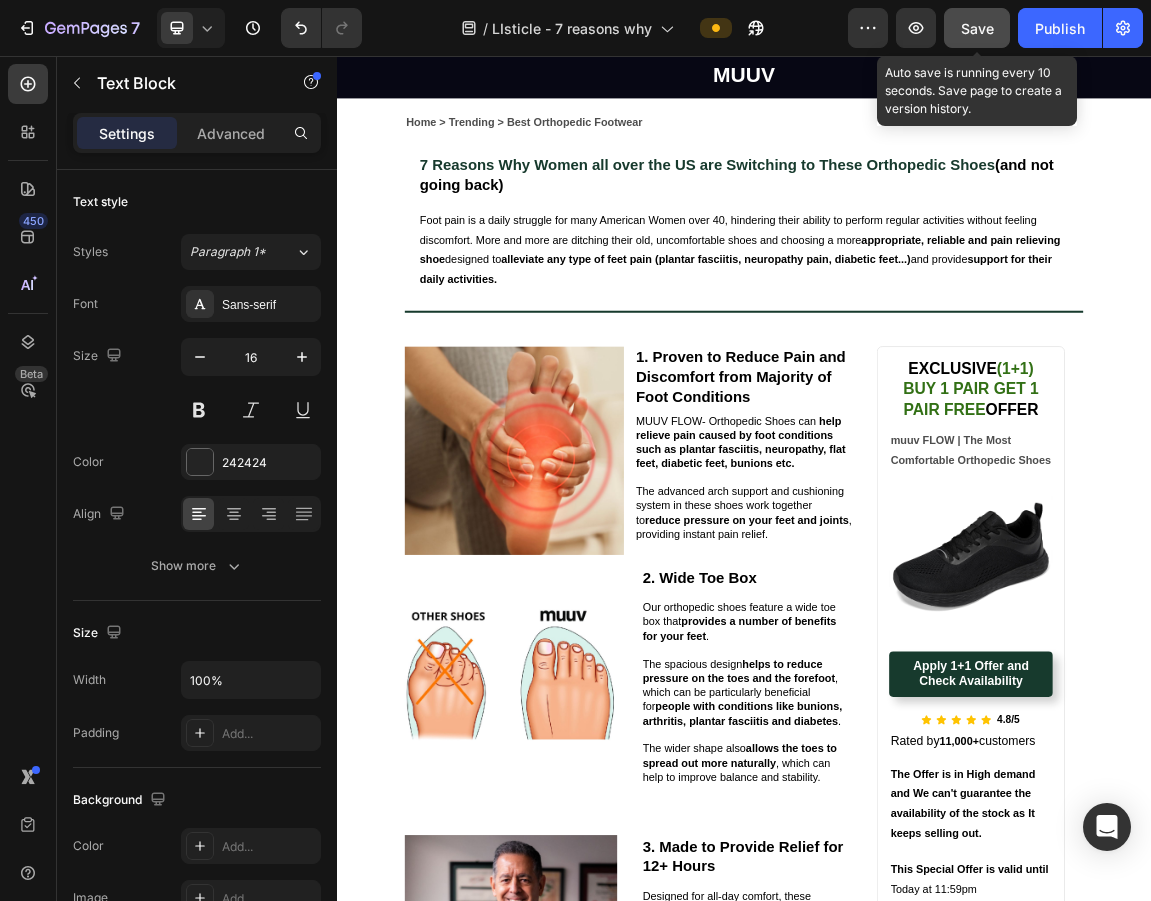 click on "Save" at bounding box center [977, 28] 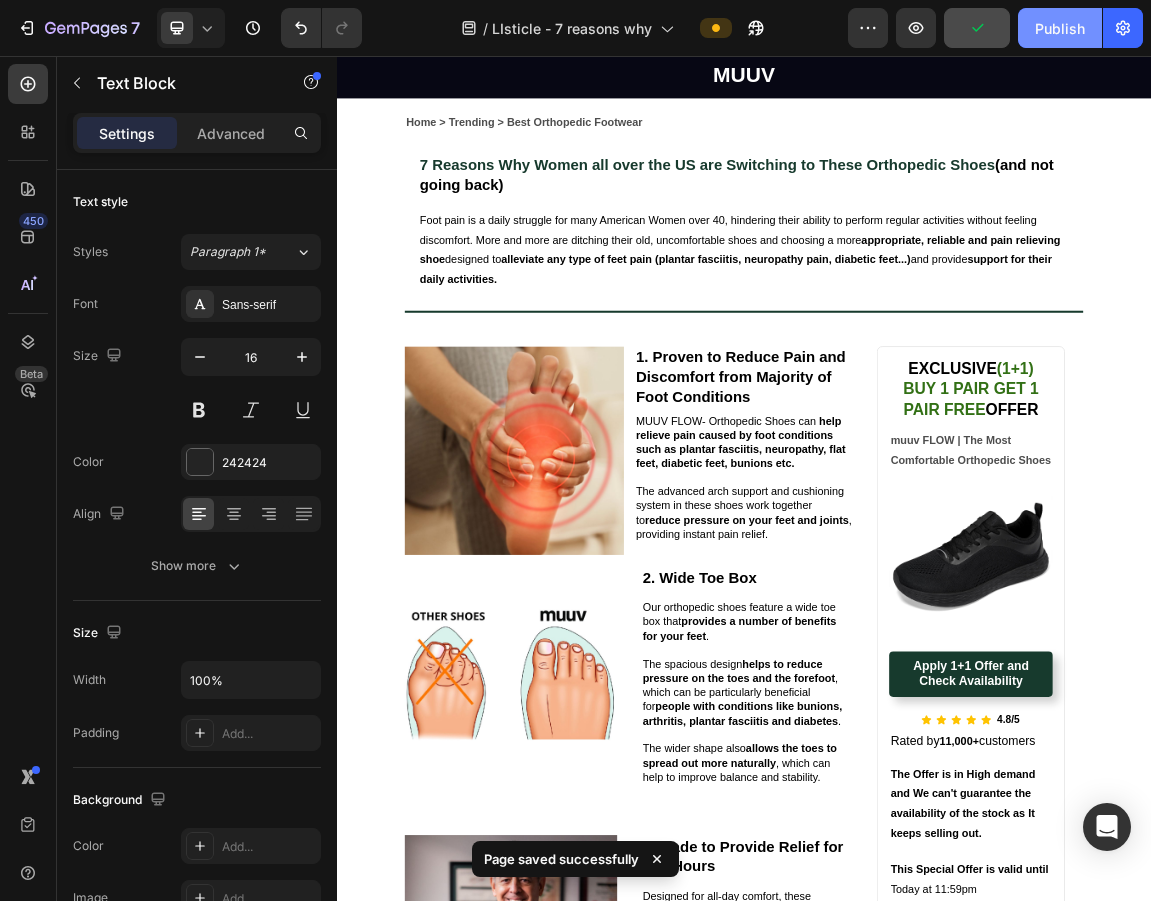 click on "Publish" at bounding box center [1060, 28] 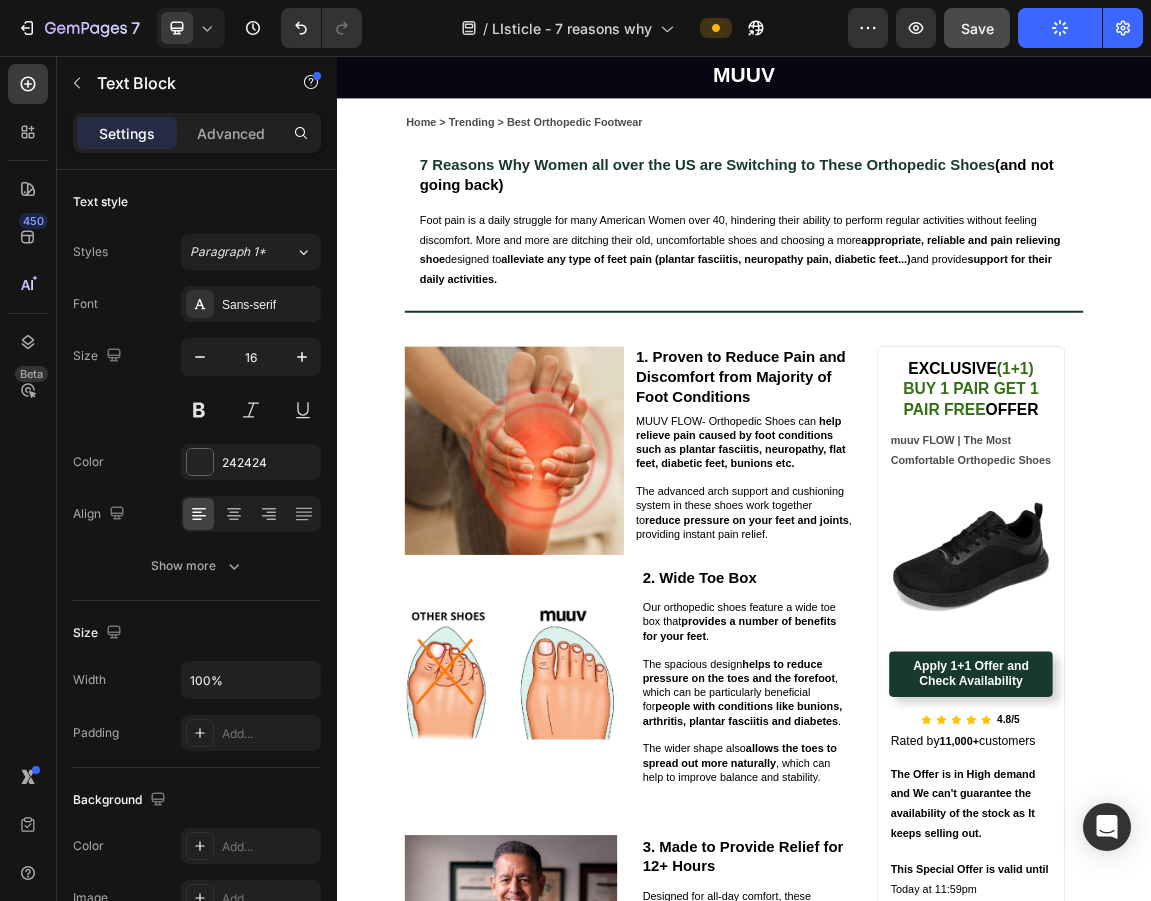 click on "MUUV FLOW- Orthopedic Shoes can" at bounding box center (913, 593) 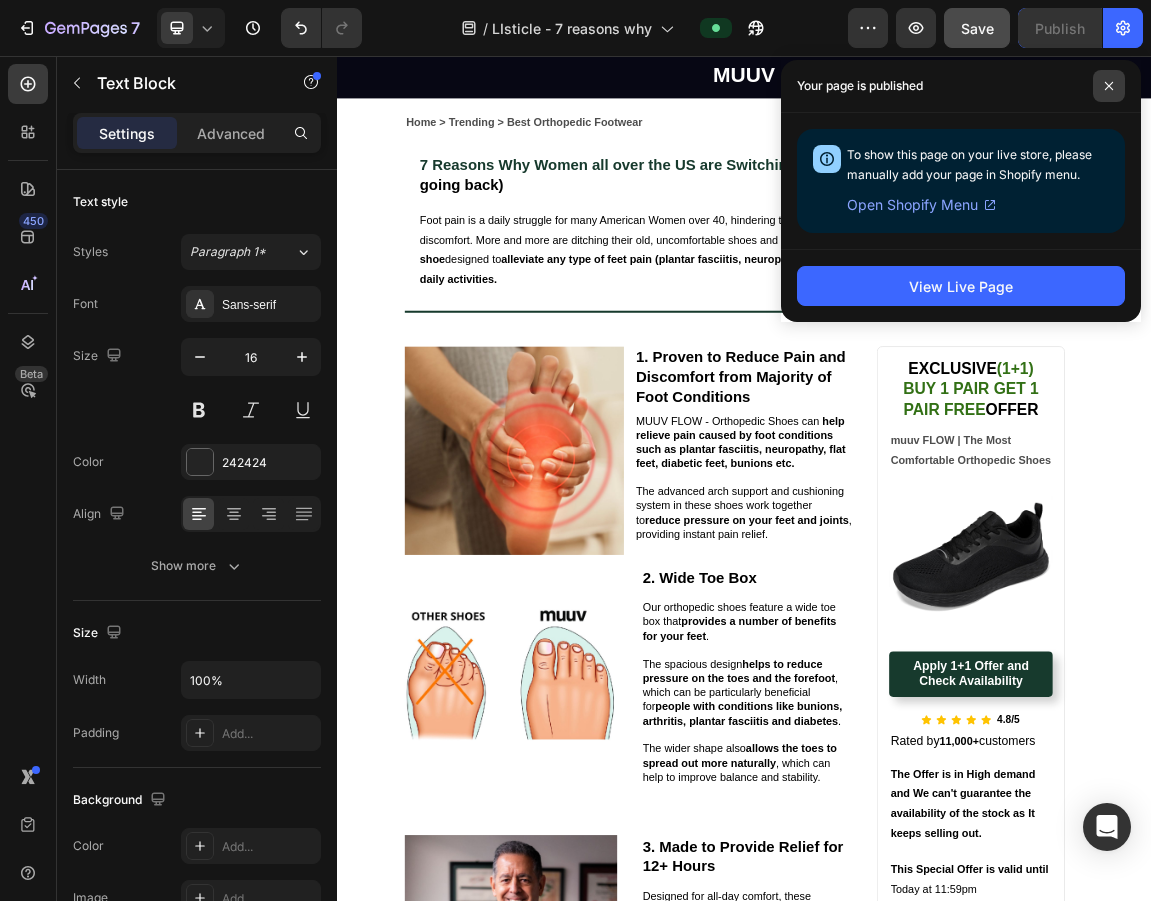 click at bounding box center (1109, 86) 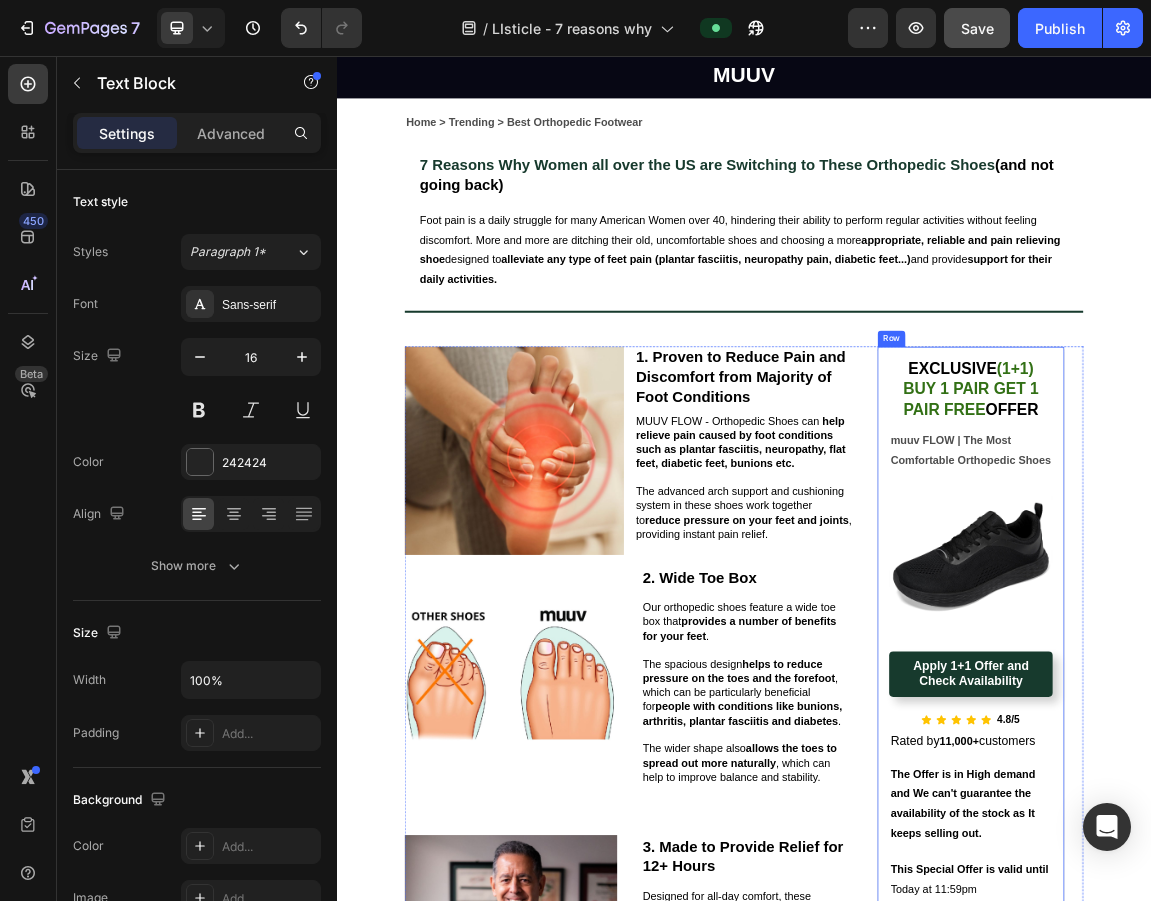 scroll, scrollTop: 51, scrollLeft: 0, axis: vertical 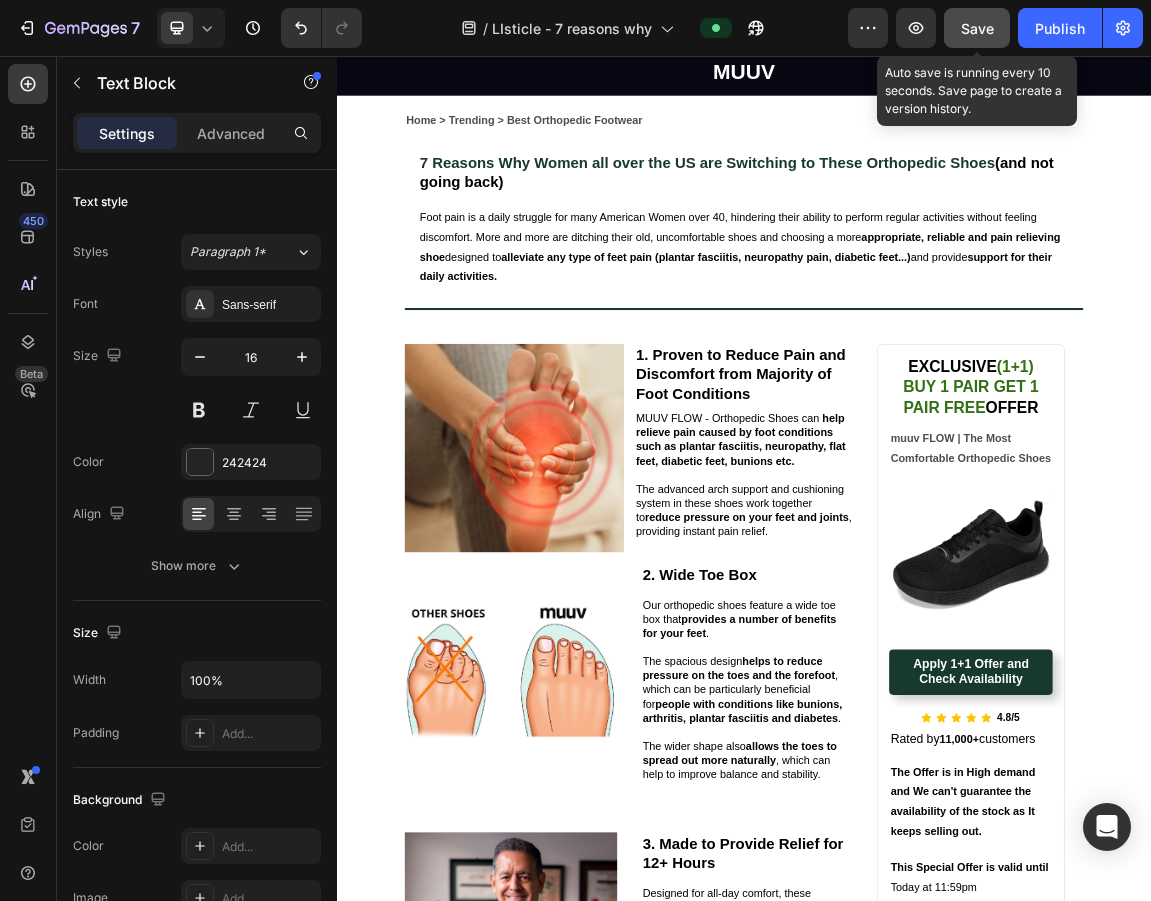 click on "Save" 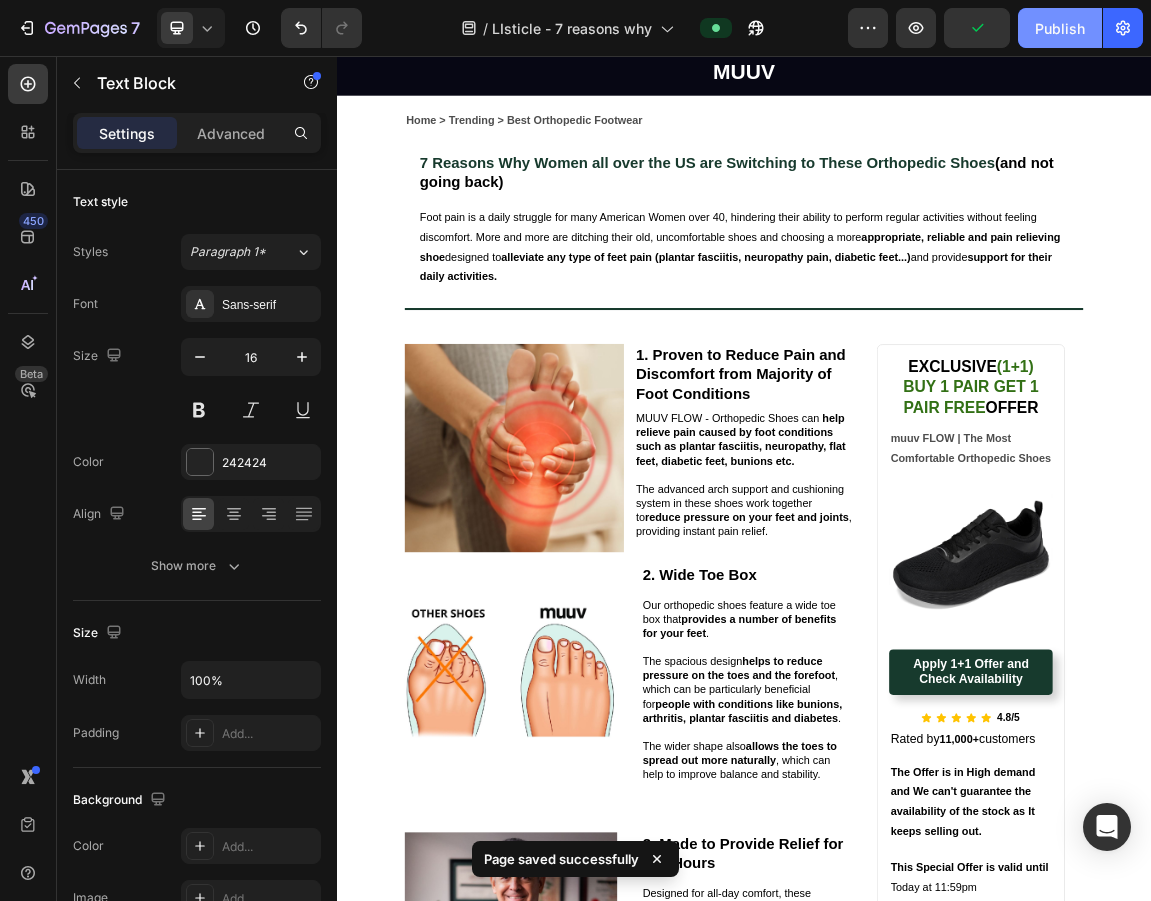 click on "Publish" 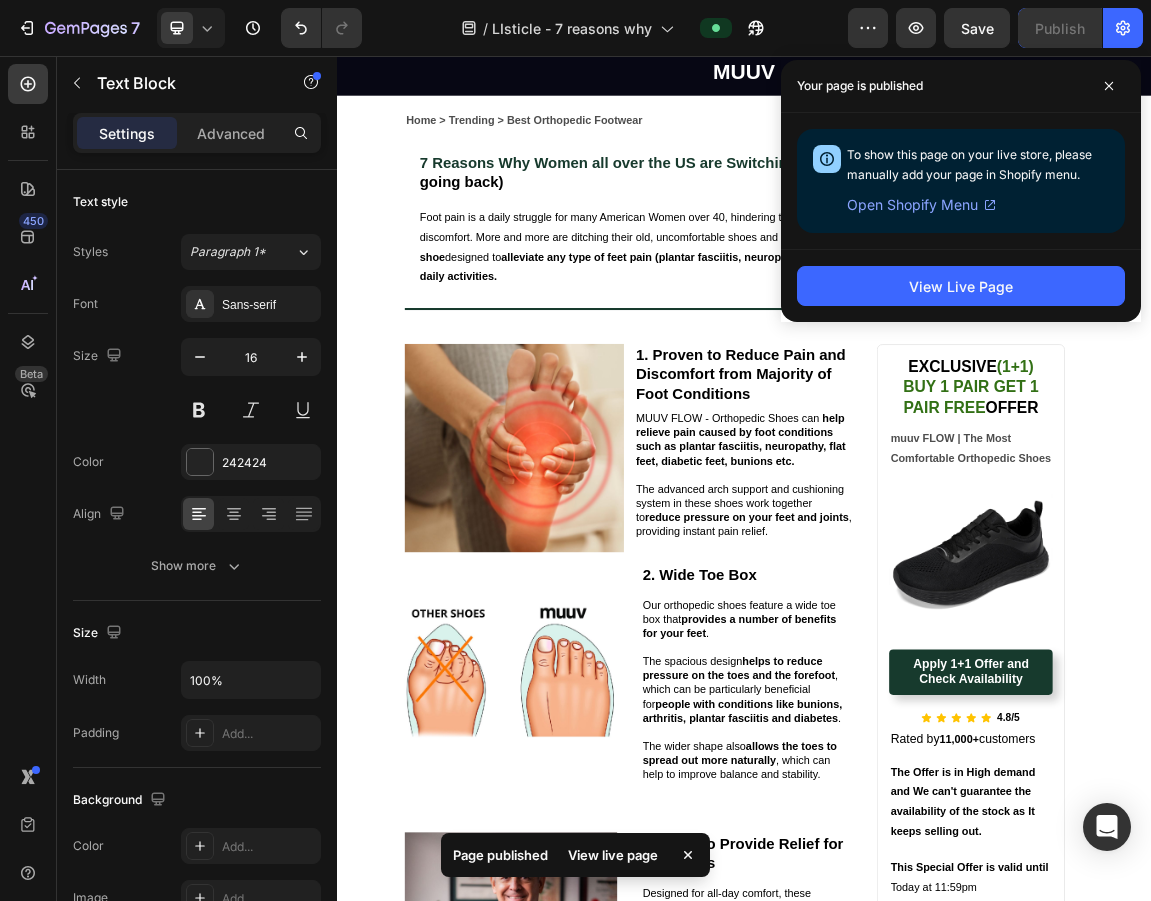 click on "Your page is published" at bounding box center (961, 86) 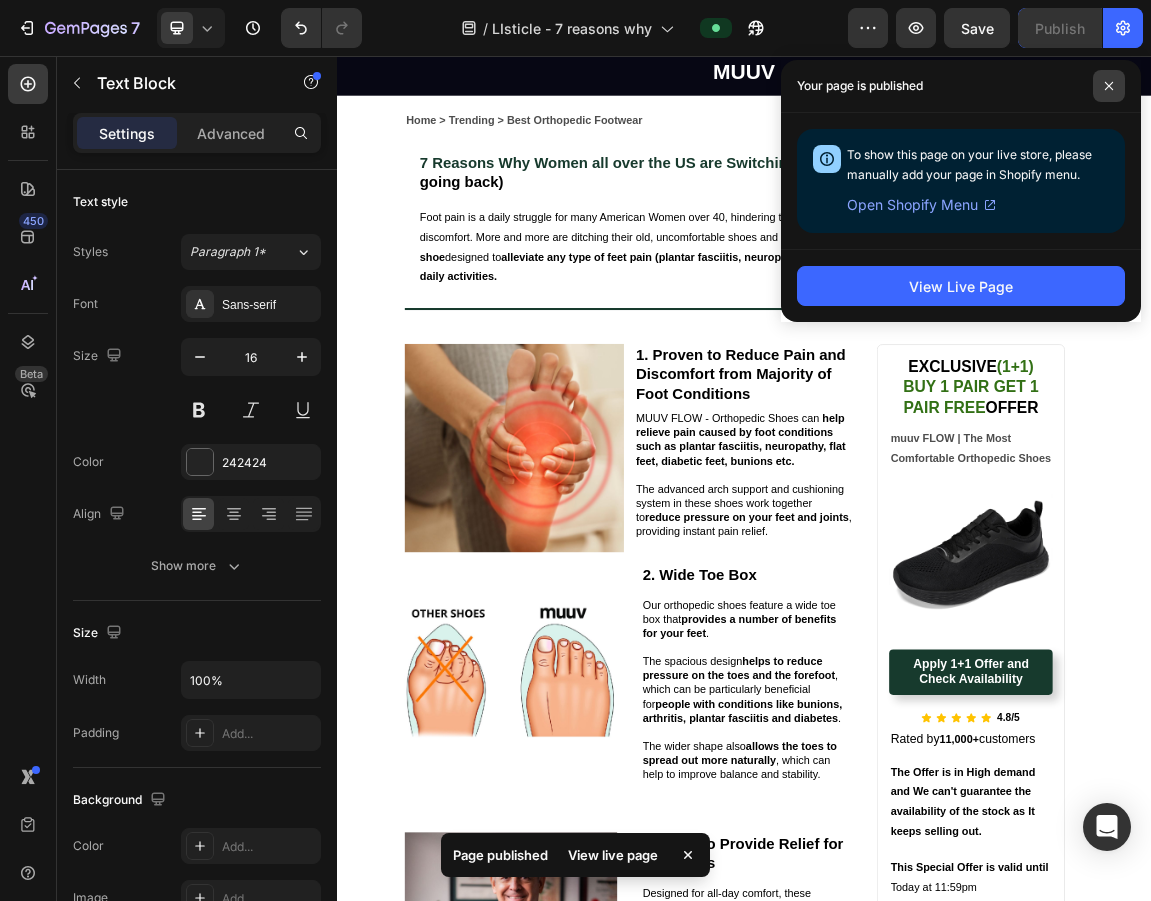 click 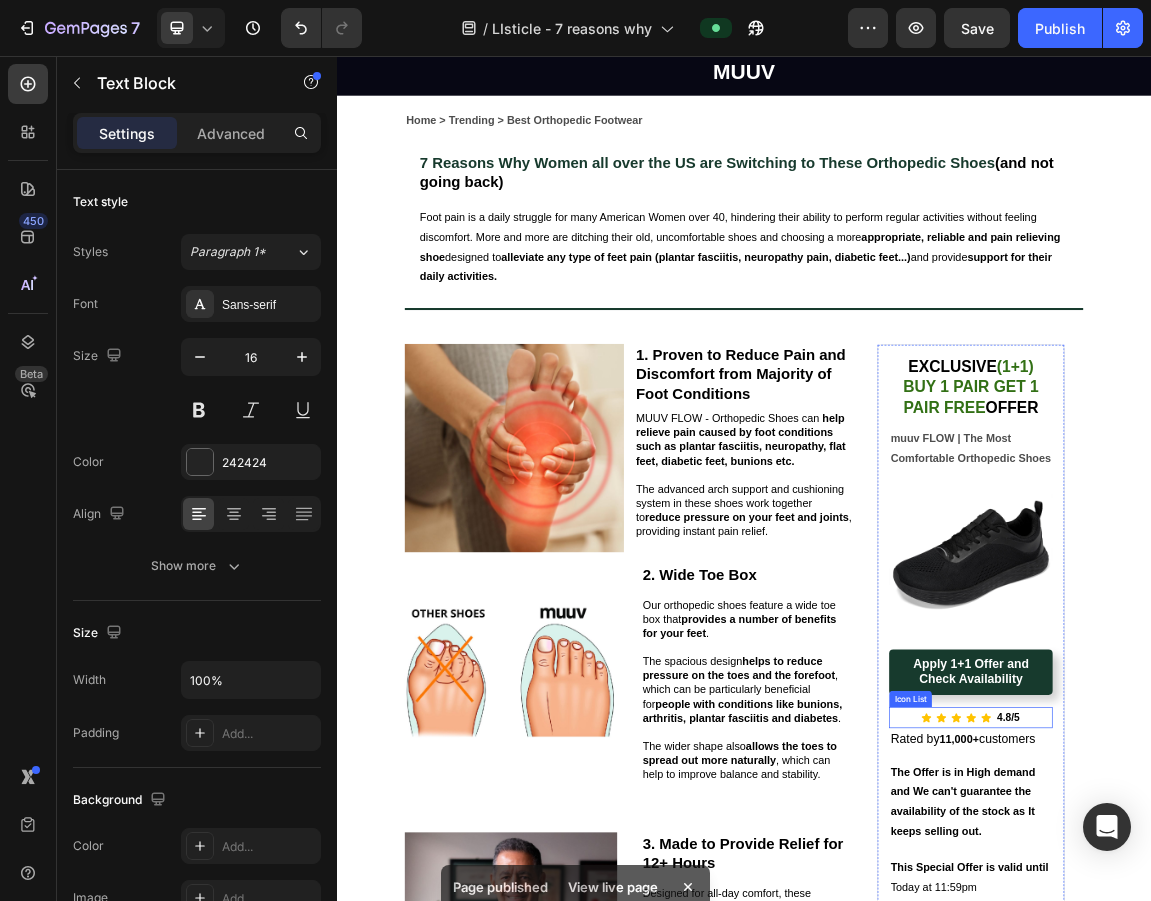 click on "Icon Icon Icon Icon
Icon 4.8/5 Text Block" at bounding box center (1271, 1030) 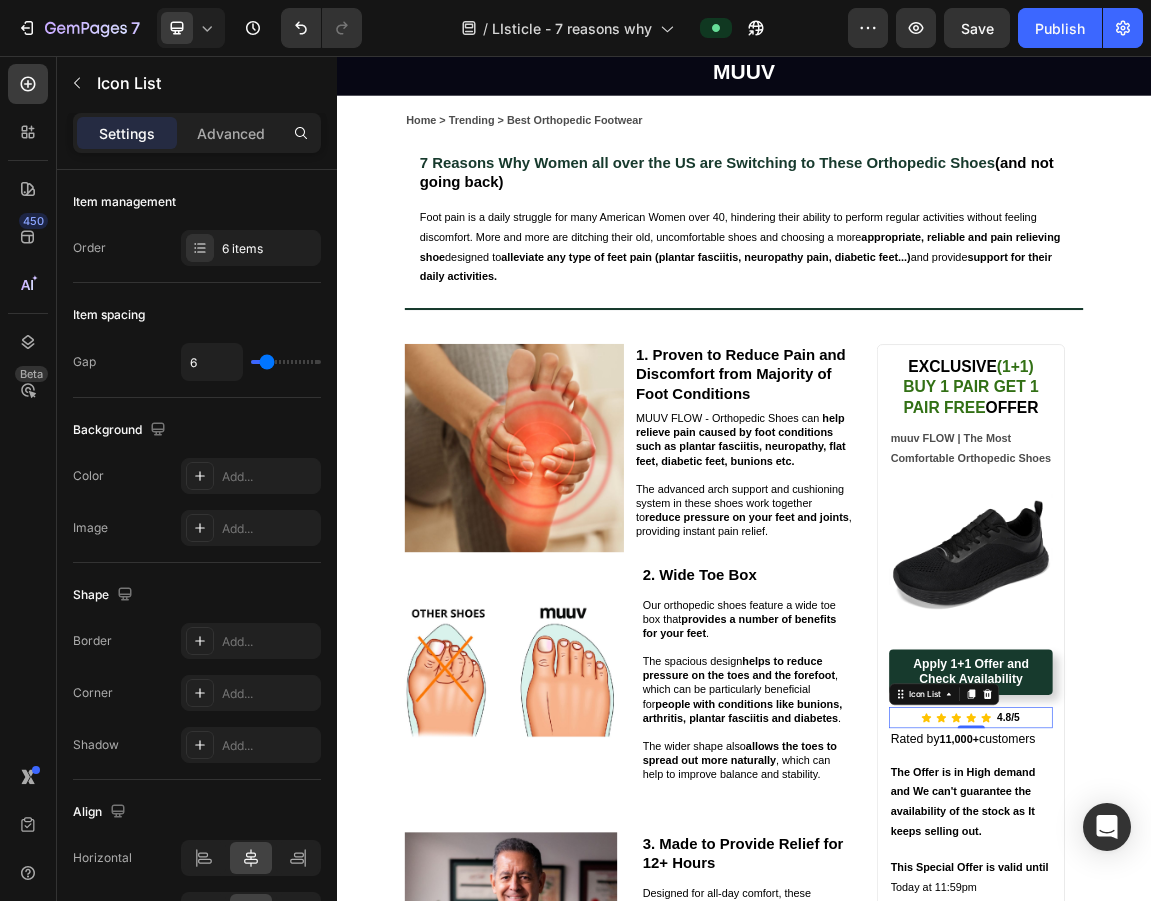 click on "Icon Icon Icon Icon
Icon 4.8/5 Text Block" at bounding box center (1271, 1030) 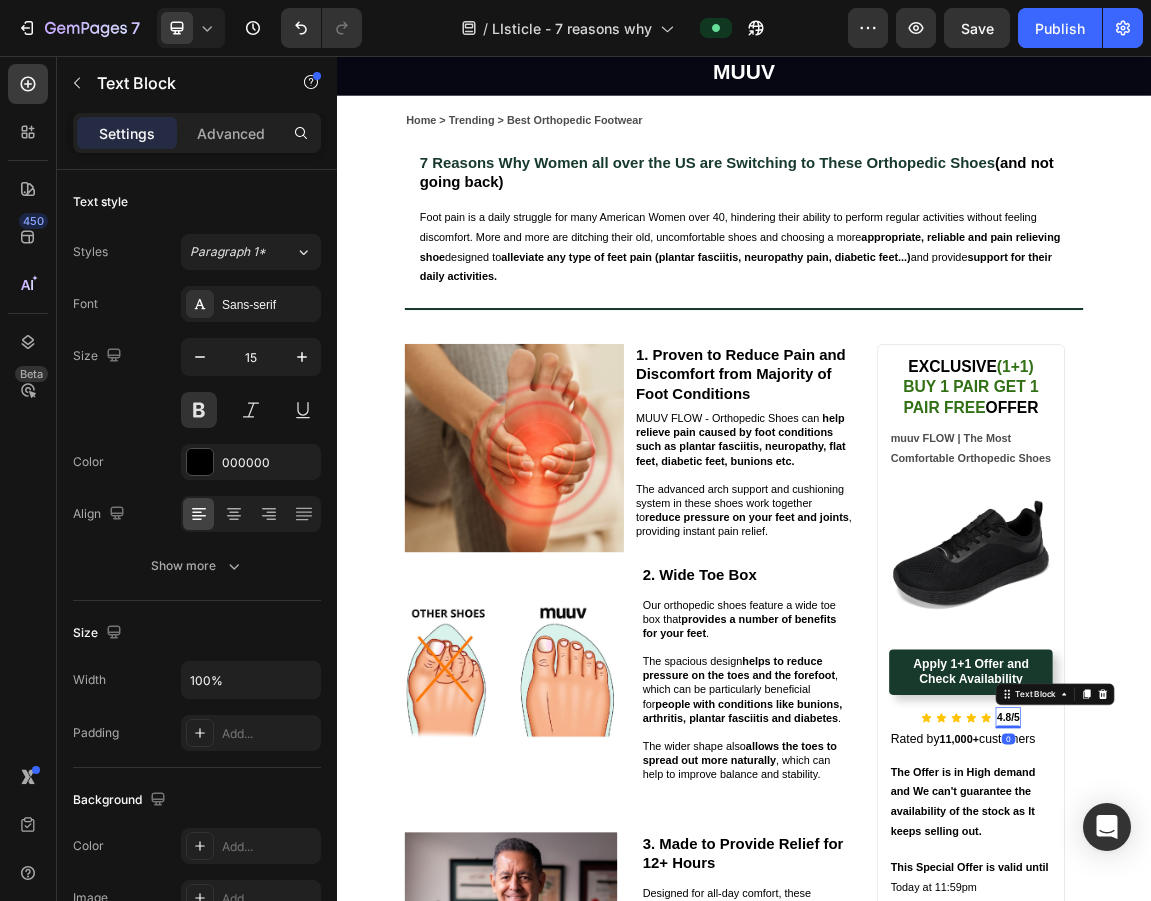 click on "4.8/5" at bounding box center (1326, 1030) 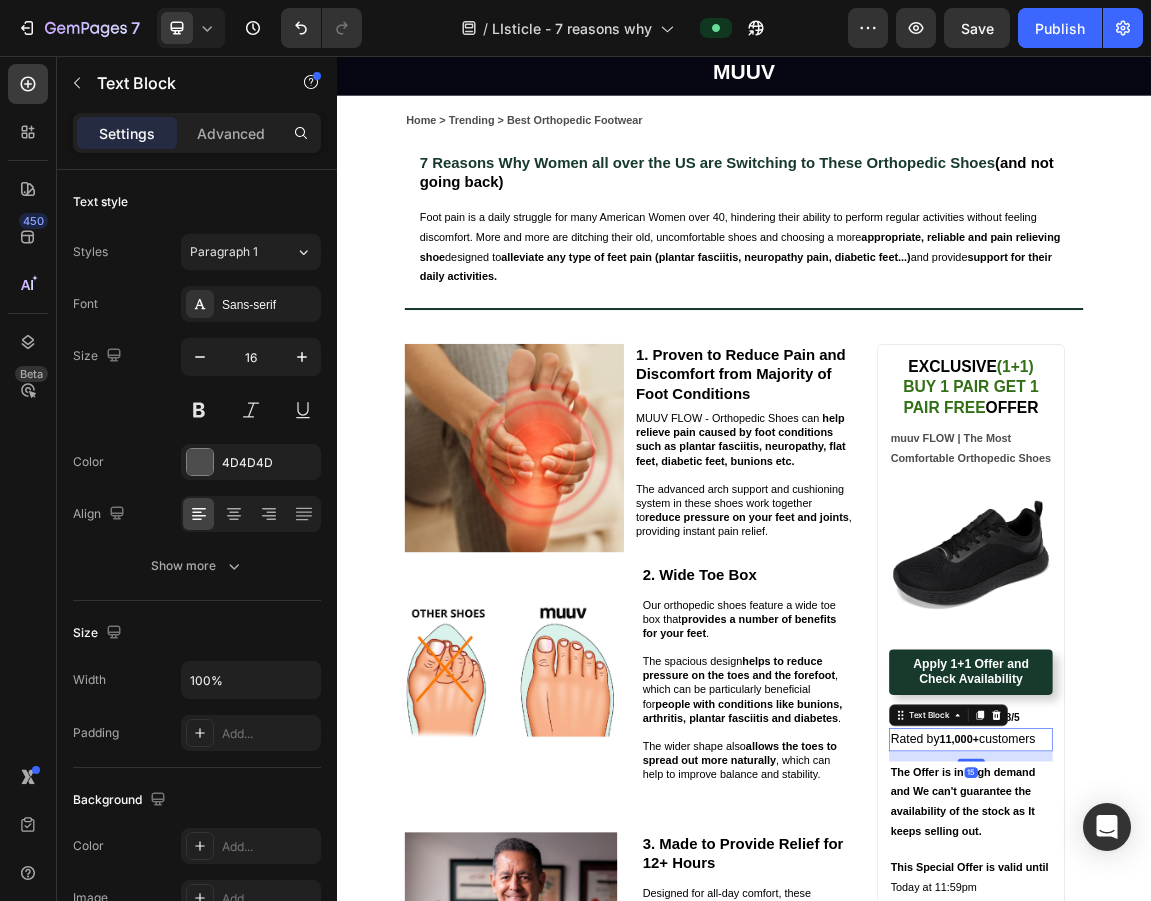 click on "11,000+" at bounding box center [1254, 1062] 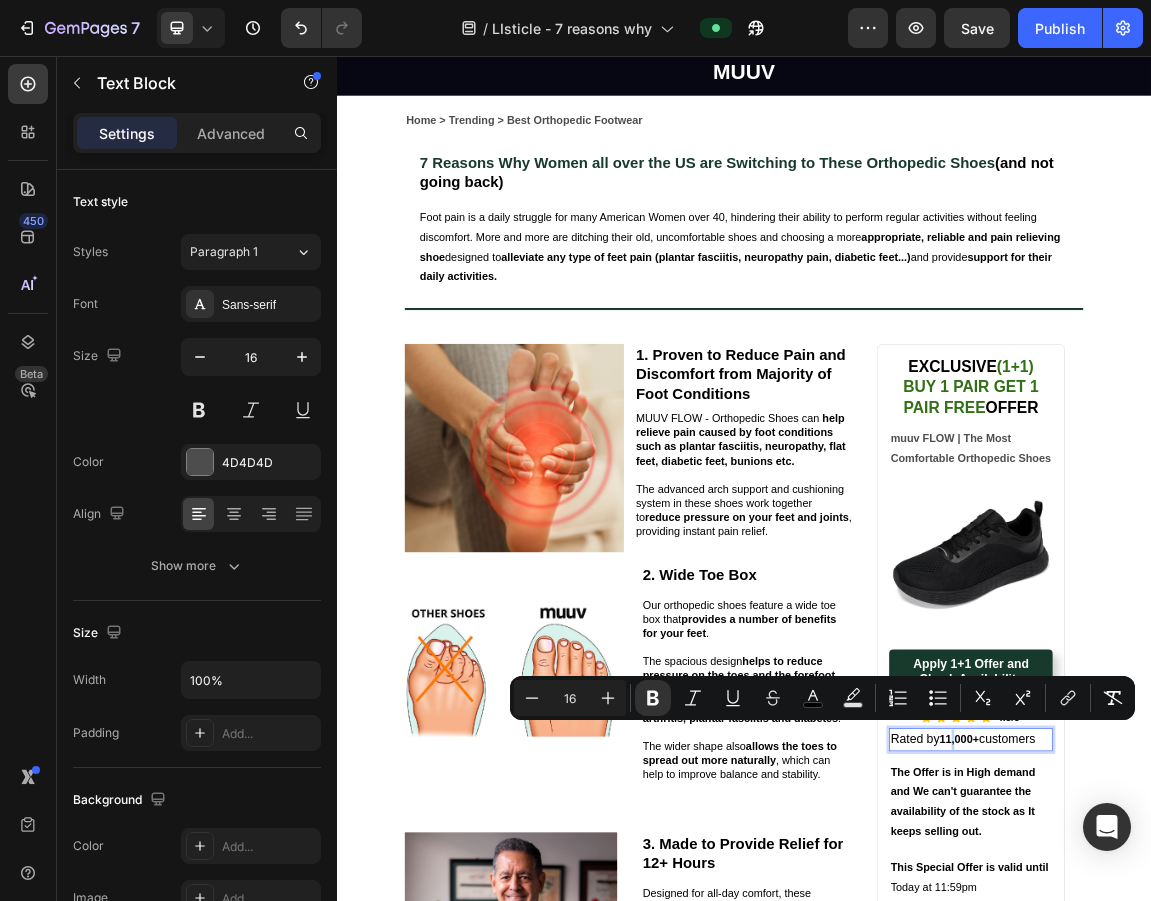 click on "11,000+" at bounding box center [1254, 1062] 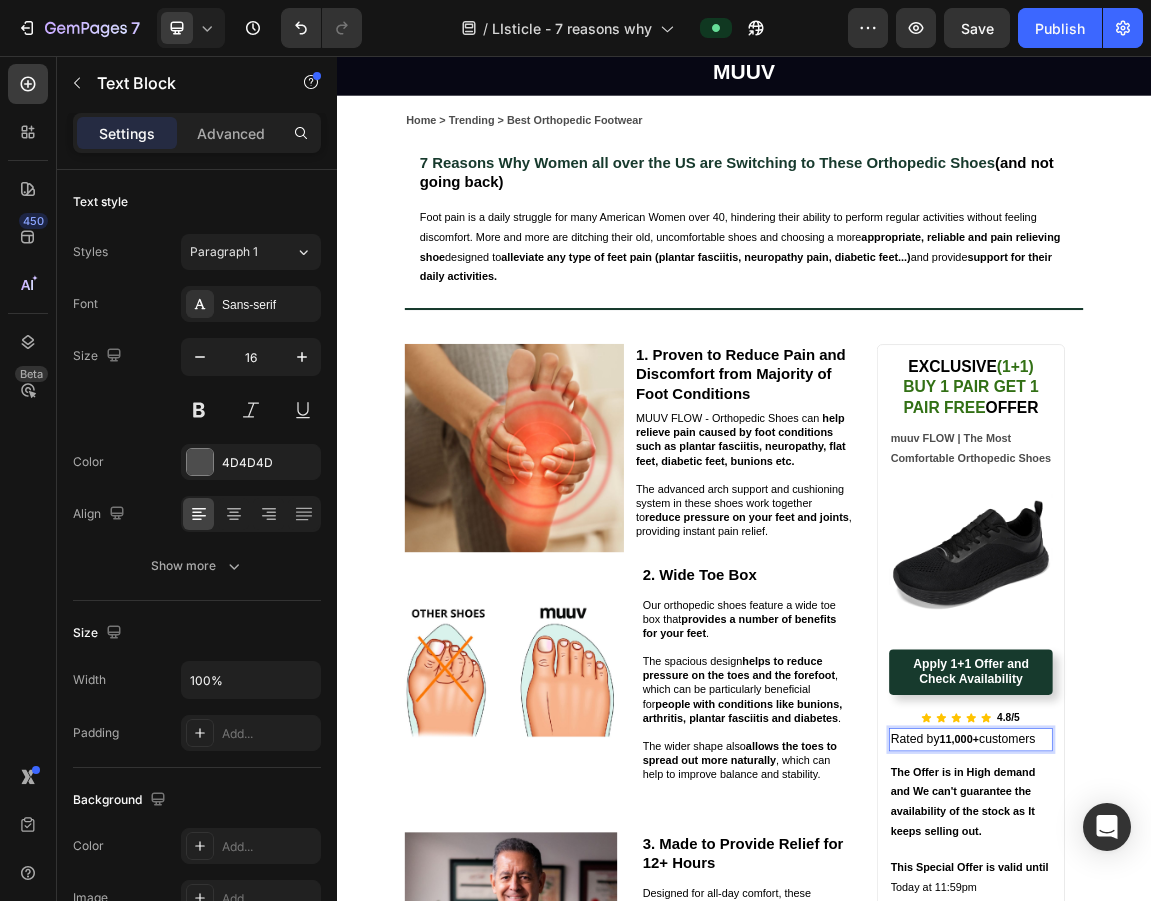 click on "11,000+" at bounding box center (1254, 1062) 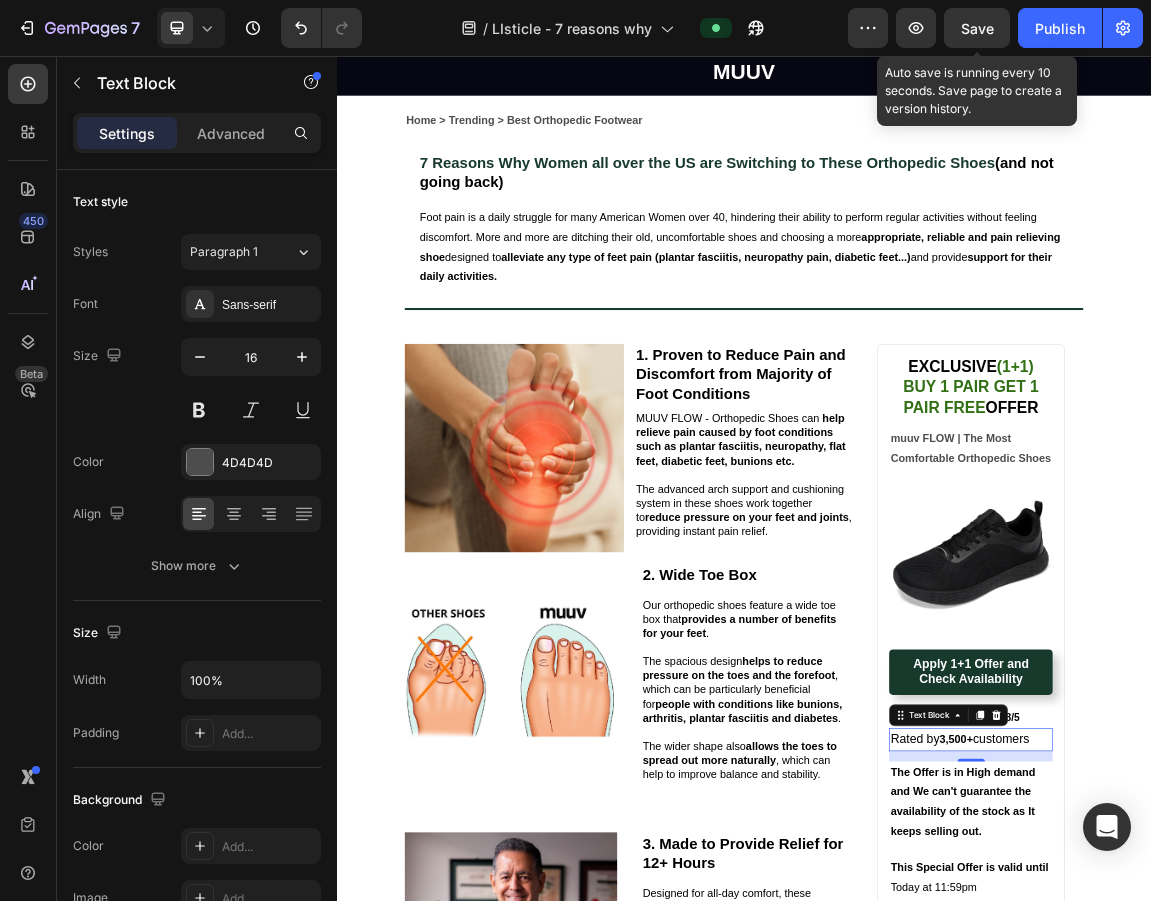 click on "Save" at bounding box center [977, 28] 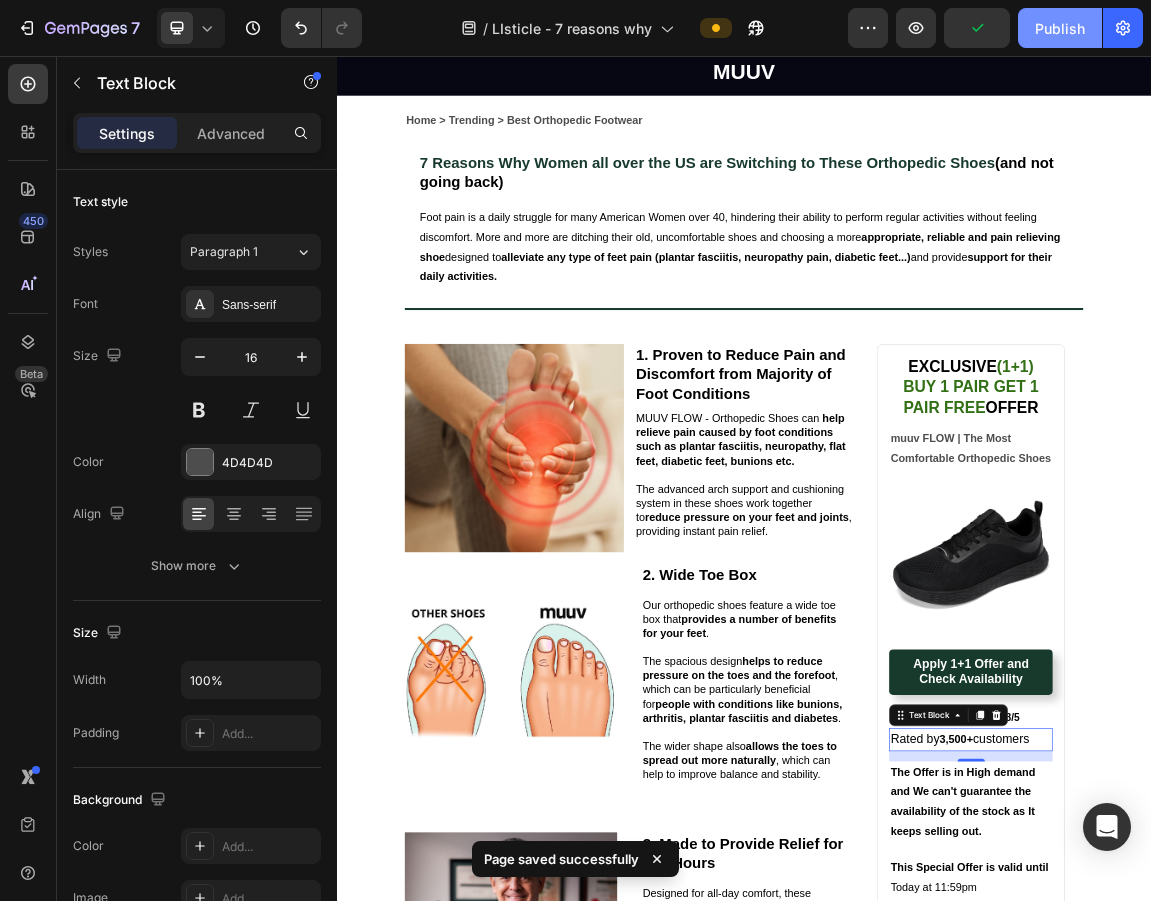 click on "Publish" at bounding box center [1060, 28] 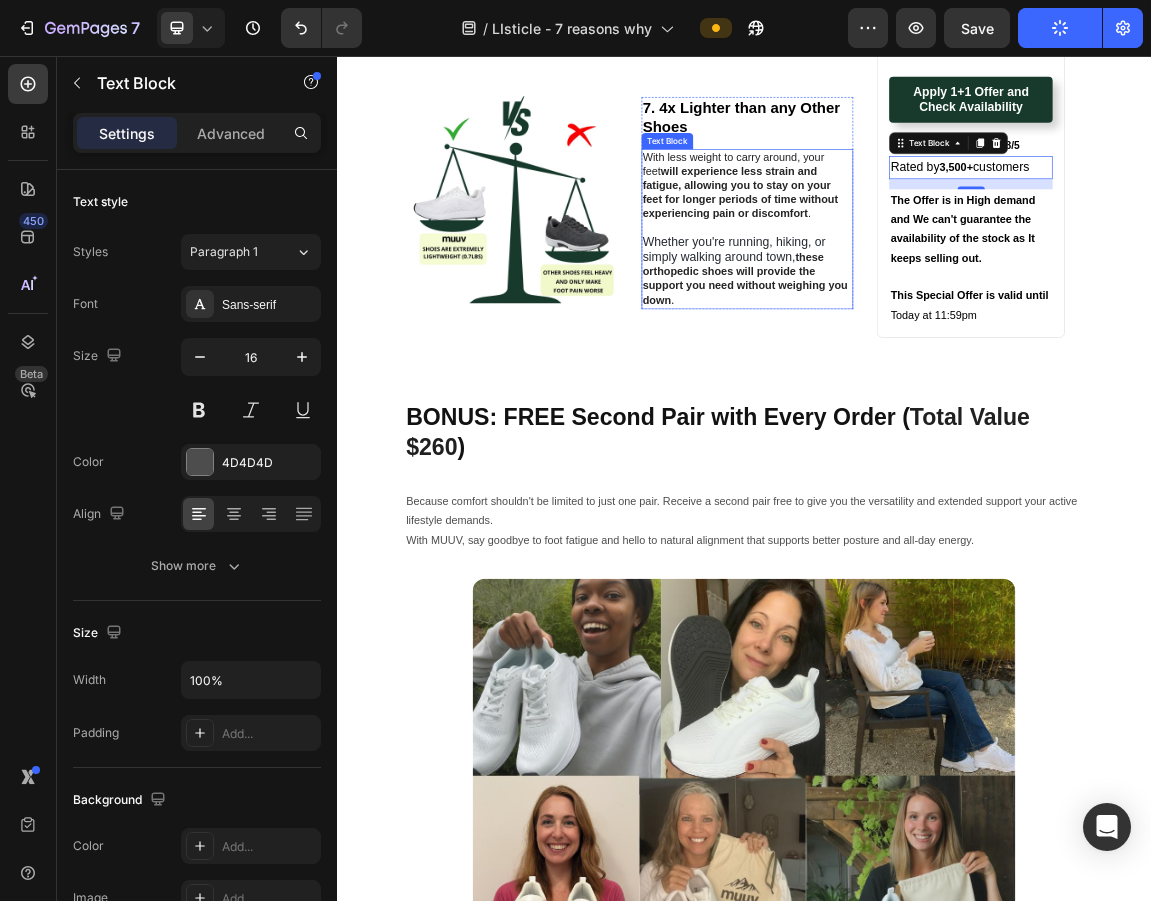 scroll, scrollTop: 3311, scrollLeft: 0, axis: vertical 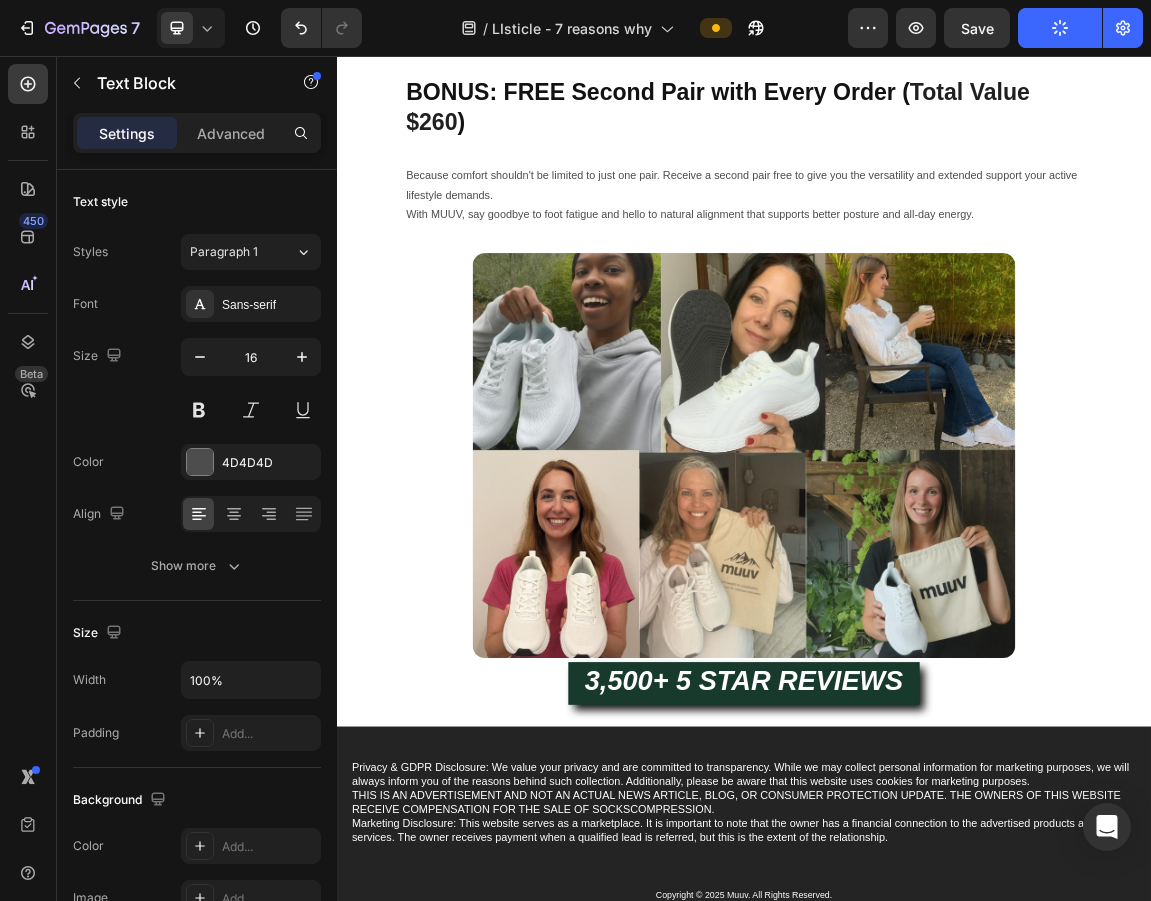 click 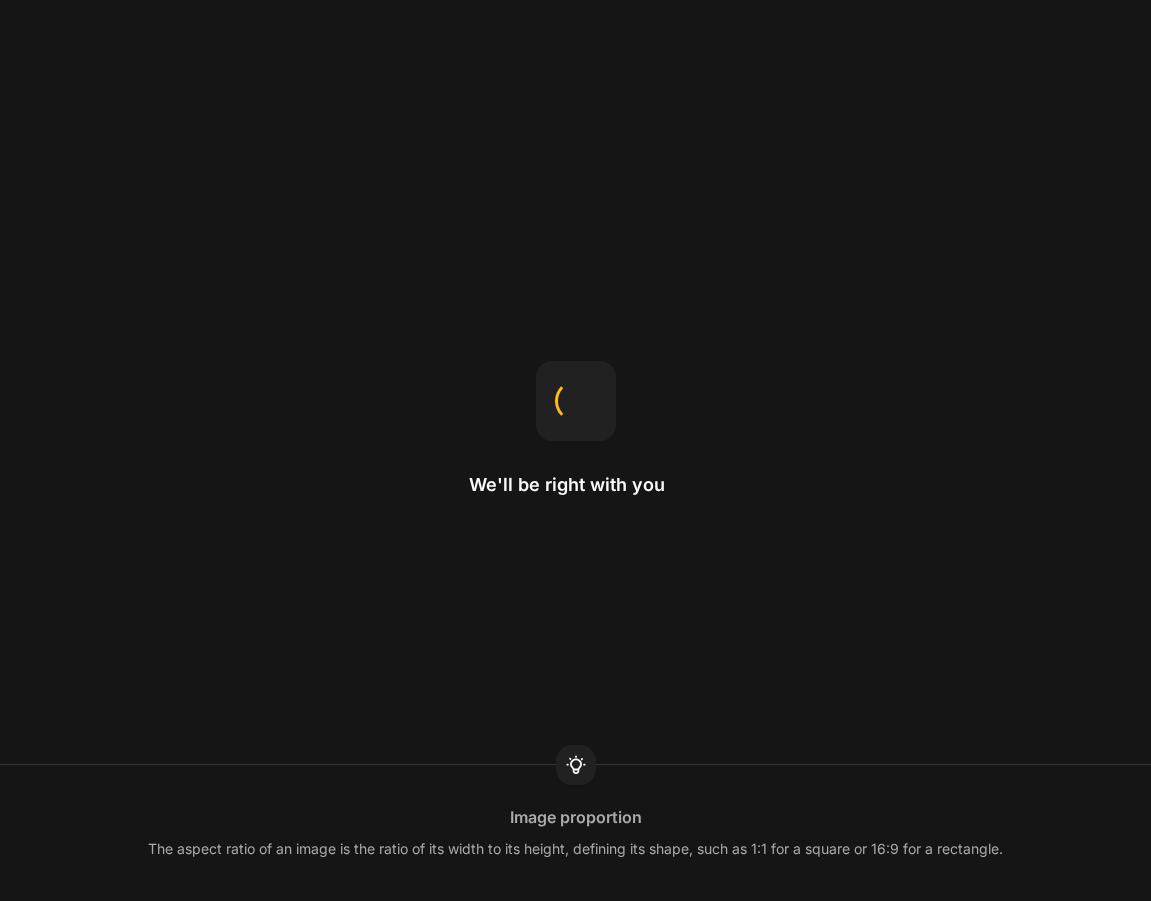scroll, scrollTop: 0, scrollLeft: 0, axis: both 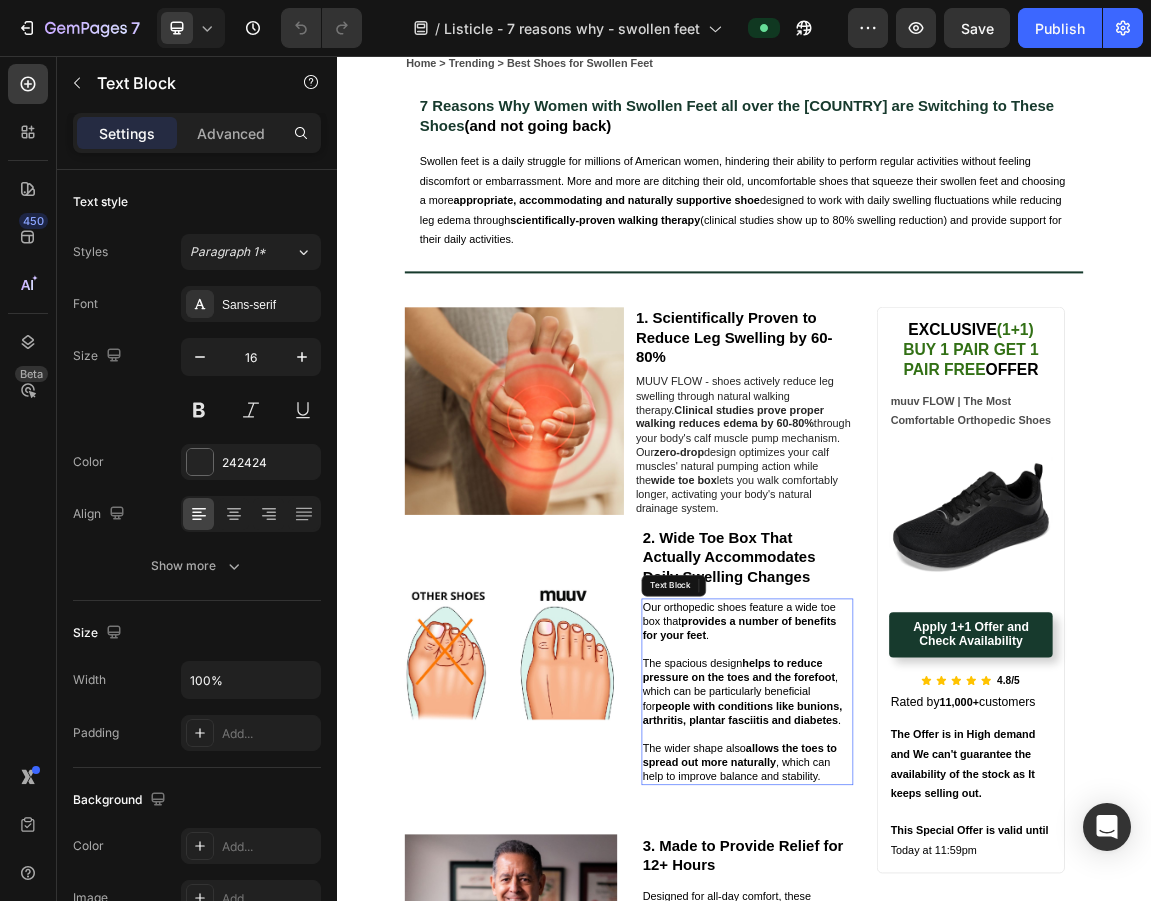 click at bounding box center (942, 931) 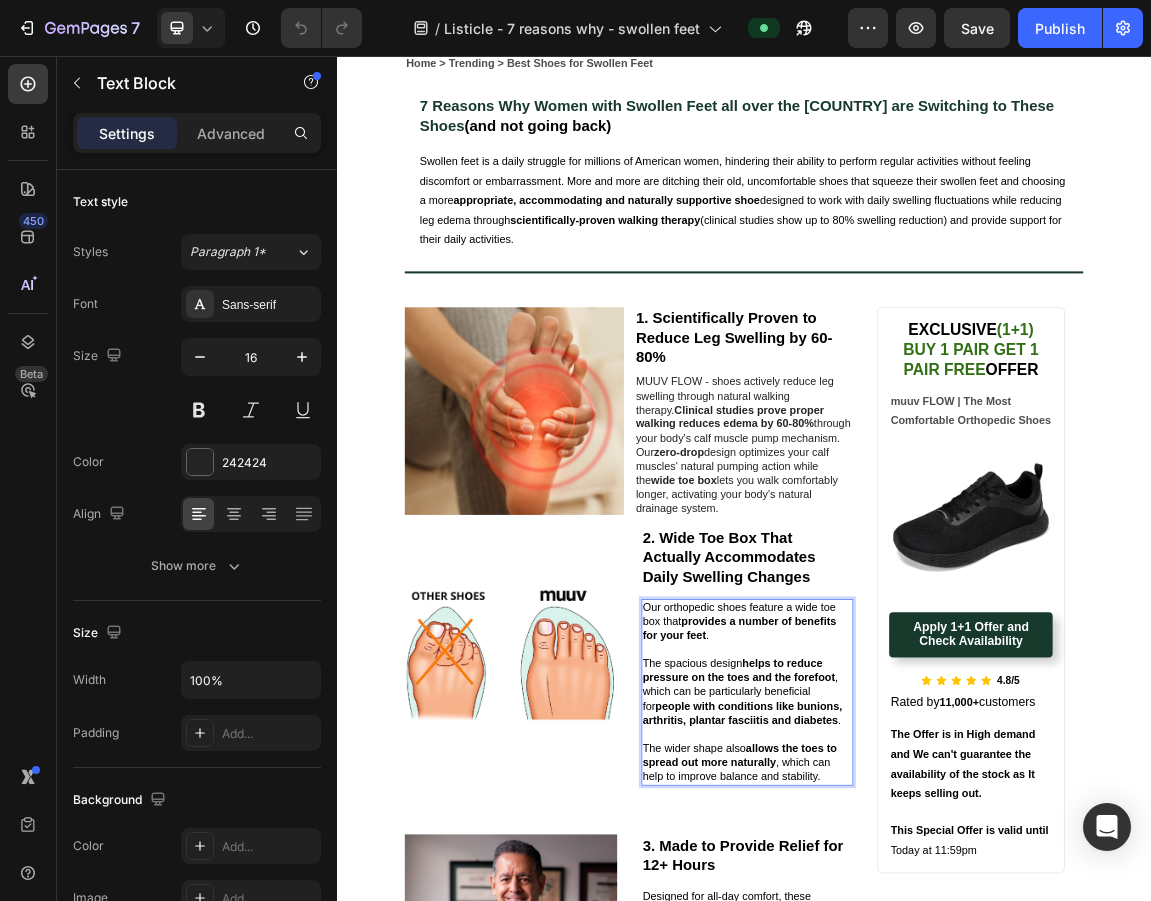 click at bounding box center [942, 1055] 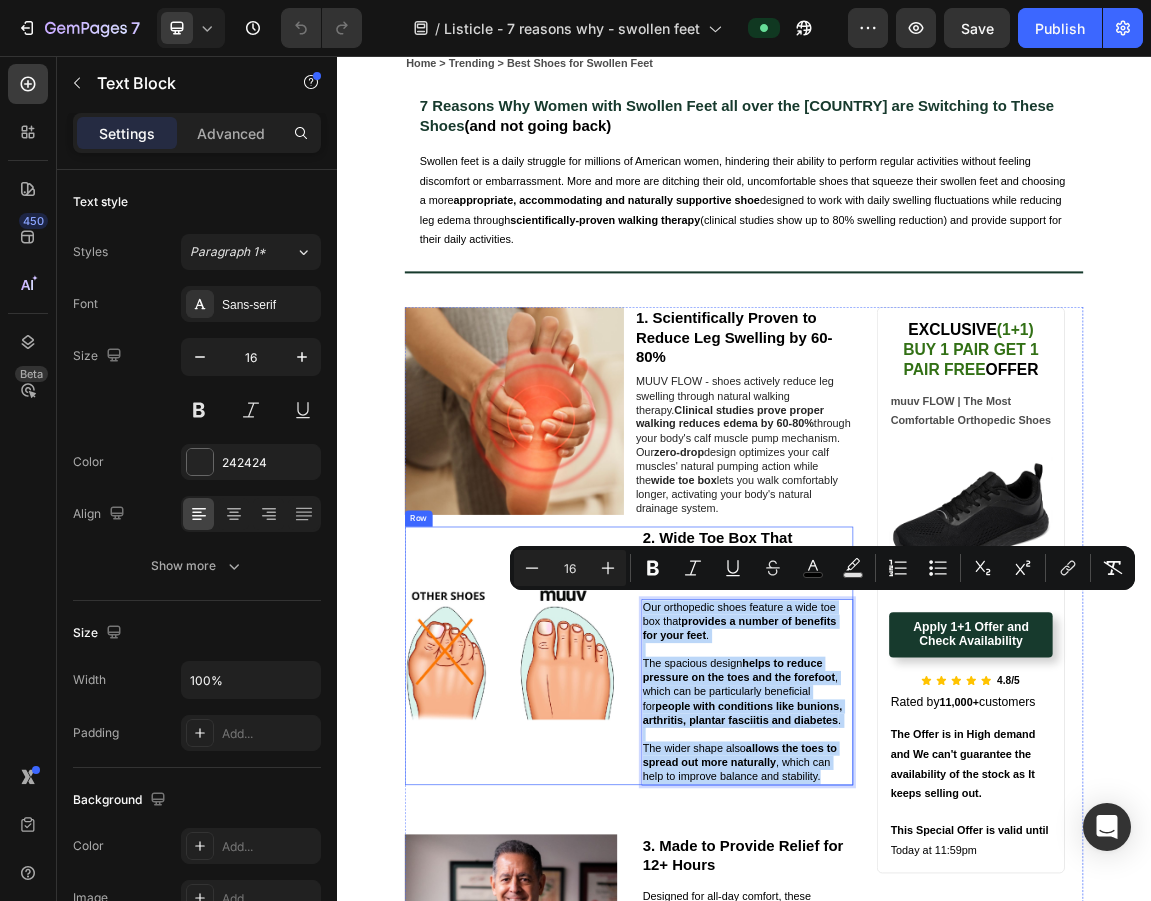 drag, startPoint x: 1055, startPoint y: 1095, endPoint x: 762, endPoint y: 864, distance: 373.10855 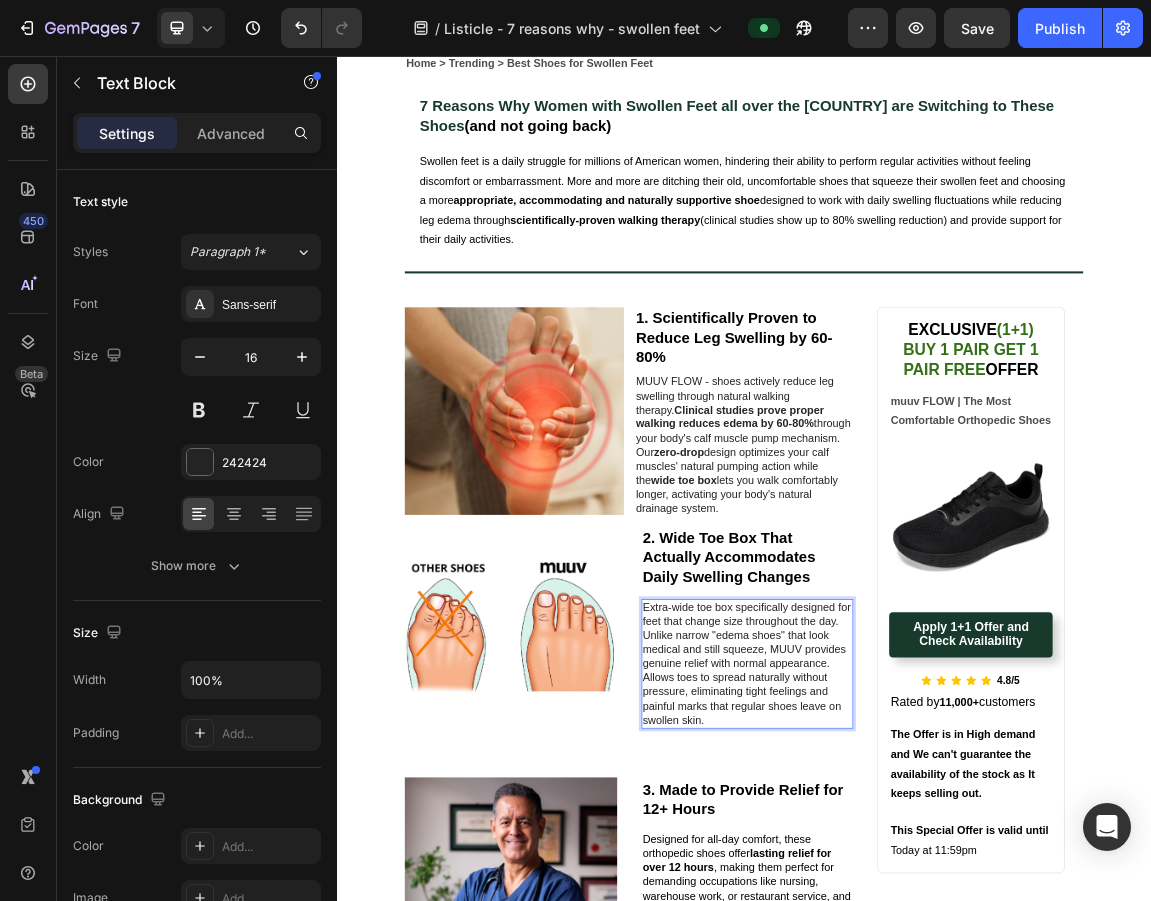 click on "Extra-wide toe box specifically designed for feet that change size throughout the day. Unlike narrow "edema shoes" that look medical and still squeeze, MUUV provides genuine relief with normal appearance." at bounding box center (942, 910) 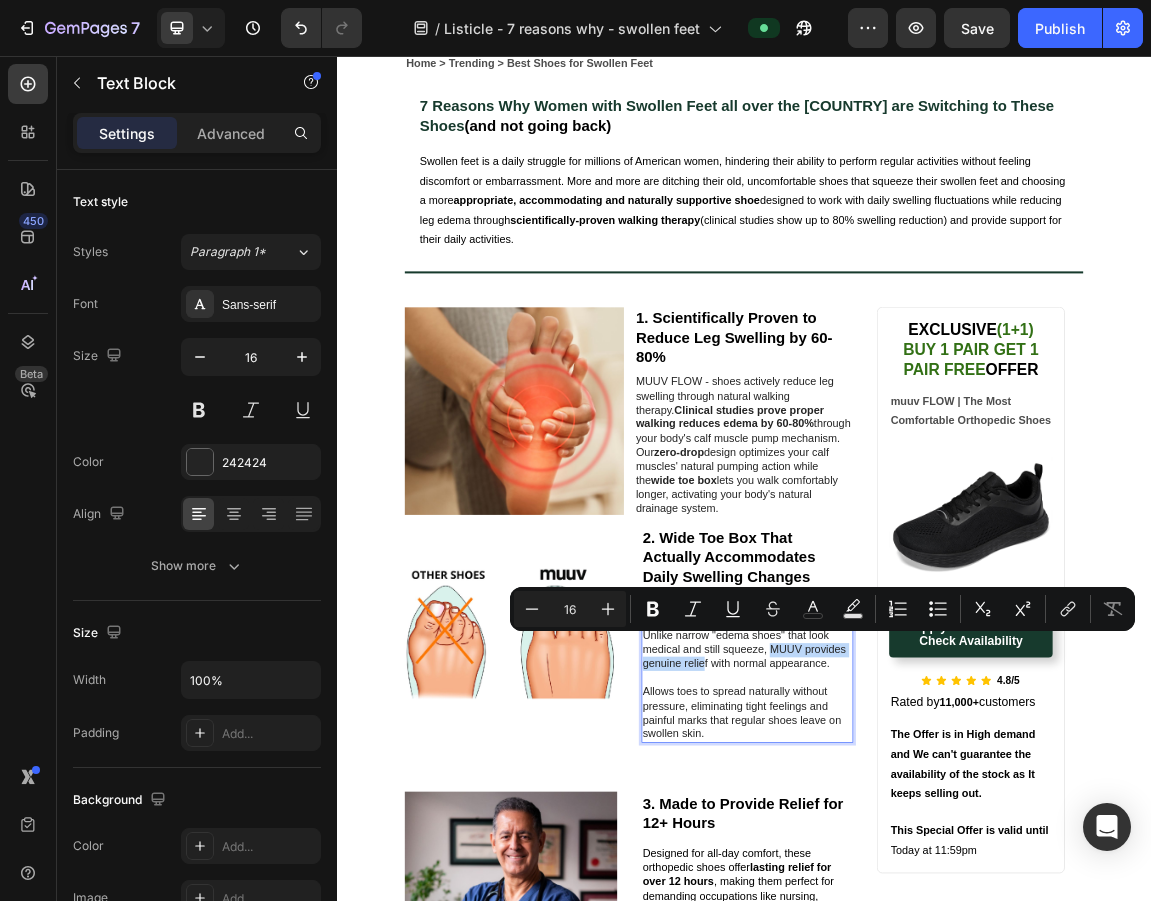 drag, startPoint x: 983, startPoint y: 917, endPoint x: 875, endPoint y: 942, distance: 110.85576 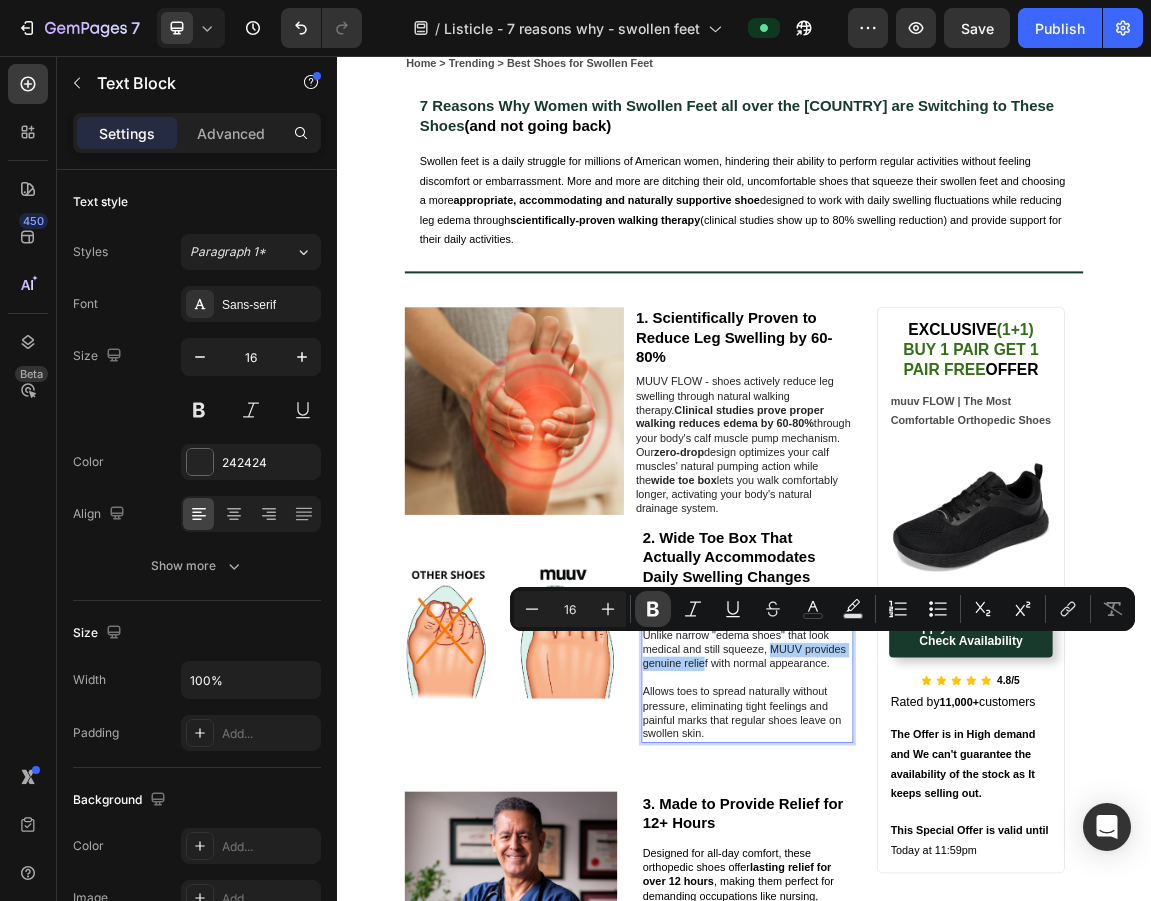 click on "Bold" at bounding box center (653, 609) 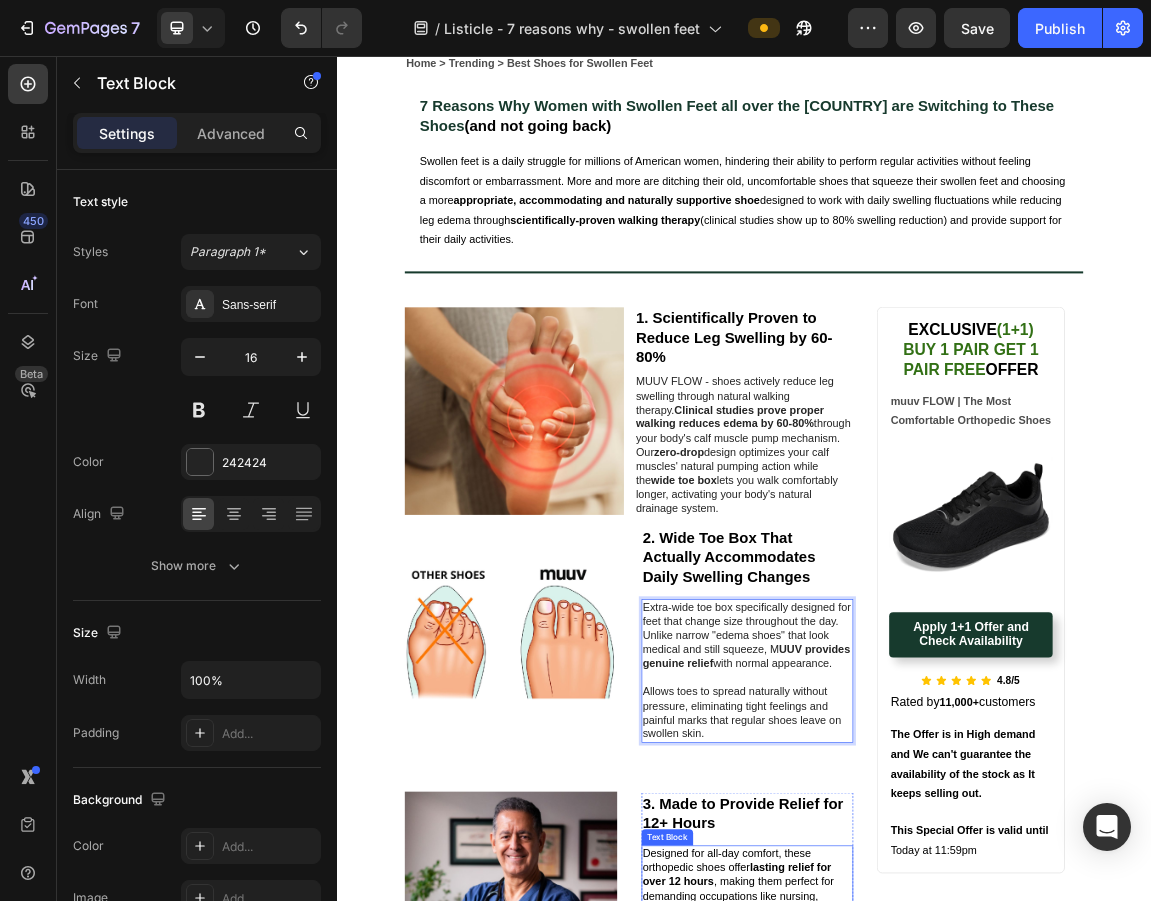 scroll, scrollTop: 284, scrollLeft: 0, axis: vertical 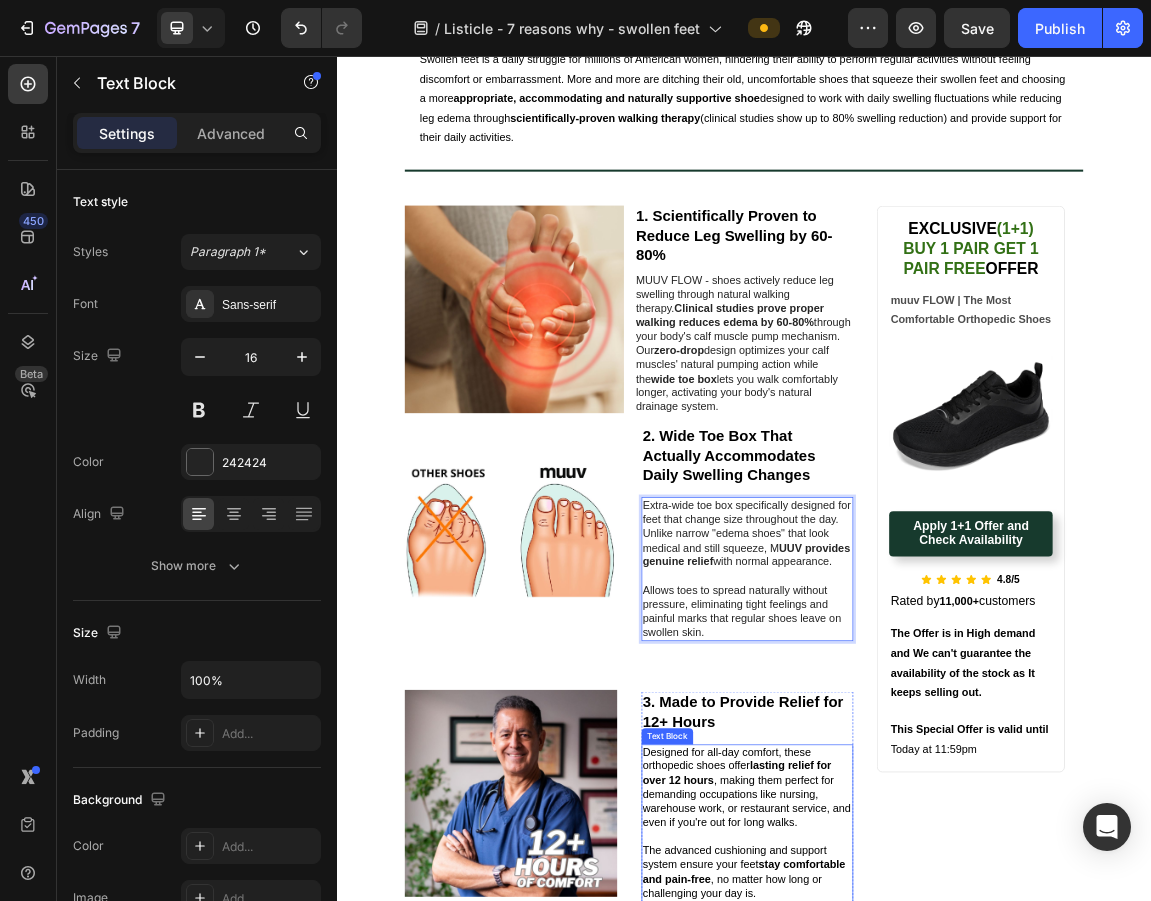 click on "Allows toes to spread naturally without pressure, eliminating tight feelings and painful marks that regular shoes leave on swollen skin." at bounding box center [942, 874] 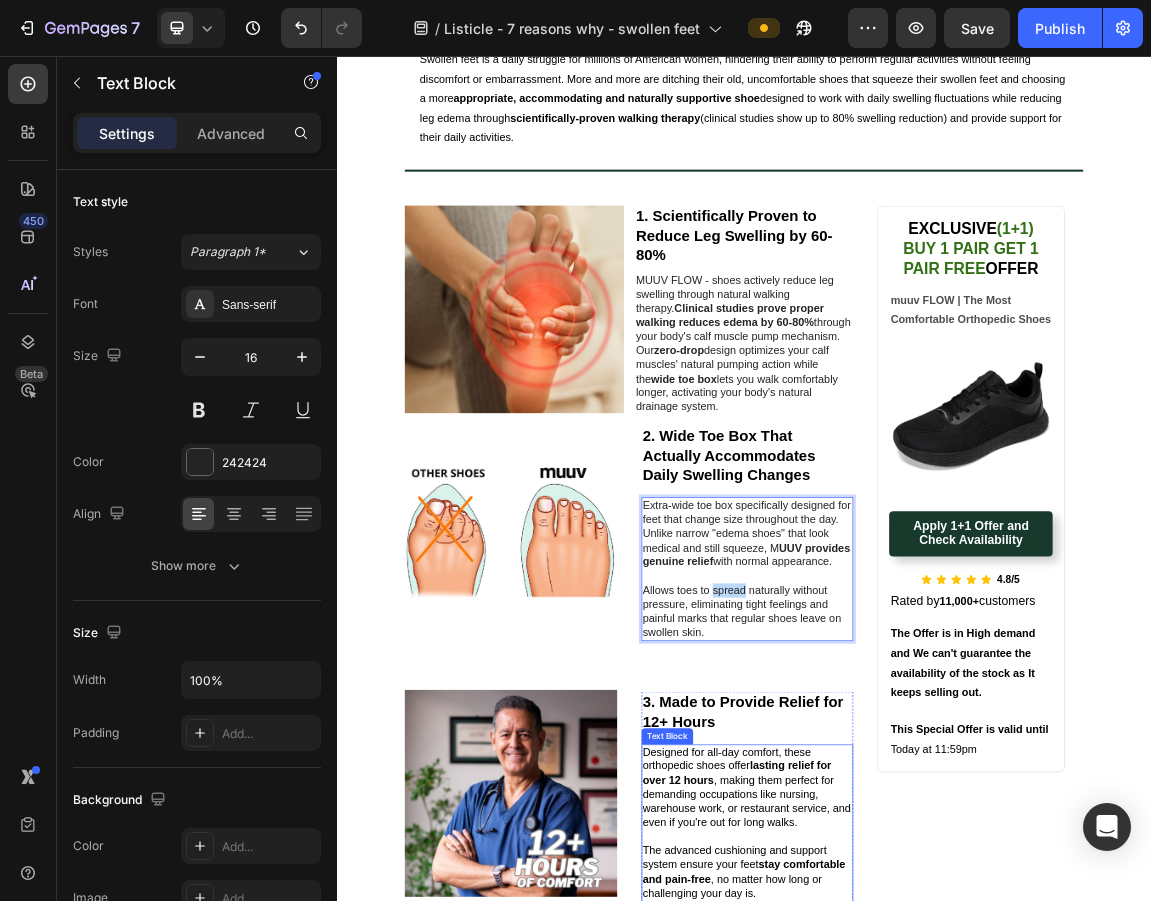 click on "Allows toes to spread naturally without pressure, eliminating tight feelings and painful marks that regular shoes leave on swollen skin." at bounding box center [942, 874] 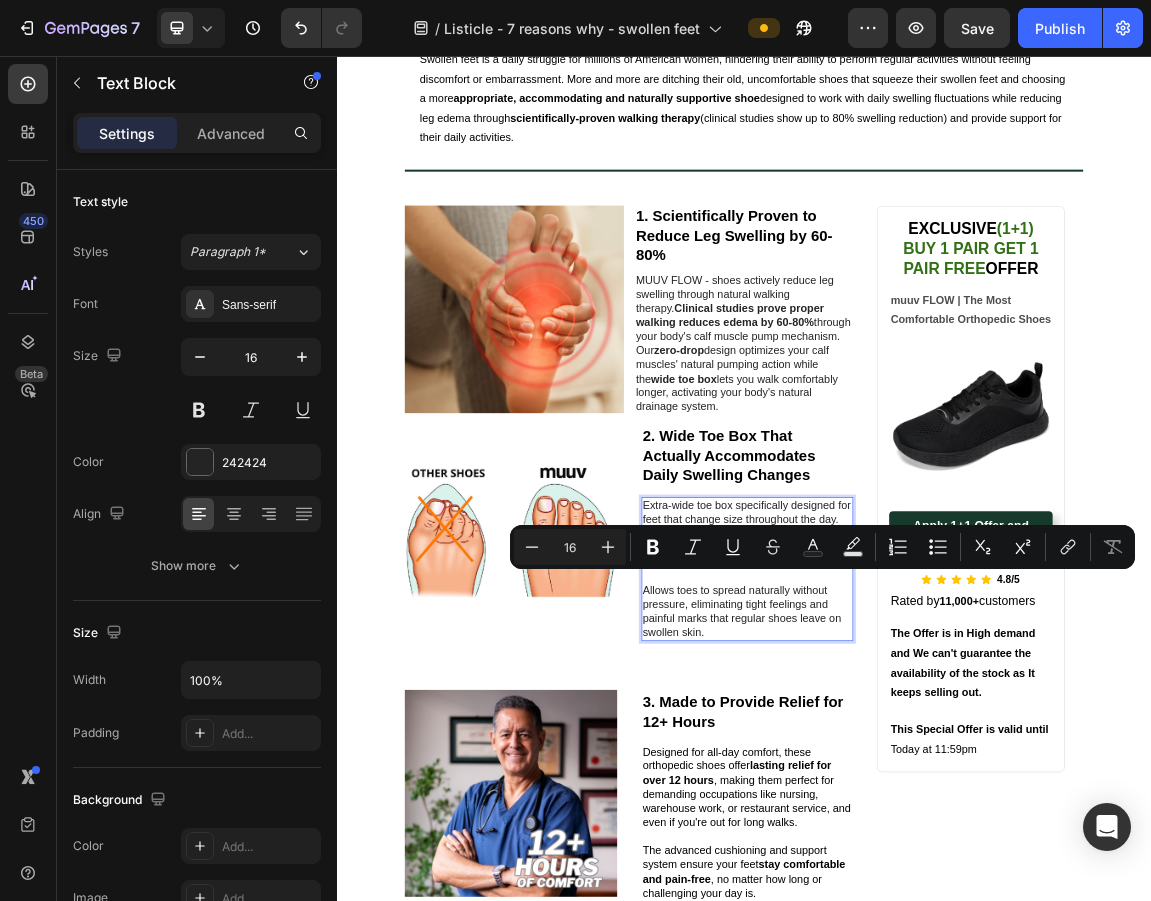 click on "Allows toes to spread naturally without pressure, eliminating tight feelings and painful marks that regular shoes leave on swollen skin." at bounding box center [942, 874] 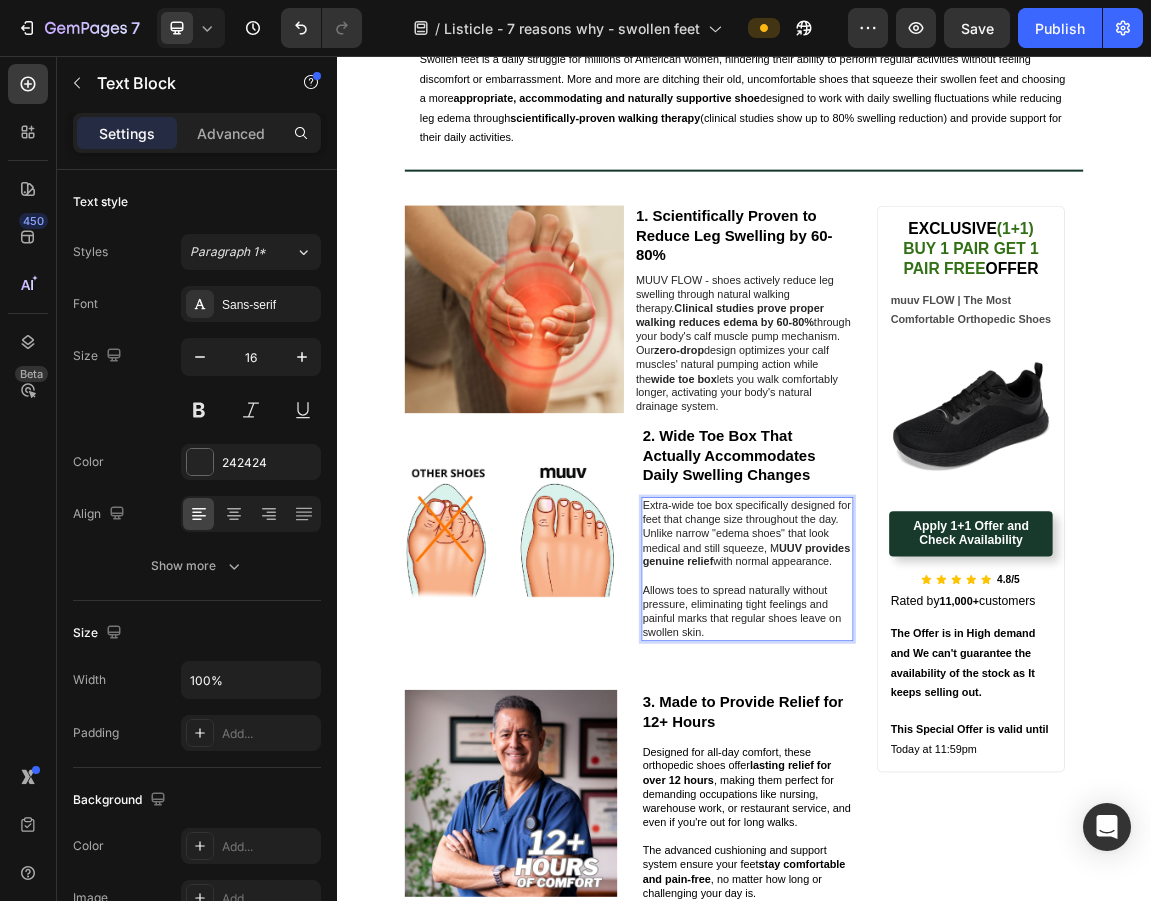 click on "Extra-wide toe box specifically designed for feet that change size throughout the day. Unlike narrow "edema shoes" that look medical and still squeeze, M UUV provides genuine relief  with normal appearance." at bounding box center [942, 760] 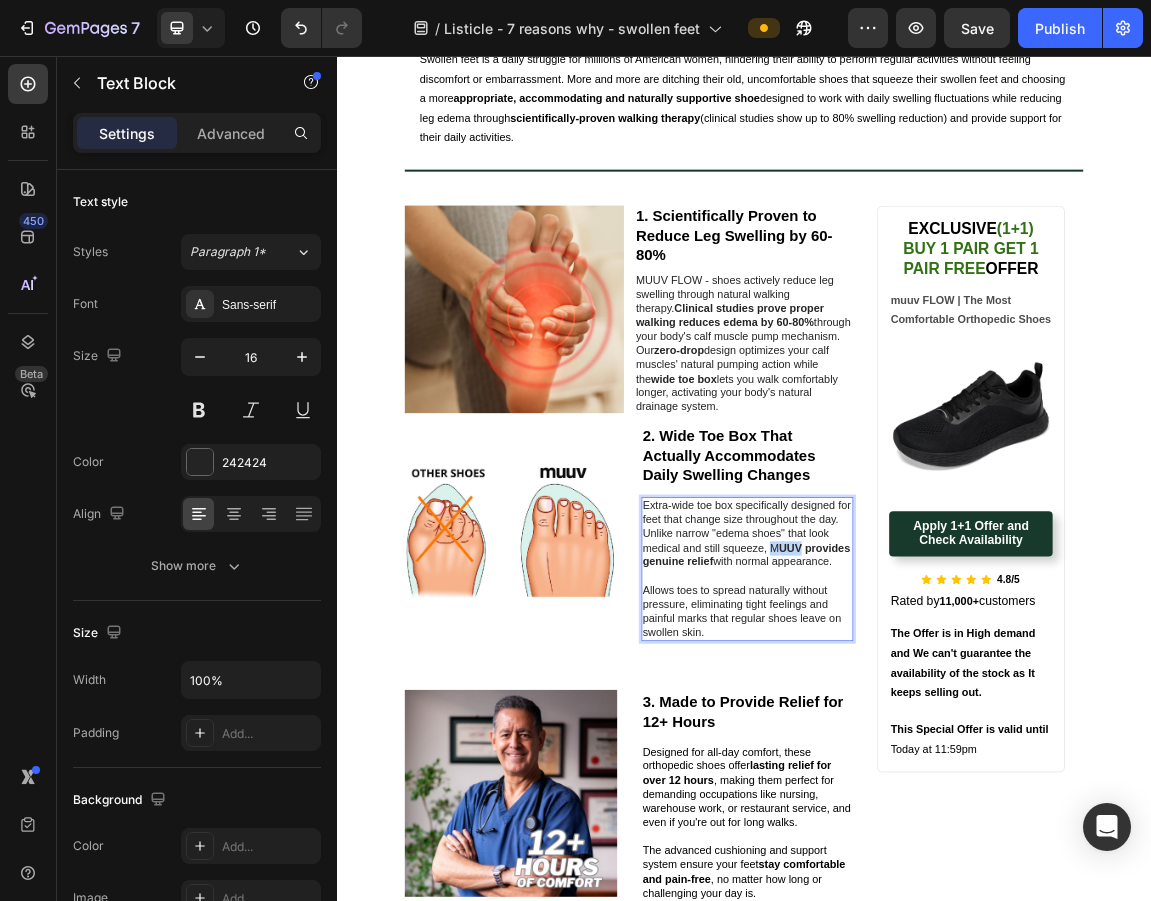 click on "Extra-wide toe box specifically designed for feet that change size throughout the day. Unlike narrow "edema shoes" that look medical and still squeeze, M UUV provides genuine relief  with normal appearance." at bounding box center [942, 760] 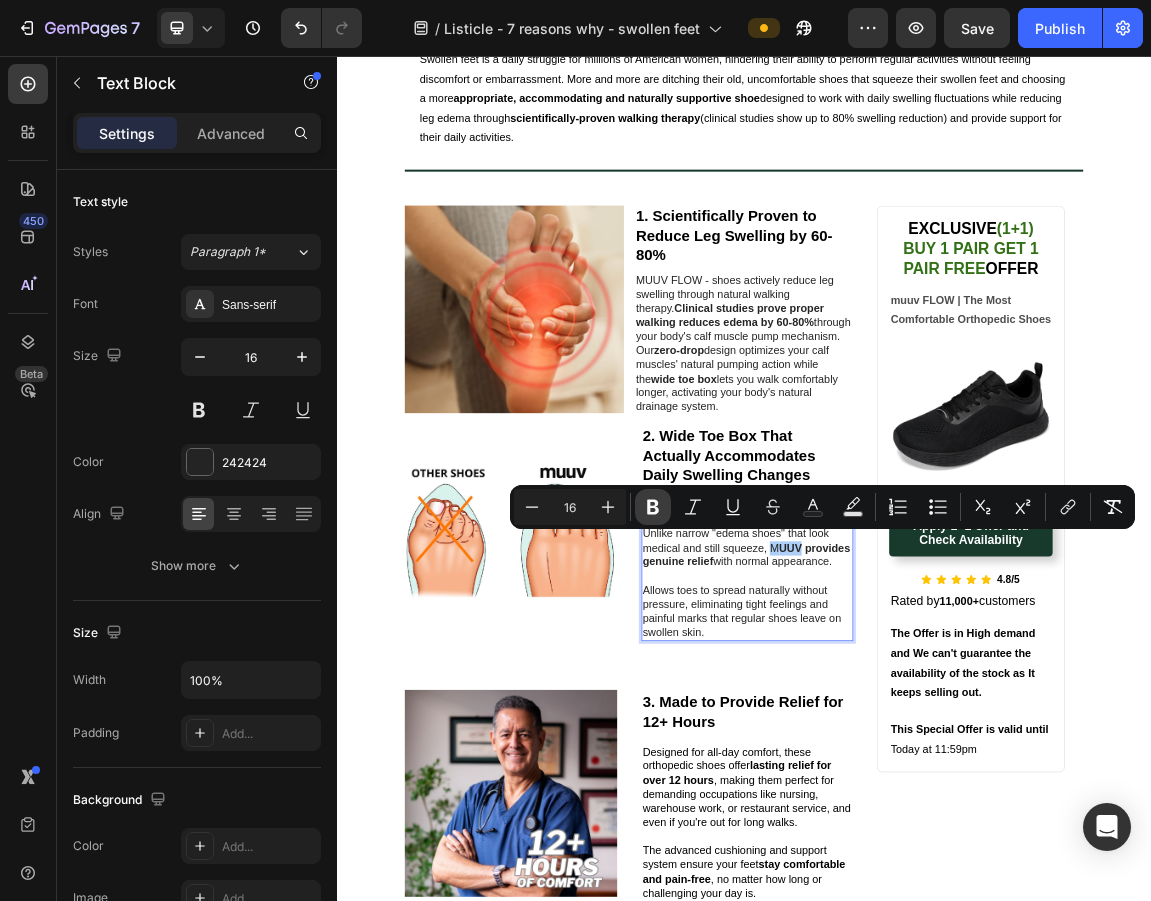 click 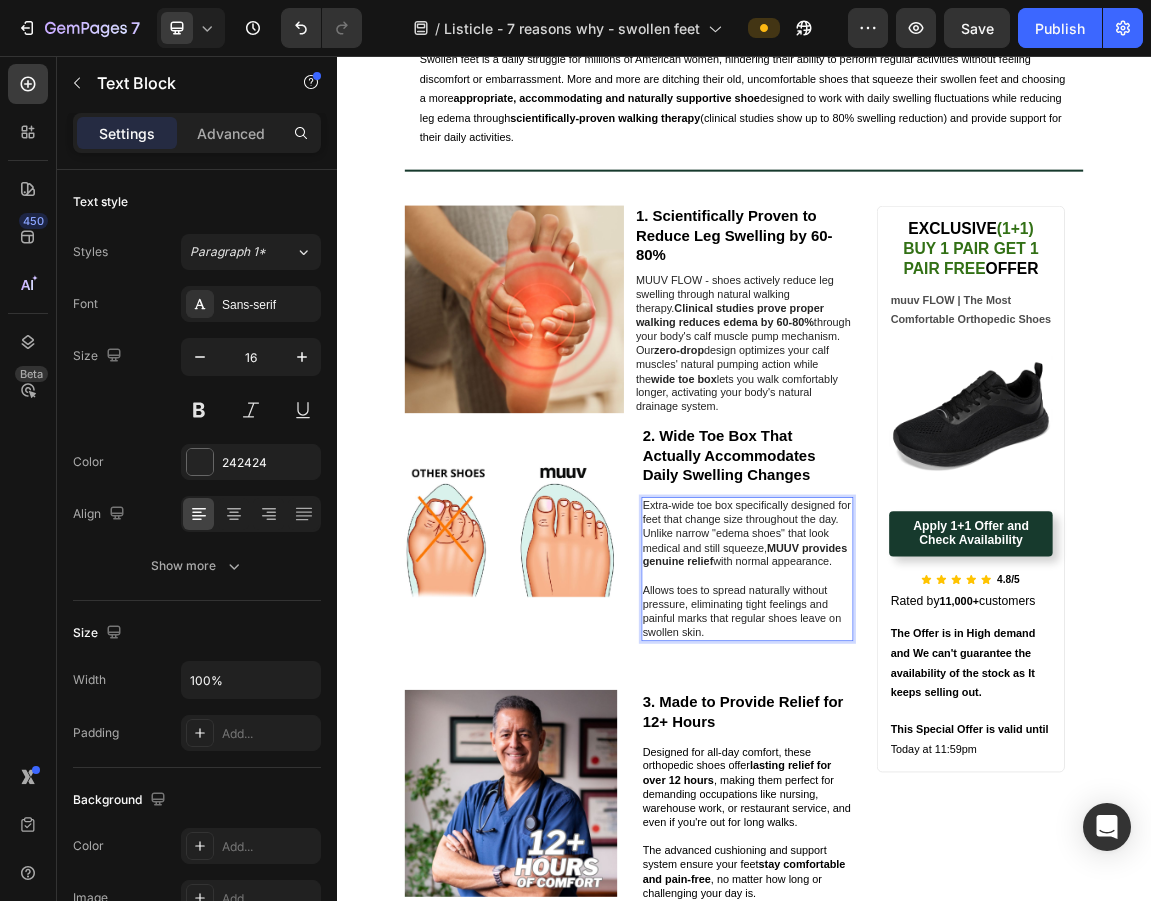 click on "Allows toes to spread naturally without pressure, eliminating tight feelings and painful marks that regular shoes leave on swollen skin." at bounding box center (942, 874) 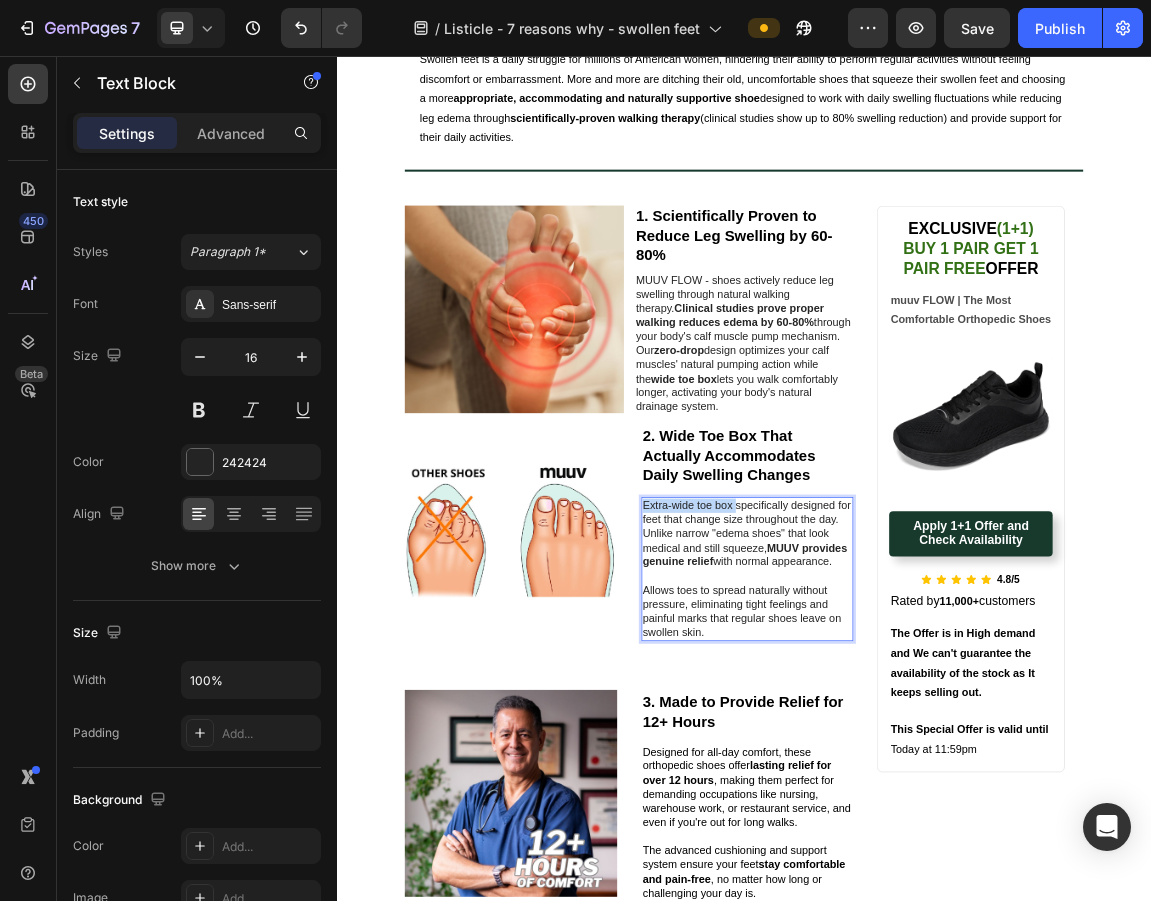 drag, startPoint x: 785, startPoint y: 706, endPoint x: 915, endPoint y: 709, distance: 130.0346 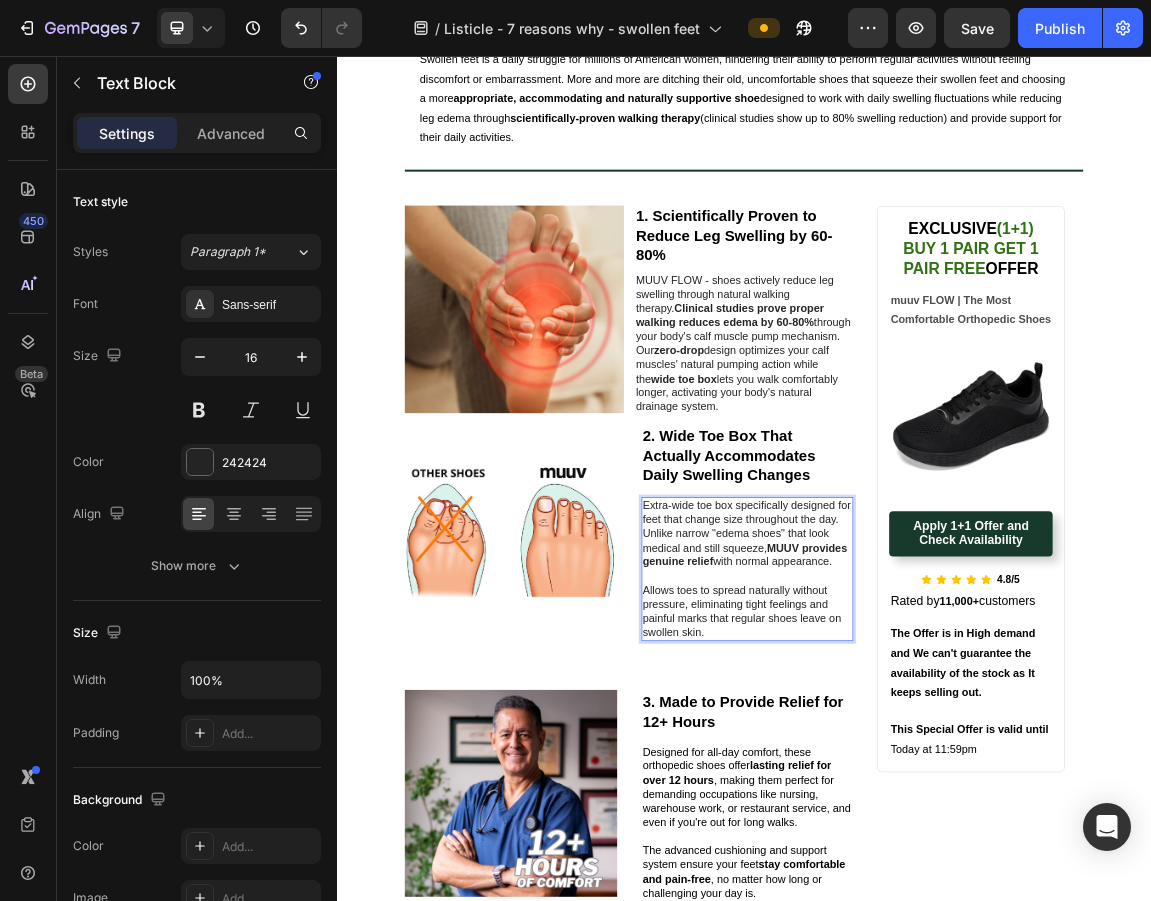 click on "Extra-wide toe box specifically designed for feet that change size throughout the day. Unlike narrow "edema shoes" that look medical and still squeeze,  MUUV provides genuine relief  with normal appearance." at bounding box center (942, 760) 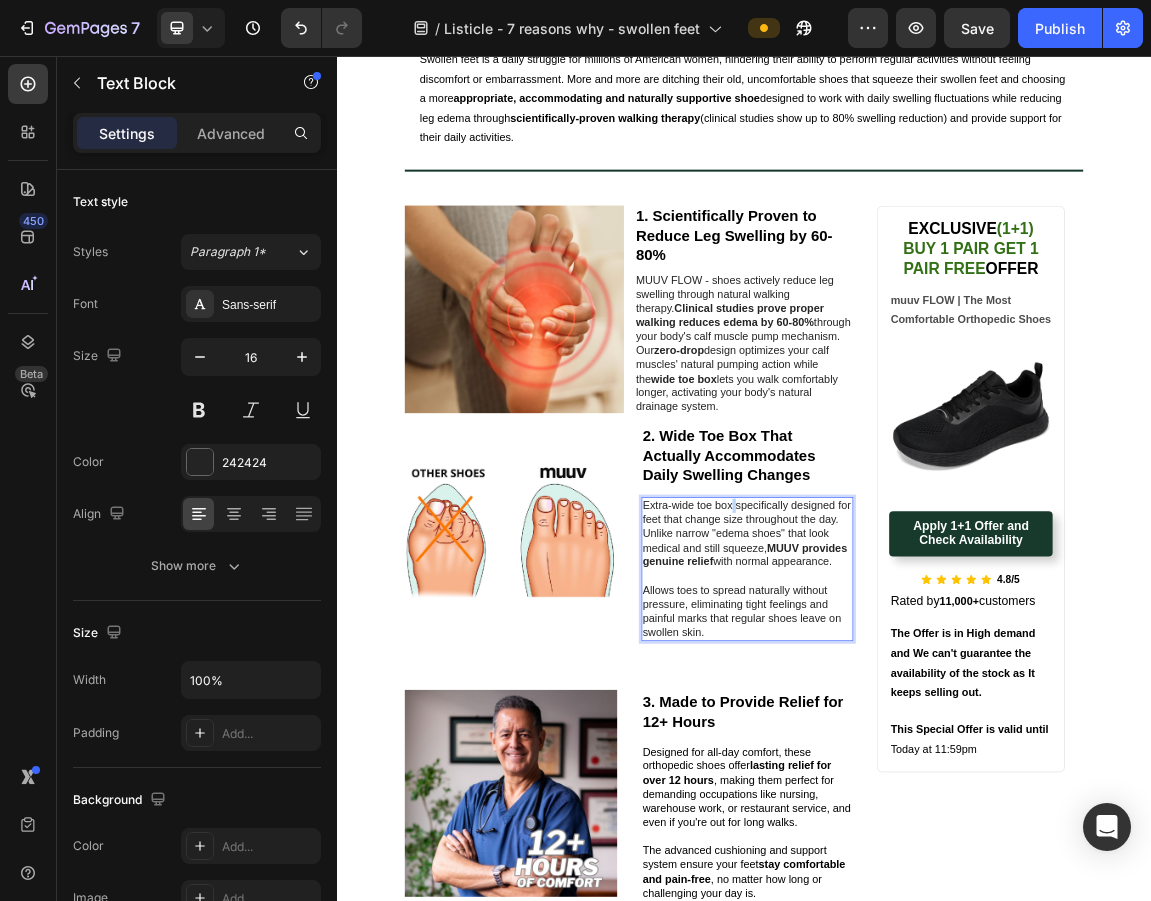 click on "Extra-wide toe box specifically designed for feet that change size throughout the day. Unlike narrow "edema shoes" that look medical and still squeeze,  MUUV provides genuine relief  with normal appearance." at bounding box center [942, 760] 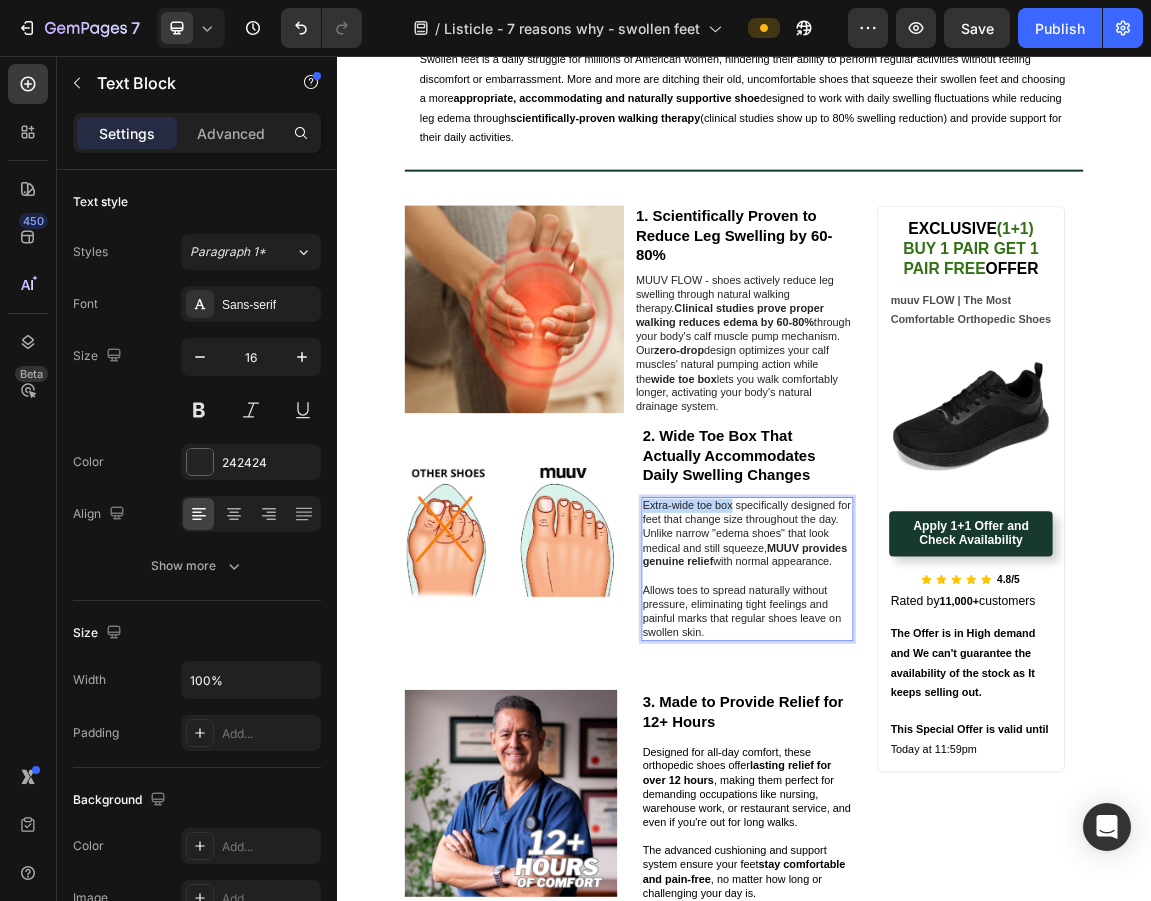drag, startPoint x: 910, startPoint y: 709, endPoint x: 781, endPoint y: 706, distance: 129.03488 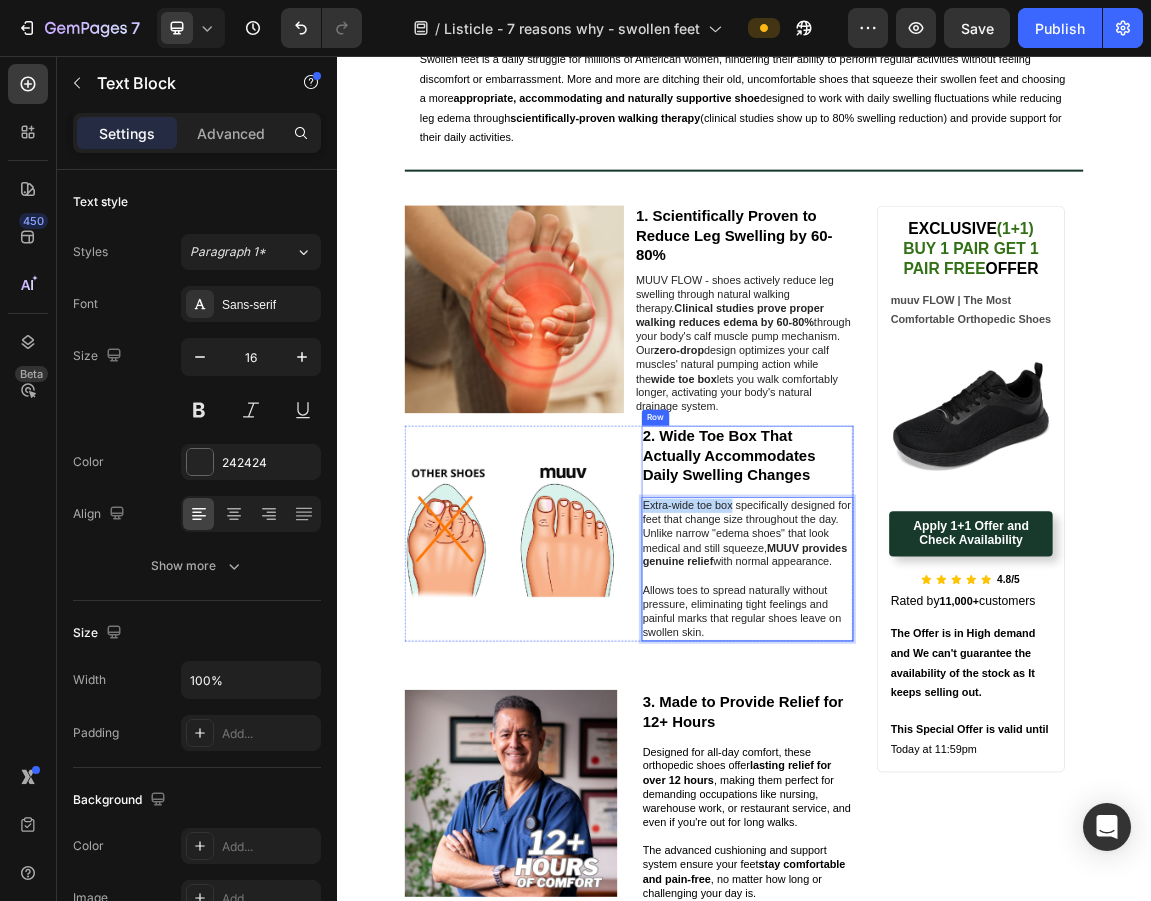click on "2. Wide Toe Box That Actually Accommodates Daily Swelling Changes" at bounding box center (915, 644) 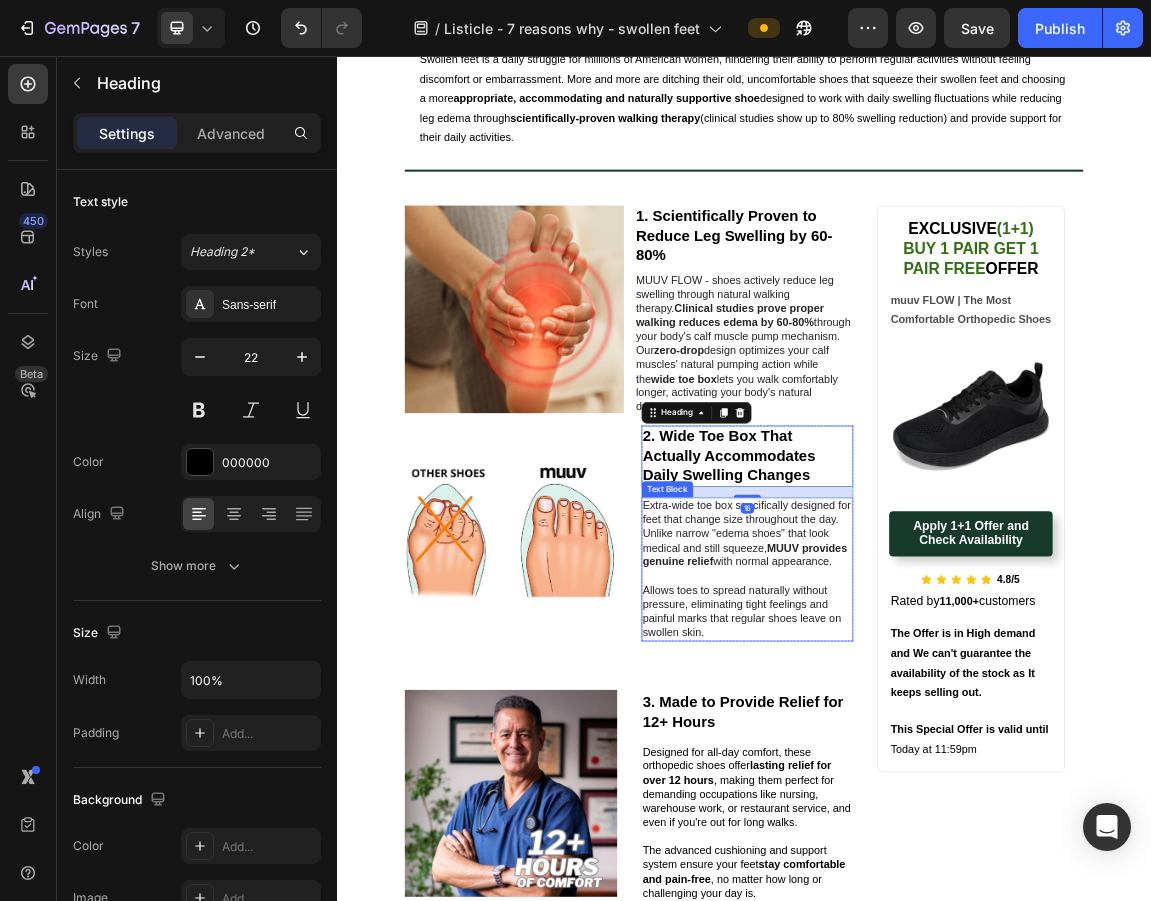 click on "Extra-wide toe box specifically designed for feet that change size throughout the day. Unlike narrow "edema shoes" that look medical and still squeeze,  MUUV provides genuine relief  with normal appearance." at bounding box center [942, 760] 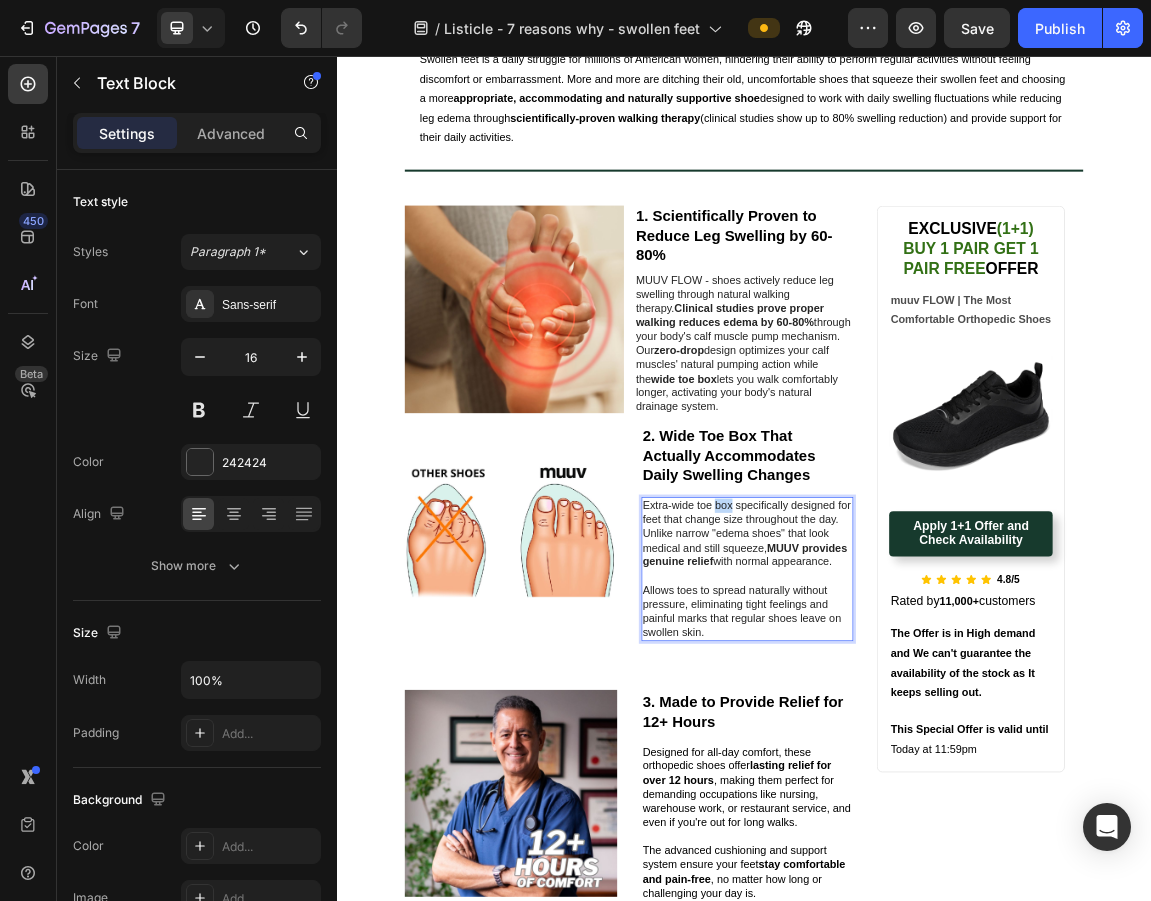 click on "Extra-wide toe box specifically designed for feet that change size throughout the day. Unlike narrow "edema shoes" that look medical and still squeeze,  MUUV provides genuine relief  with normal appearance." at bounding box center (942, 760) 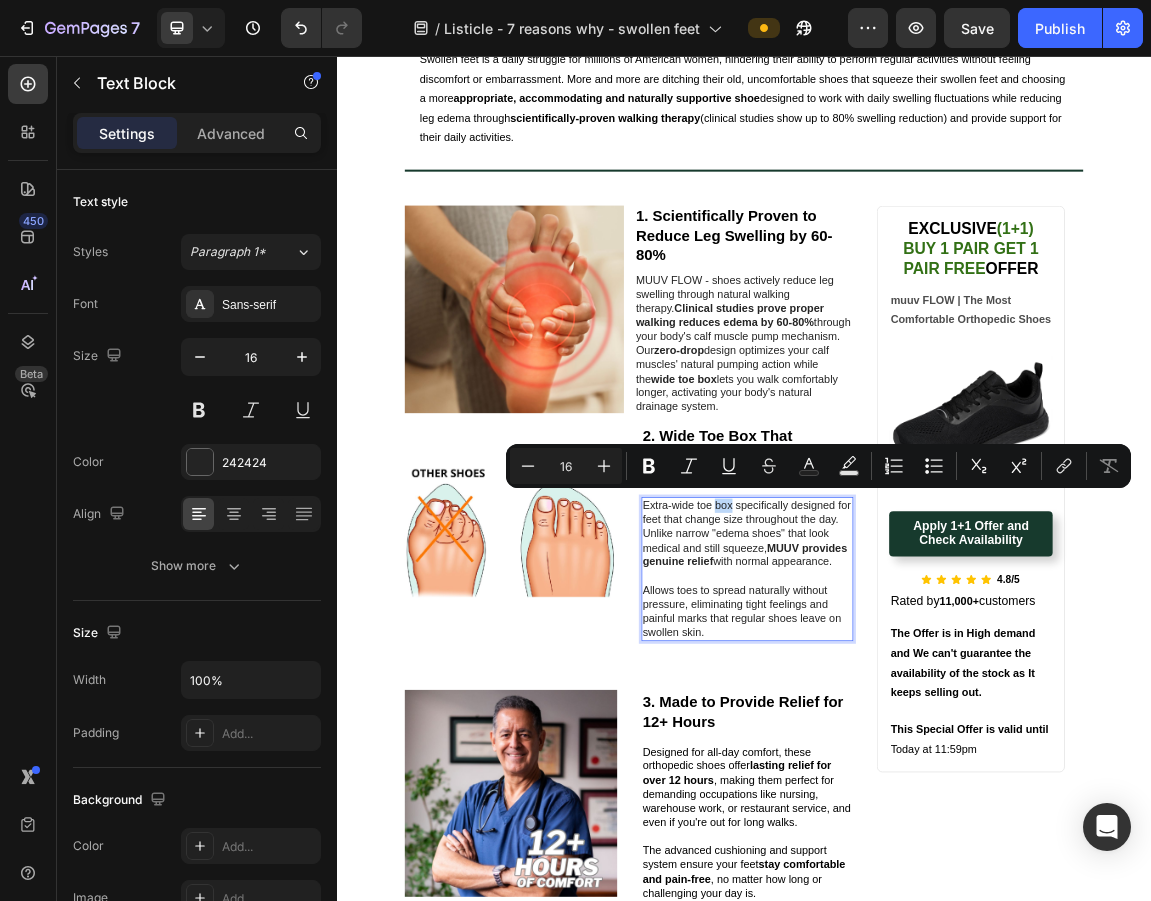 click on "Extra-wide toe box specifically designed for feet that change size throughout the day. Unlike narrow "edema shoes" that look medical and still squeeze,  MUUV provides genuine relief  with normal appearance." at bounding box center [942, 760] 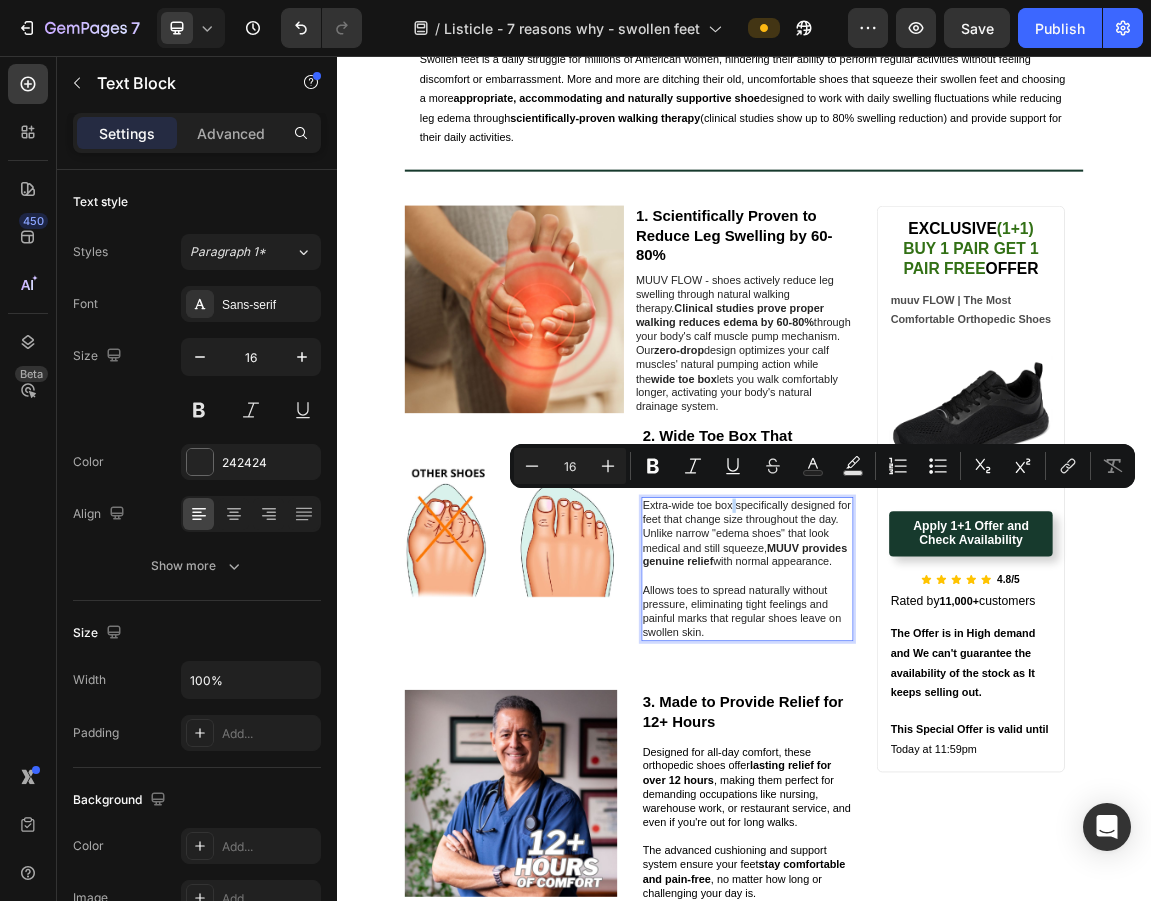 click on "Extra-wide toe box specifically designed for feet that change size throughout the day. Unlike narrow "edema shoes" that look medical and still squeeze,  MUUV provides genuine relief  with normal appearance." at bounding box center [942, 760] 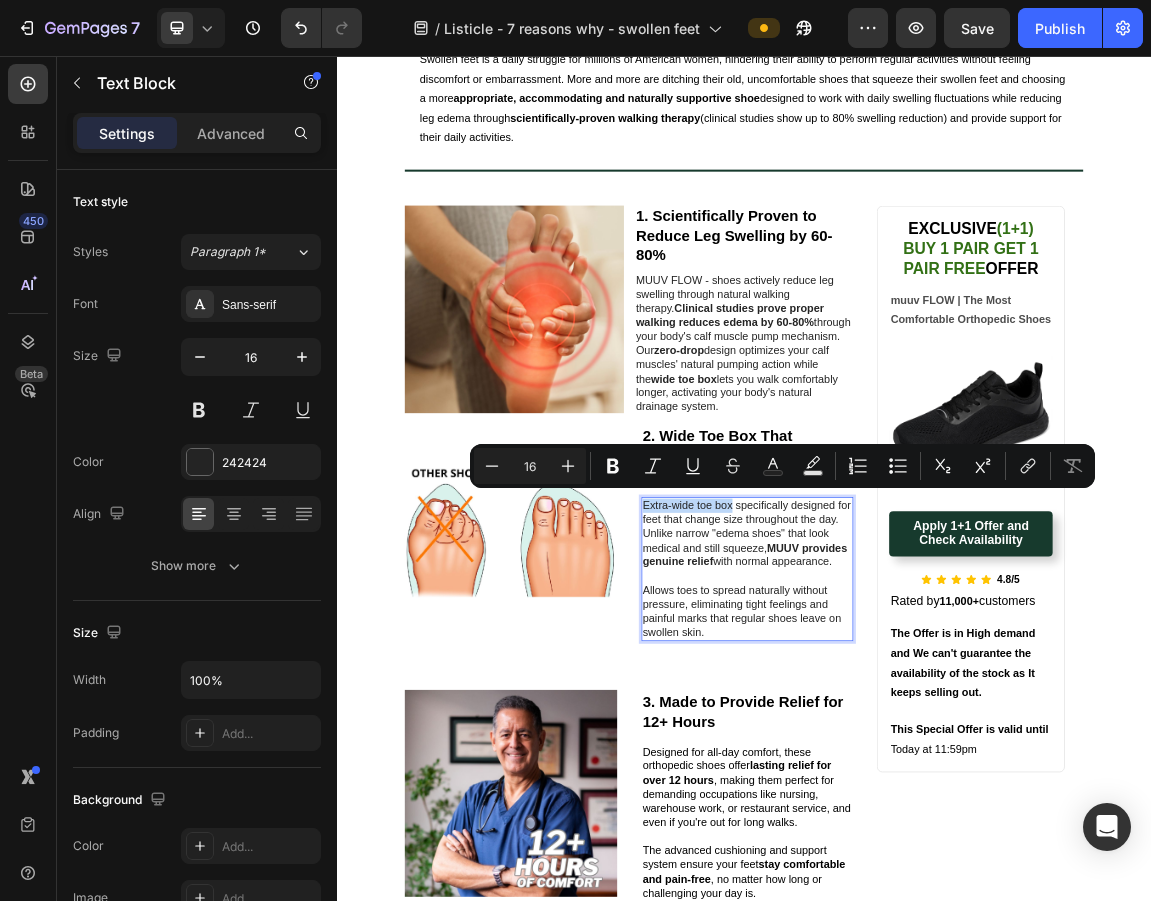 drag, startPoint x: 909, startPoint y: 709, endPoint x: 778, endPoint y: 712, distance: 131.03435 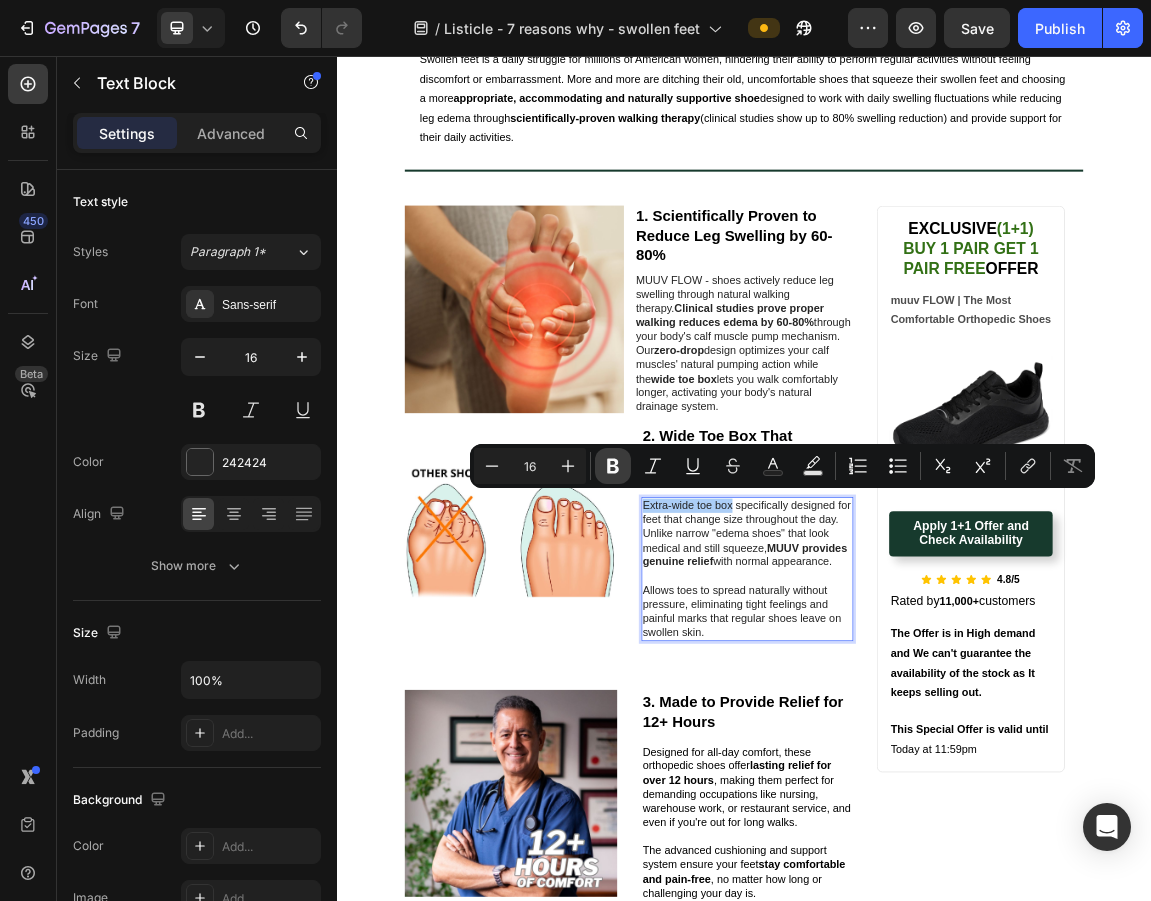 click 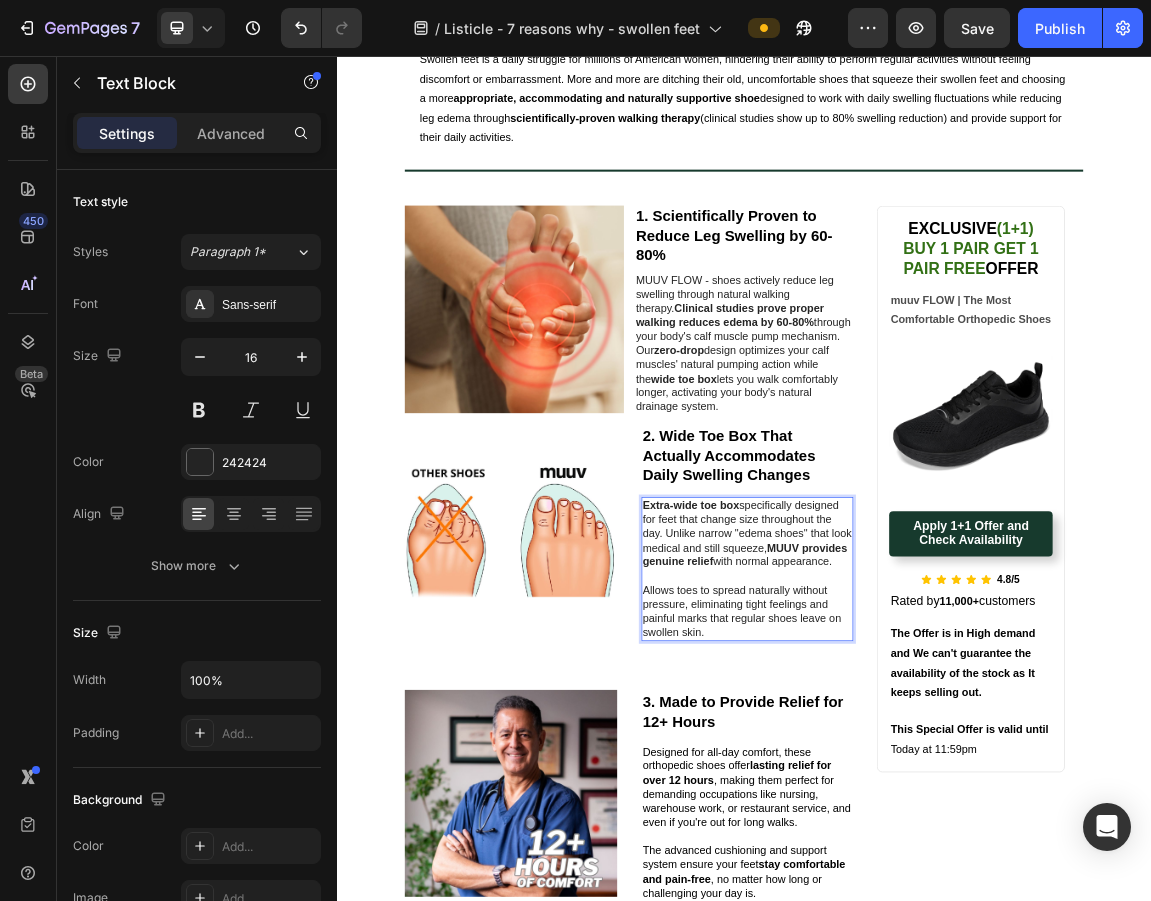 click on "Extra-wide toe box  specifically designed for feet that change size throughout the day. Unlike narrow "edema shoes" that look medical and still squeeze,  MUUV provides genuine relief  with normal appearance." at bounding box center (942, 760) 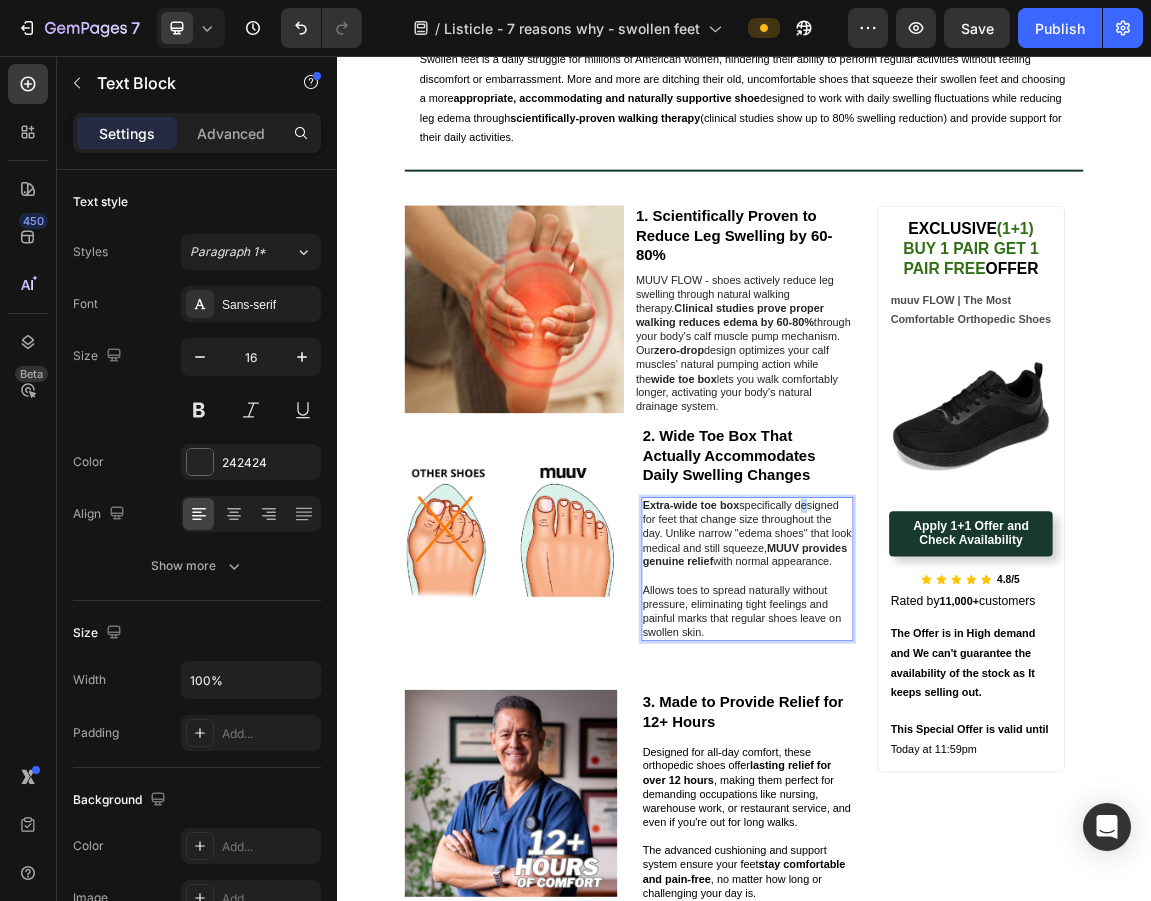 drag, startPoint x: 1009, startPoint y: 709, endPoint x: 1023, endPoint y: 714, distance: 14.866069 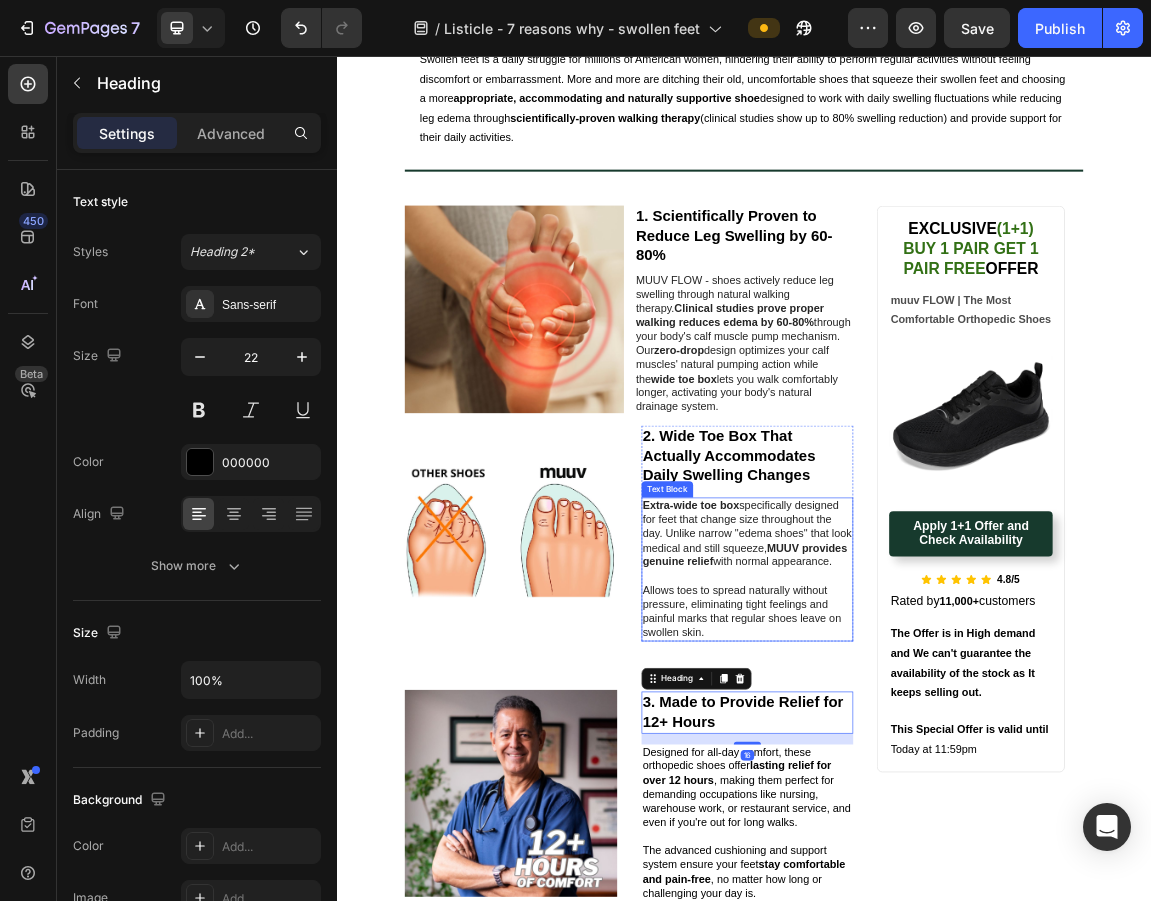 click on "Extra-wide toe box  specifically designed for feet that change size throughout the day. Unlike narrow "edema shoes" that look medical and still squeeze,  MUUV provides genuine relief  with normal appearance." at bounding box center [942, 760] 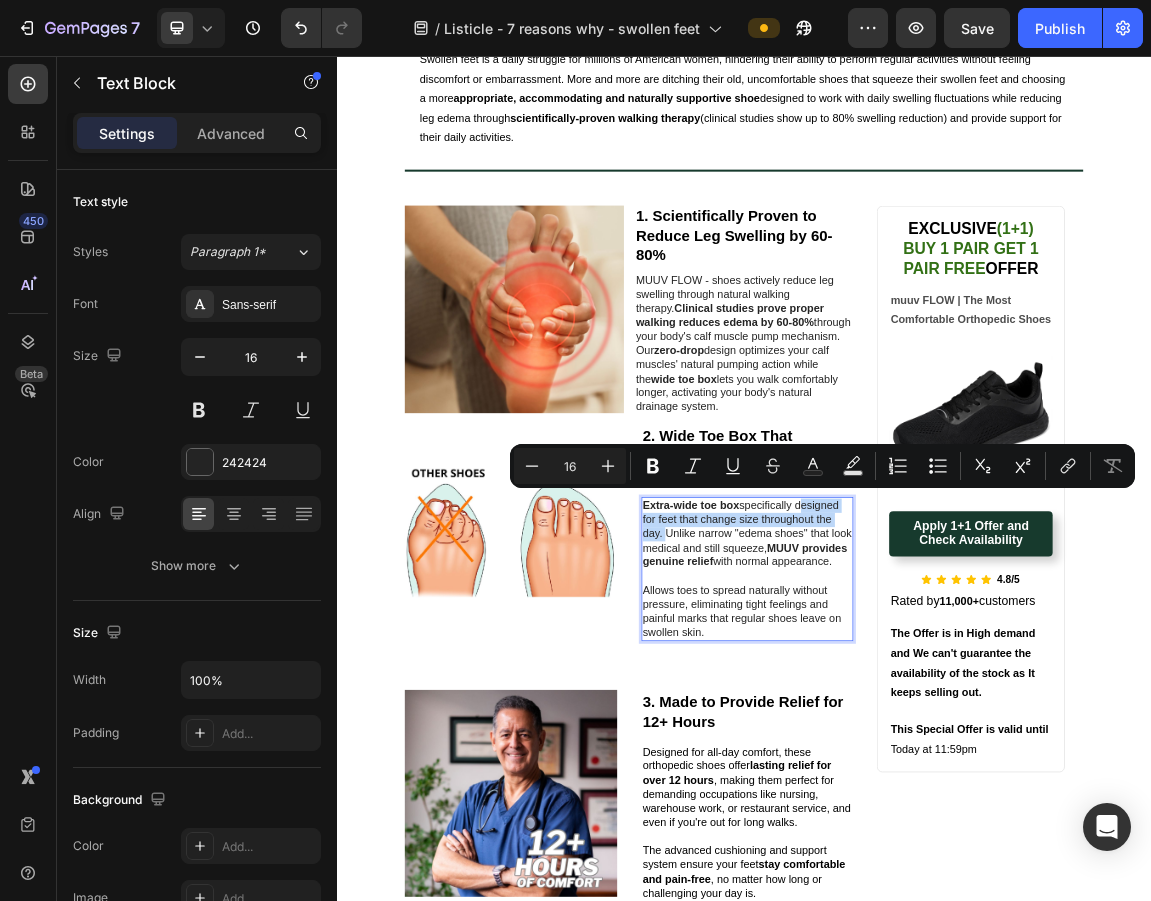 drag, startPoint x: 1011, startPoint y: 709, endPoint x: 807, endPoint y: 755, distance: 209.12198 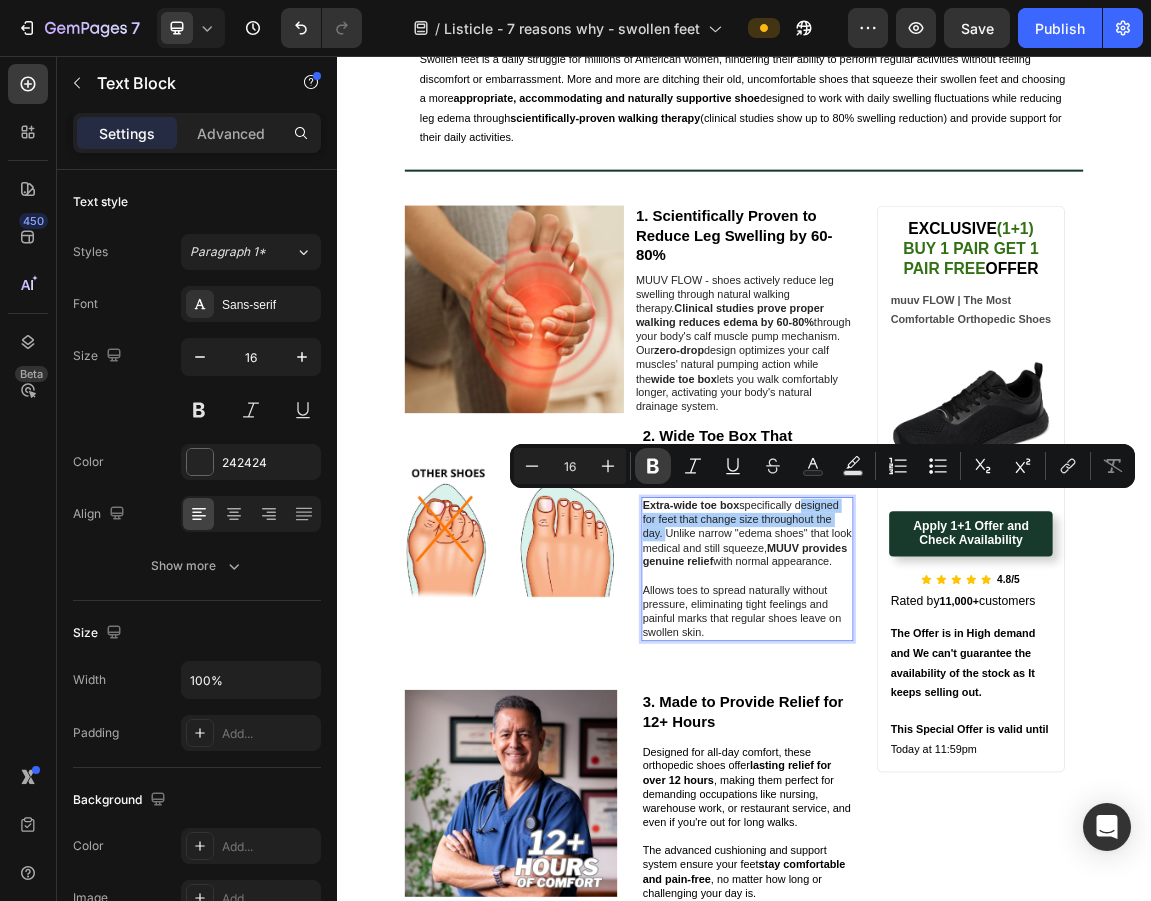 click on "Bold" at bounding box center [653, 466] 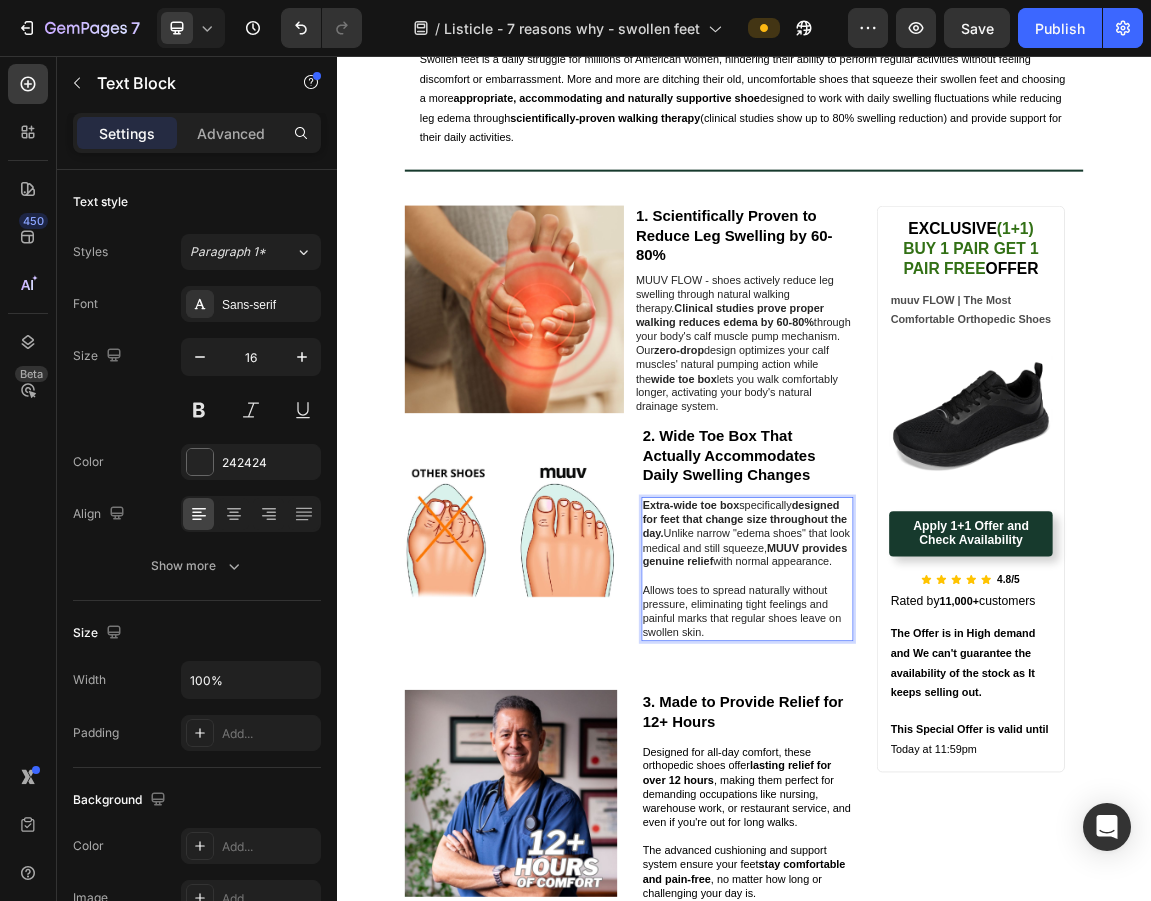click on "Allows toes to spread naturally without pressure, eliminating tight feelings and painful marks that regular shoes leave on swollen skin." at bounding box center (942, 874) 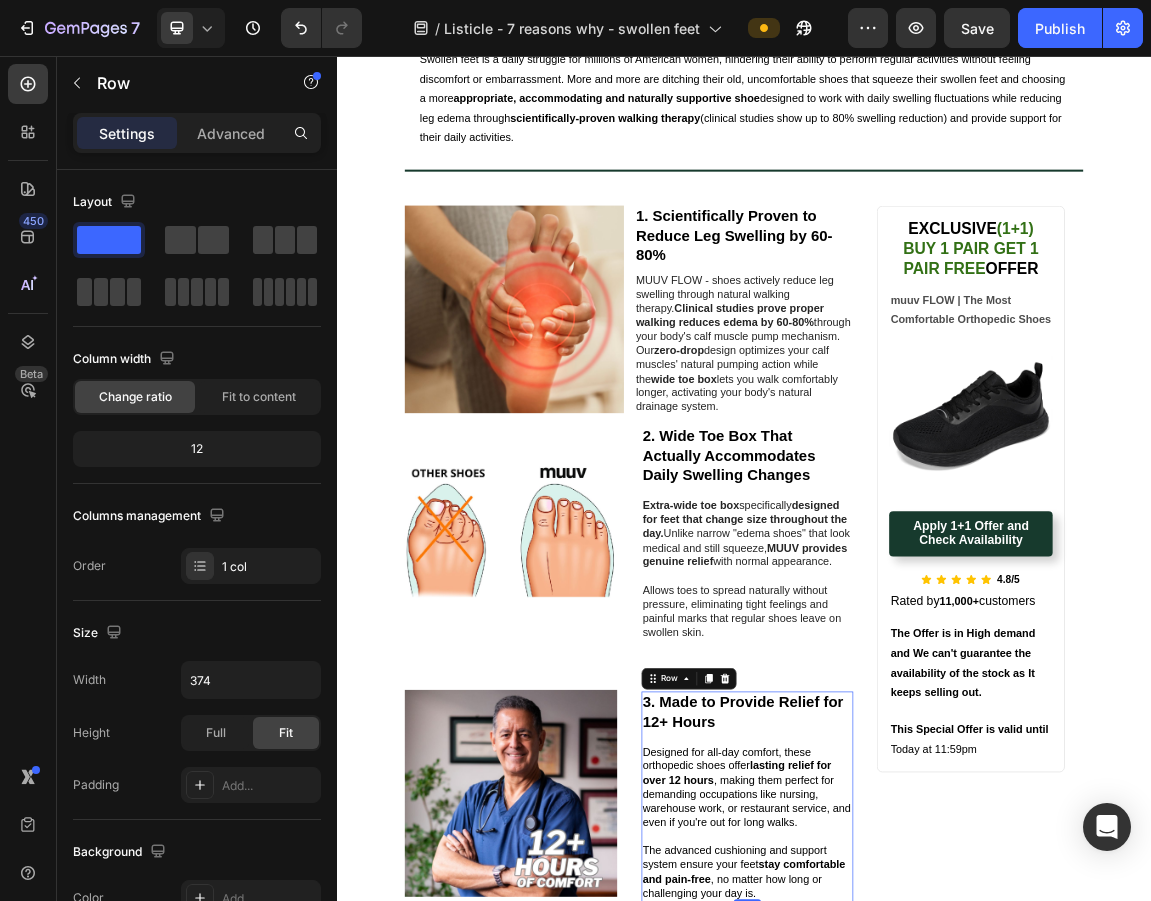 click on "3. Made to Provide Relief for 12+ Hours Heading Designed for all-day comfort, these orthopedic shoes offer  lasting relief for over 12 hours , making them perfect for demanding occupations like nursing, warehouse work, or restaurant service, and even if you're out for long walks.   The advanced cushioning and support system ensure your feet  stay comfortable and pain-free , no matter how long or challenging your day is. Text Block" at bounding box center [942, 1147] 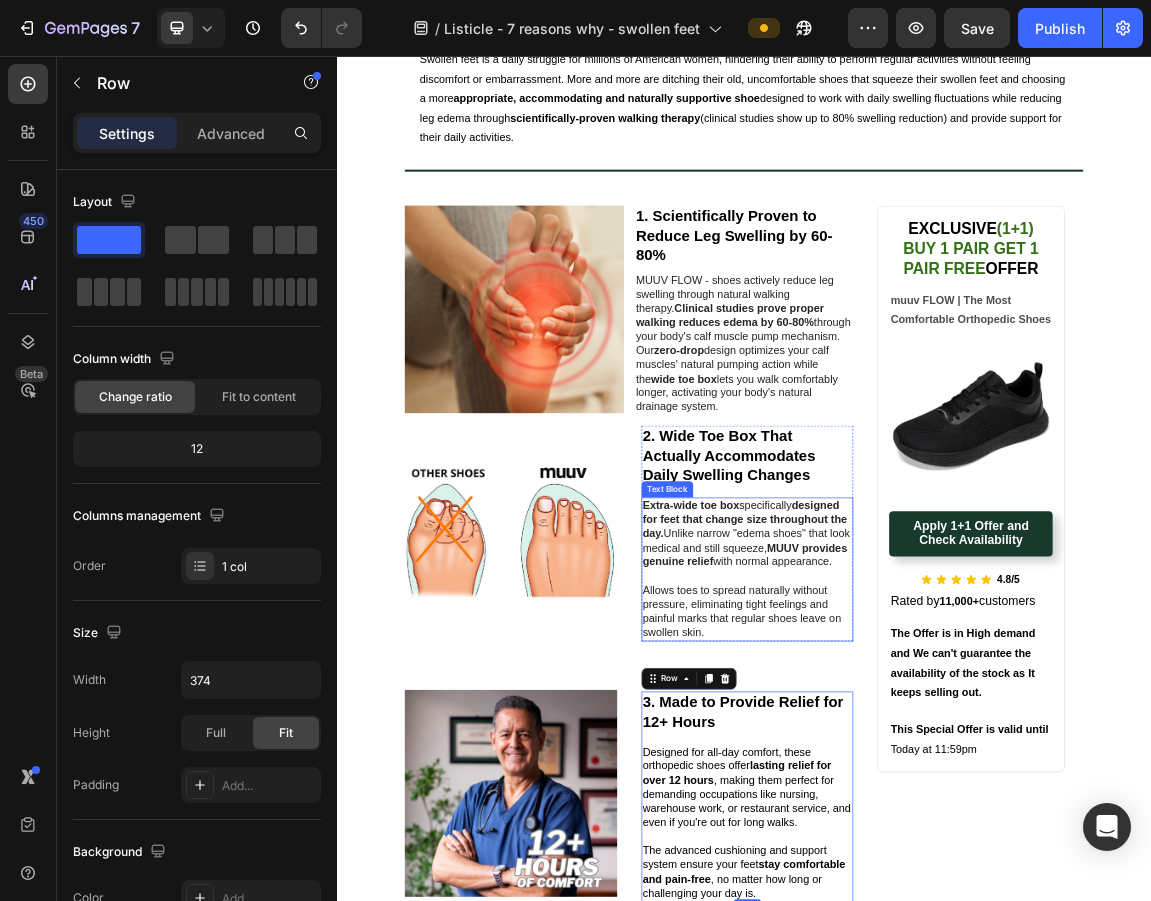 click on "Allows toes to spread naturally without pressure, eliminating tight feelings and painful marks that regular shoes leave on swollen skin." at bounding box center [942, 874] 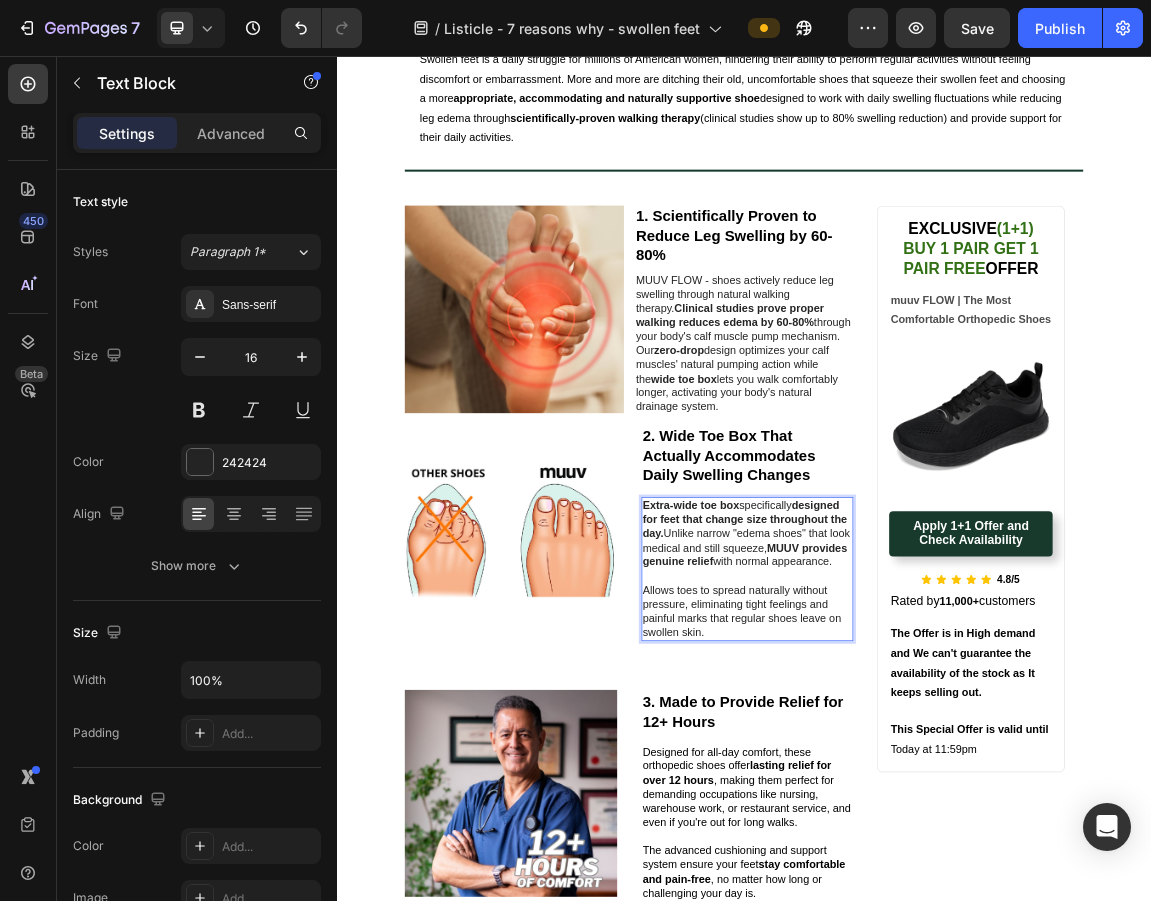 click on "Allows toes to spread naturally without pressure, eliminating tight feelings and painful marks that regular shoes leave on swollen skin." at bounding box center (942, 874) 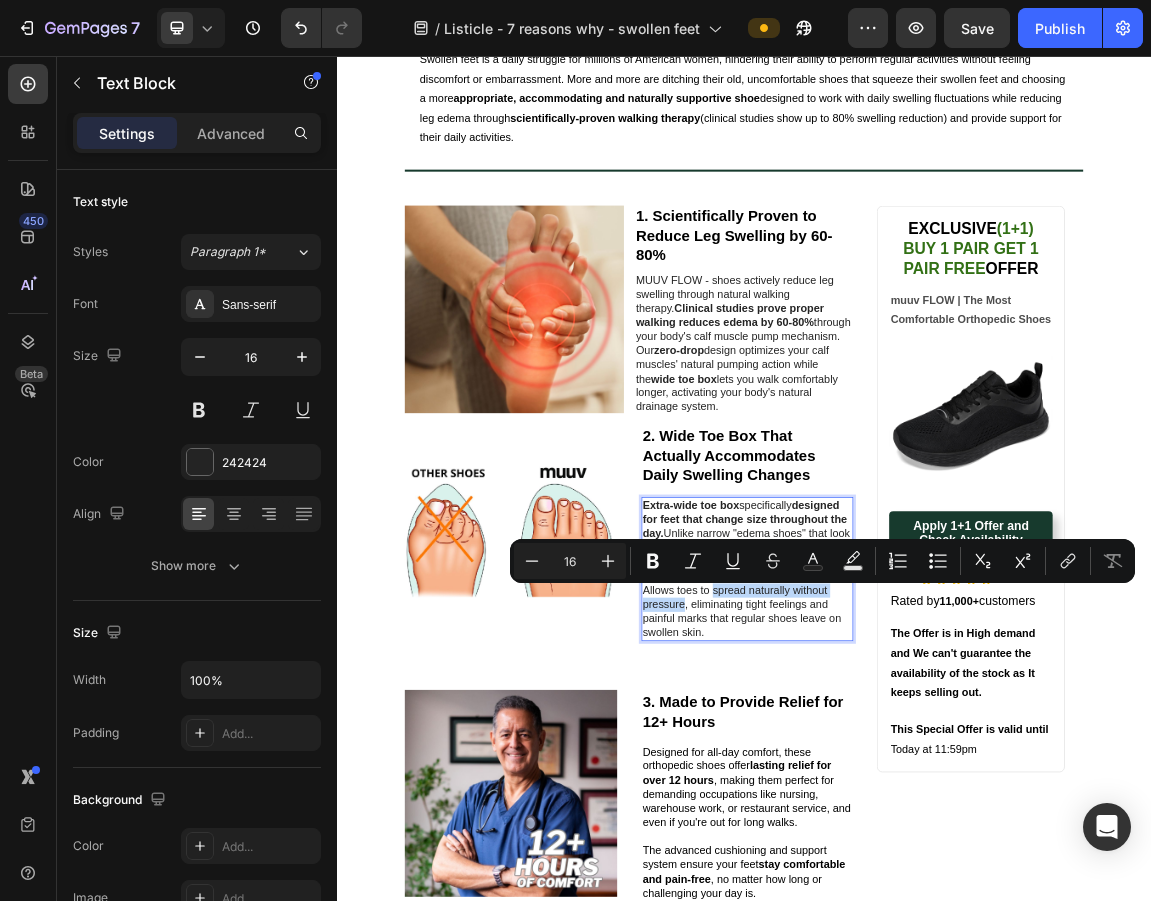 drag, startPoint x: 885, startPoint y: 854, endPoint x: 838, endPoint y: 868, distance: 49.0408 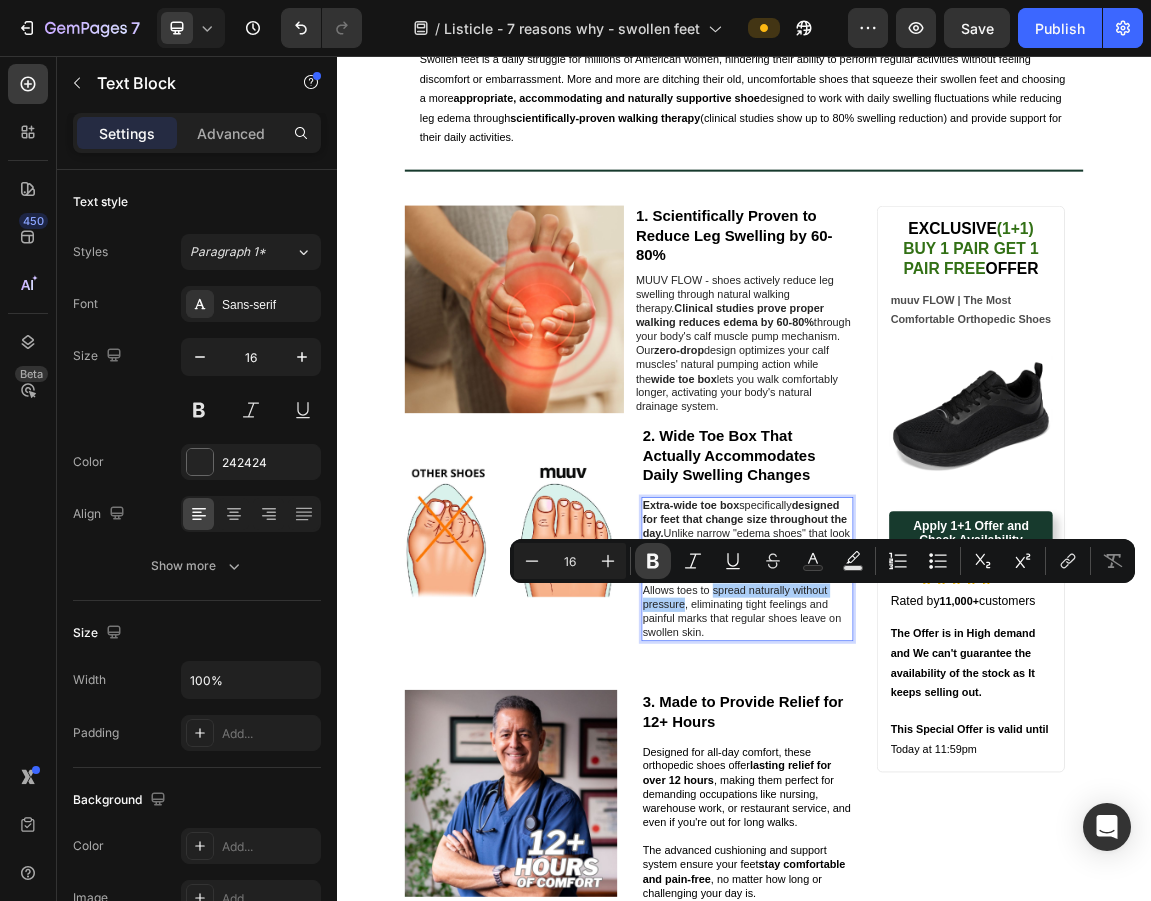 click 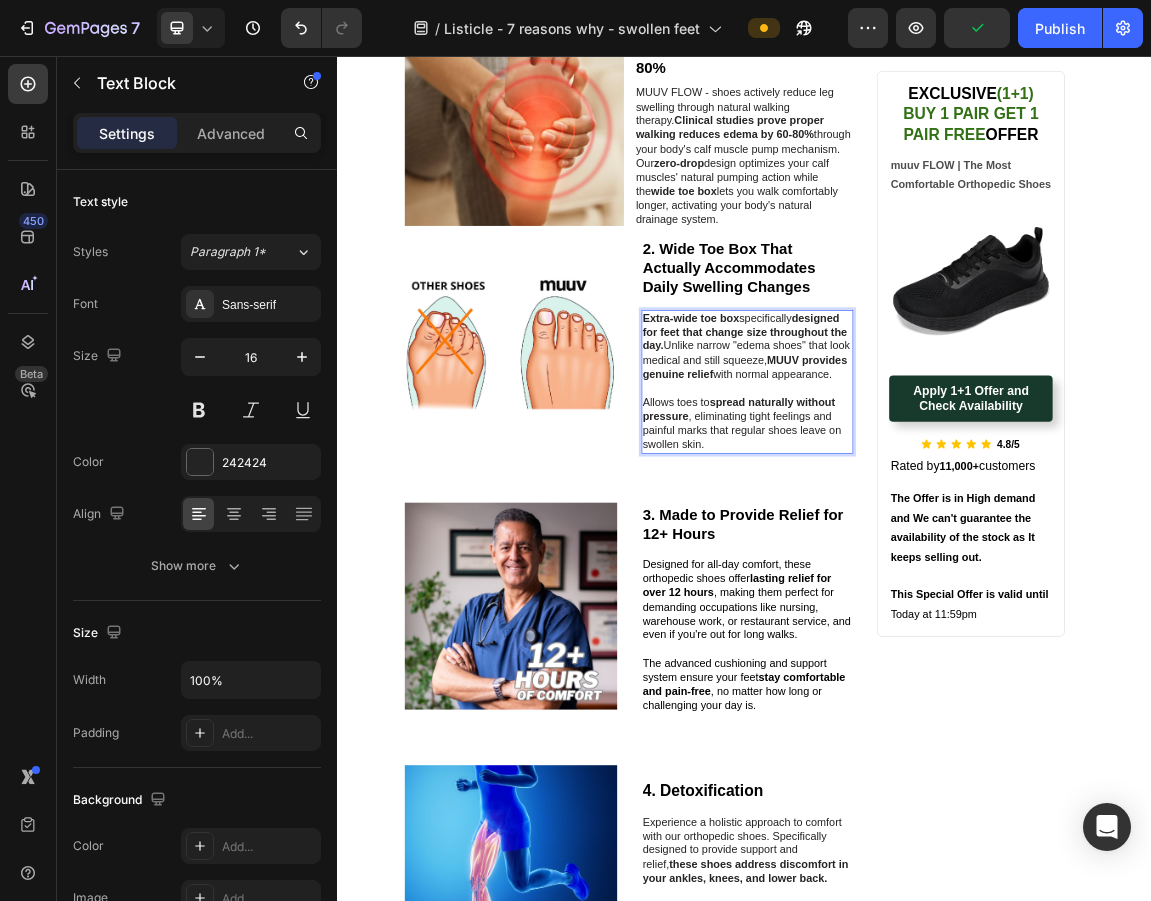 scroll, scrollTop: 598, scrollLeft: 0, axis: vertical 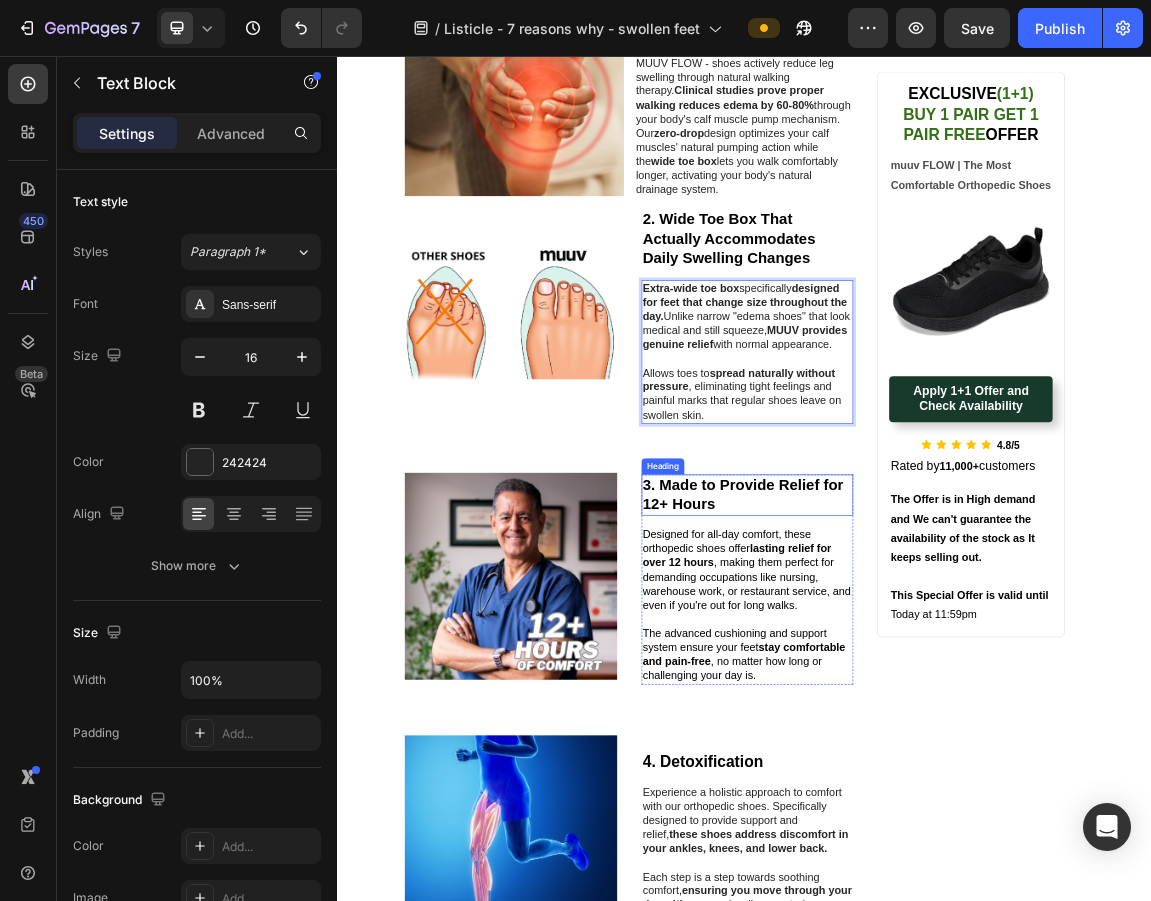 click on "3. Made to Provide Relief for 12+ Hours" at bounding box center [942, 702] 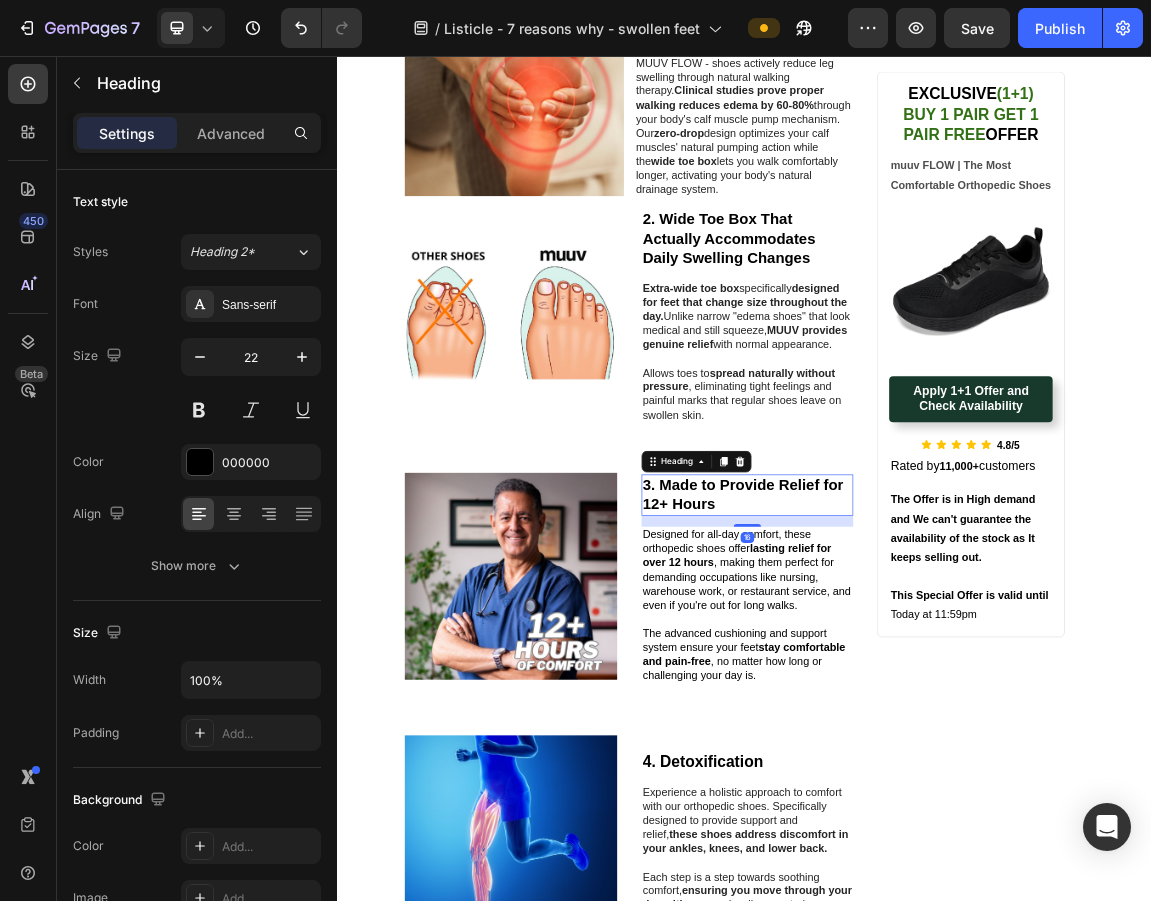 click on "3. Made to Provide Relief for 12+ Hours" at bounding box center [942, 702] 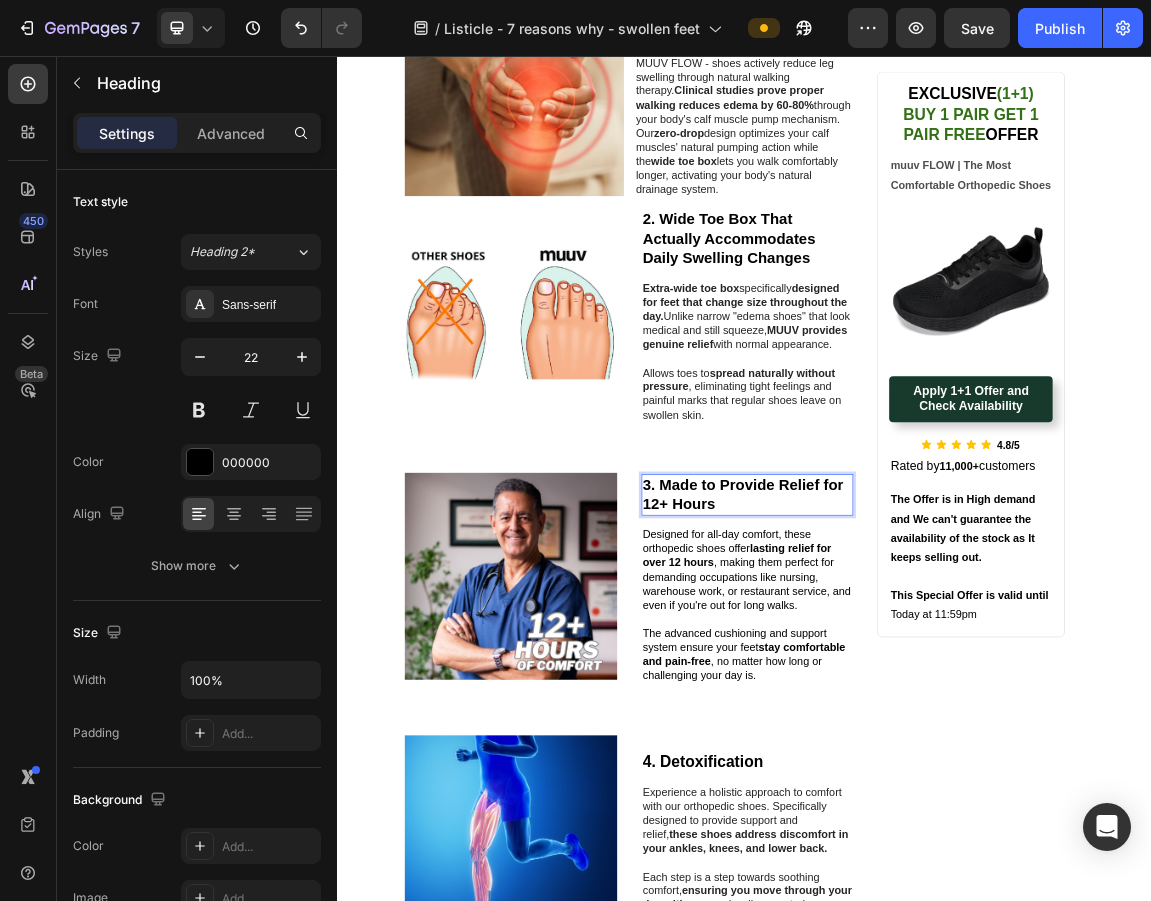 click on "3. Made to Provide Relief for 12+ Hours" at bounding box center [942, 702] 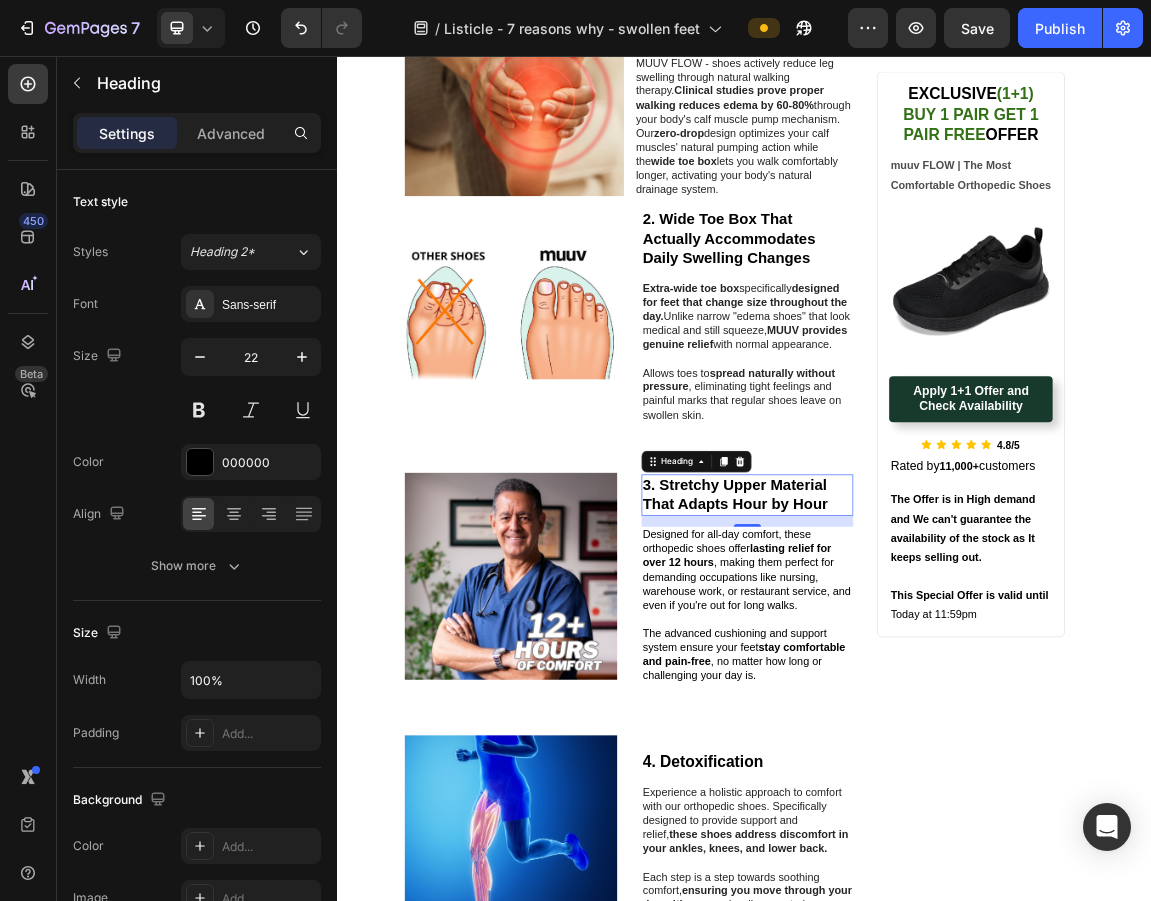click on "stay comfortable and pain-free" at bounding box center (937, 938) 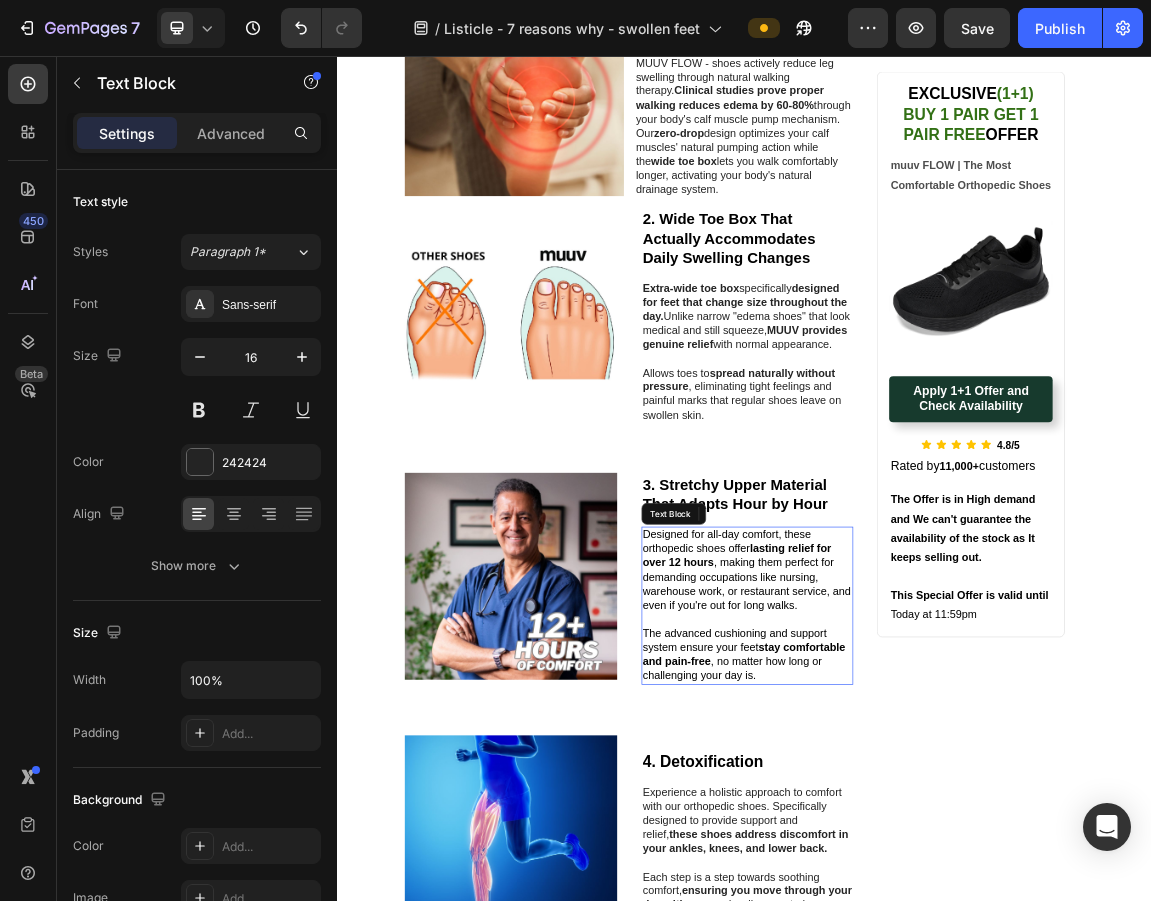 click on "stay comfortable and pain-free" at bounding box center (937, 938) 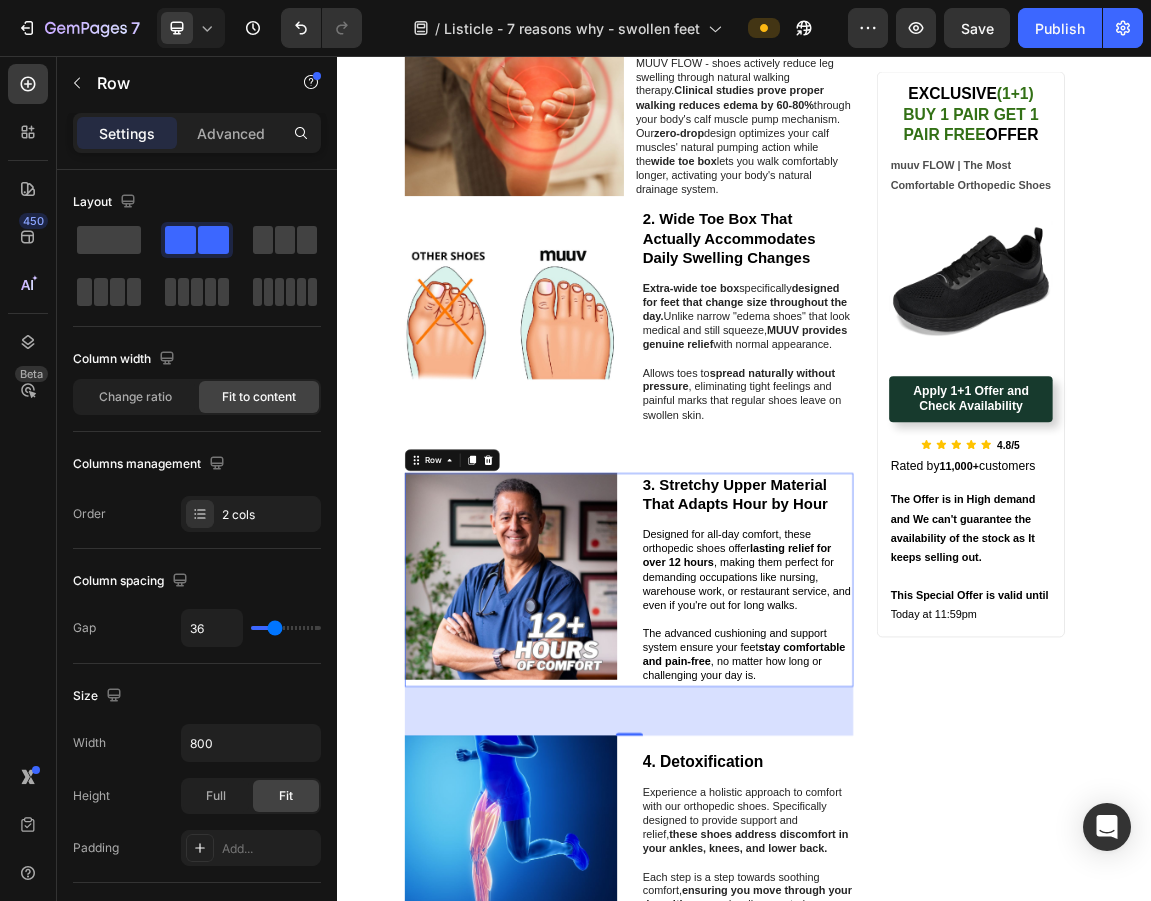 click on "⁠⁠⁠⁠⁠⁠⁠ 3. Stretchy Upper Material That Adapts Hour by Hour Heading Designed for all-day comfort, these orthopedic shoes offer  lasting relief for over 12 hours , making them perfect for demanding occupations like nursing, warehouse work, or restaurant service, and even if you're out for long walks. The advanced cushioning and support system ensure your feet  stay comfortable and pain-free , no matter how long or challenging your day is. Text Block Row" at bounding box center [942, 827] 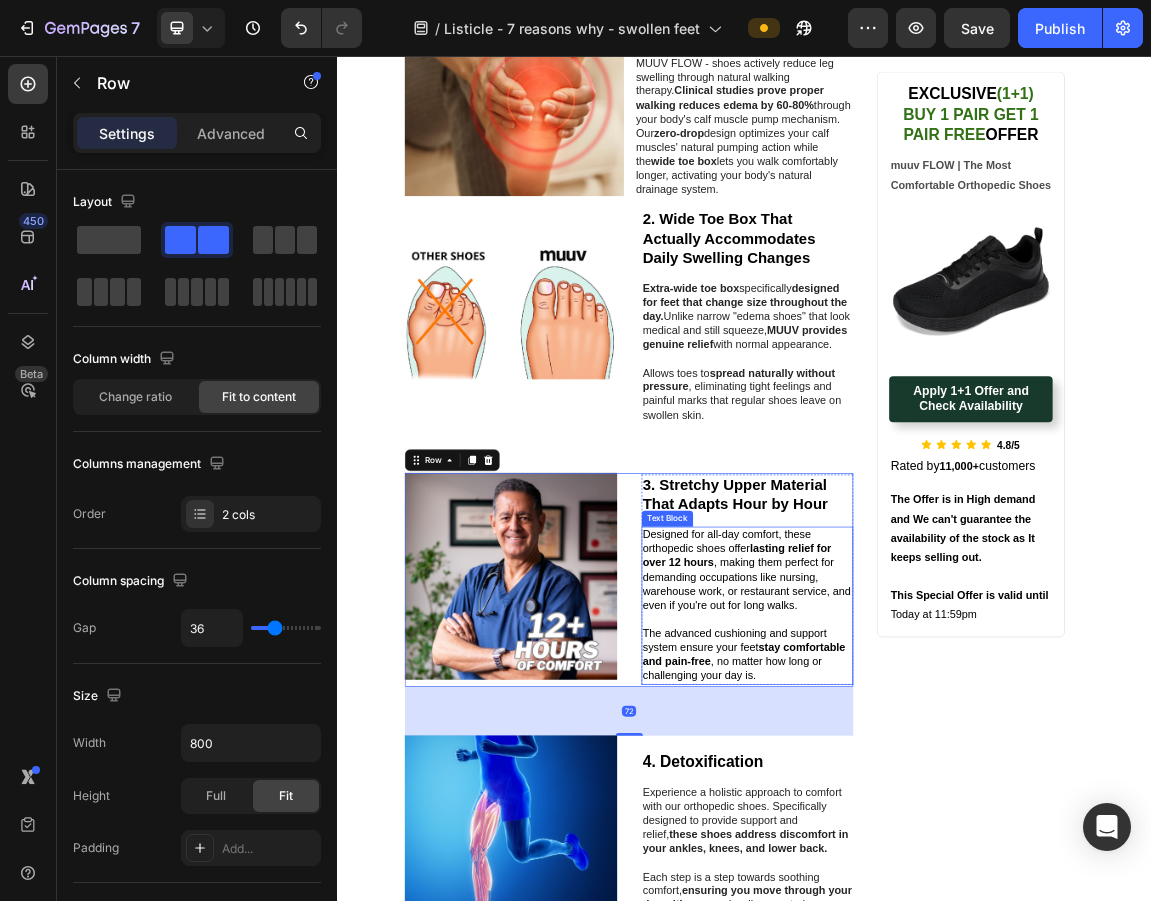 click on "The advanced cushioning and support system ensure your feet  stay comfortable and pain-free , no matter how long or challenging your day is." at bounding box center (942, 938) 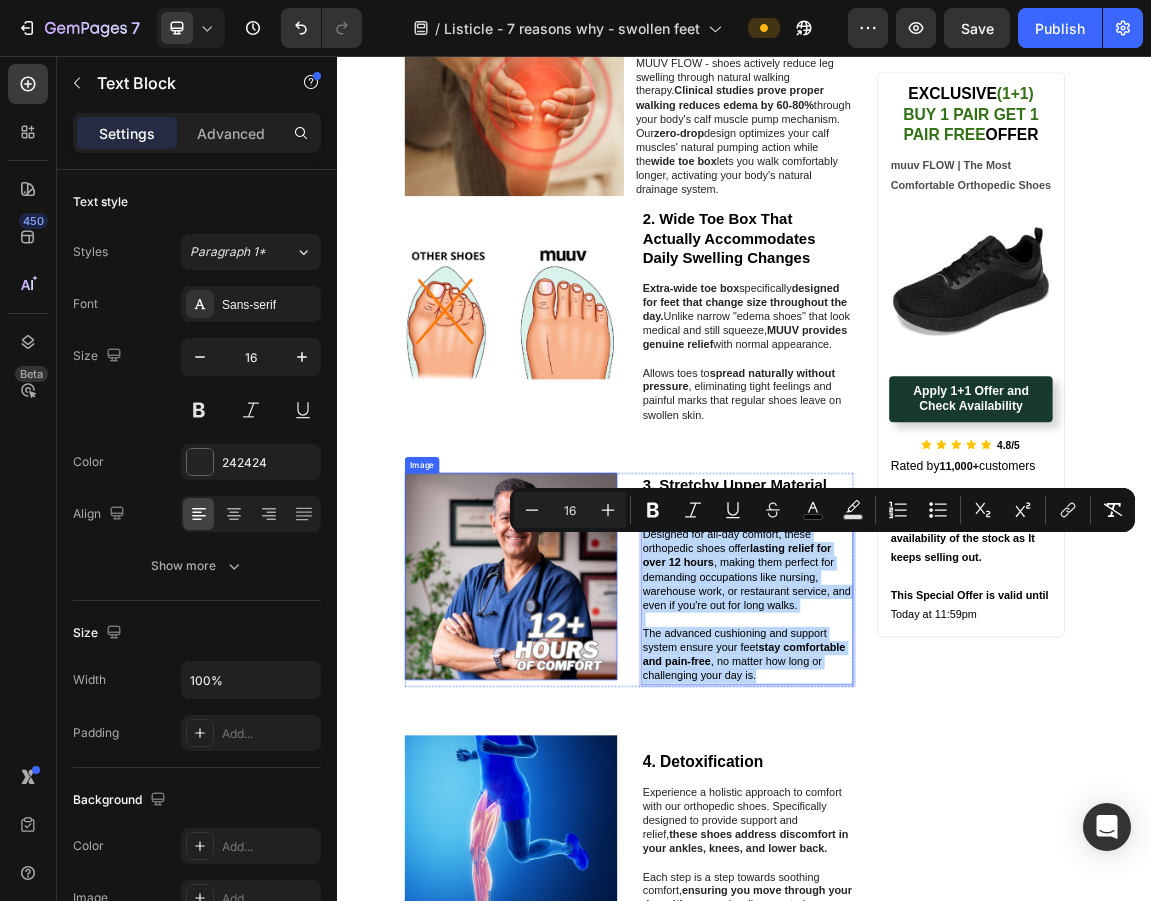 drag, startPoint x: 977, startPoint y: 977, endPoint x: 728, endPoint y: 783, distance: 315.6533 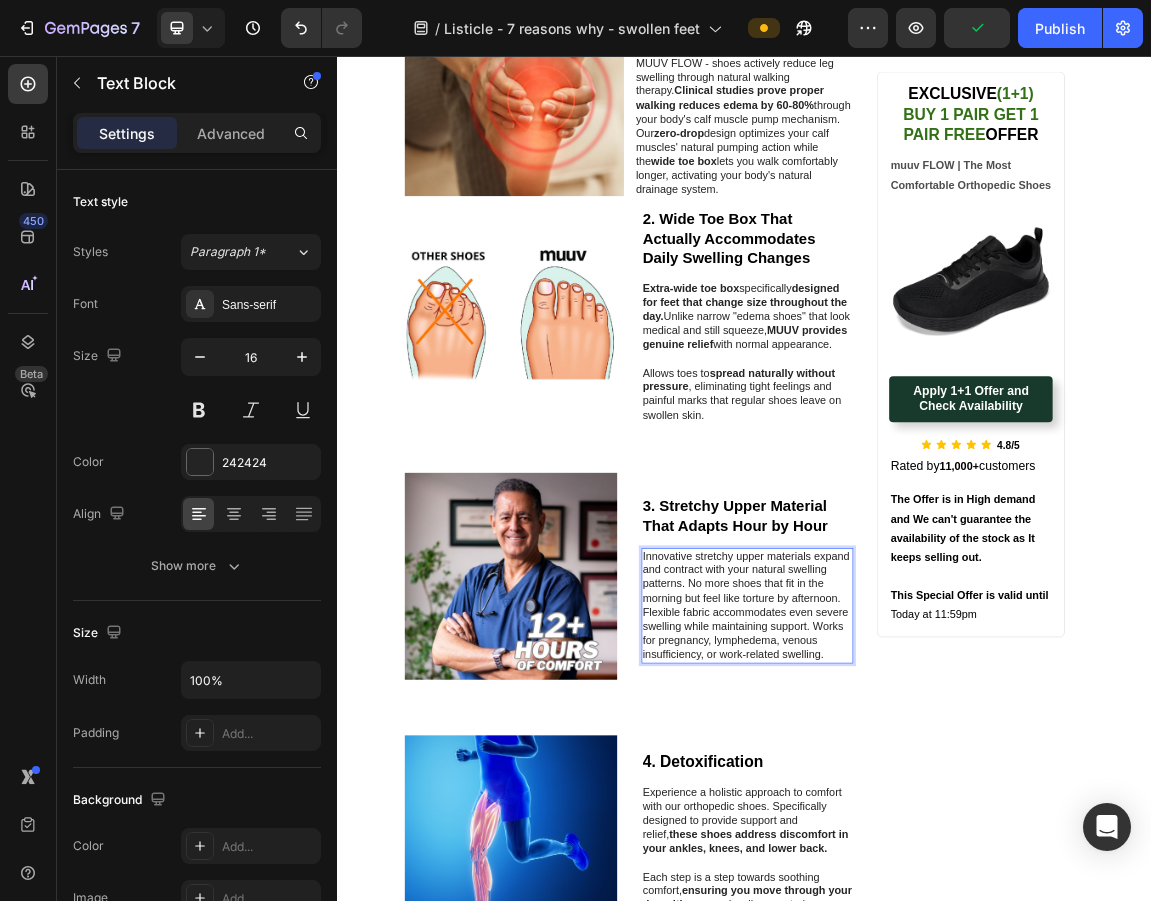 click on "Innovative stretchy upper materials expand and contract with your natural swelling patterns. No more shoes that fit in the morning but feel like torture by afternoon." at bounding box center [942, 824] 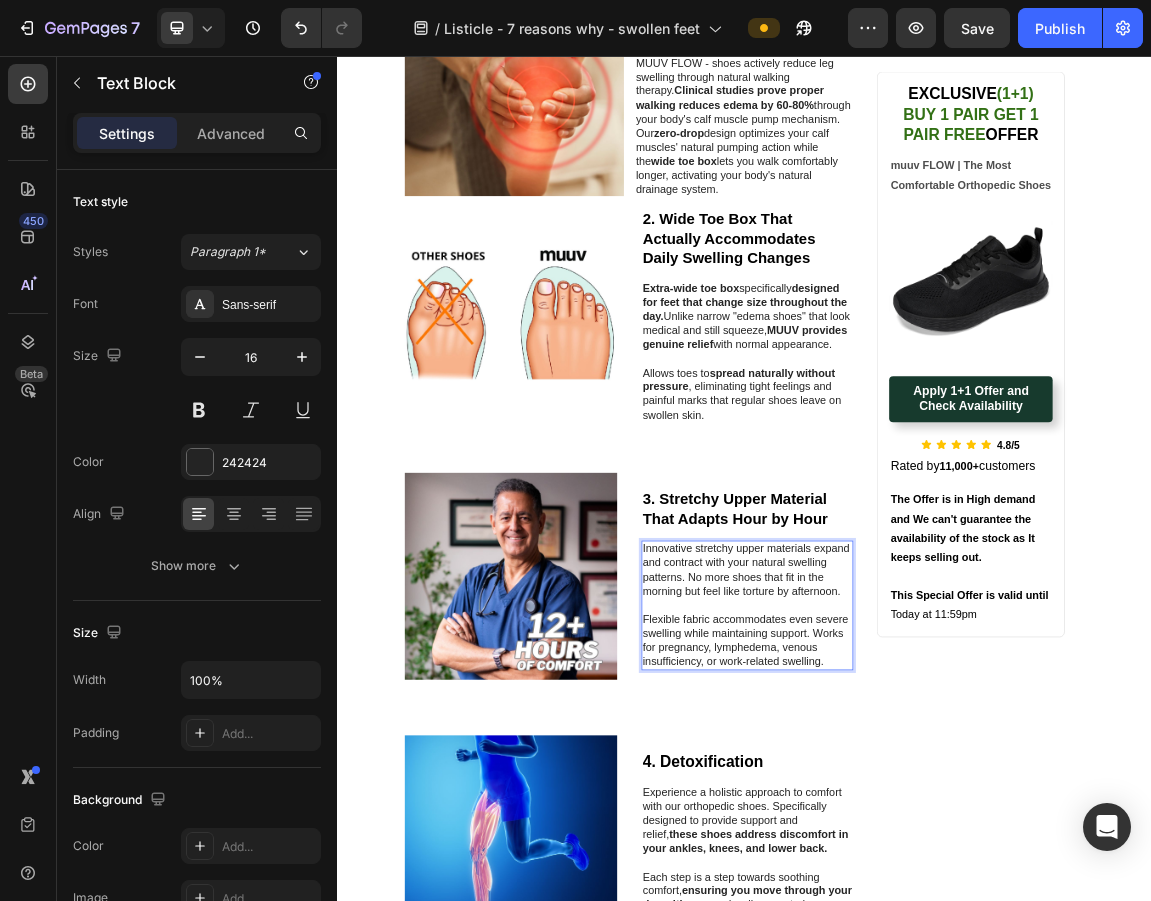 click on "Innovative stretchy upper materials expand and contract with your natural swelling patterns. No more shoes that fit in the morning but feel like torture by afternoon." at bounding box center [942, 813] 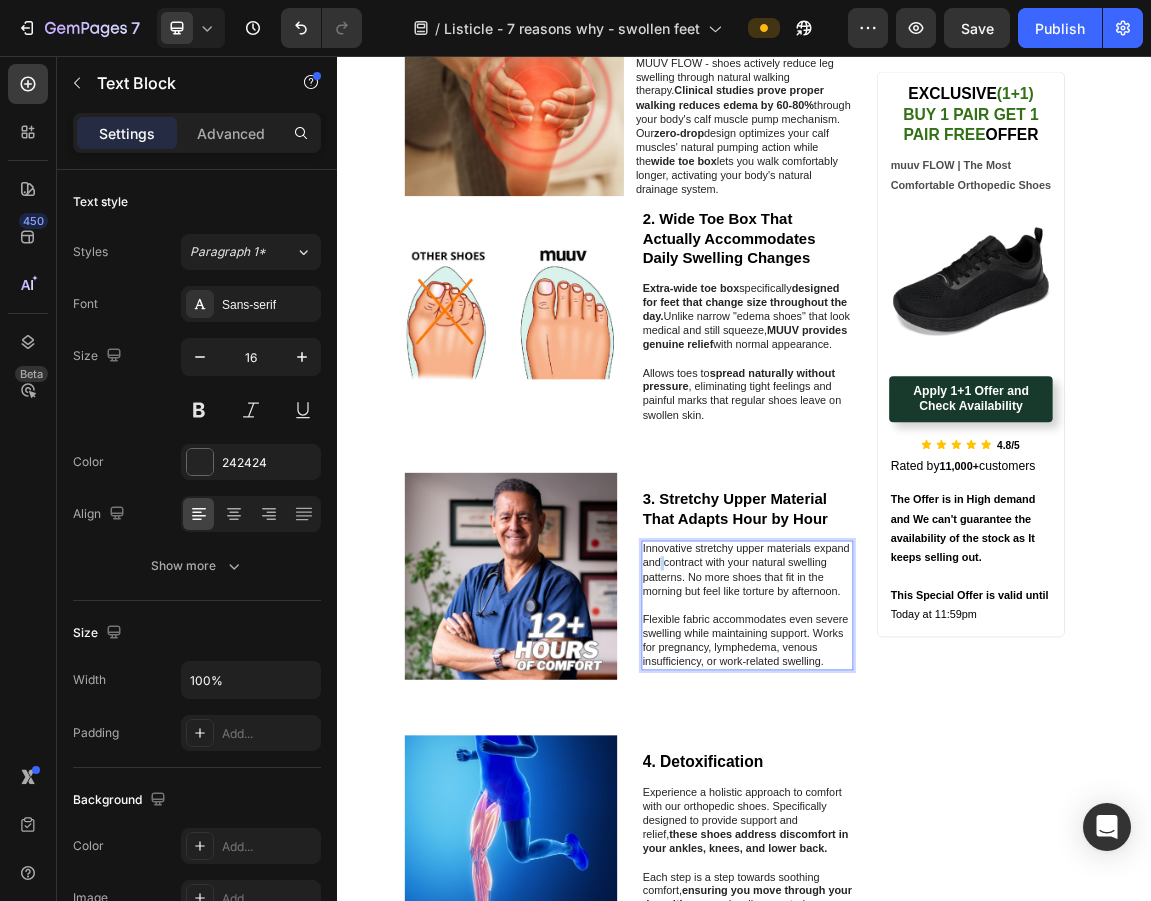 click on "Innovative stretchy upper materials expand and contract with your natural swelling patterns. No more shoes that fit in the morning but feel like torture by afternoon." at bounding box center (942, 813) 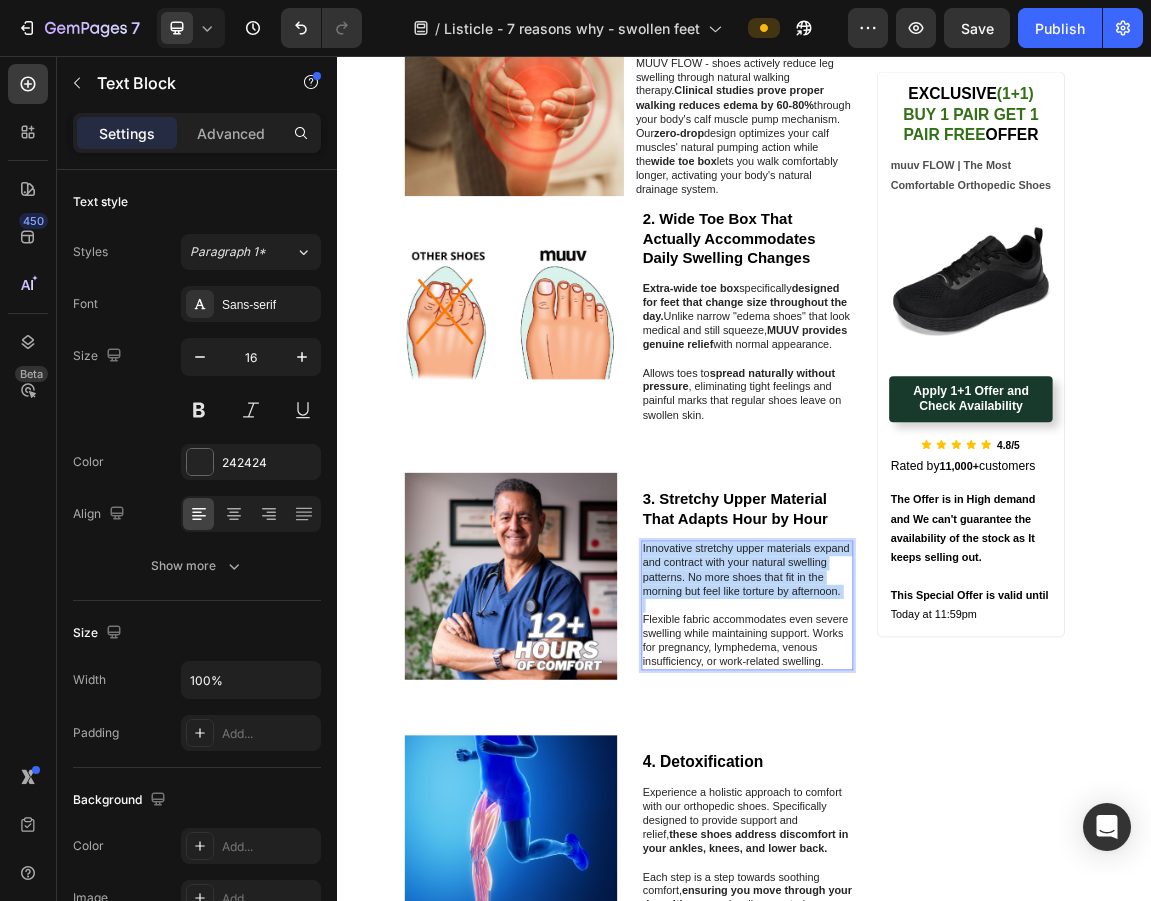 click on "Innovative stretchy upper materials expand and contract with your natural swelling patterns. No more shoes that fit in the morning but feel like torture by afternoon." at bounding box center [942, 813] 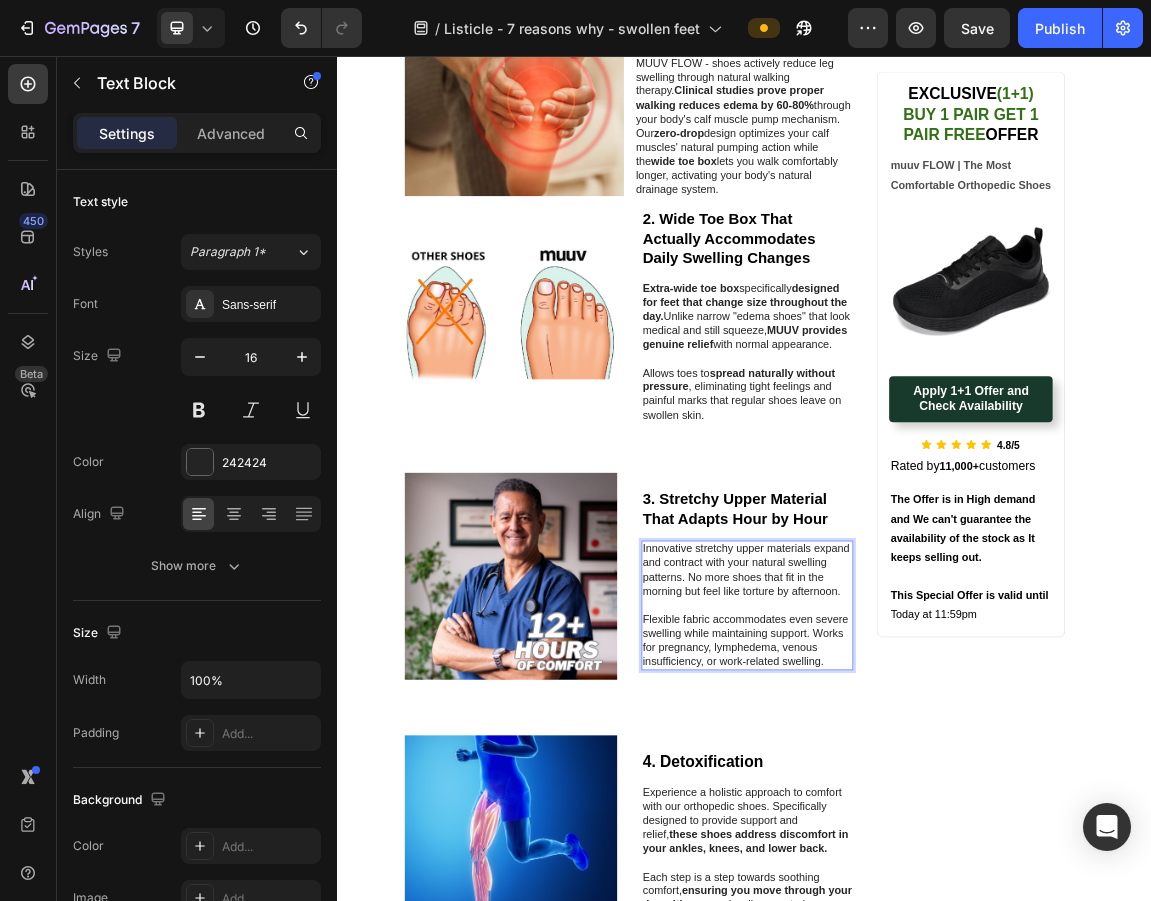 click on "Flexible fabric accommodates even severe swelling while maintaining support. Works for pregnancy, lymphedema, venous insufficiency, or work-related swelling." at bounding box center (942, 917) 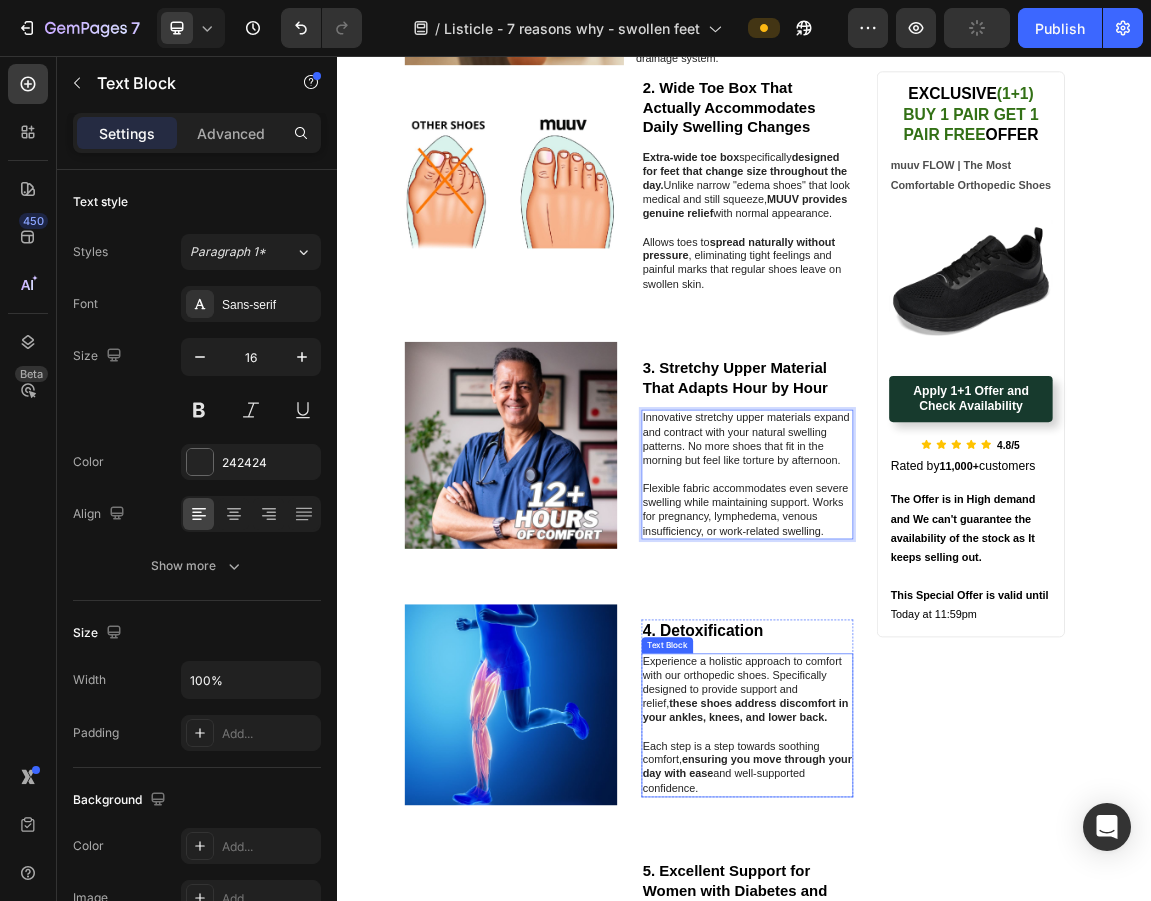 click on "Experience a holistic approach to comfort with our orthopedic shoes. Specifically designed to provide support and relief,  these shoes address discomfort in your ankles, knees, and lower back." at bounding box center (942, 990) 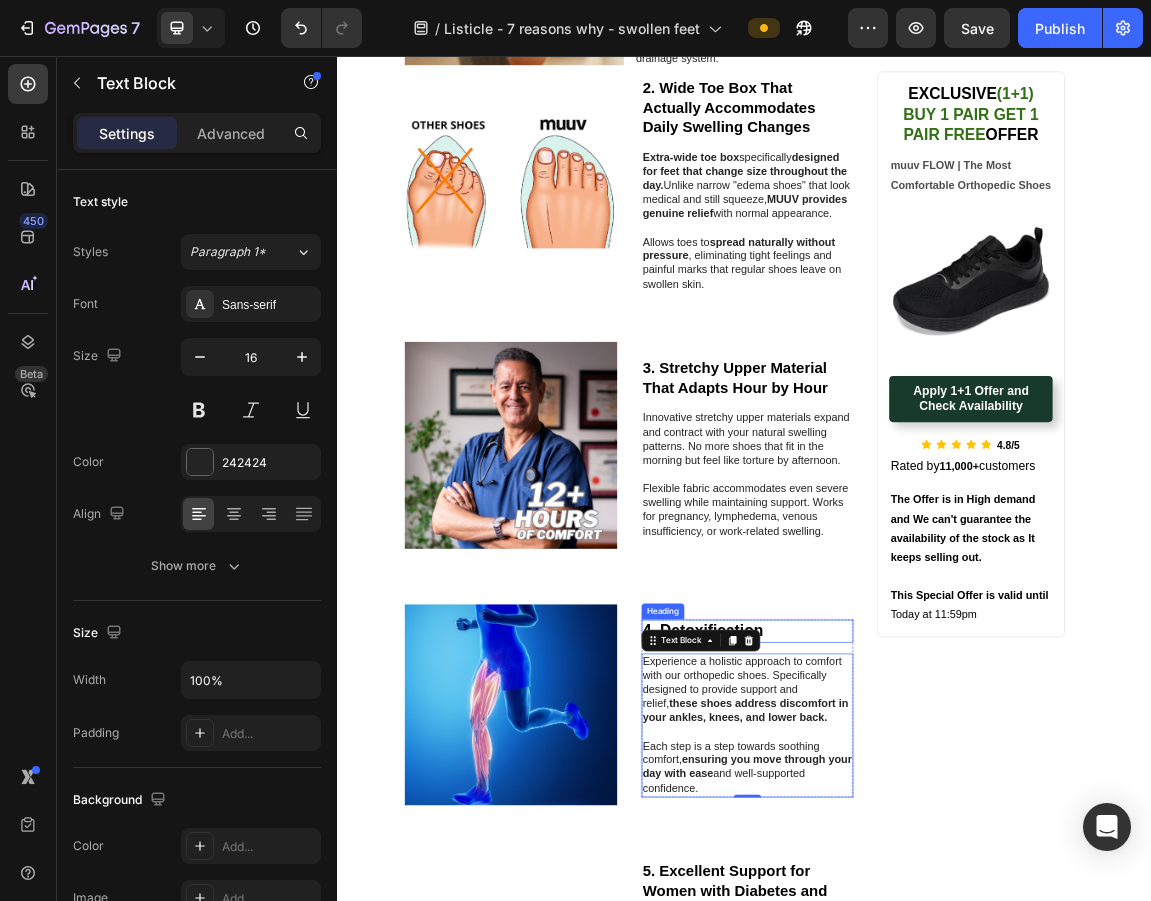 click on "4. Detoxification" at bounding box center [942, 903] 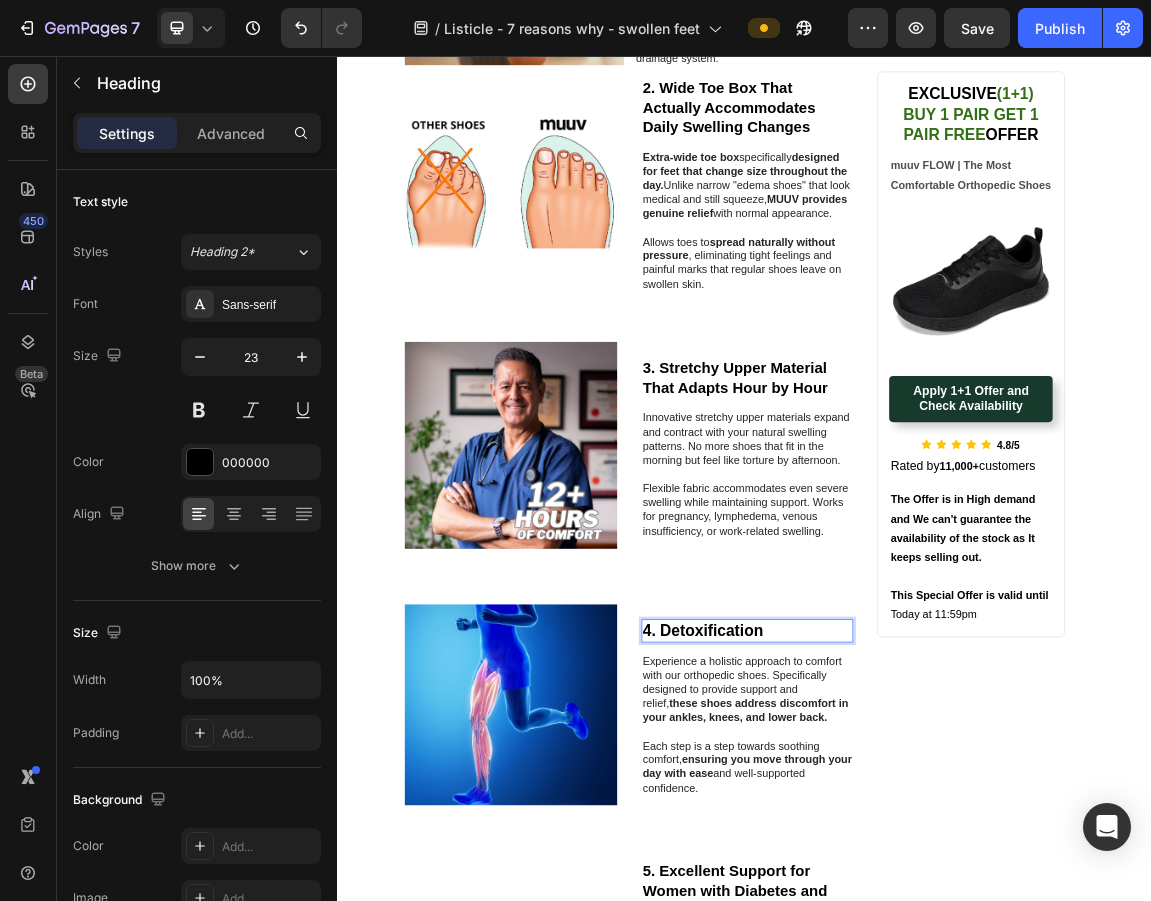 click on "4. Detoxification" at bounding box center [942, 903] 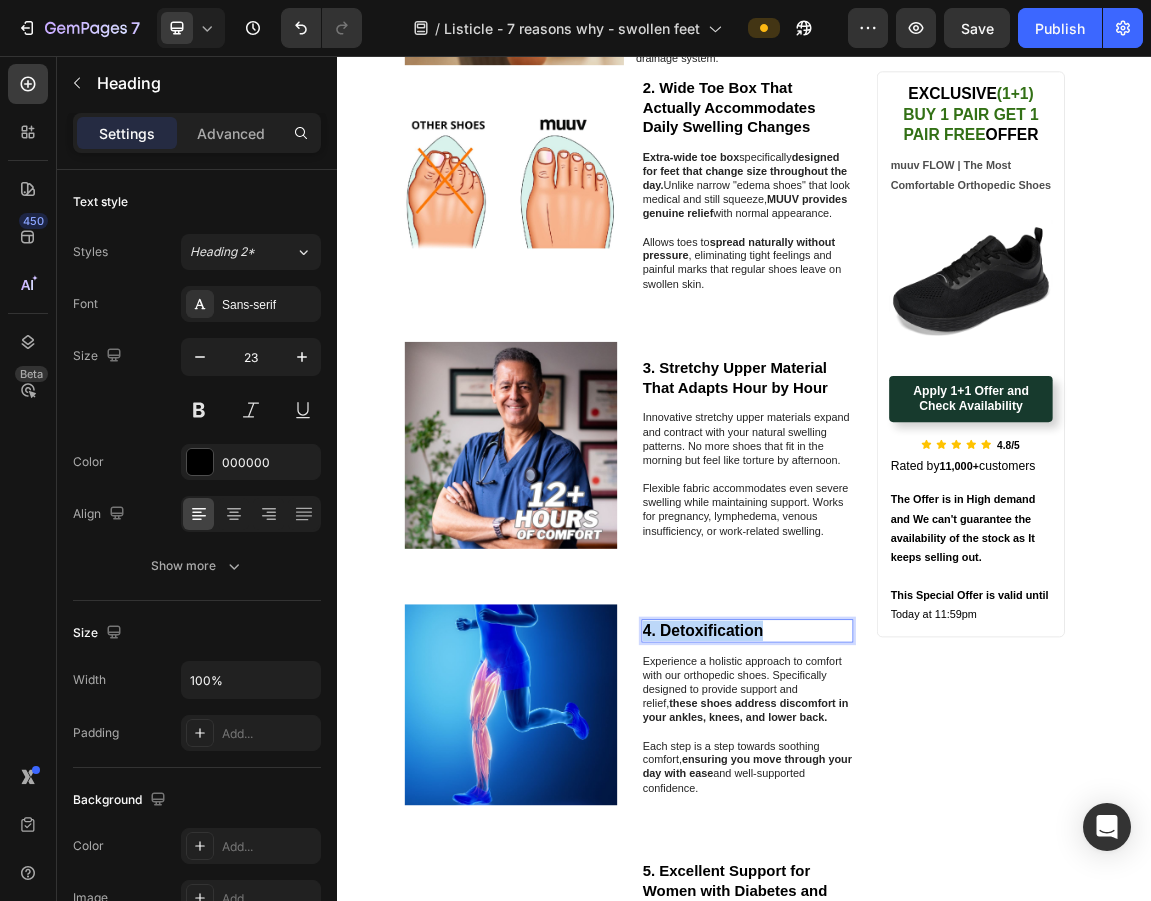 click on "4. Detoxification" at bounding box center [942, 903] 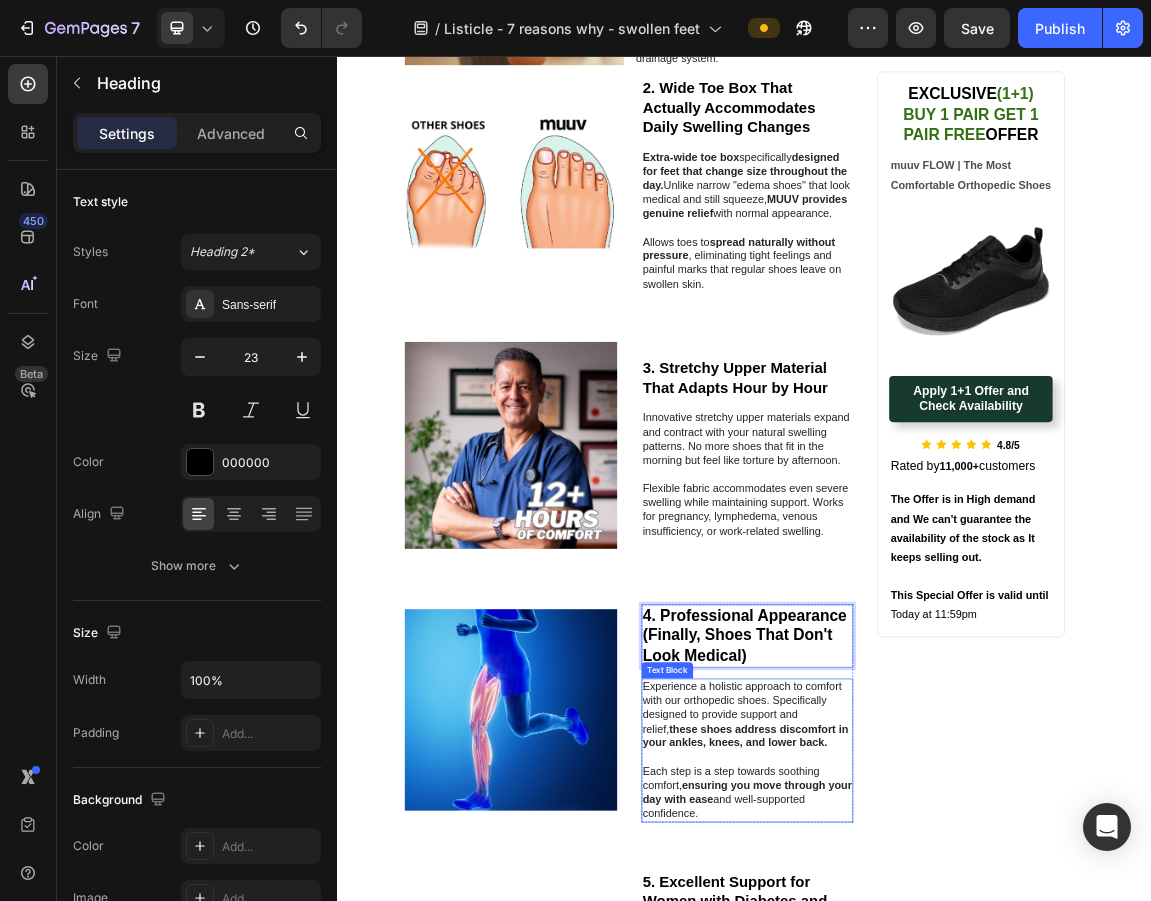scroll, scrollTop: 968, scrollLeft: 0, axis: vertical 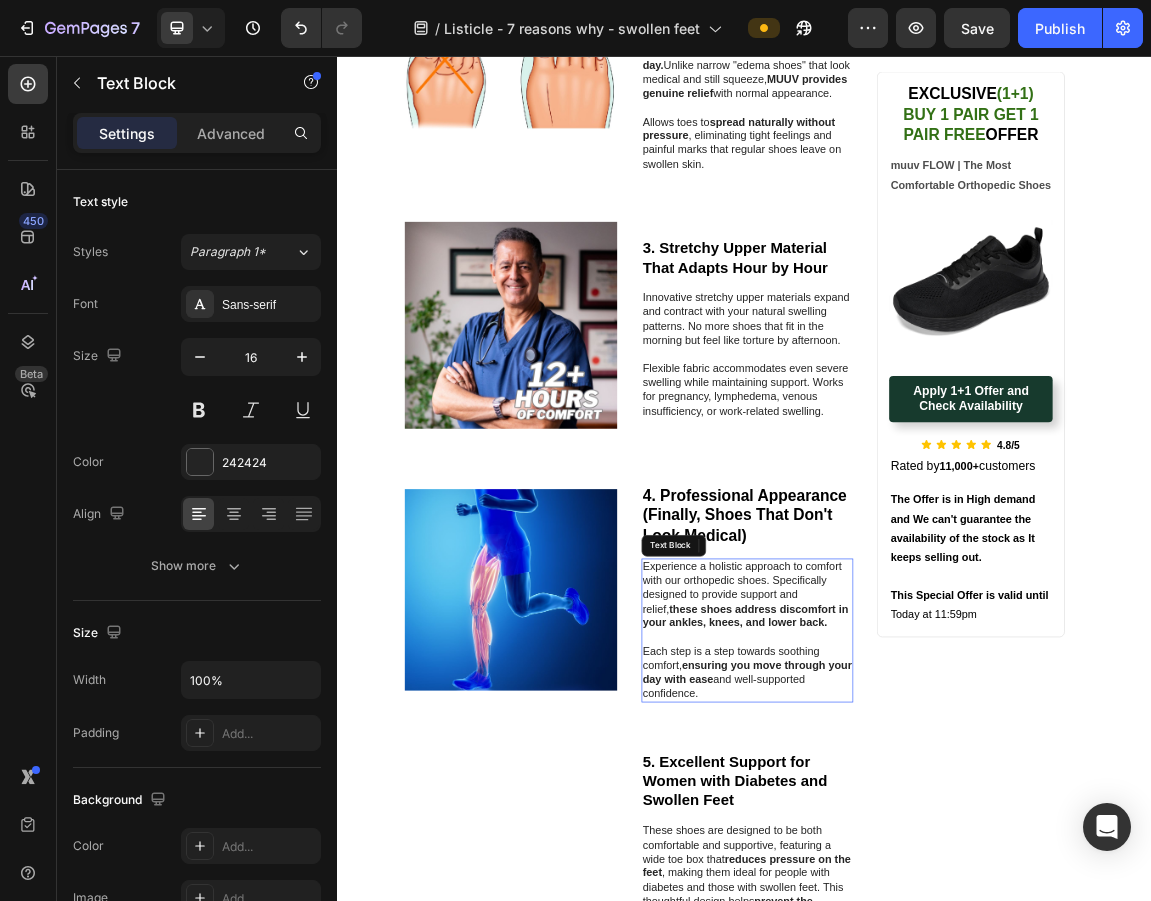 click on "these shoes address discomfort in your ankles, knees, and lower back." at bounding box center [939, 881] 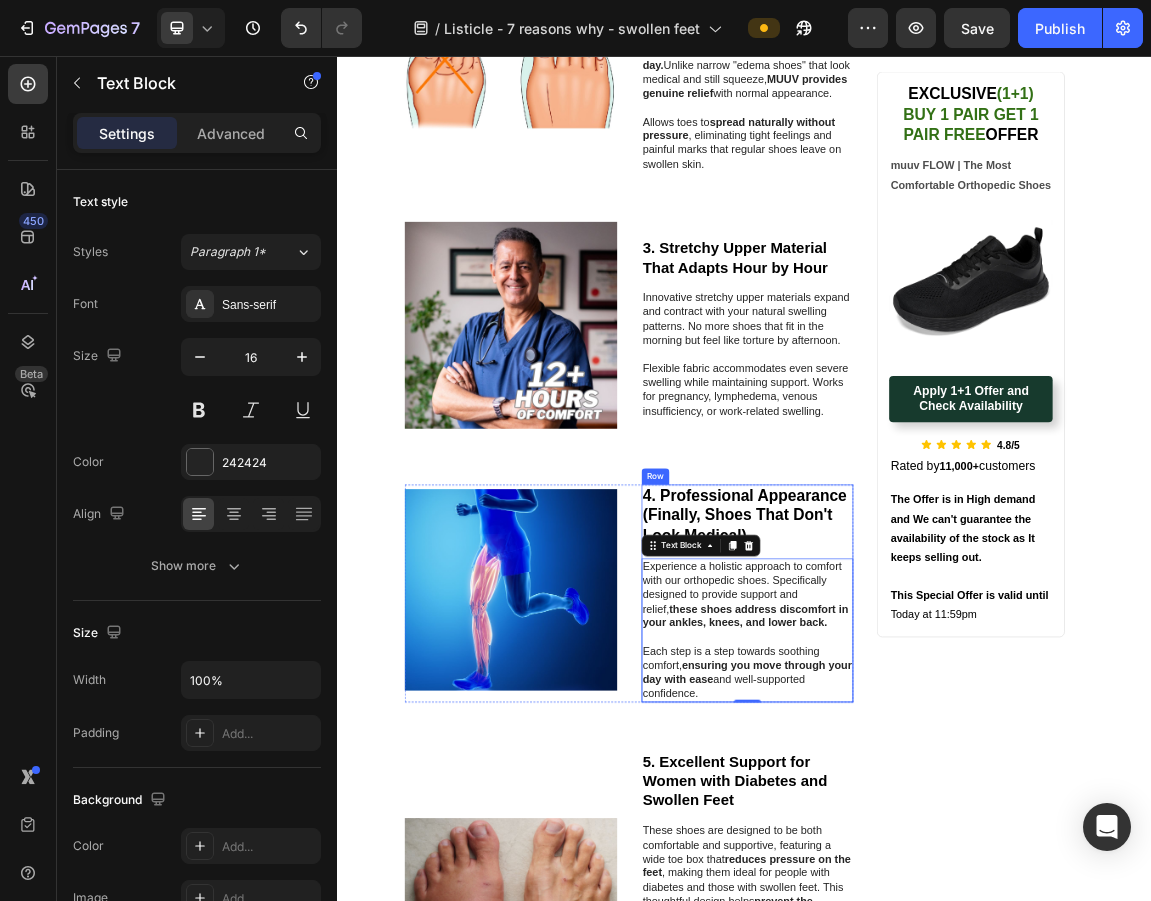 click at bounding box center (942, 912) 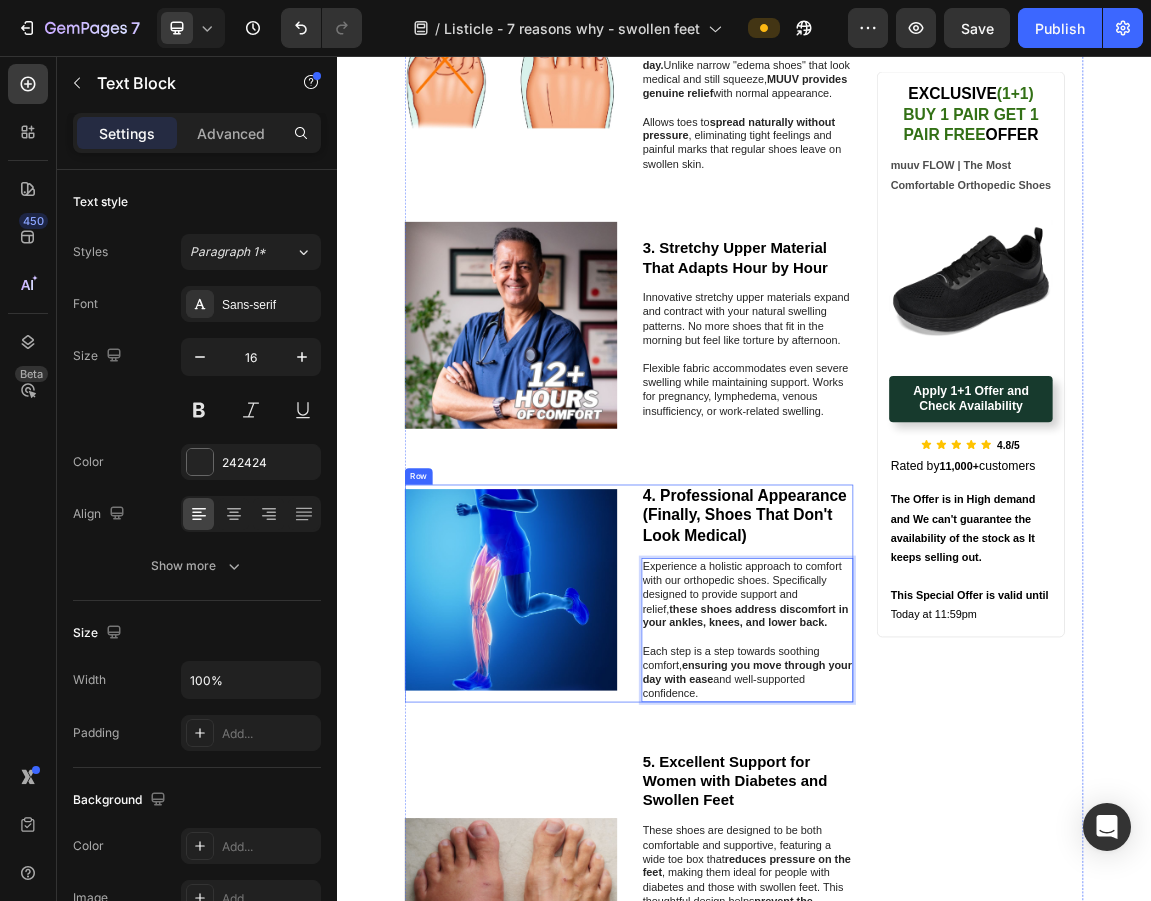 drag, startPoint x: 934, startPoint y: 992, endPoint x: 751, endPoint y: 812, distance: 256.68854 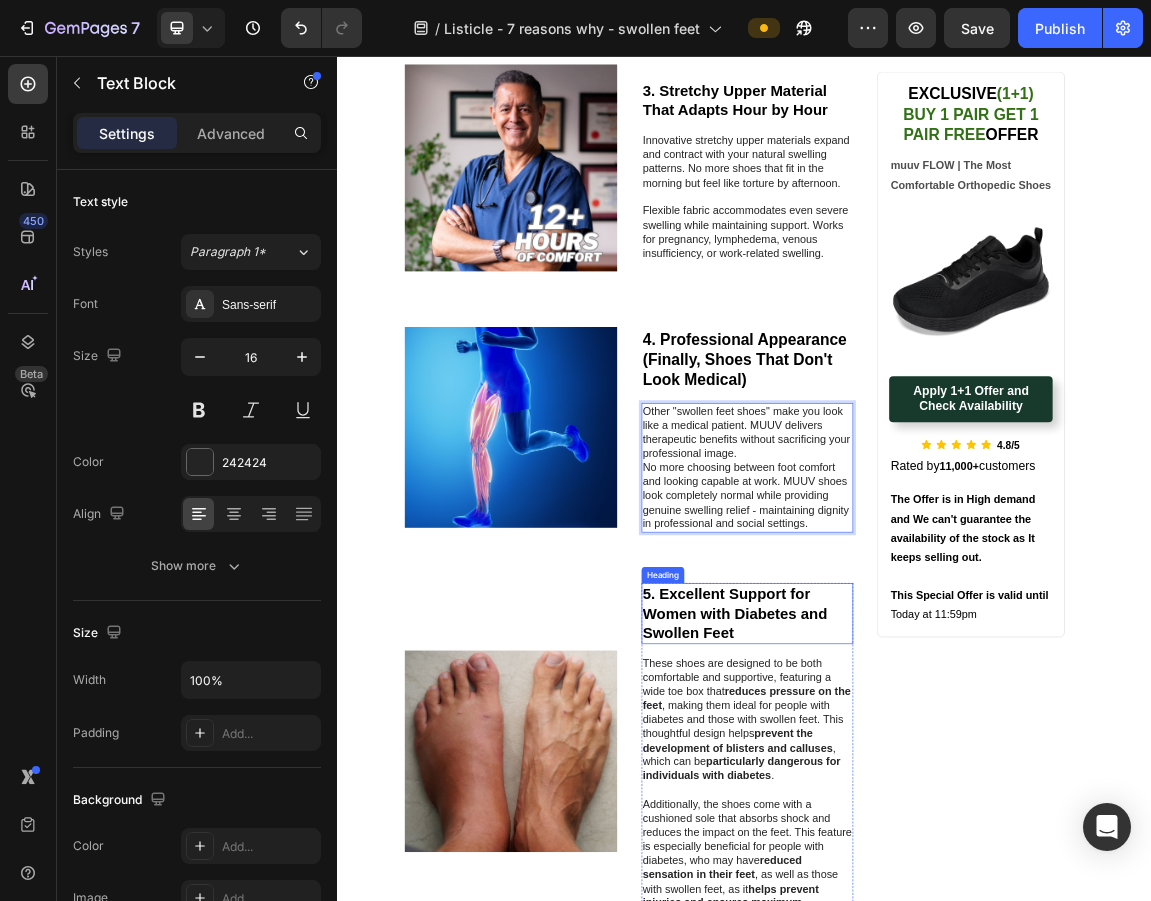 scroll, scrollTop: 1236, scrollLeft: 0, axis: vertical 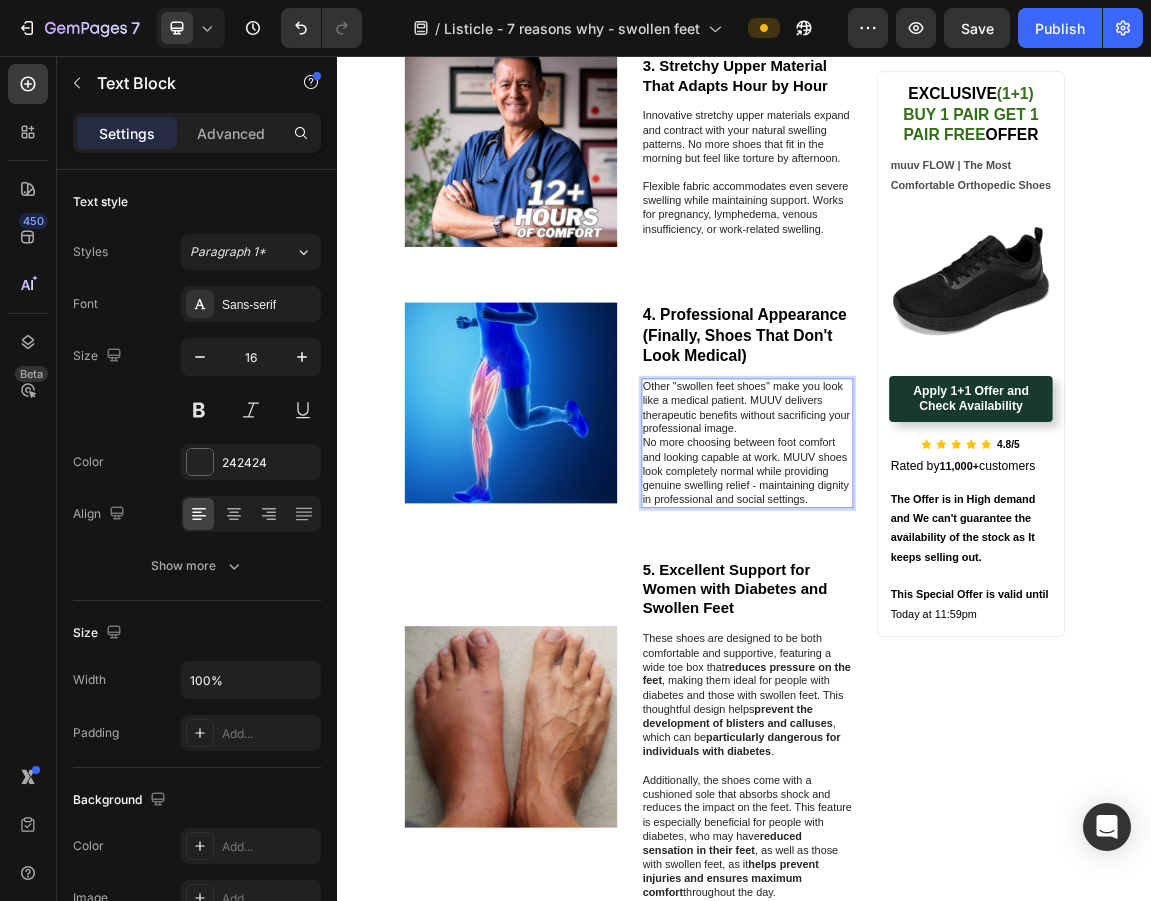 click on "Other "swollen feet shoes" make you look like a medical patient. MUUV delivers therapeutic benefits without sacrificing your professional image." at bounding box center (942, 574) 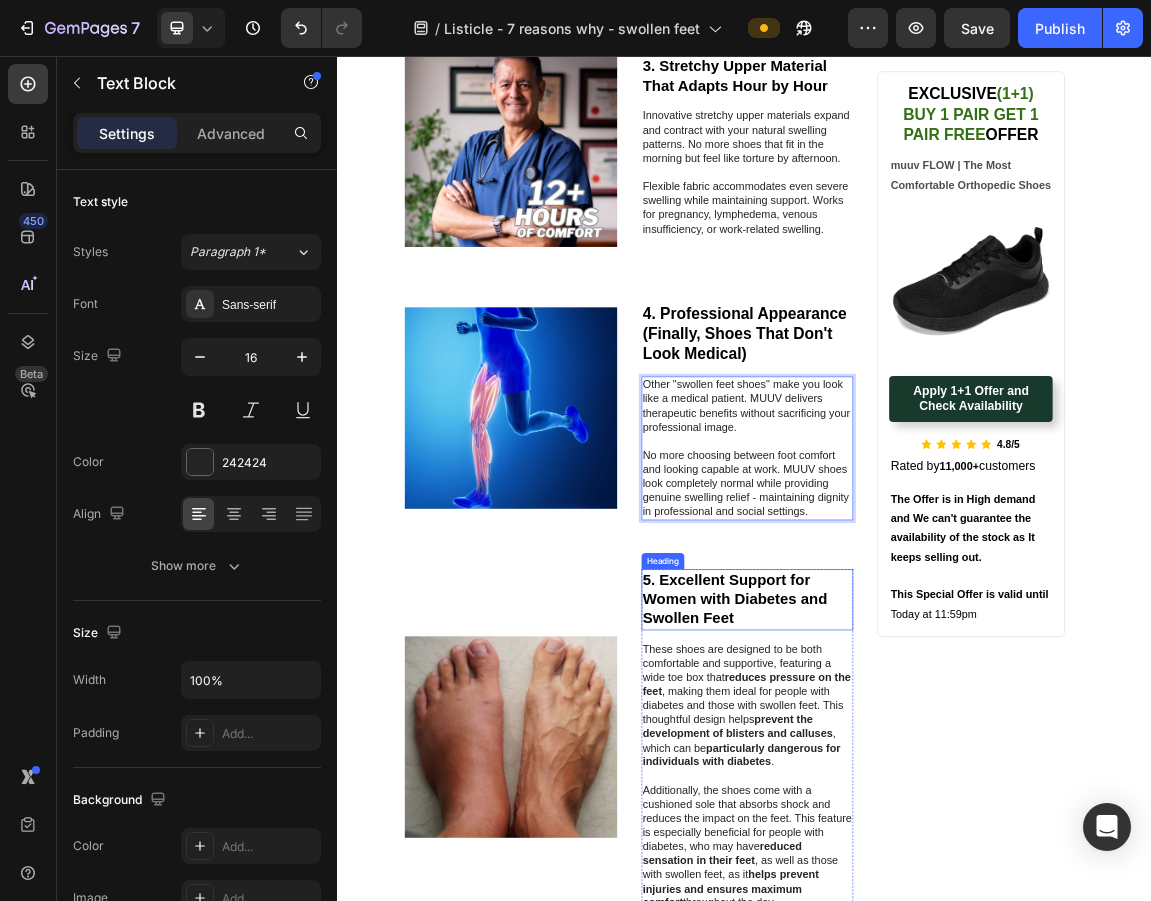 scroll, scrollTop: 1281, scrollLeft: 0, axis: vertical 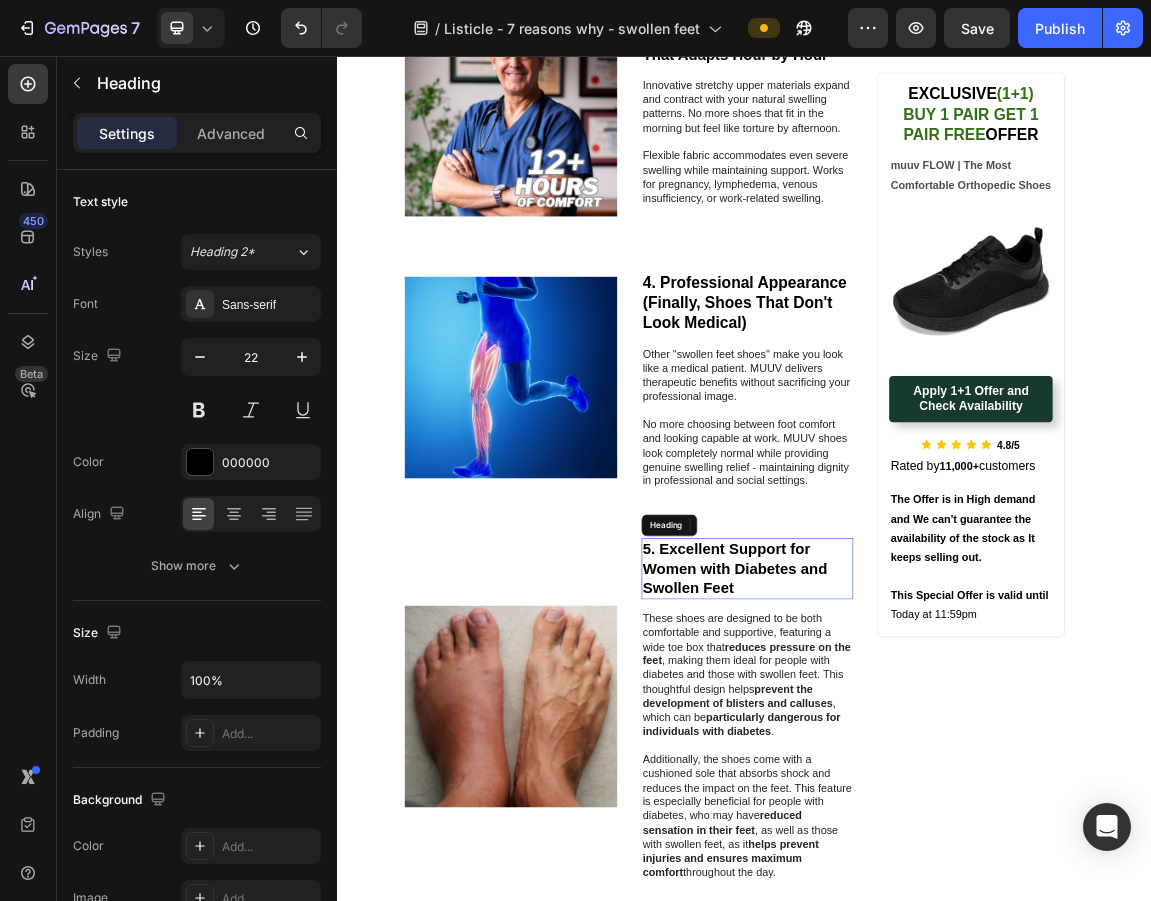click on "5. Excellent Support for Women with Diabetes and Swollen Feet" at bounding box center (924, 811) 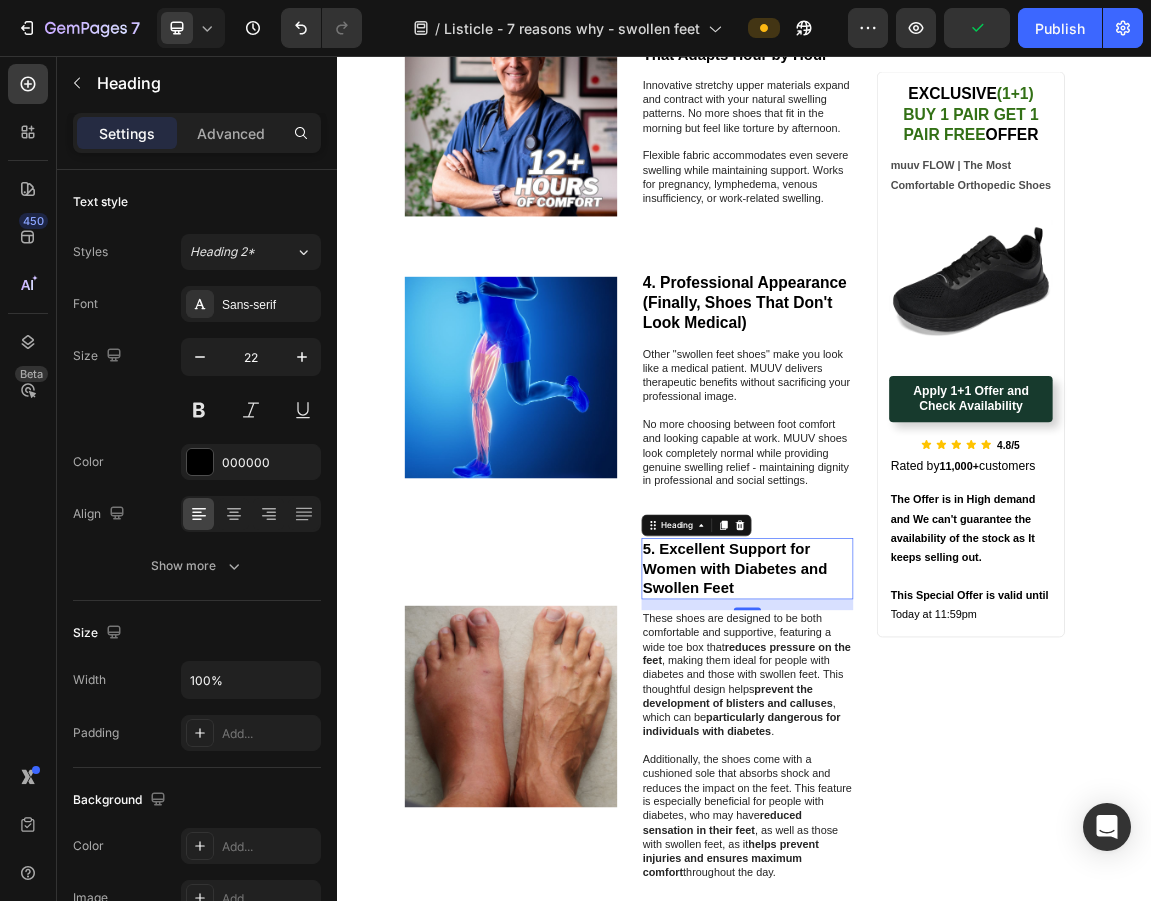 click on "5. Excellent Support for Women with Diabetes and Swollen Feet" at bounding box center [942, 812] 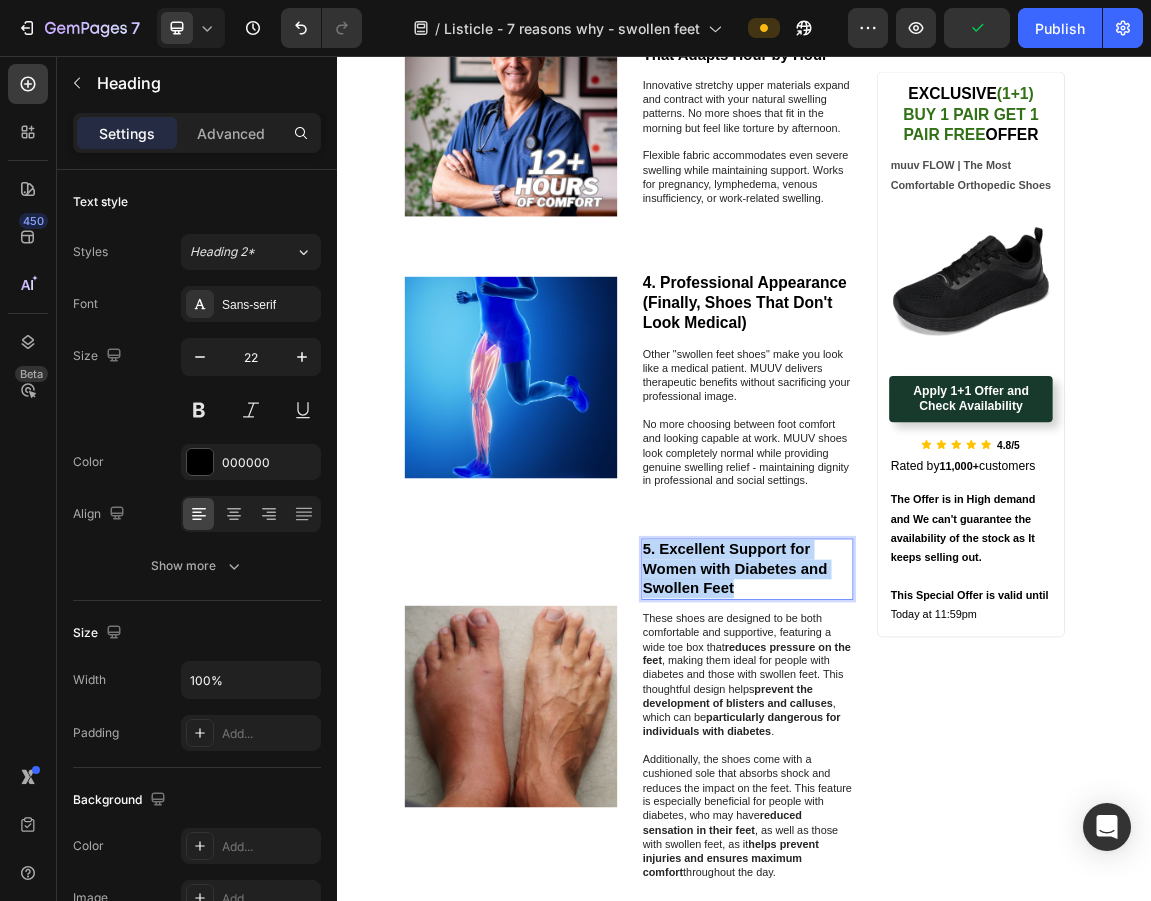 drag, startPoint x: 936, startPoint y: 845, endPoint x: 741, endPoint y: 762, distance: 211.92923 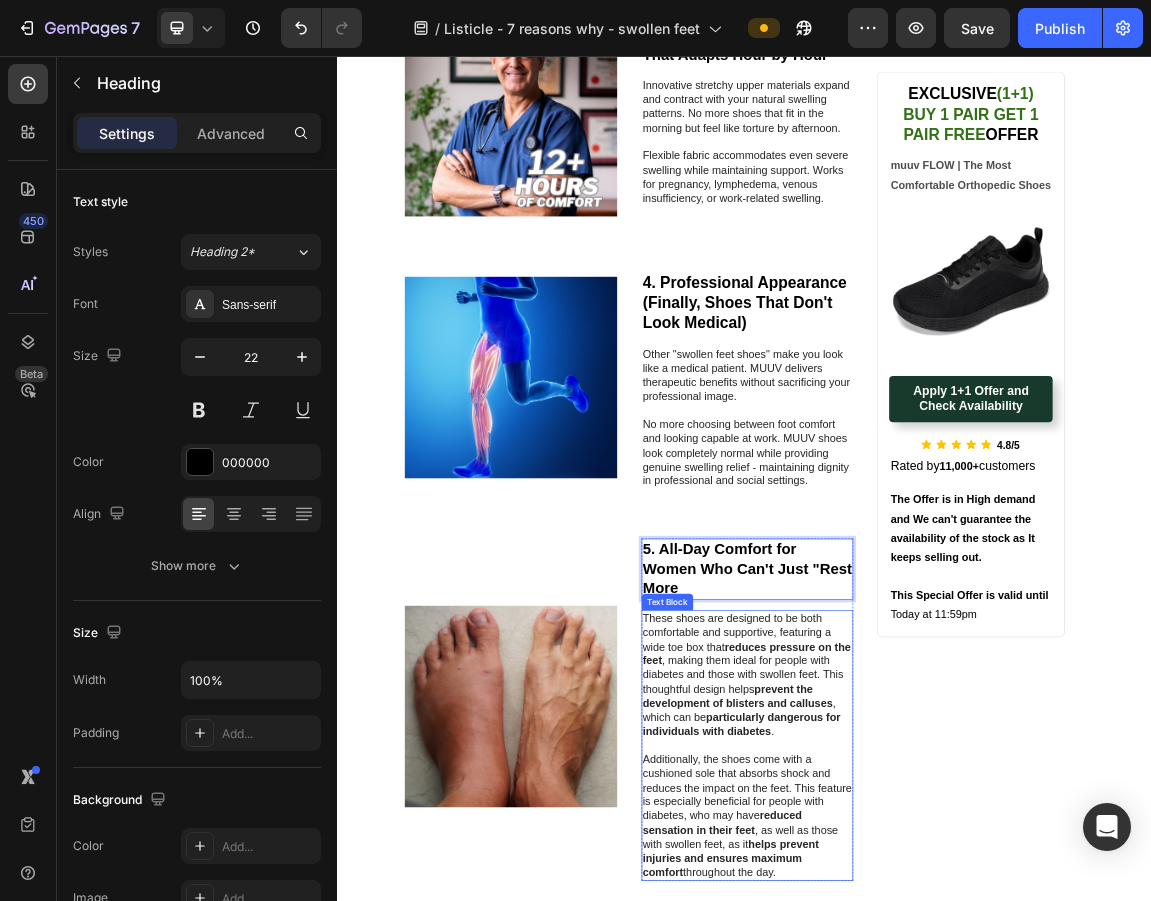scroll, scrollTop: 1459, scrollLeft: 0, axis: vertical 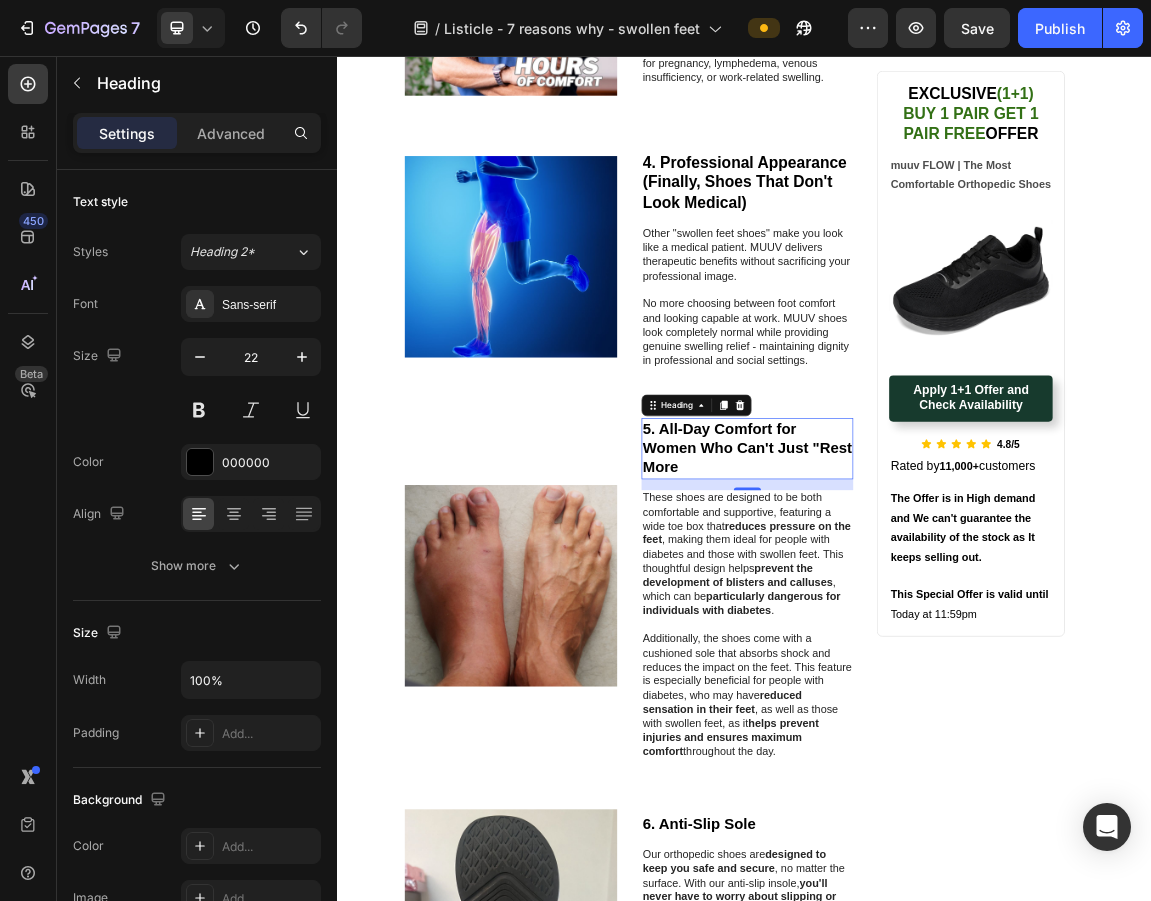 click on "prevent the development of blisters and calluses" at bounding box center [928, 821] 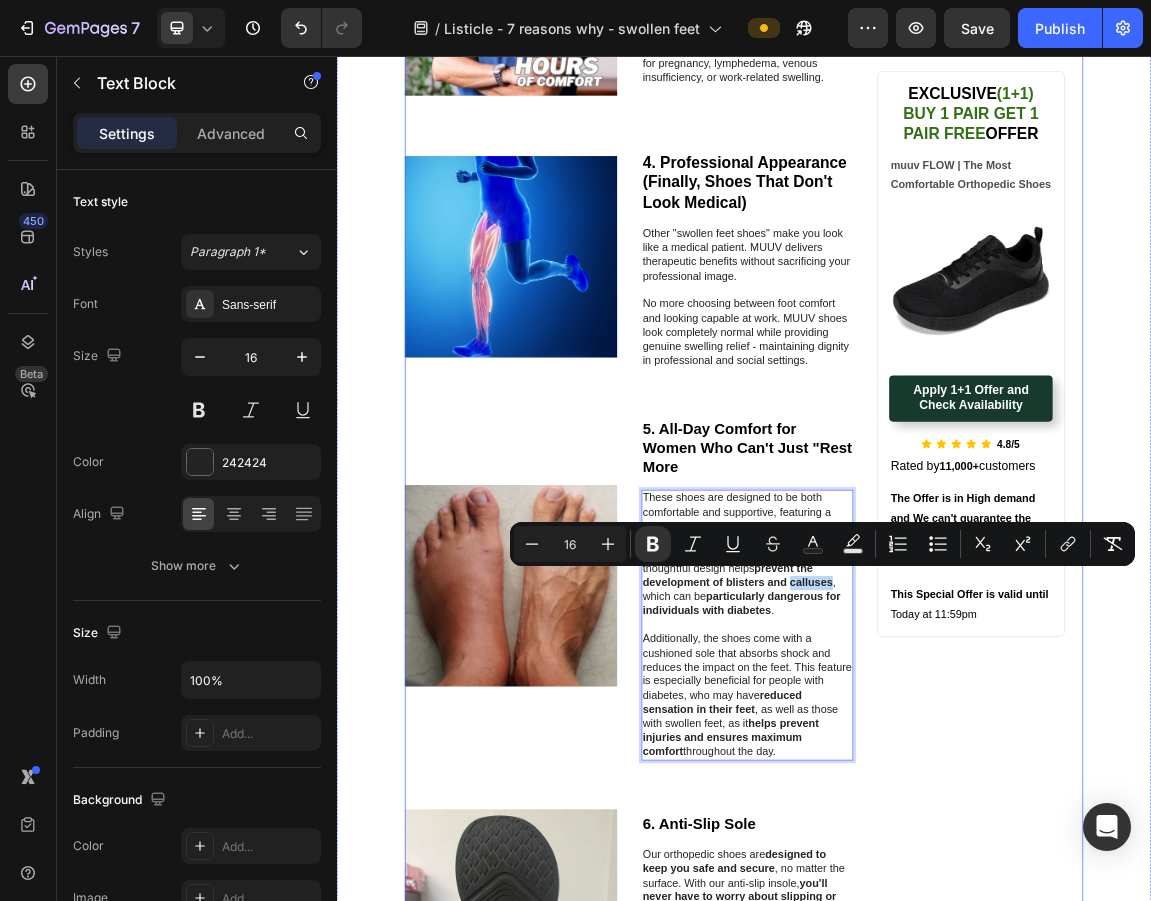click on "Image 1. Scientifically Proven to Reduce Leg Swelling by 60-80% Heading MUUV FLOW - shoes actively reduce leg swelling through natural walking therapy.  Clinical studies prove proper walking reduces edema by 60-80%  through your body's calf muscle pump mechanism. Our  zero-drop  design optimizes your calf muscles' natural pumping action while the  wide toe box  lets you walk comfortably longer, activating your body's natural drainage system. Text Block Row Image 2. Wide Toe Box That Actually Accommodates Daily Swelling Changes Heading Extra-wide toe box  specifically  designed for feet that change size throughout the day.  Unlike narrow "edema shoes" that look medical and still squeeze,  MUUV provides genuine relief  with normal appearance. Allows toes to  spread naturally without pressure , eliminating tight feelings and painful marks that regular shoes leave on swollen skin. Text Block Row Row Image ⁠⁠⁠⁠⁠⁠⁠ 3. Stretchy Upper Material That Adapts Hour by Hour Heading Text Block Row Row Image ." at bounding box center (767, 502) 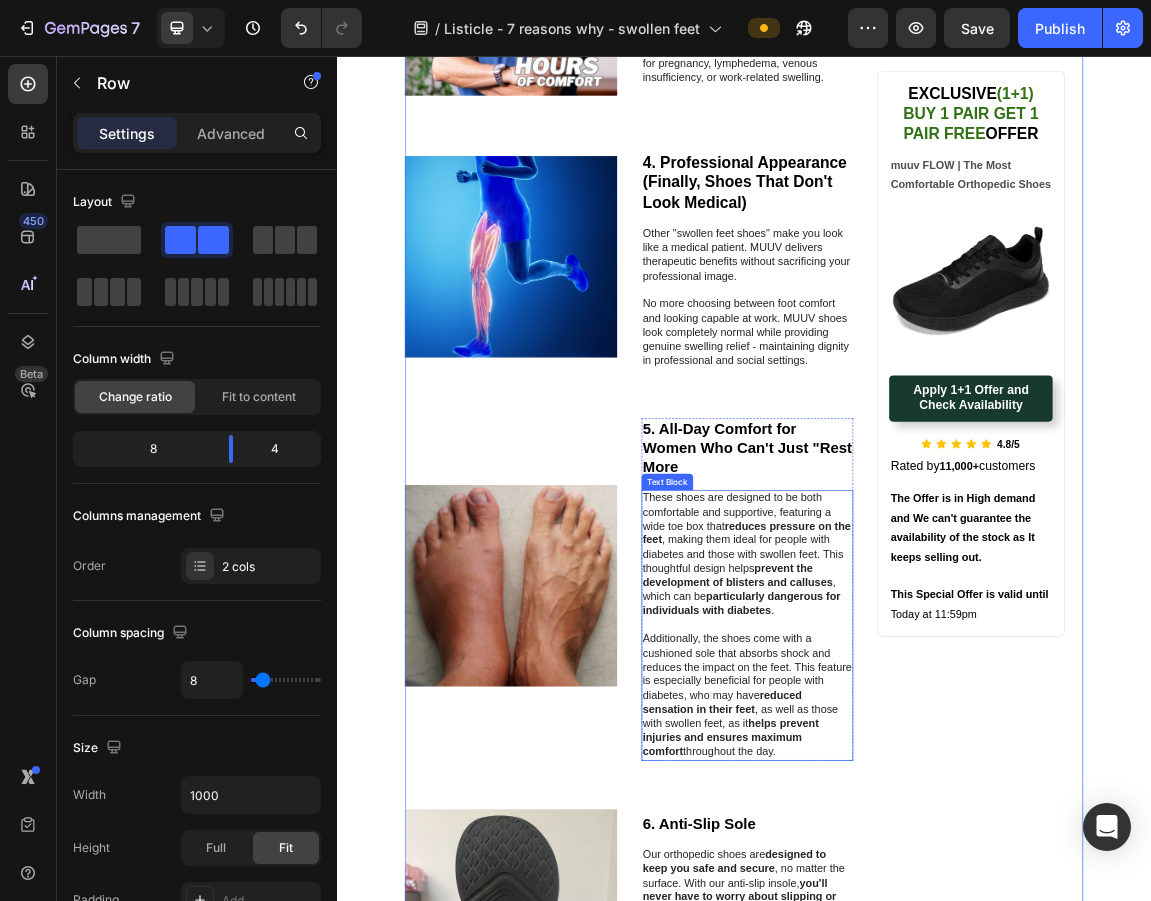 click on "These shoes are designed to be both comfortable and supportive, featuring a wide toe box that  reduces pressure on the feet , making them ideal for people with diabetes and those with swollen feet. This thoughtful design helps  prevent the development of blisters and calluses , which can be  particularly dangerous for individuals with diabetes . Additionally, the shoes come with a cushioned sole that absorbs shock and reduces the impact on the feet. This feature is especially beneficial for people with diabetes, who may have  reduced sensation in their feet , as well as those with swollen feet, as it  helps prevent injuries and ensures maximum comfort  throughout the day. Text Block" at bounding box center (942, 894) 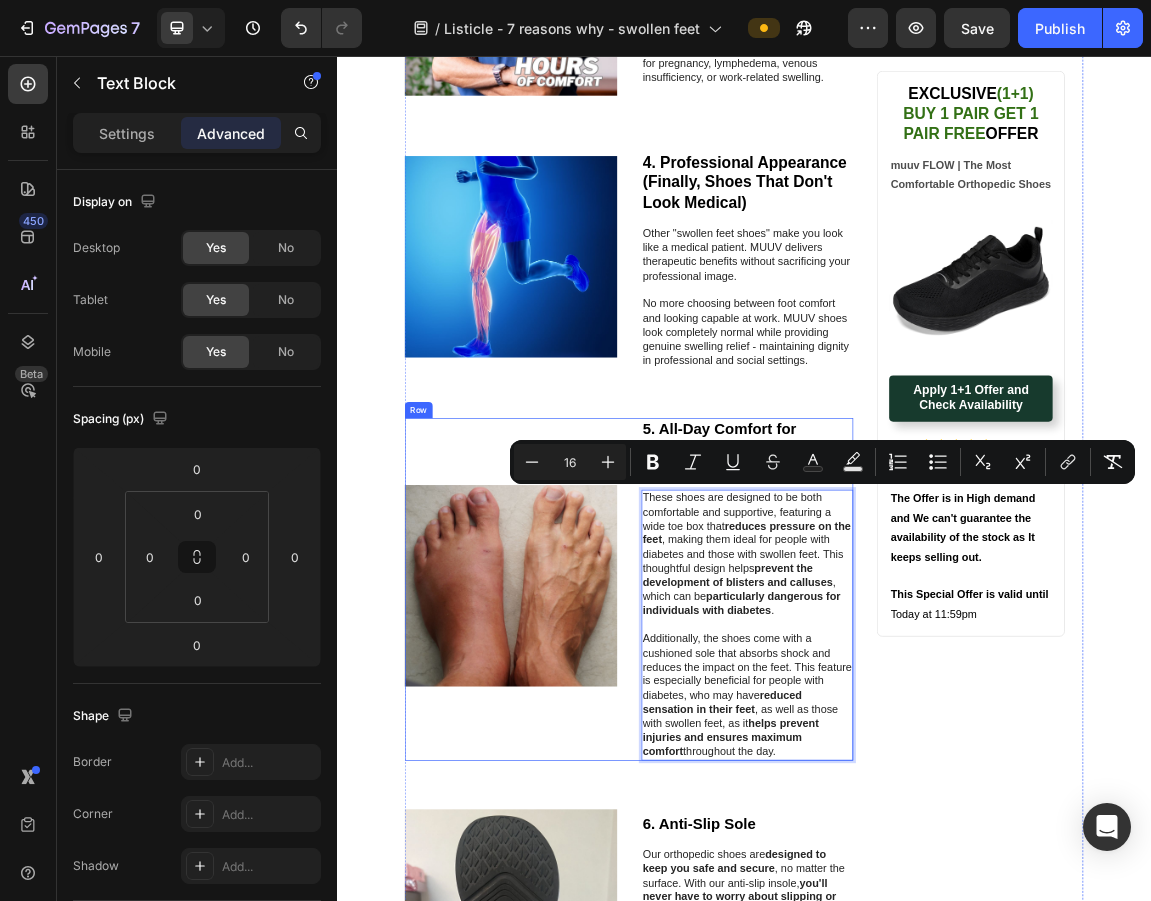 drag, startPoint x: 946, startPoint y: 1063, endPoint x: 776, endPoint y: 699, distance: 401.7412 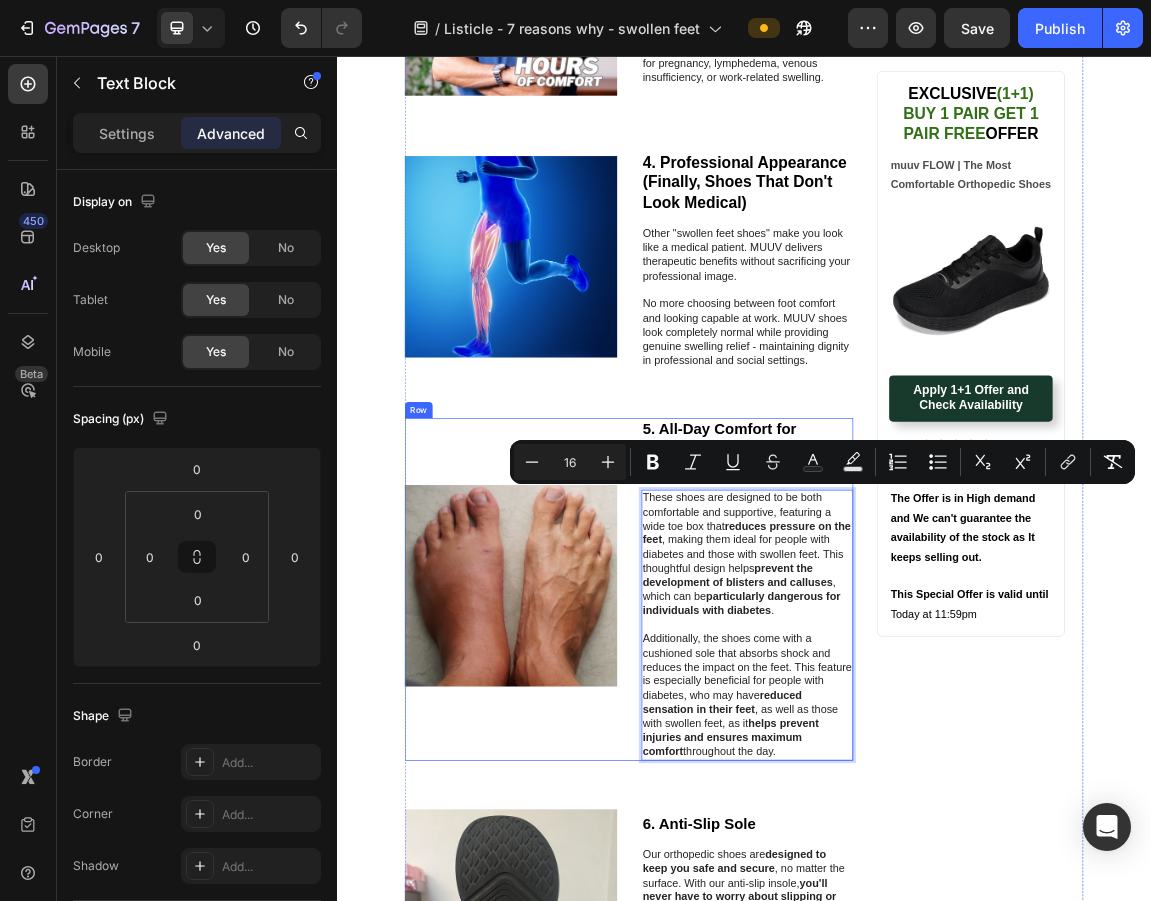 click on "Image ⁠⁠⁠⁠⁠⁠⁠ 5. All-Day Comfort for Women Who Can't Just "Rest More Heading These shoes are designed to be both comfortable and supportive, featuring a wide toe box that  reduces pressure on the feet , making them ideal for people with diabetes and those with swollen feet. This thoughtful design helps  prevent the development of blisters and calluses , which can be  particularly dangerous for individuals with diabetes . Additionally, the shoes come with a cushioned sole that absorbs shock and reduces the impact on the feet. This feature is especially beneficial for people with diabetes, who may have  reduced sensation in their feet , as well as those with swollen feet, as it  helps prevent injuries and ensures maximum comfort  throughout the day. Text Block   0 Row Row" at bounding box center [767, 841] 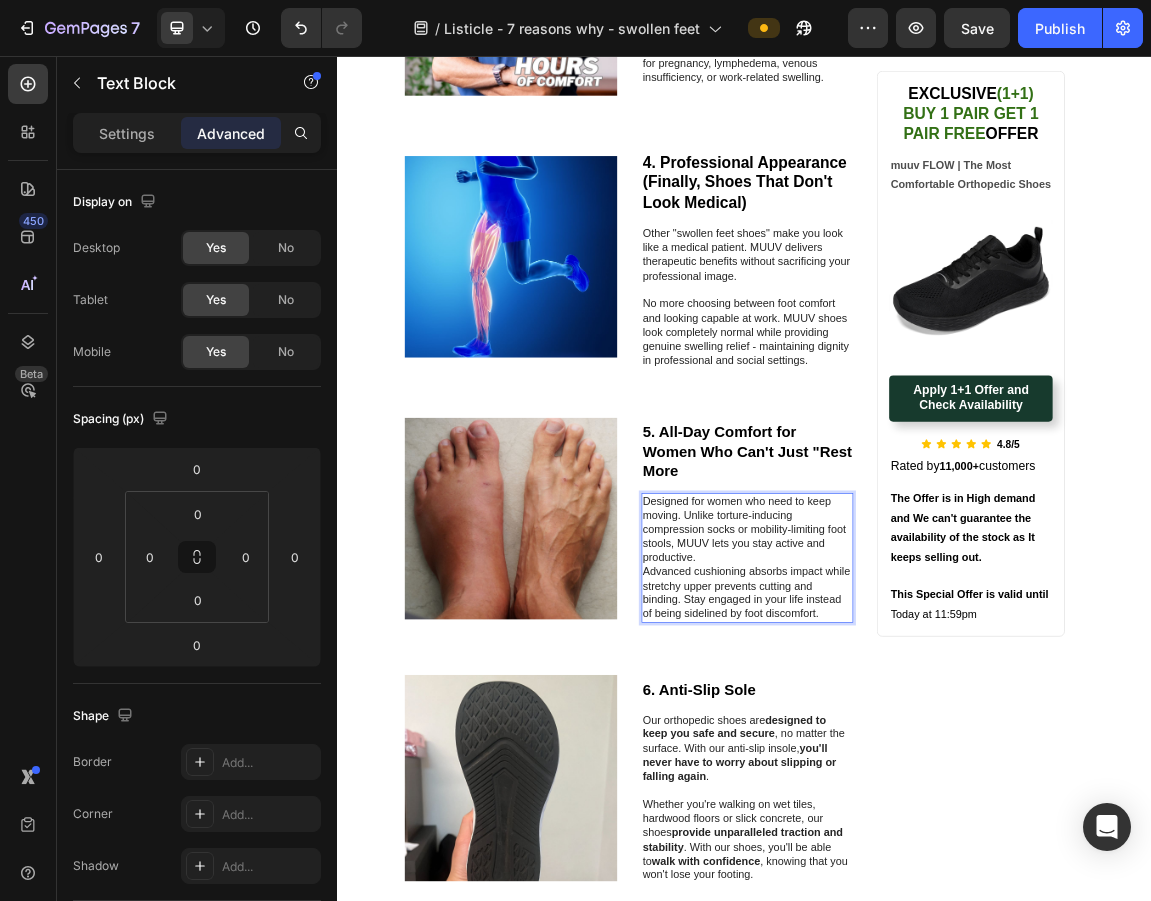 click on "Designed for women who need to keep moving. Unlike torture-inducing compression socks or mobility-limiting foot stools, MUUV lets you stay active and productive." at bounding box center [942, 754] 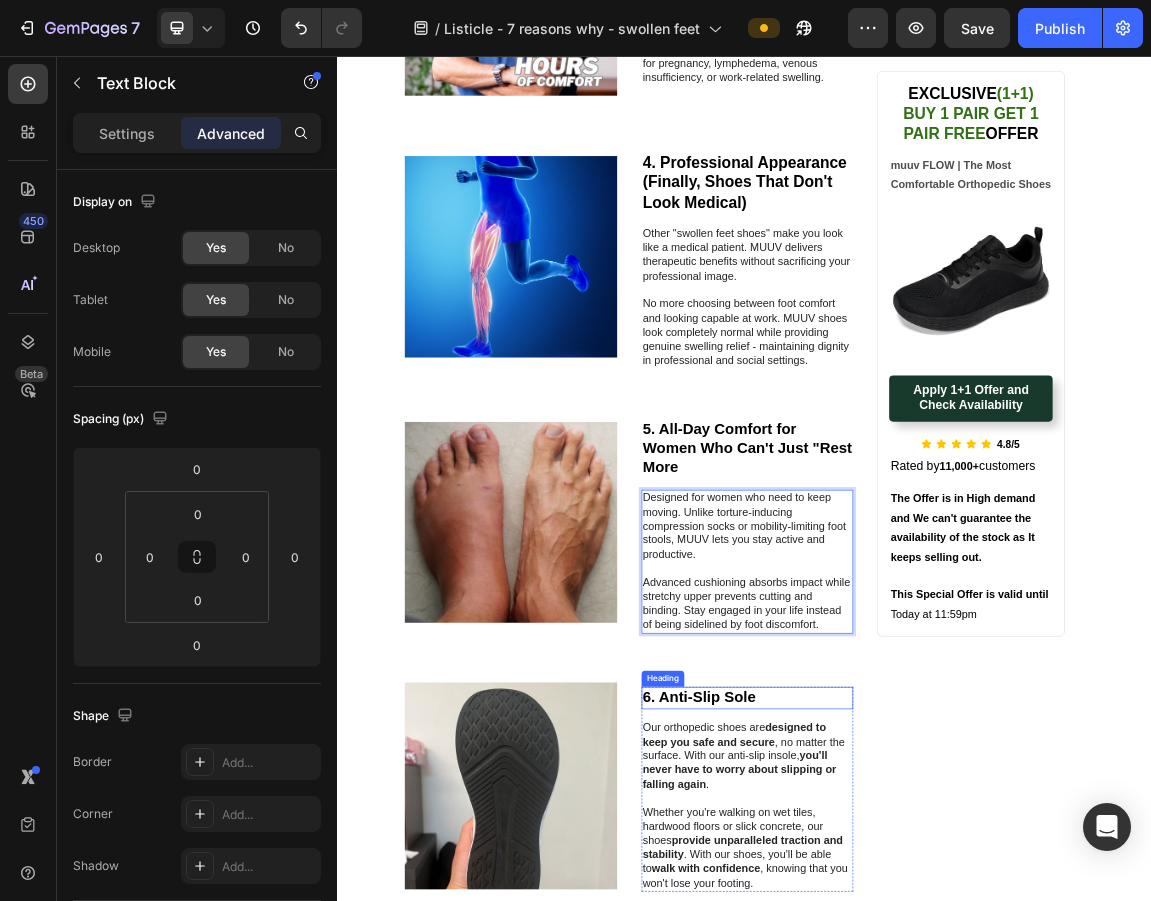 scroll, scrollTop: 1873, scrollLeft: 0, axis: vertical 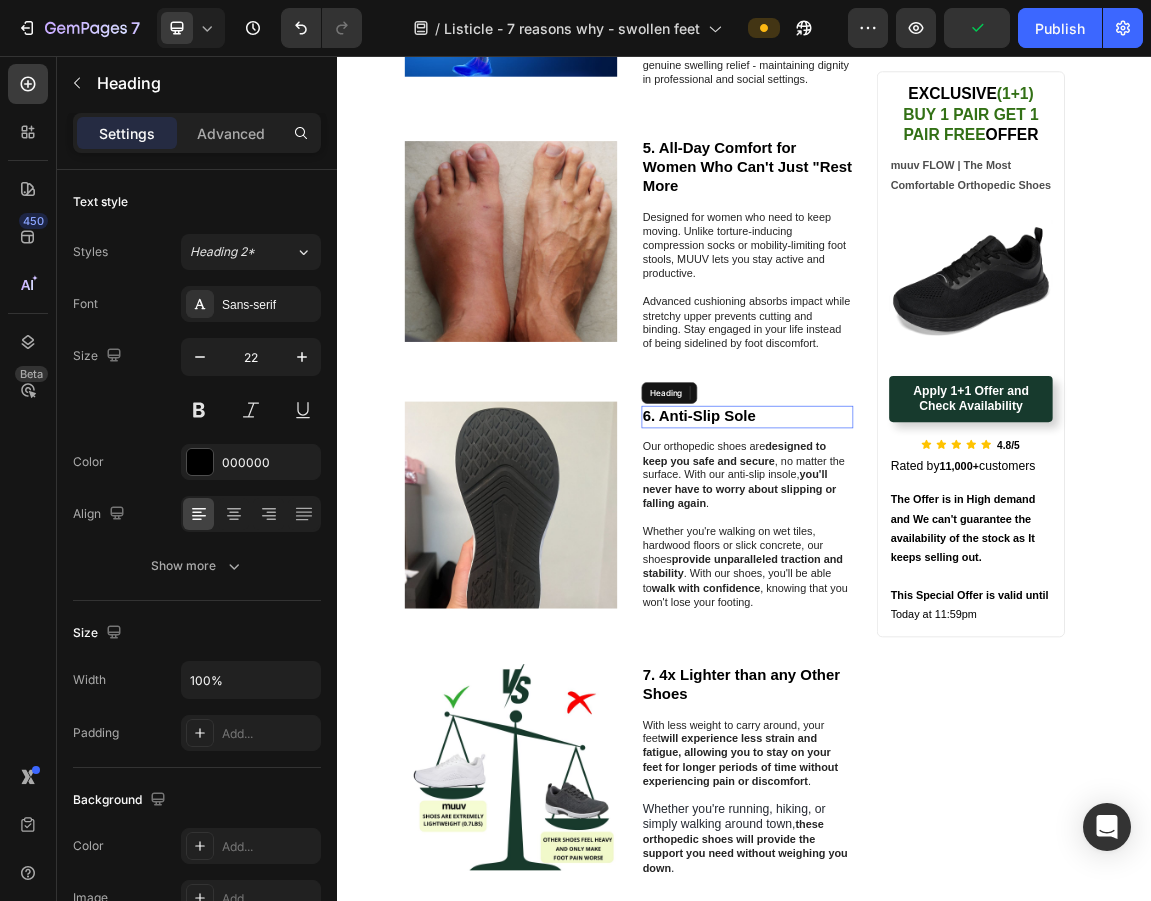 click on "6. Anti-Slip Sole" at bounding box center [871, 586] 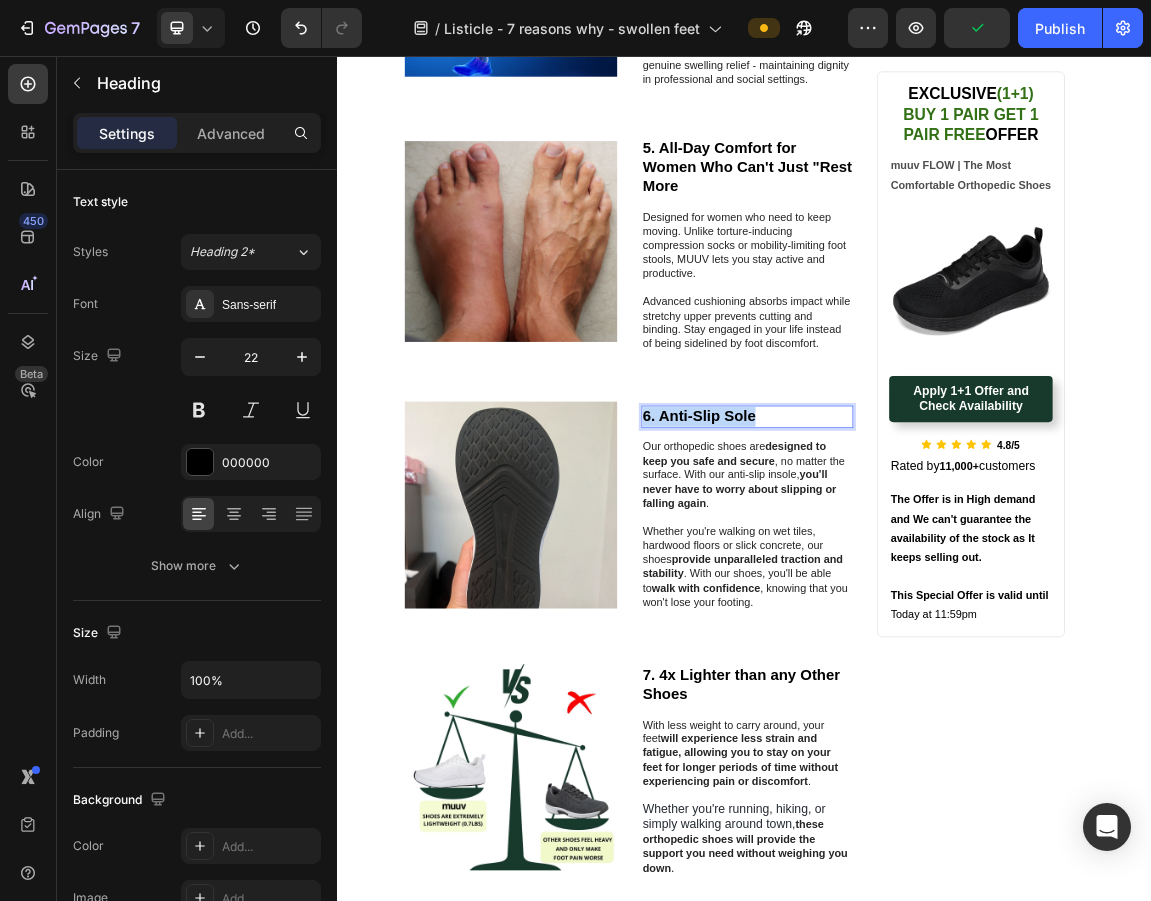 click on "6. Anti-Slip Sole" at bounding box center (871, 586) 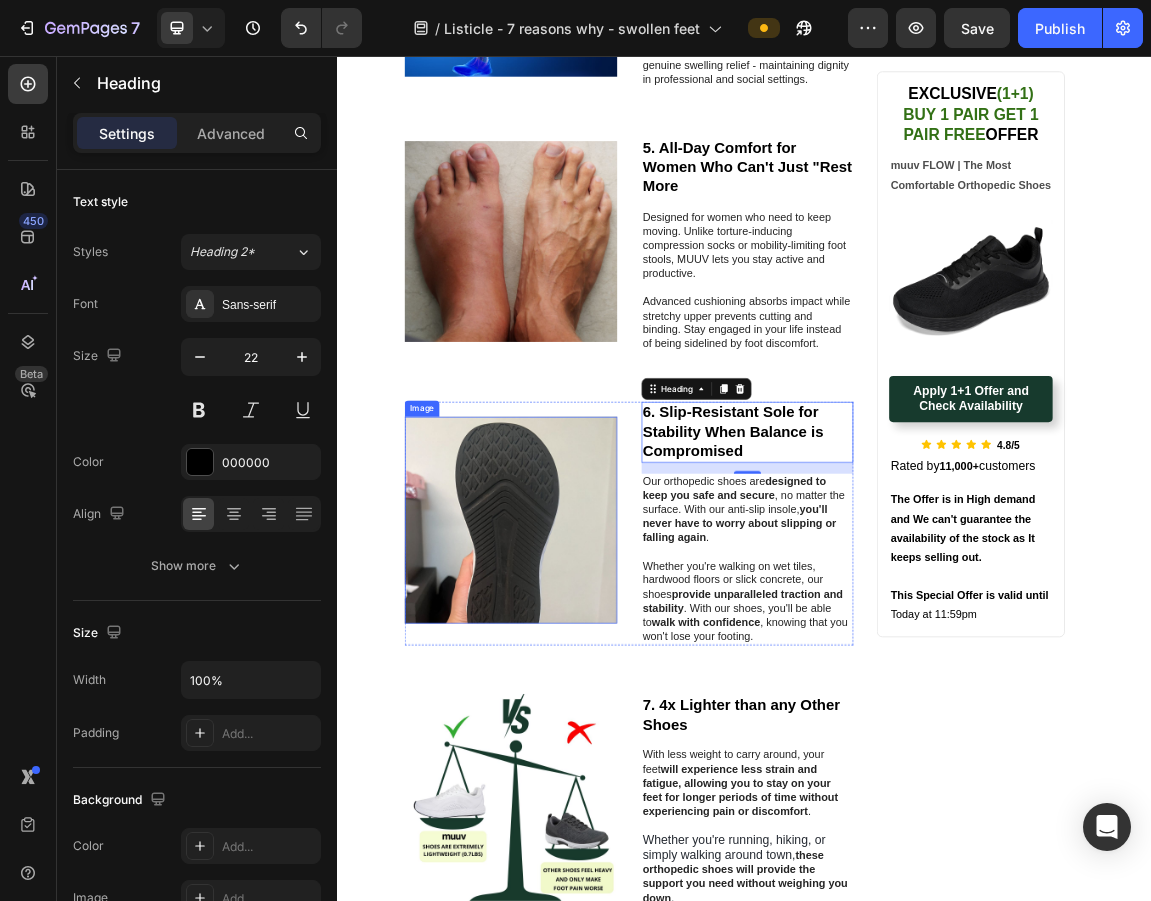 click on "Whether you're walking on wet tiles, hardwood floors or slick concrete, our shoes  provide unparalleled traction and stability . With our shoes, you'll be able to  walk with confidence , knowing that you won't lose your footing." at bounding box center (942, 860) 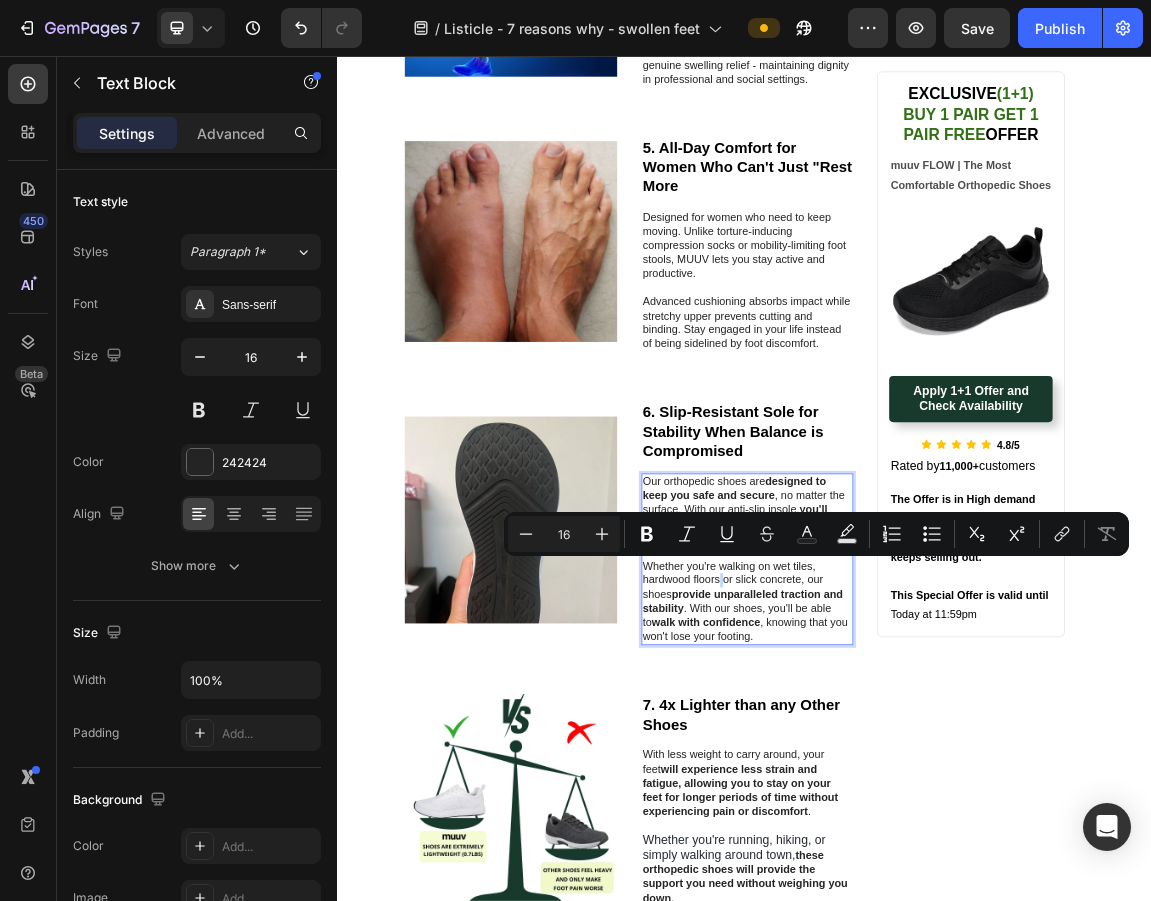 click on "Whether you're walking on wet tiles, hardwood floors or slick concrete, our shoes  provide unparalleled traction and stability . With our shoes, you'll be able to  walk with confidence , knowing that you won't lose your footing." at bounding box center [942, 860] 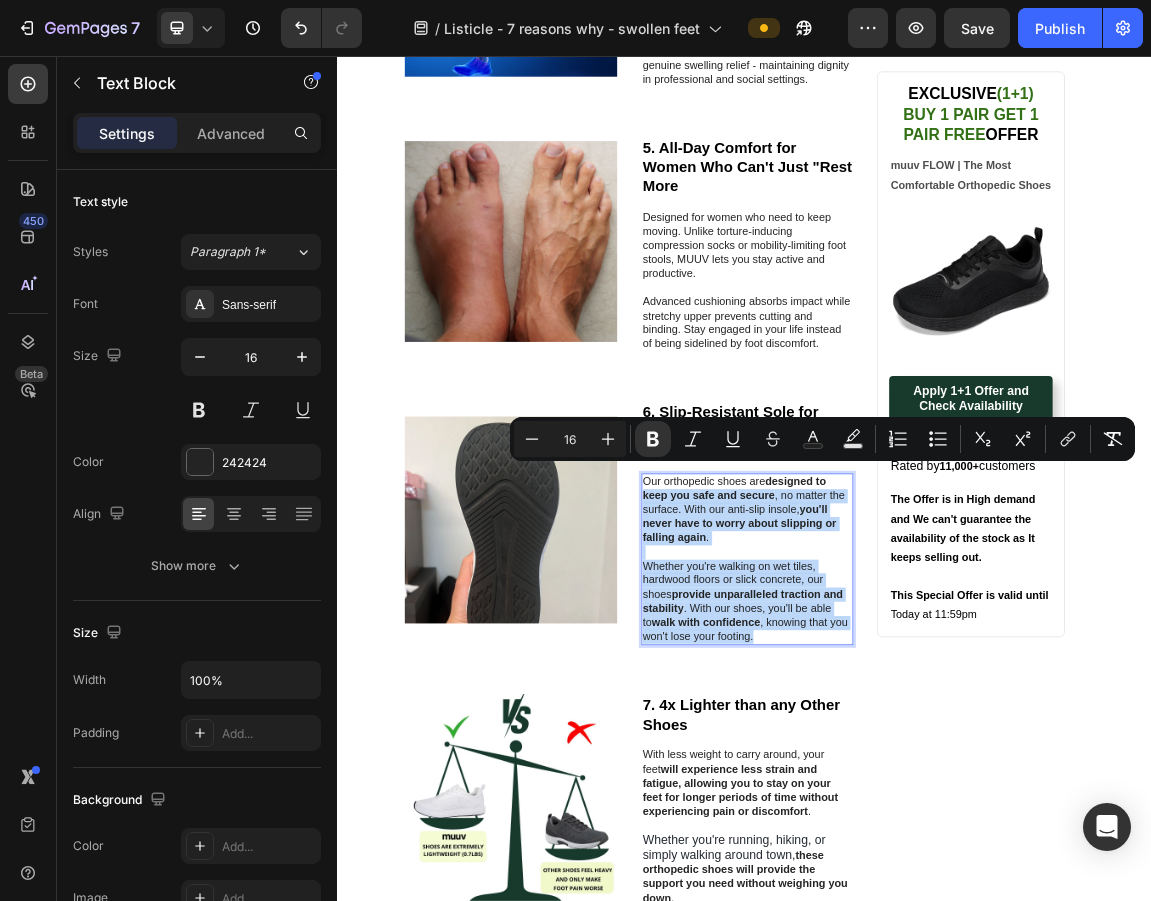 drag, startPoint x: 959, startPoint y: 873, endPoint x: 781, endPoint y: 680, distance: 262.55093 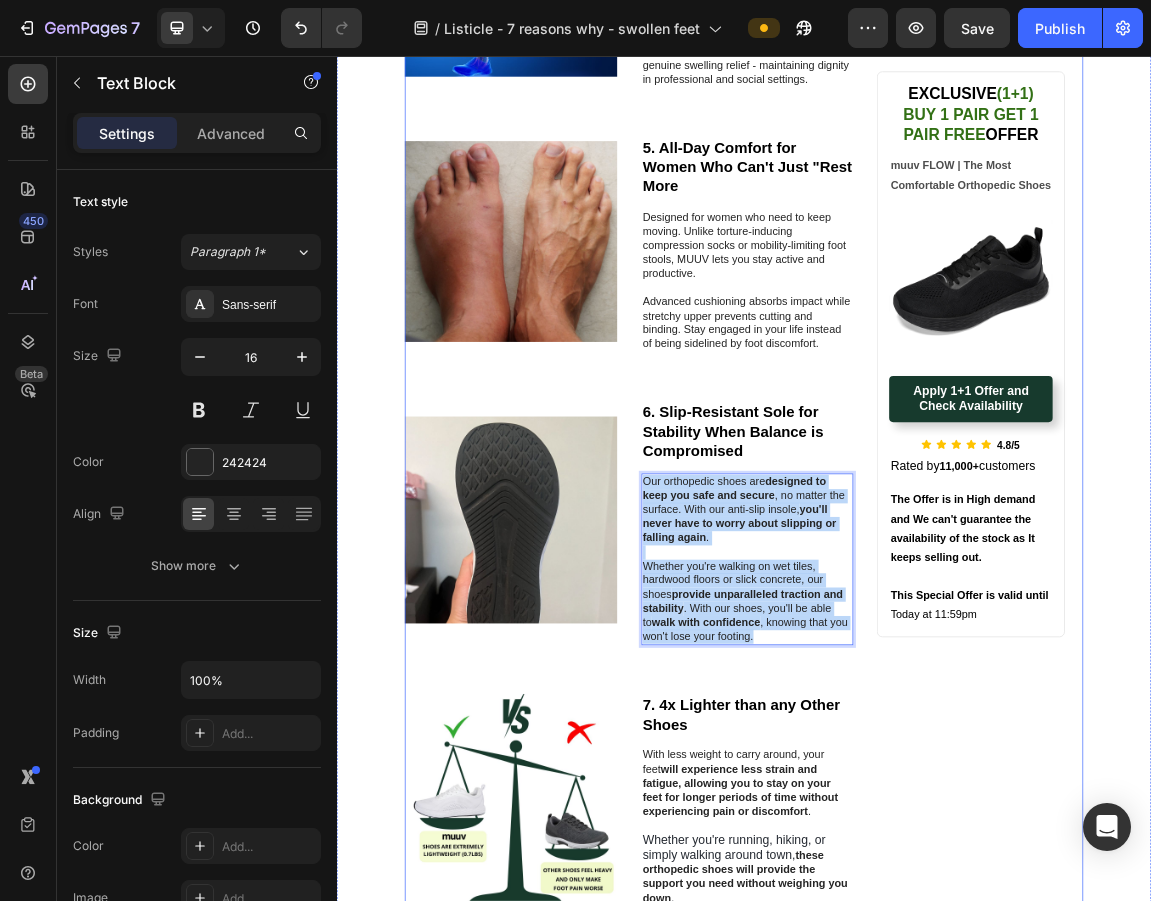 drag, startPoint x: 781, startPoint y: 669, endPoint x: 984, endPoint y: 932, distance: 332.23184 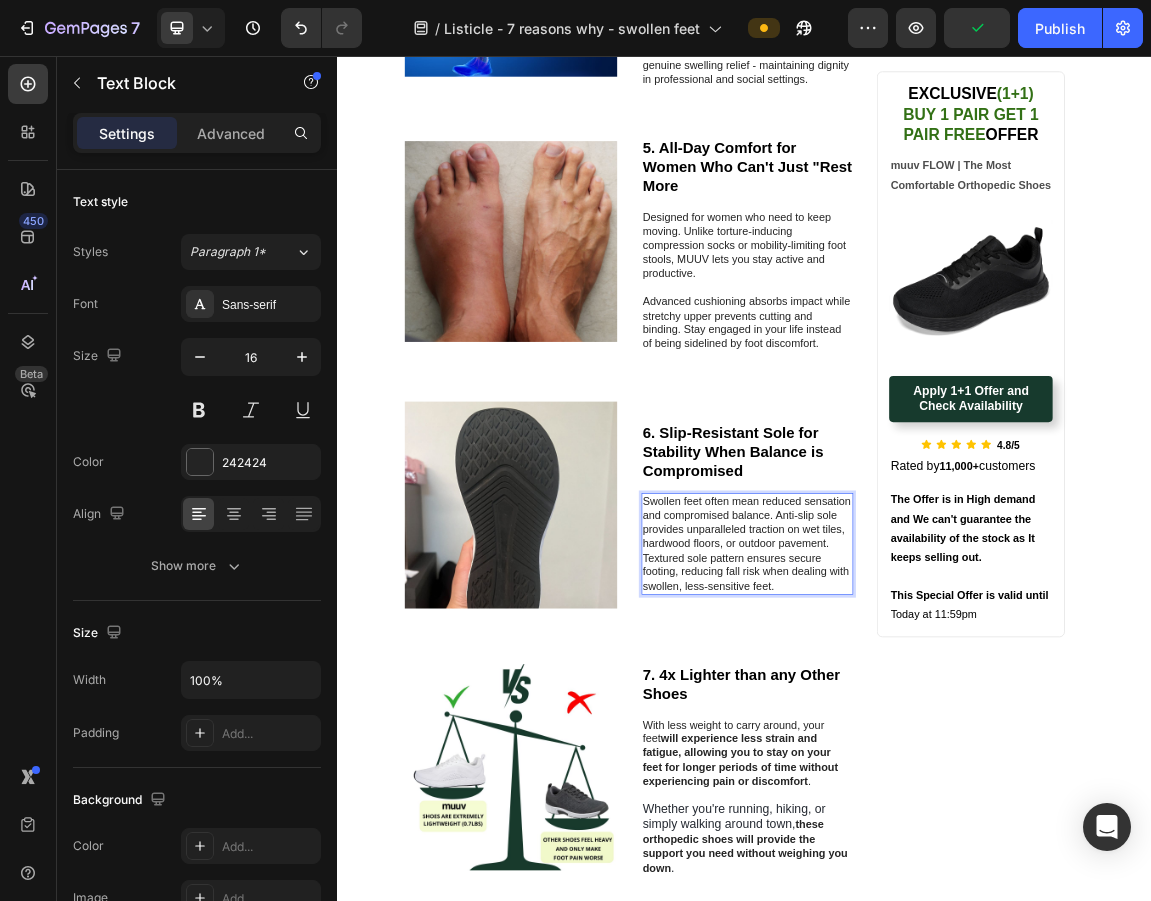 click on "Swollen feet often mean reduced sensation and compromised balance. Anti-slip sole provides unparalleled traction on wet tiles, hardwood floors, or outdoor pavement." at bounding box center (942, 743) 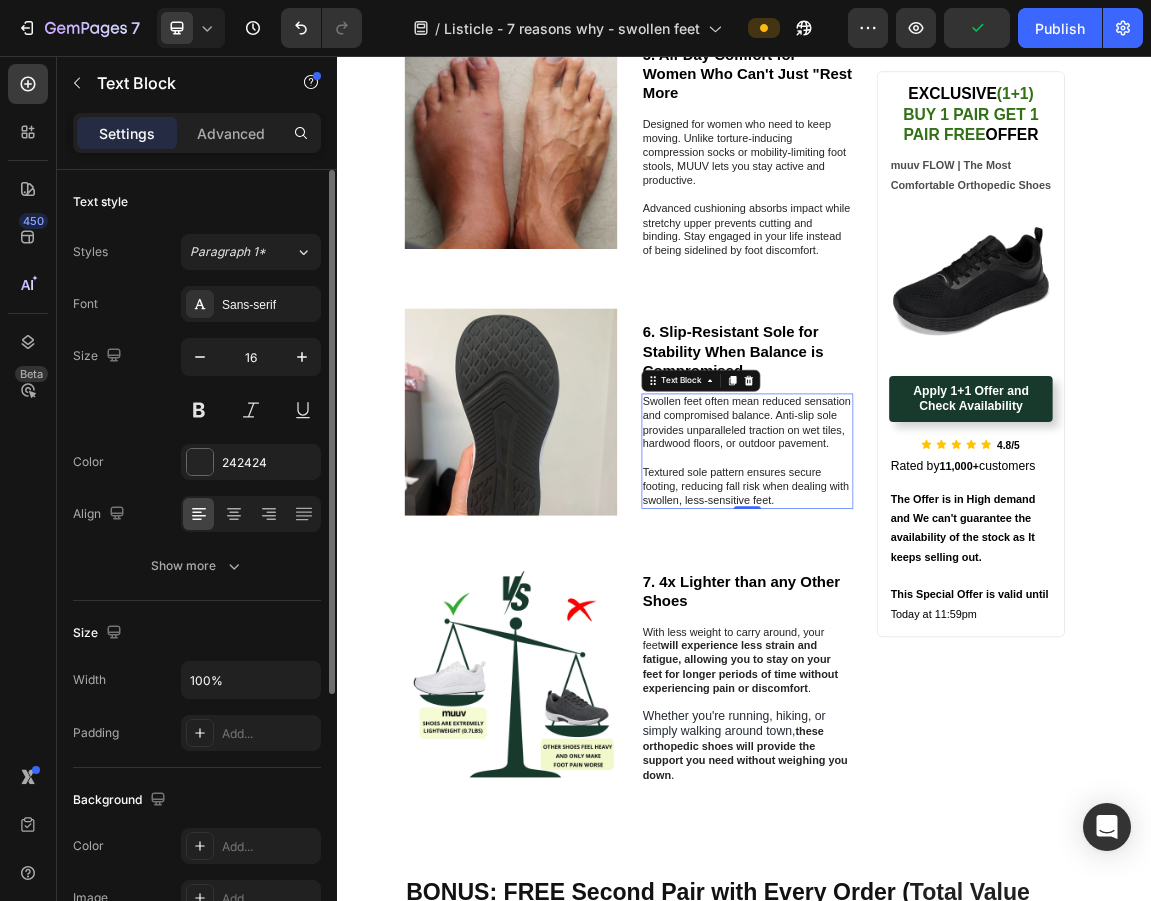 scroll, scrollTop: 2179, scrollLeft: 0, axis: vertical 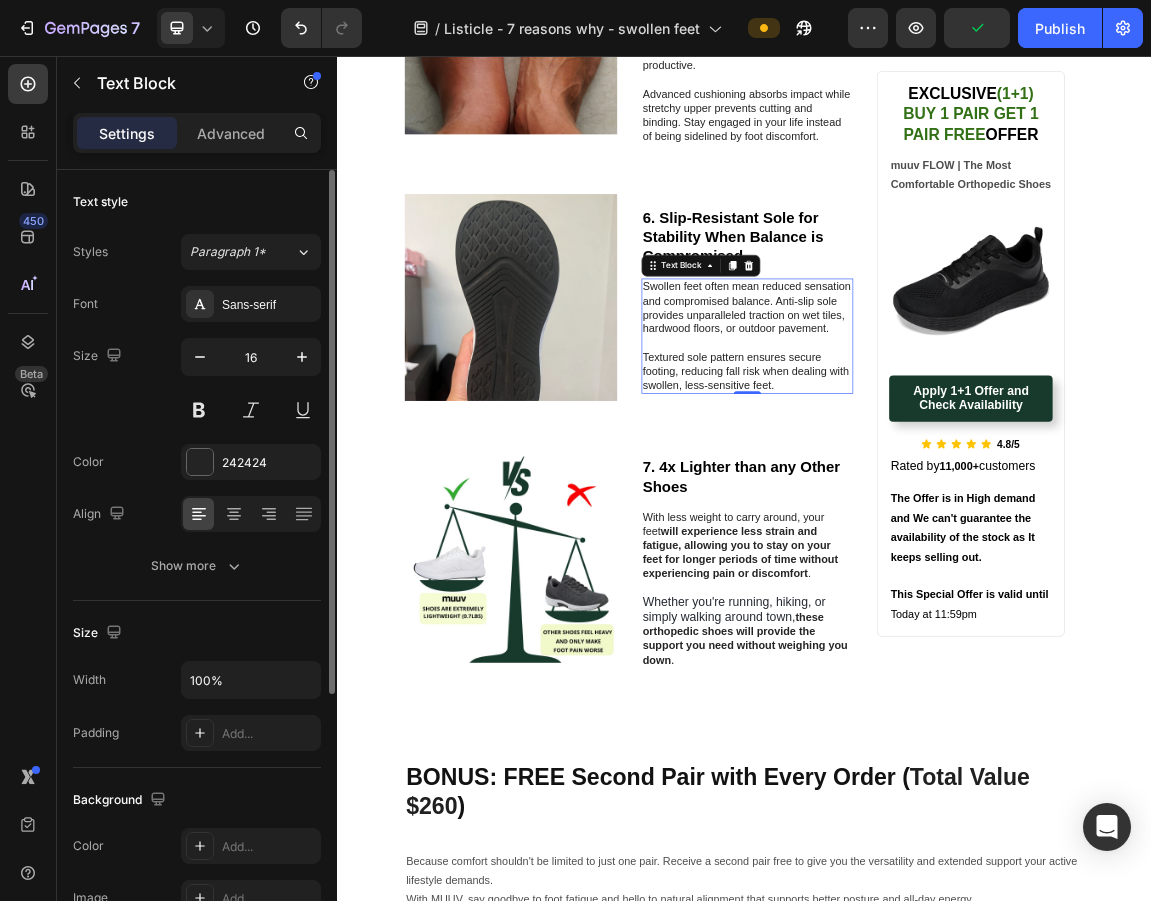 click on "7. 4x Lighter than any Other Shoes" at bounding box center (942, 676) 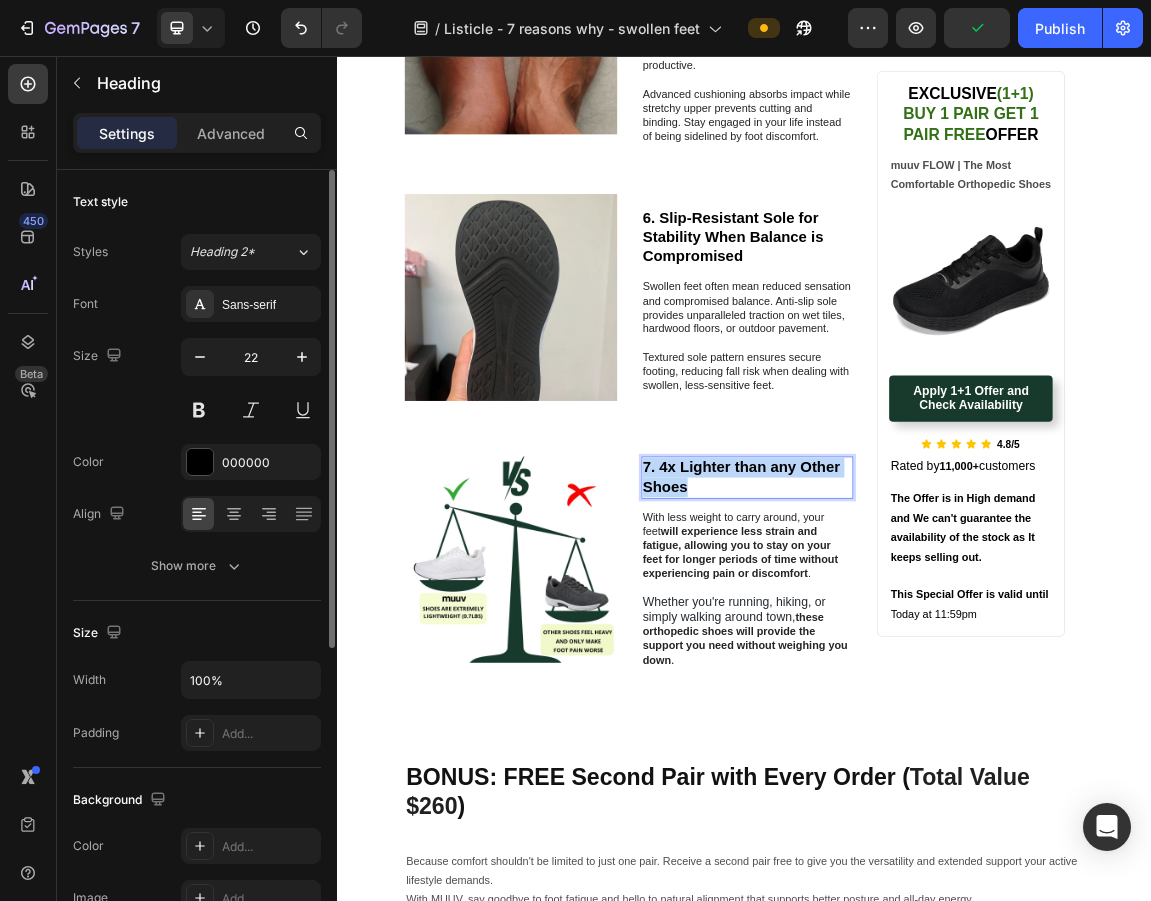 click on "7. 4x Lighter than any Other Shoes" at bounding box center (942, 676) 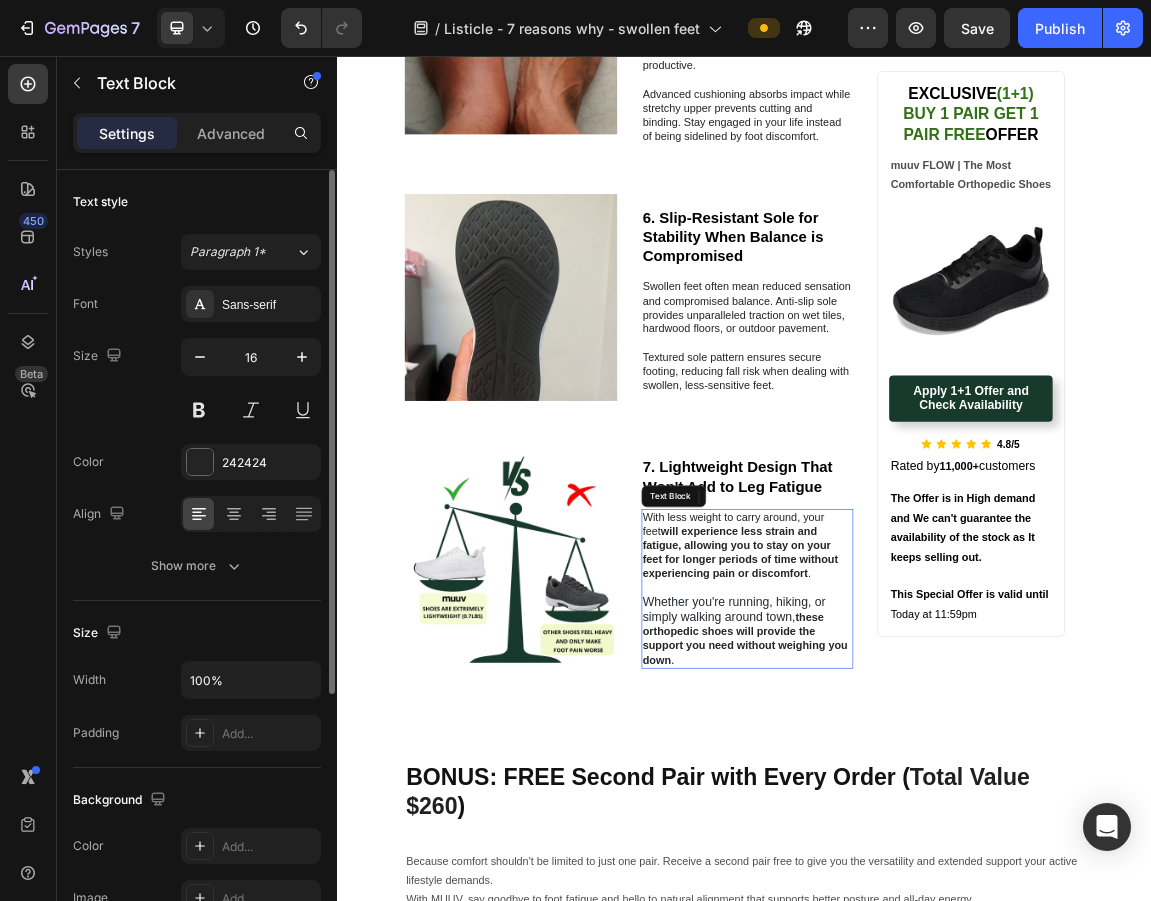 click on "these orthopedic shoes will provide the support you need without weighing you down" at bounding box center (939, 914) 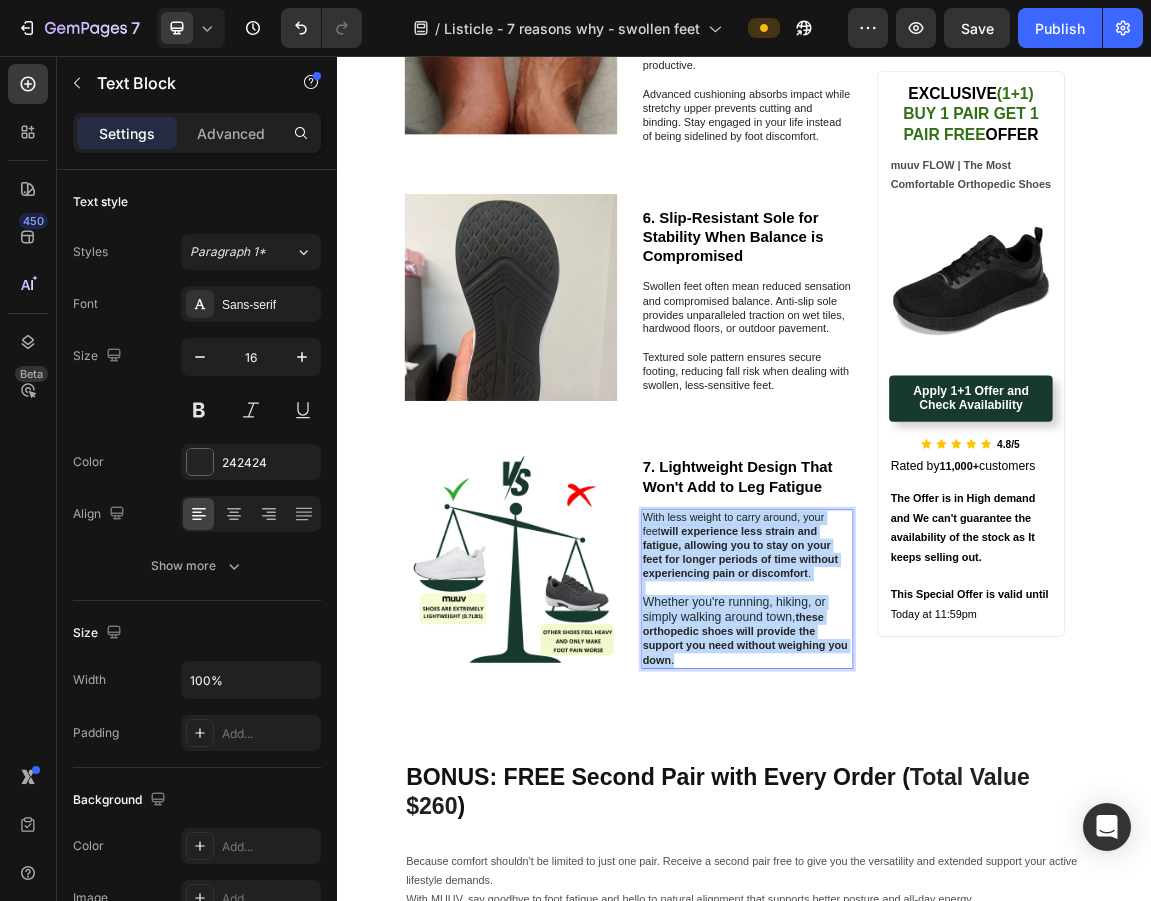 drag, startPoint x: 859, startPoint y: 923, endPoint x: 779, endPoint y: 728, distance: 210.77238 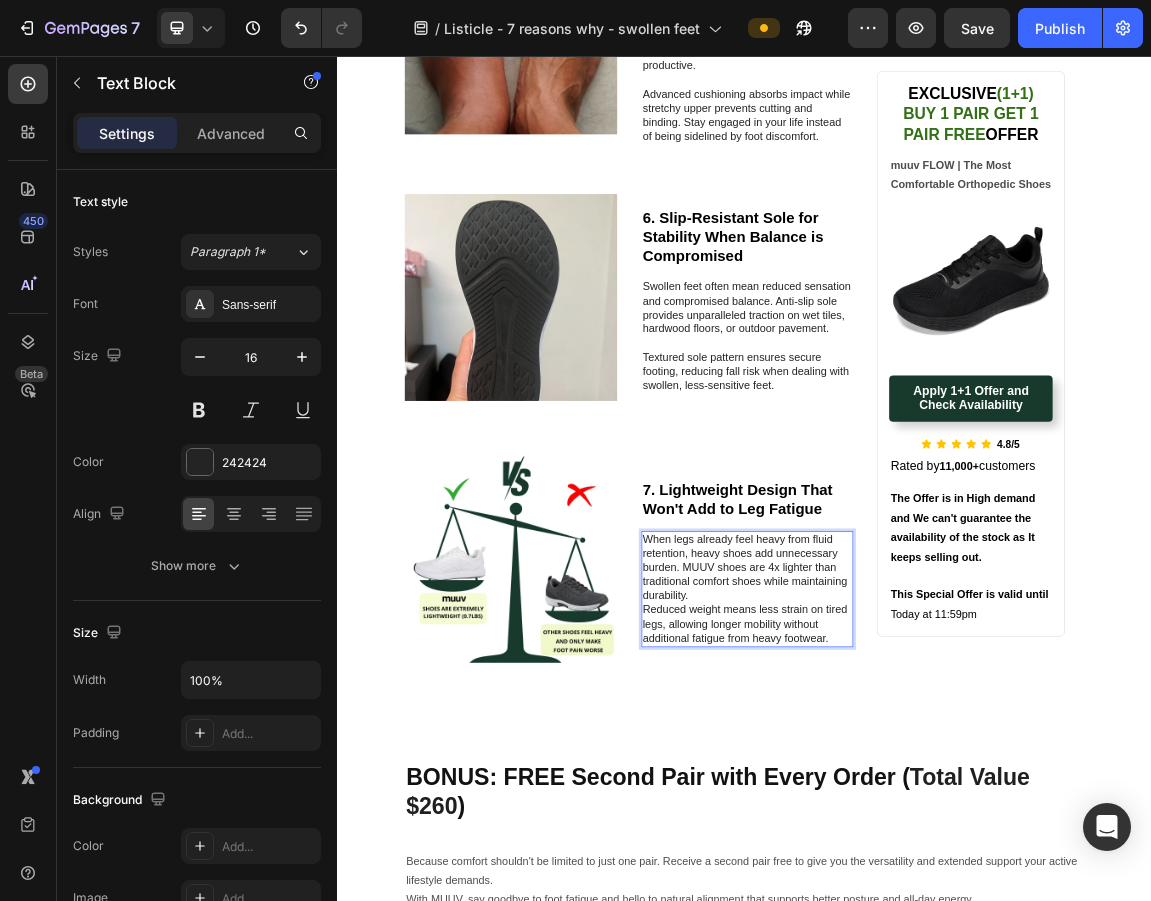 click on "When legs already feel heavy from fluid retention, heavy shoes add unnecessary burden. MUUV shoes are 4x lighter than traditional comfort shoes while maintaining durability." at bounding box center (942, 810) 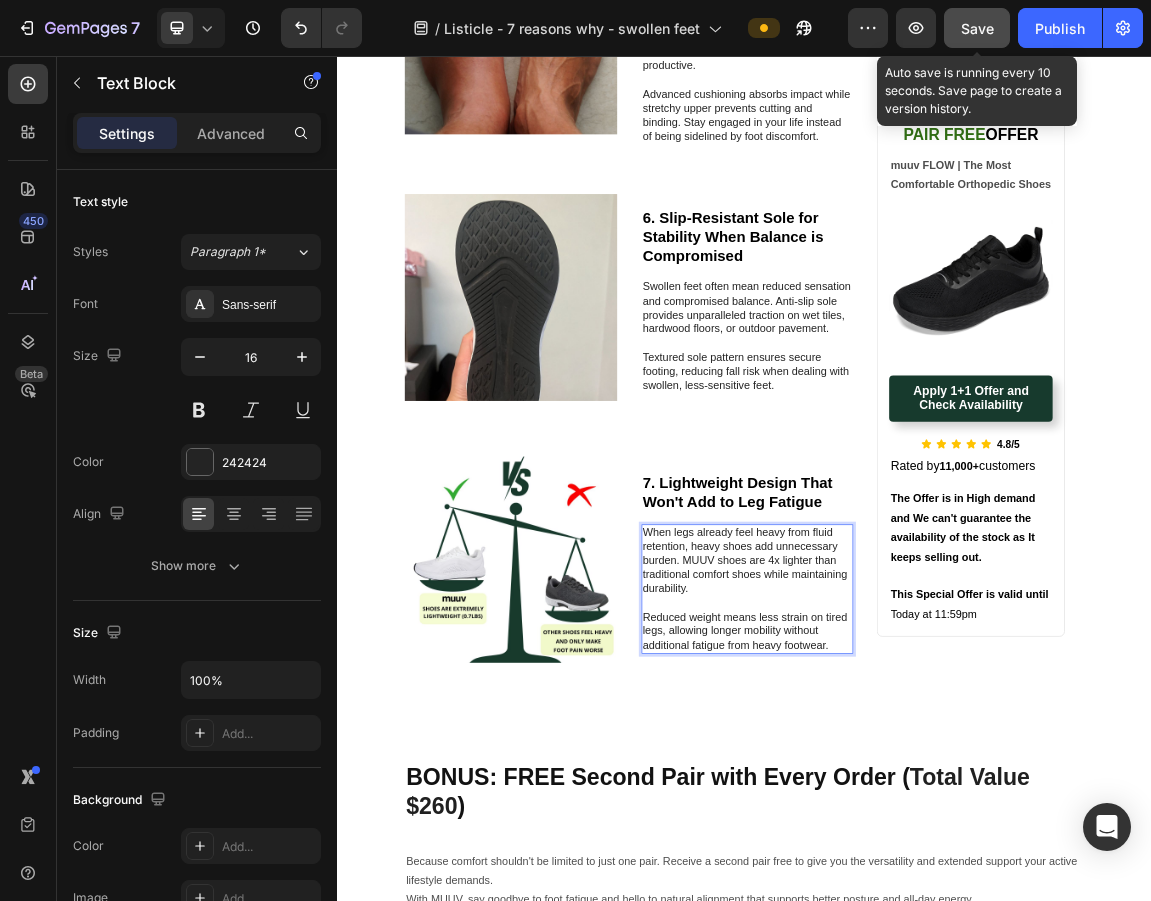 click on "Save" 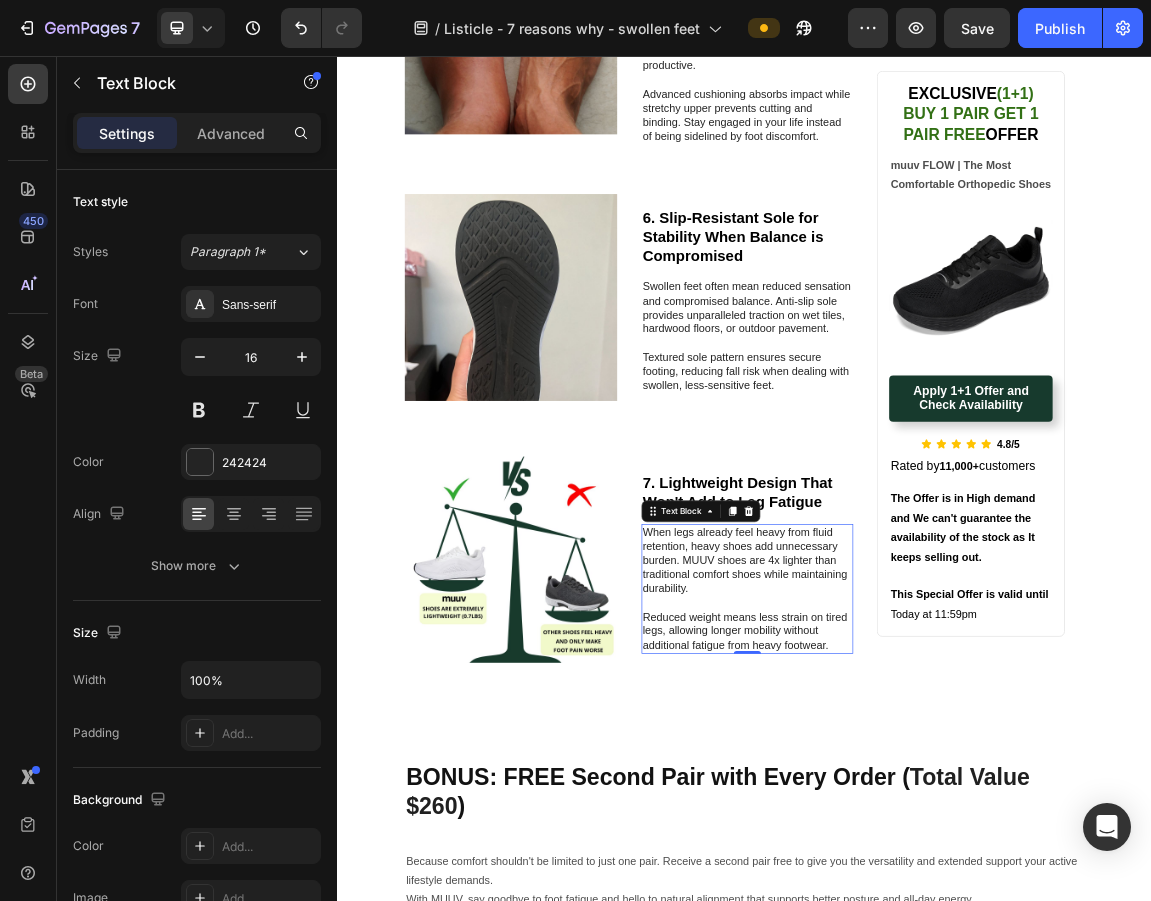 scroll, scrollTop: 2368, scrollLeft: 0, axis: vertical 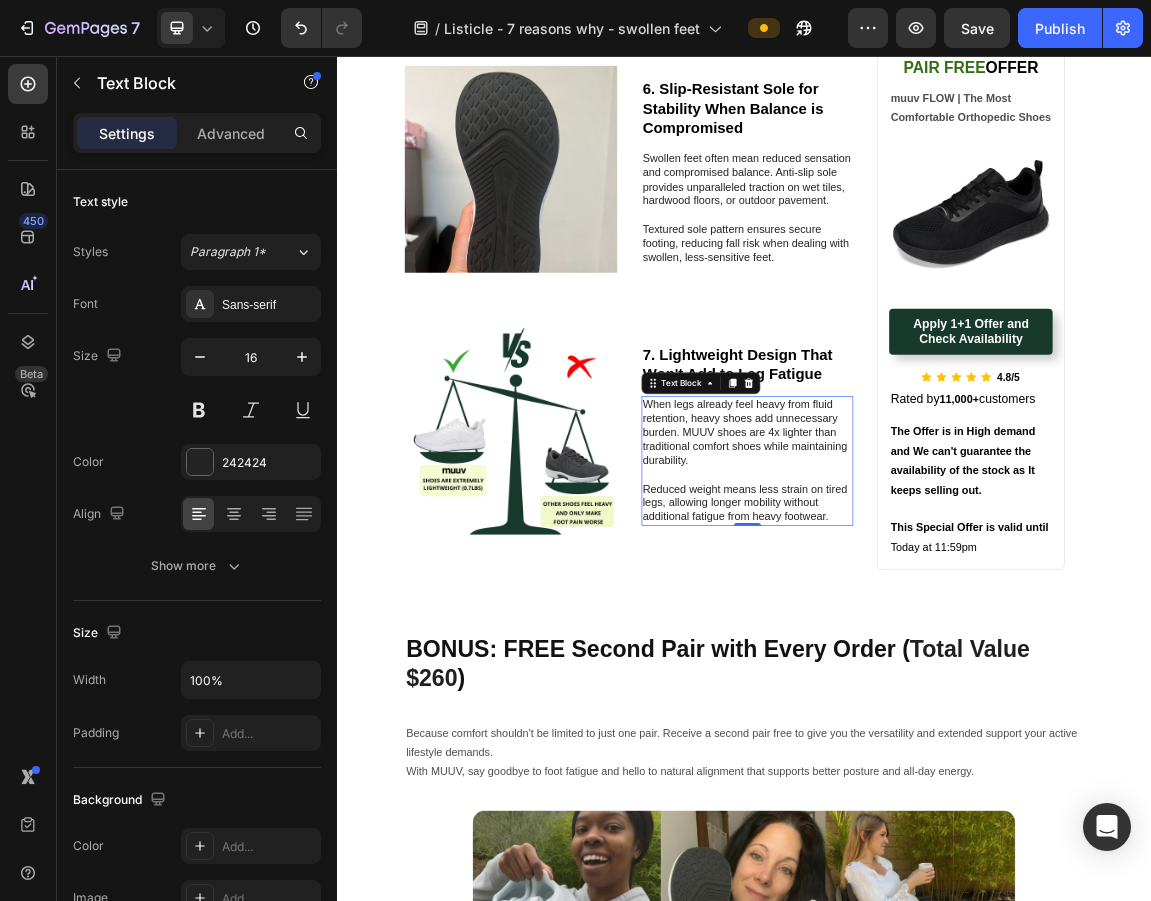 click on "Because comfort shouldn't be limited to just one pair. Receive a second pair free to give you the versatility and extended support your active lifestyle demands." at bounding box center (937, 1069) 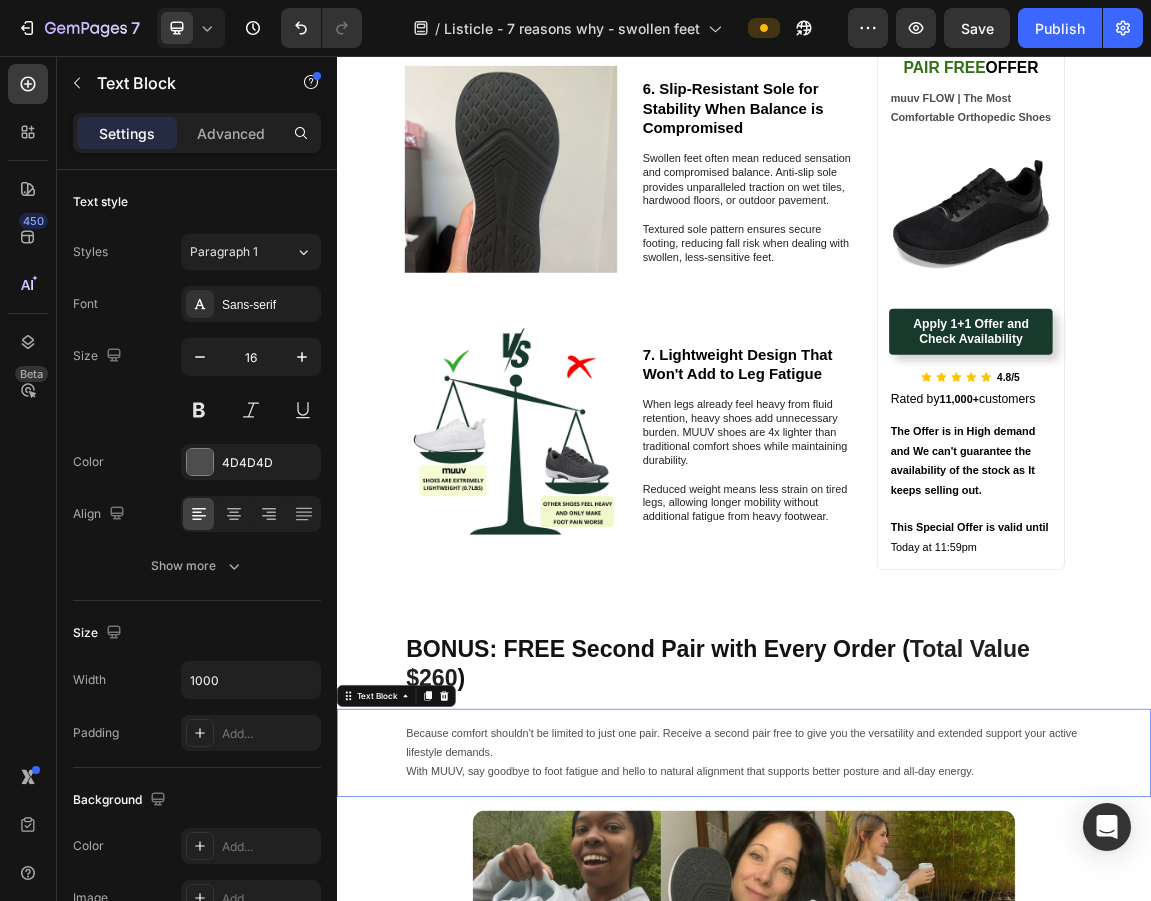 click on "Because comfort shouldn't be limited to just one pair. Receive a second pair free to give you the versatility and extended support your active lifestyle demands." at bounding box center [937, 1069] 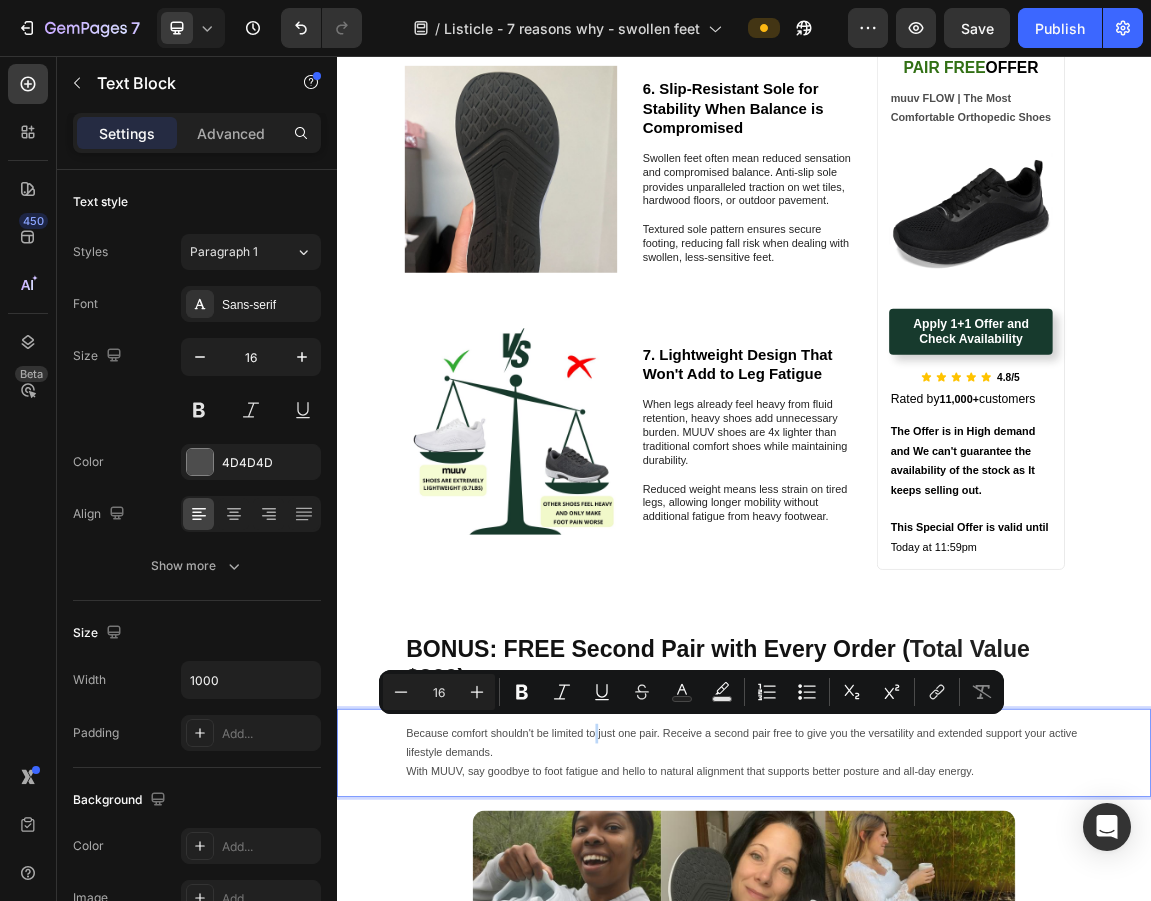 click on "Because comfort shouldn't be limited to just one pair. Receive a second pair free to give you the versatility and extended support your active lifestyle demands." at bounding box center [937, 1069] 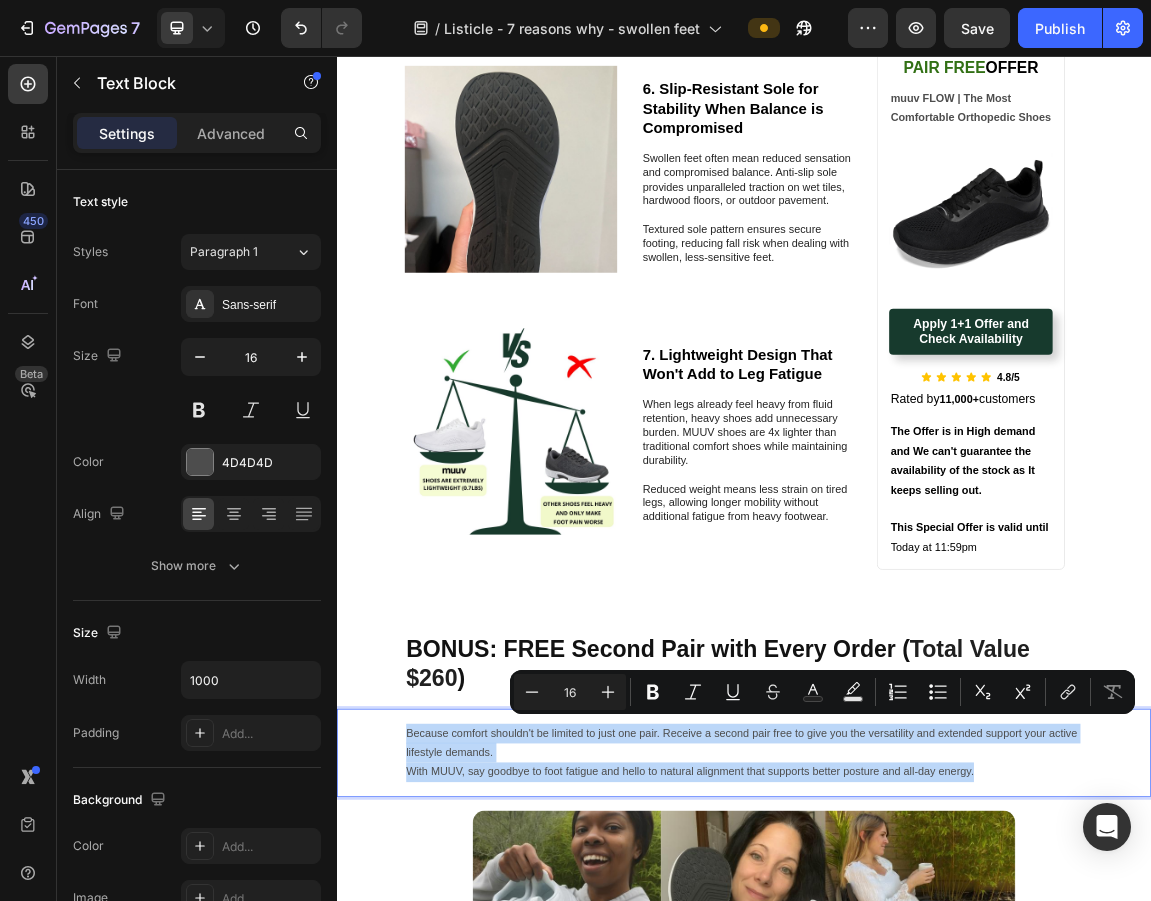 drag, startPoint x: 1291, startPoint y: 1109, endPoint x: 375, endPoint y: 1022, distance: 920.12225 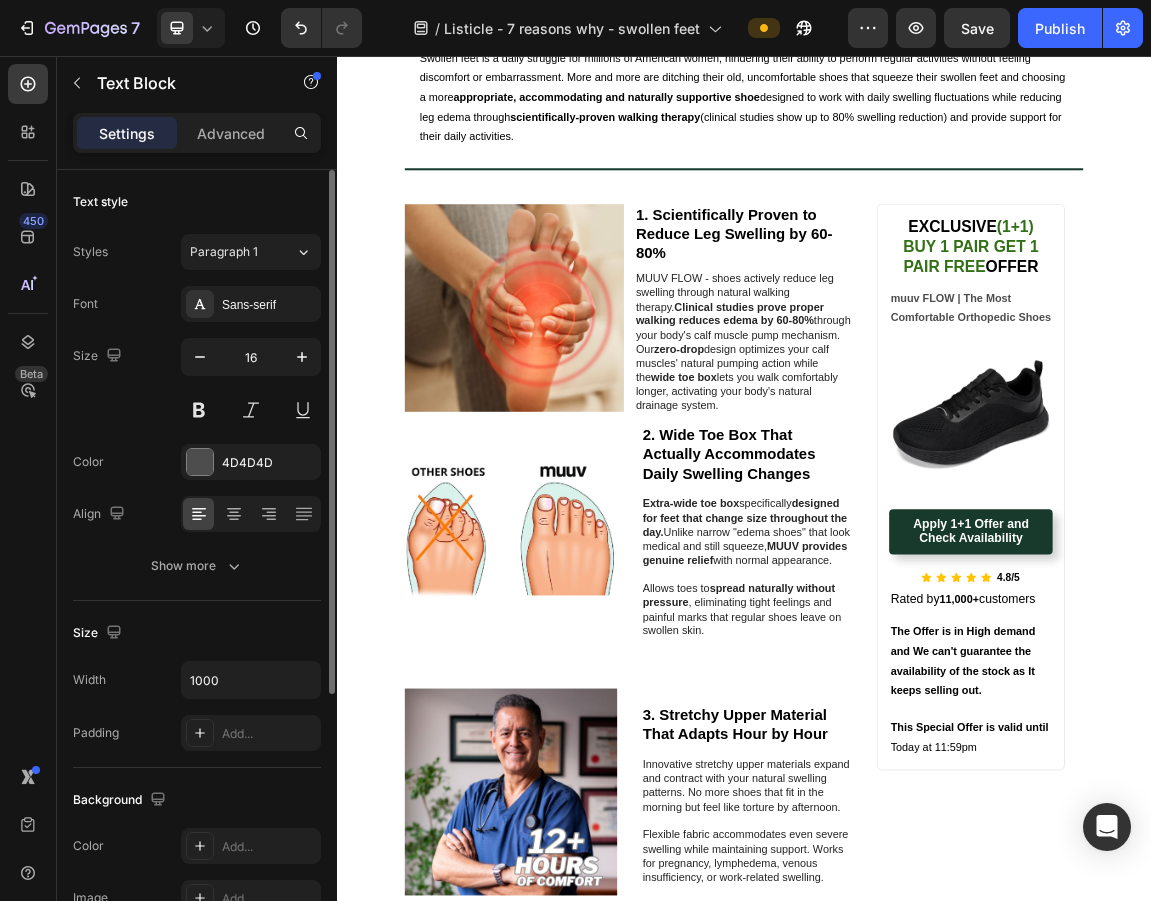 scroll, scrollTop: 253, scrollLeft: 0, axis: vertical 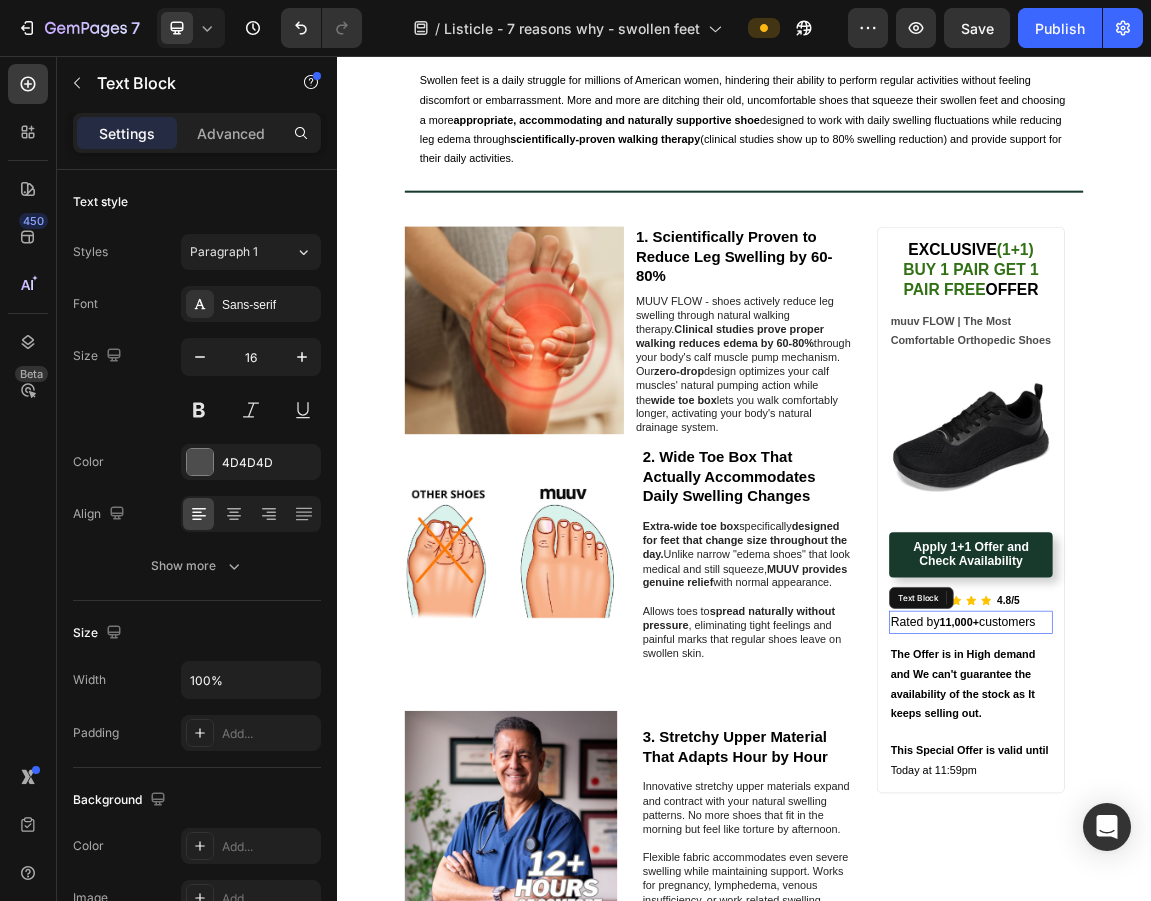 click on "11,000+" at bounding box center (1254, 889) 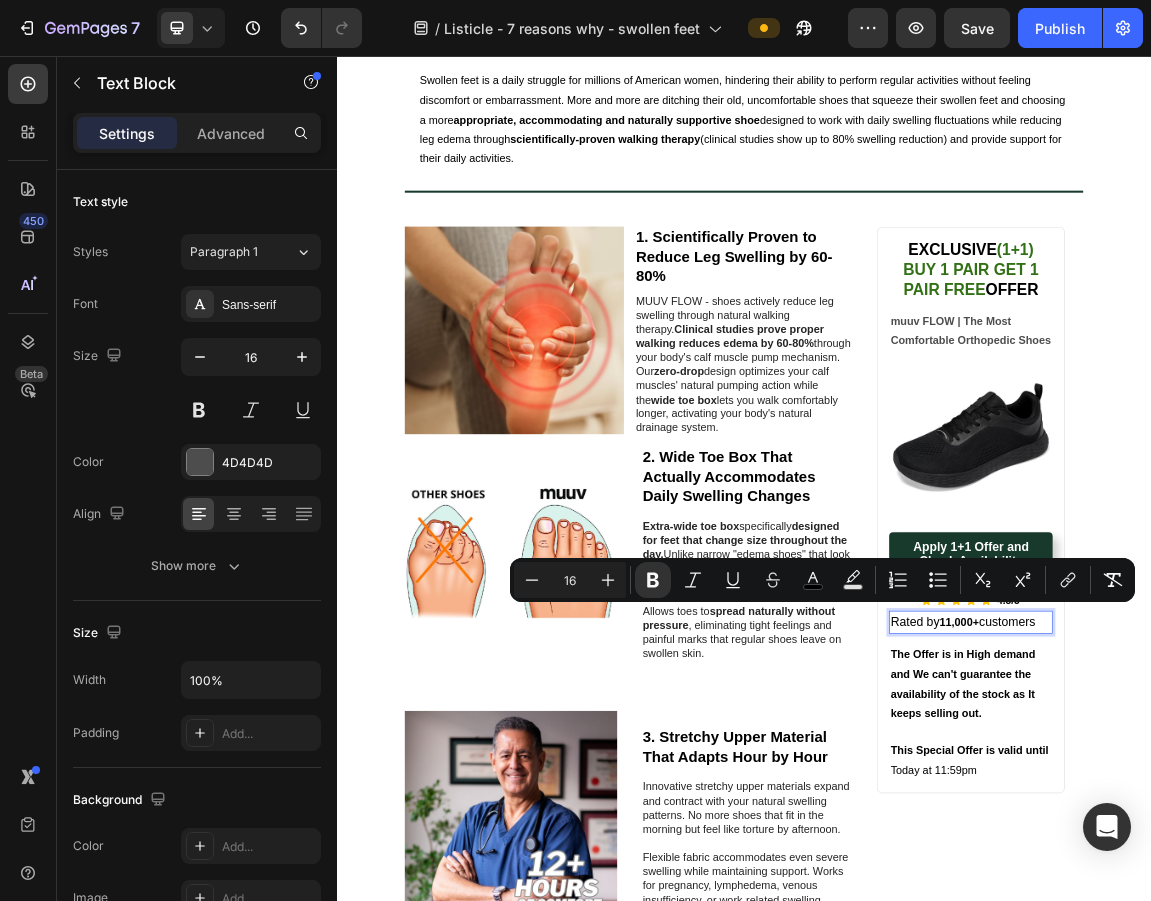 click on "11,000+" at bounding box center (1254, 889) 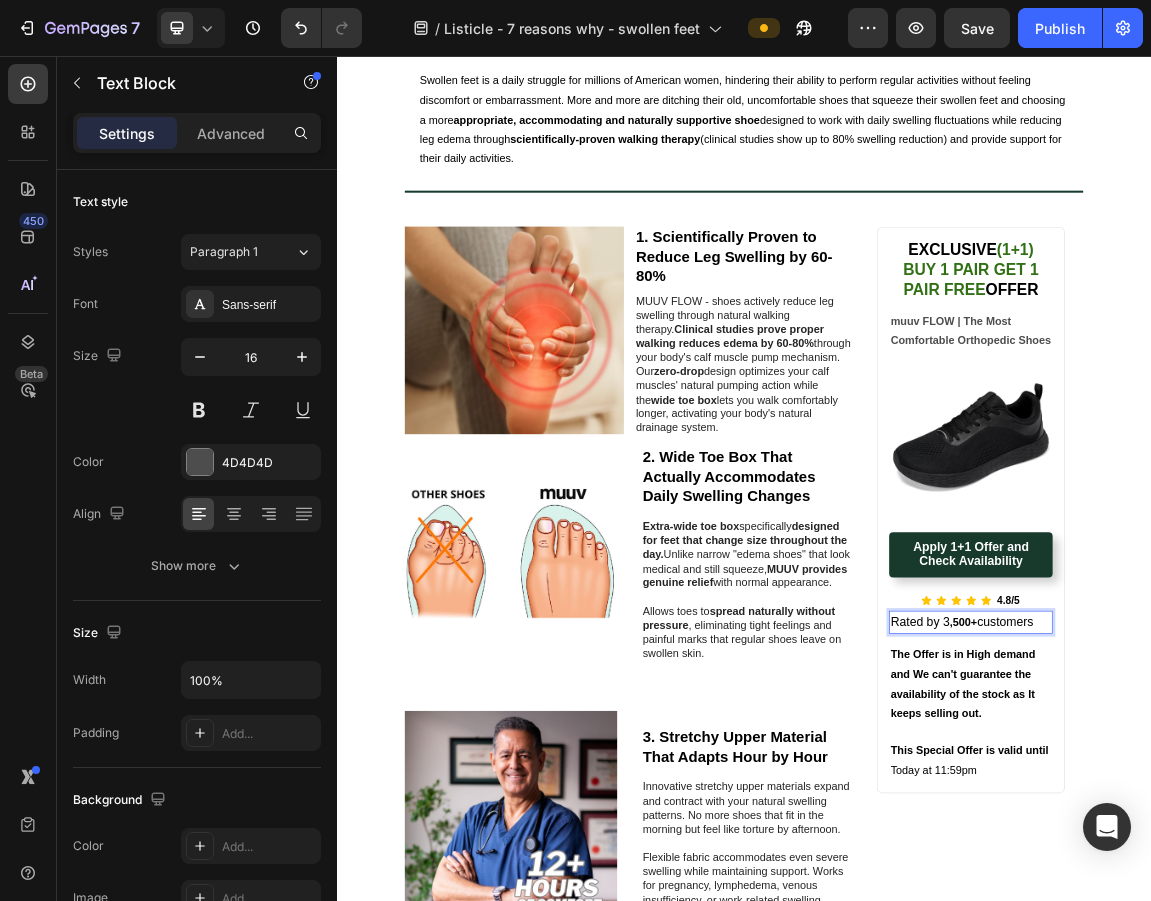 click on ",500+" at bounding box center (1260, 889) 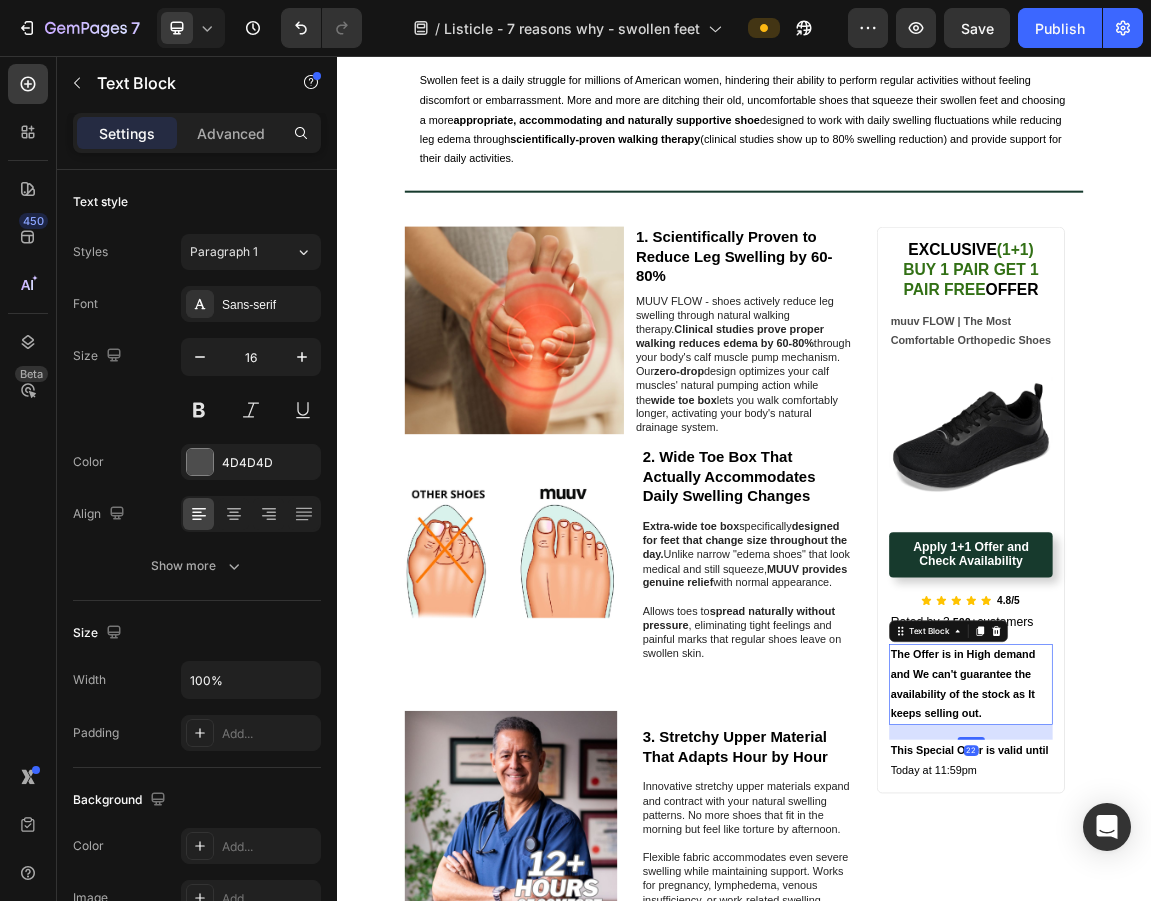 click on "customers" at bounding box center [1322, 889] 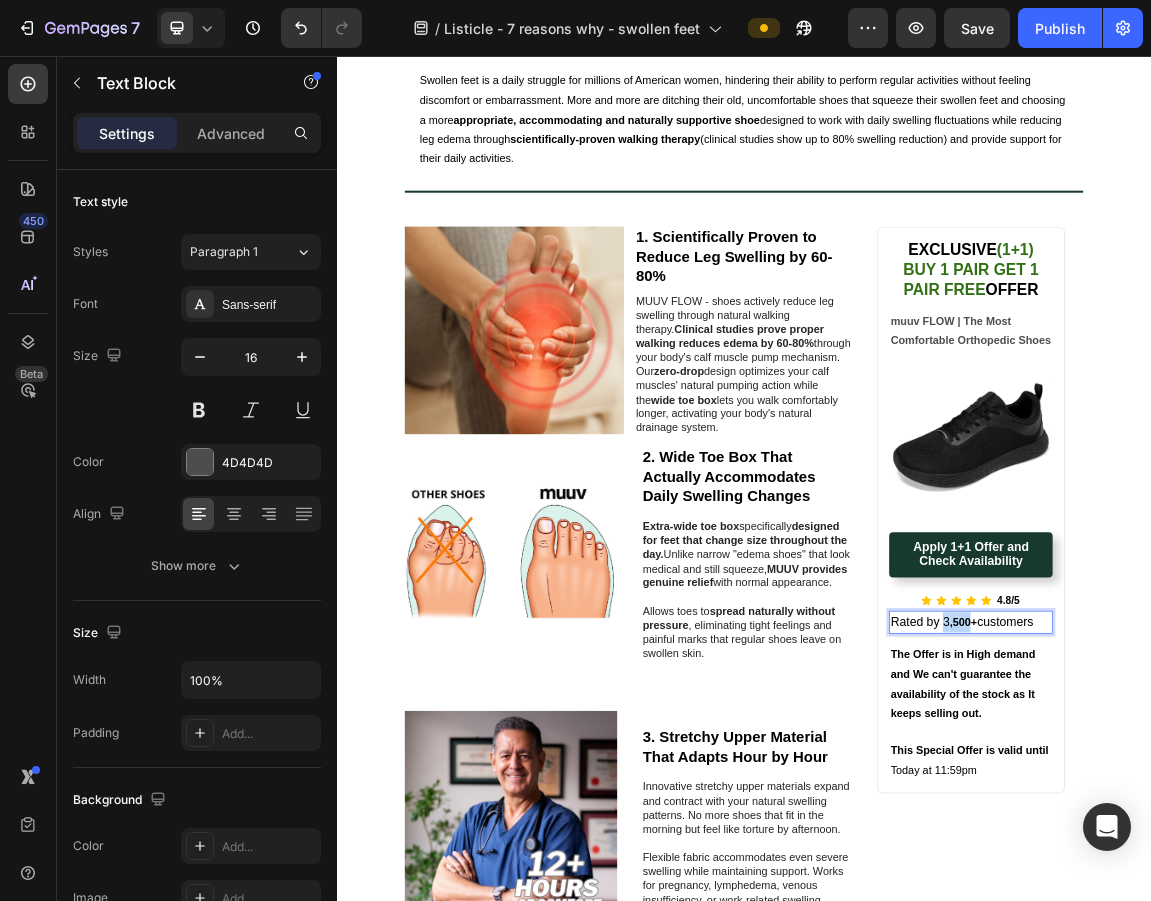 click on ",500+" at bounding box center [1260, 889] 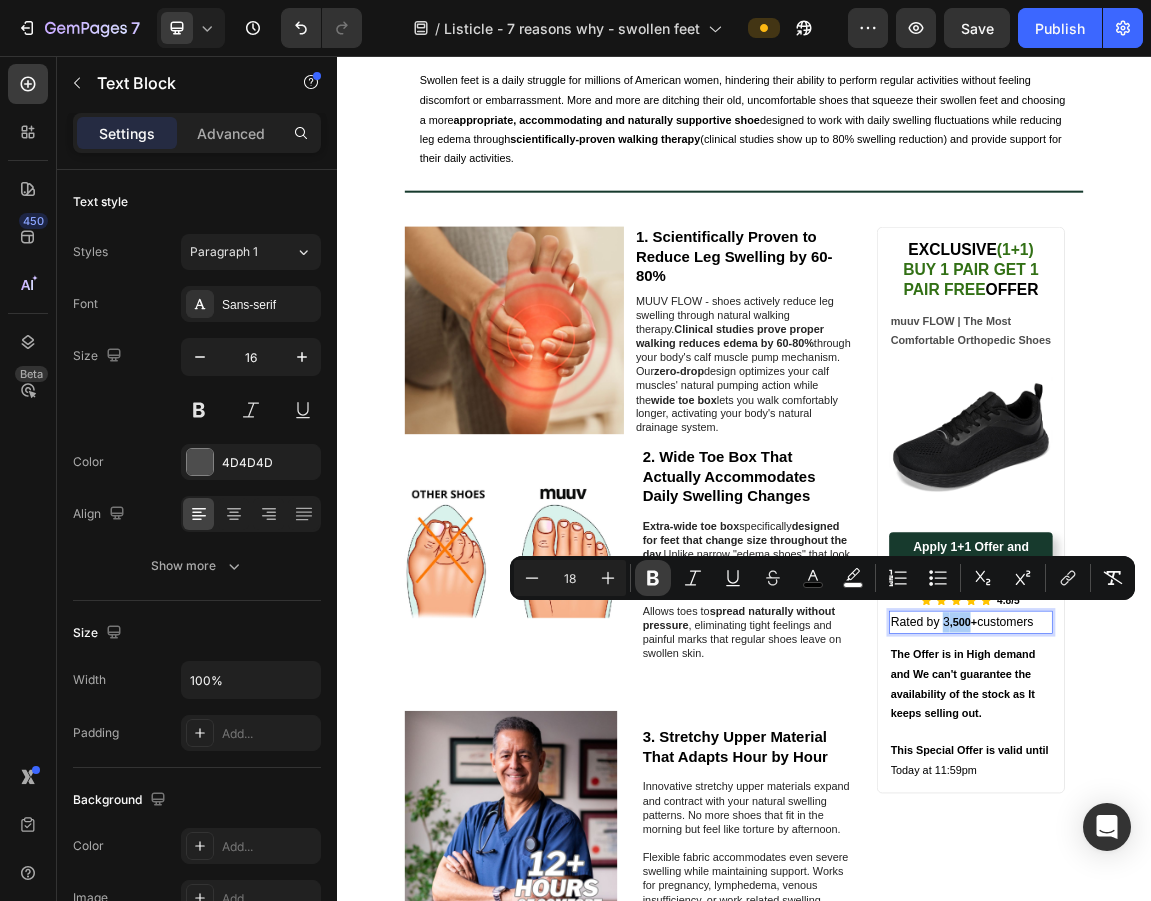 click 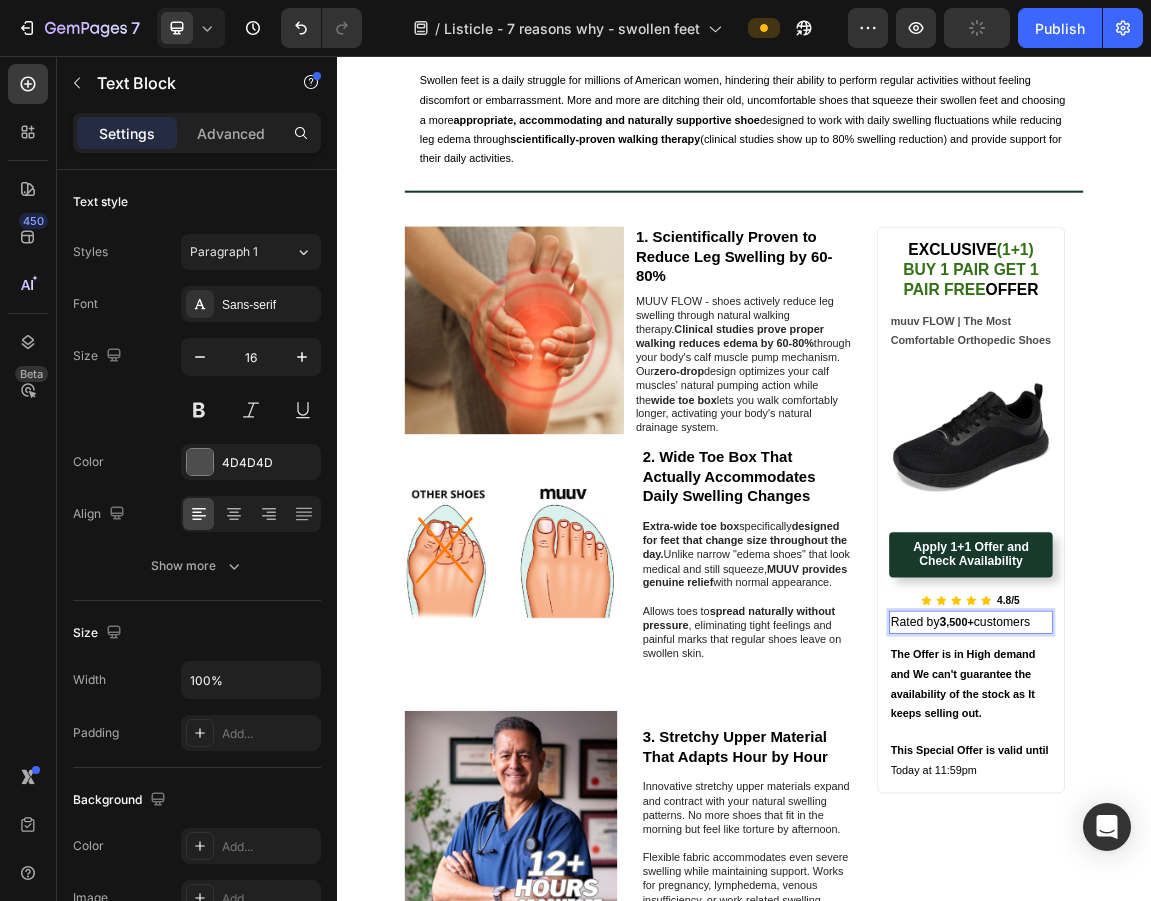 click on "Rated by  3" at bounding box center (1194, 889) 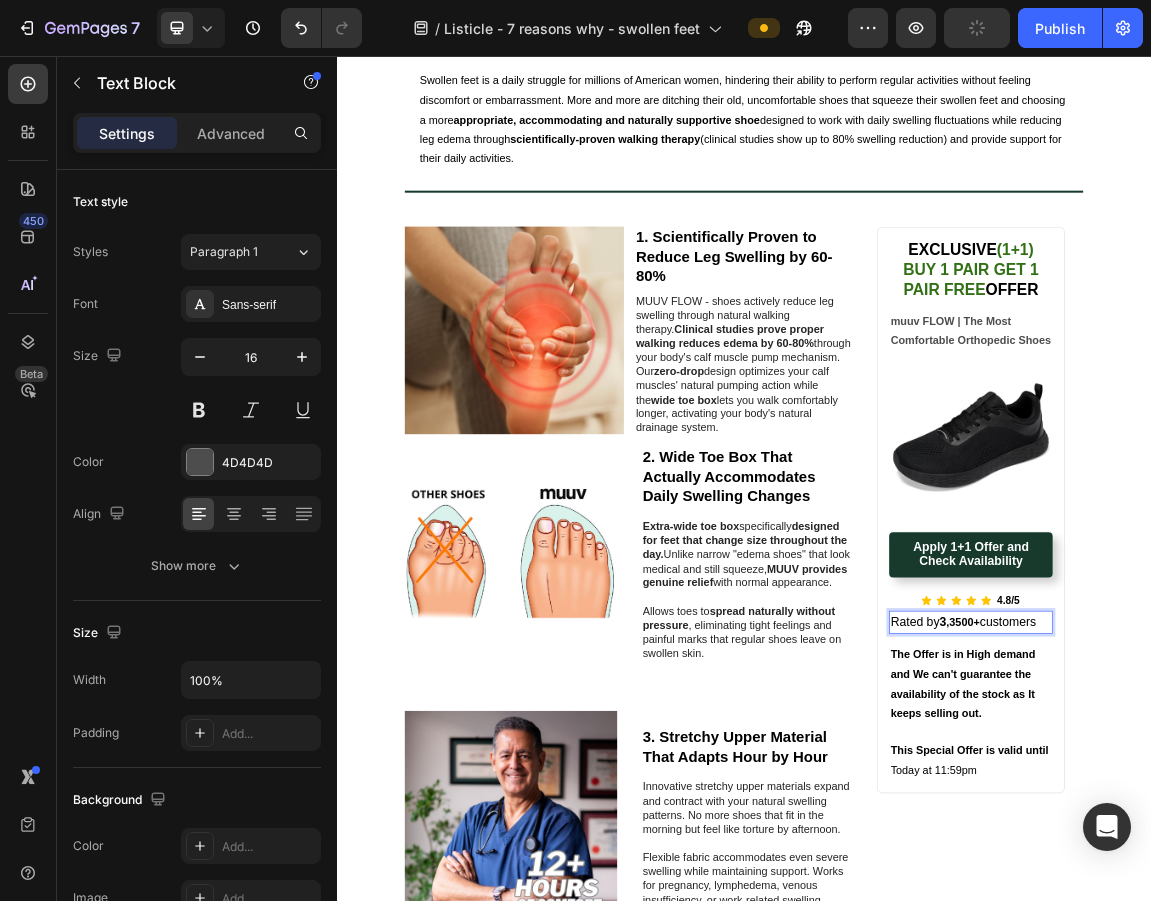 click on ",3500+" at bounding box center (1259, 889) 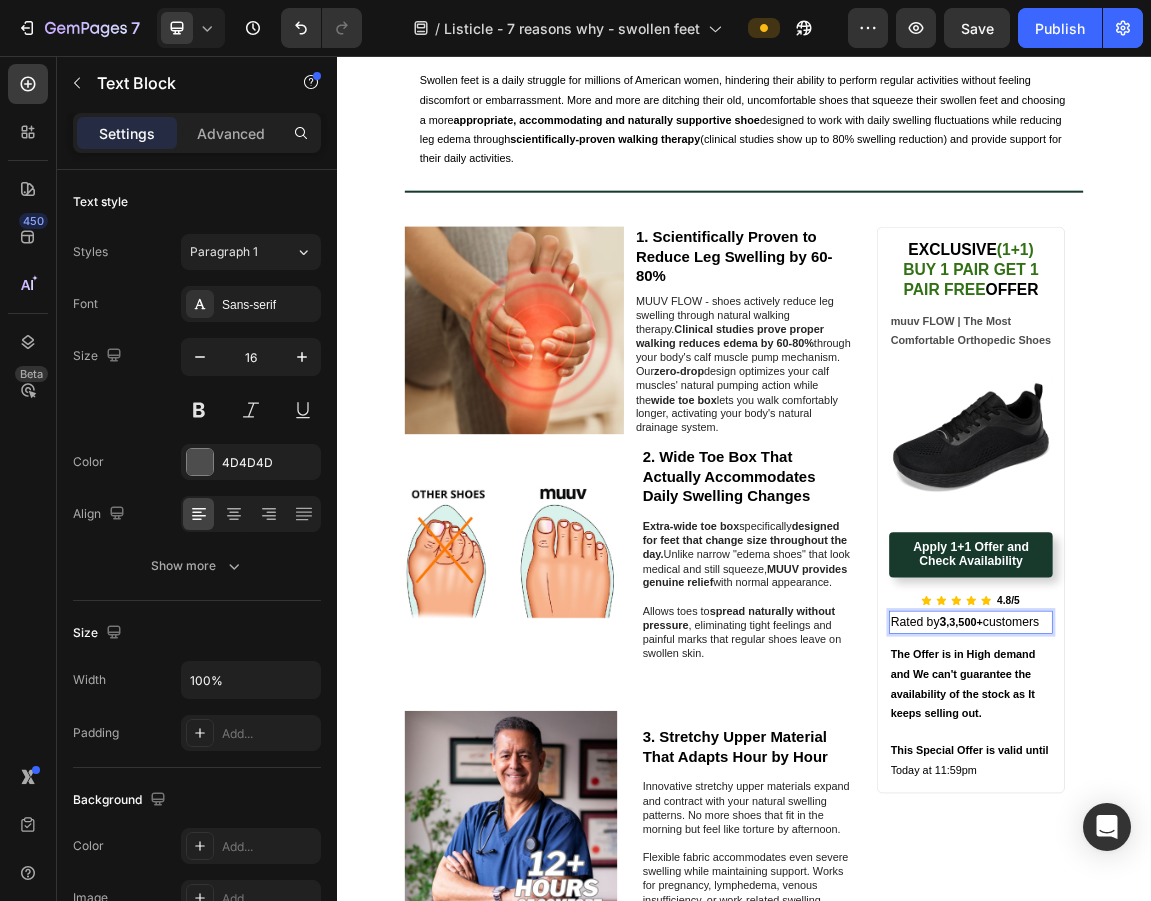 click on ",3,500+" at bounding box center [1262, 889] 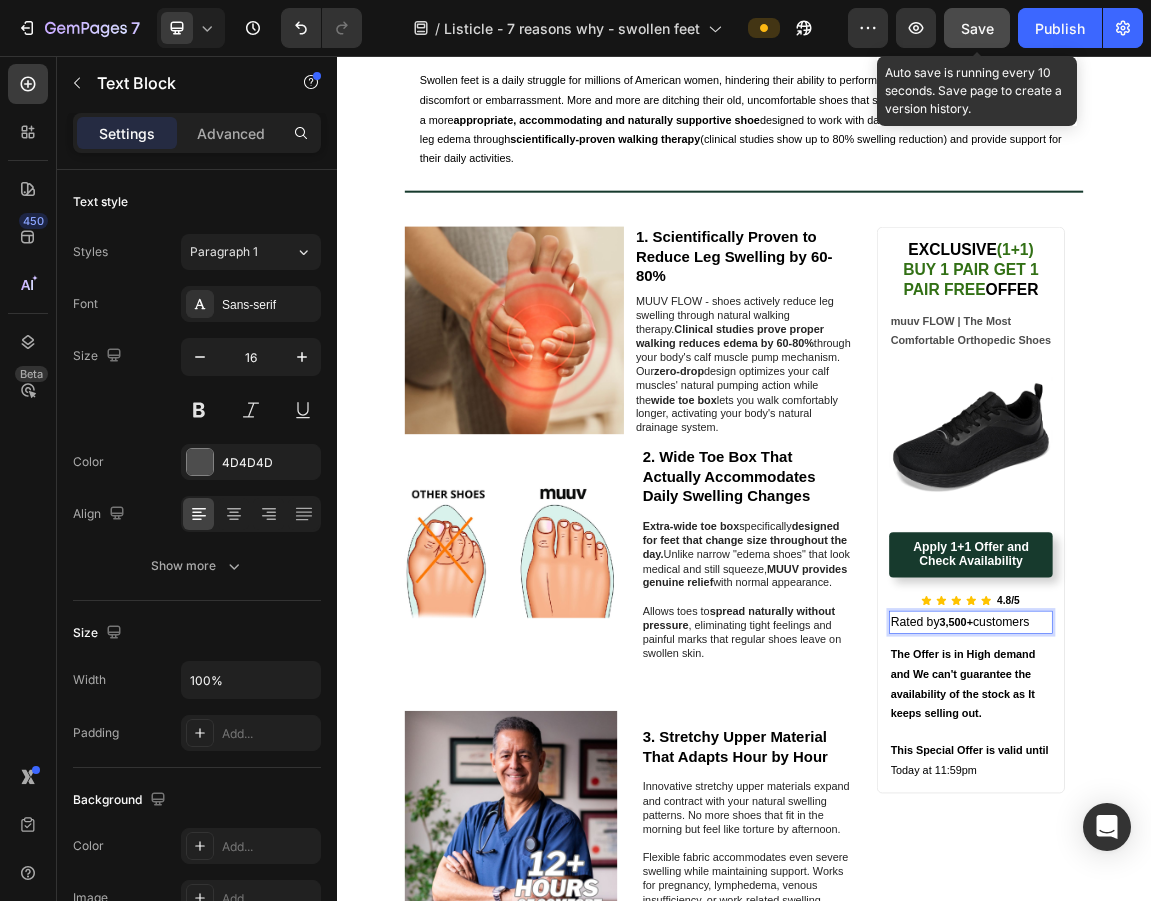 click on "Save" at bounding box center (977, 28) 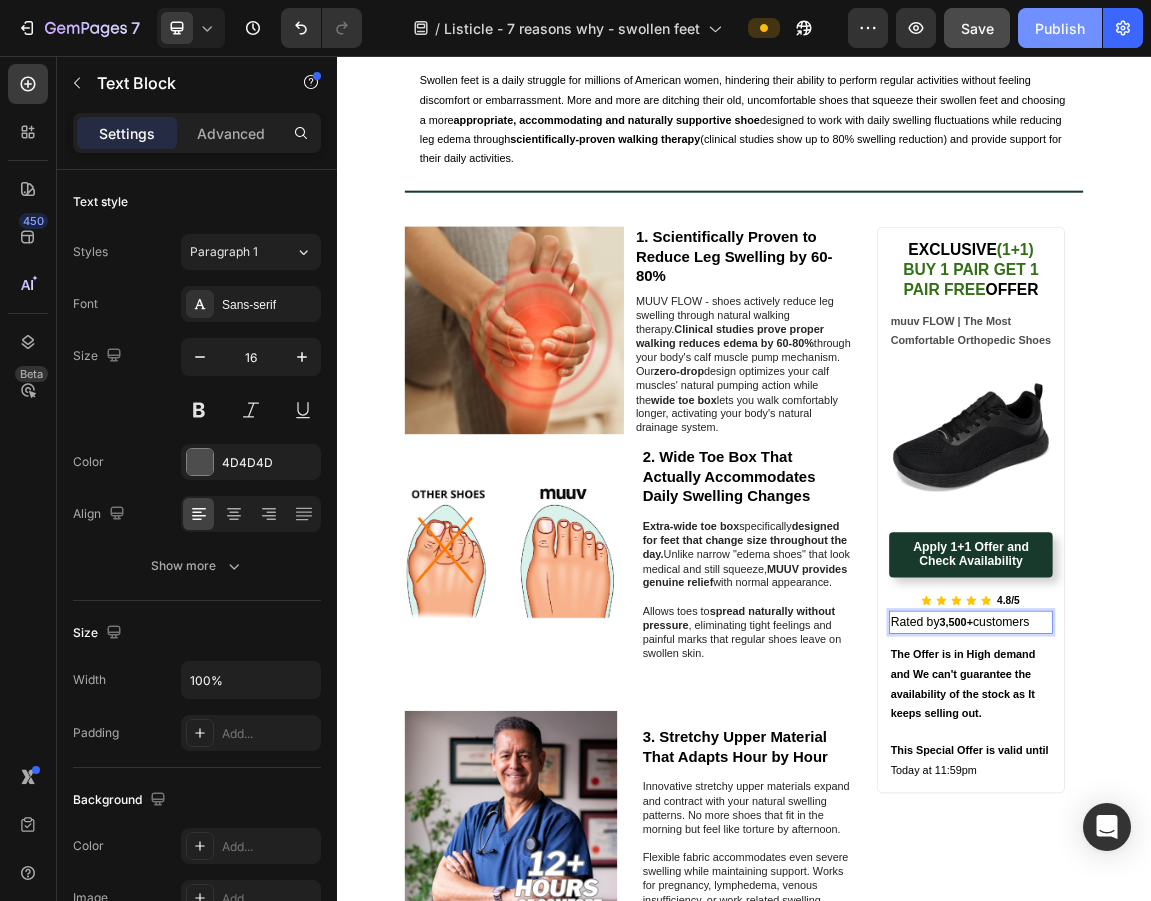 click on "Publish" at bounding box center (1060, 28) 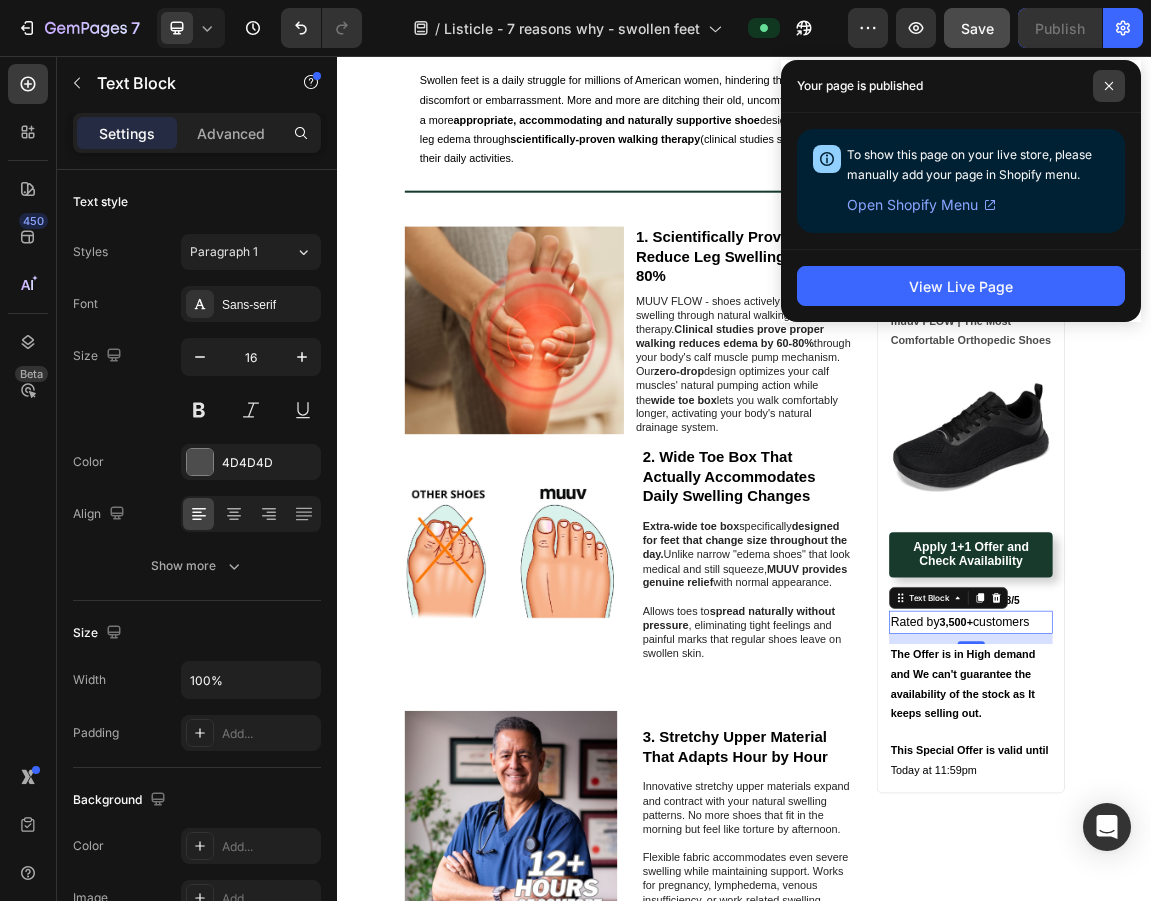 click 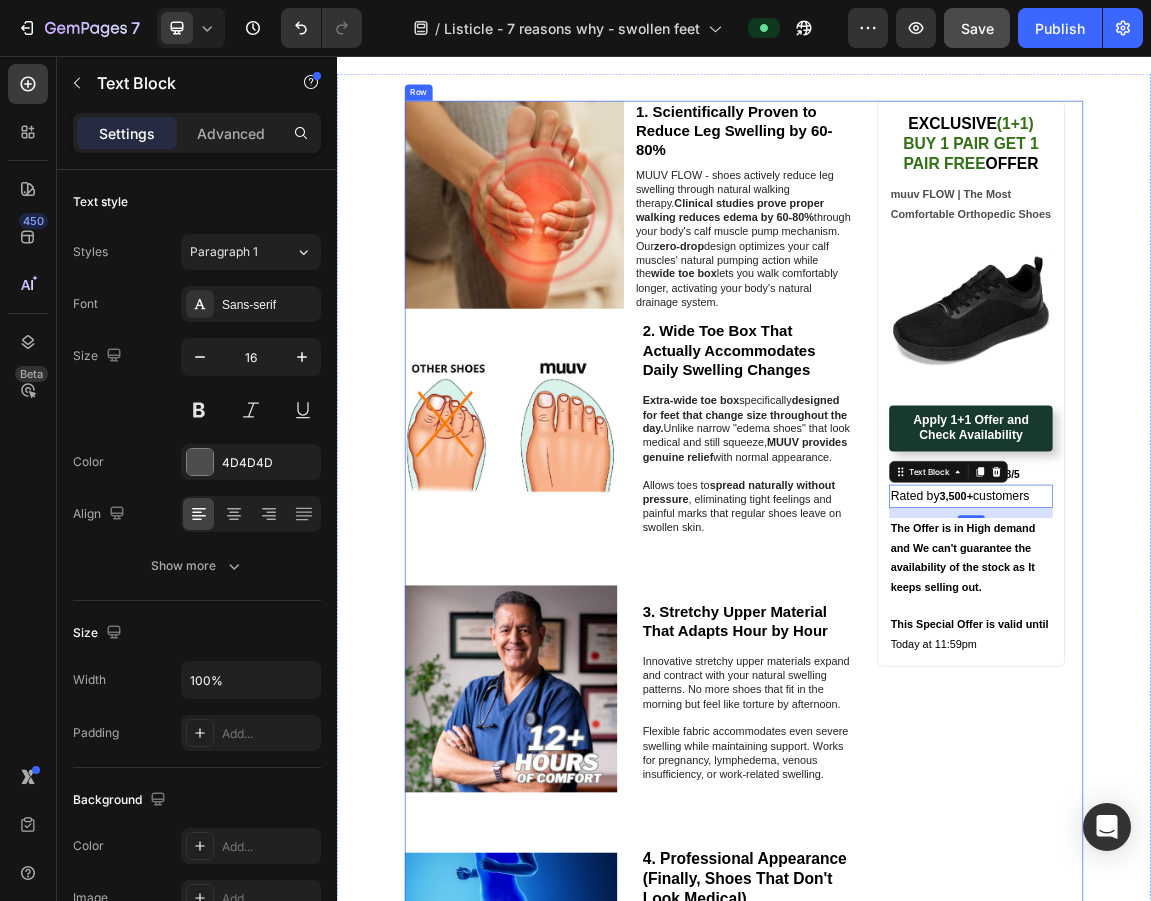 scroll, scrollTop: 495, scrollLeft: 0, axis: vertical 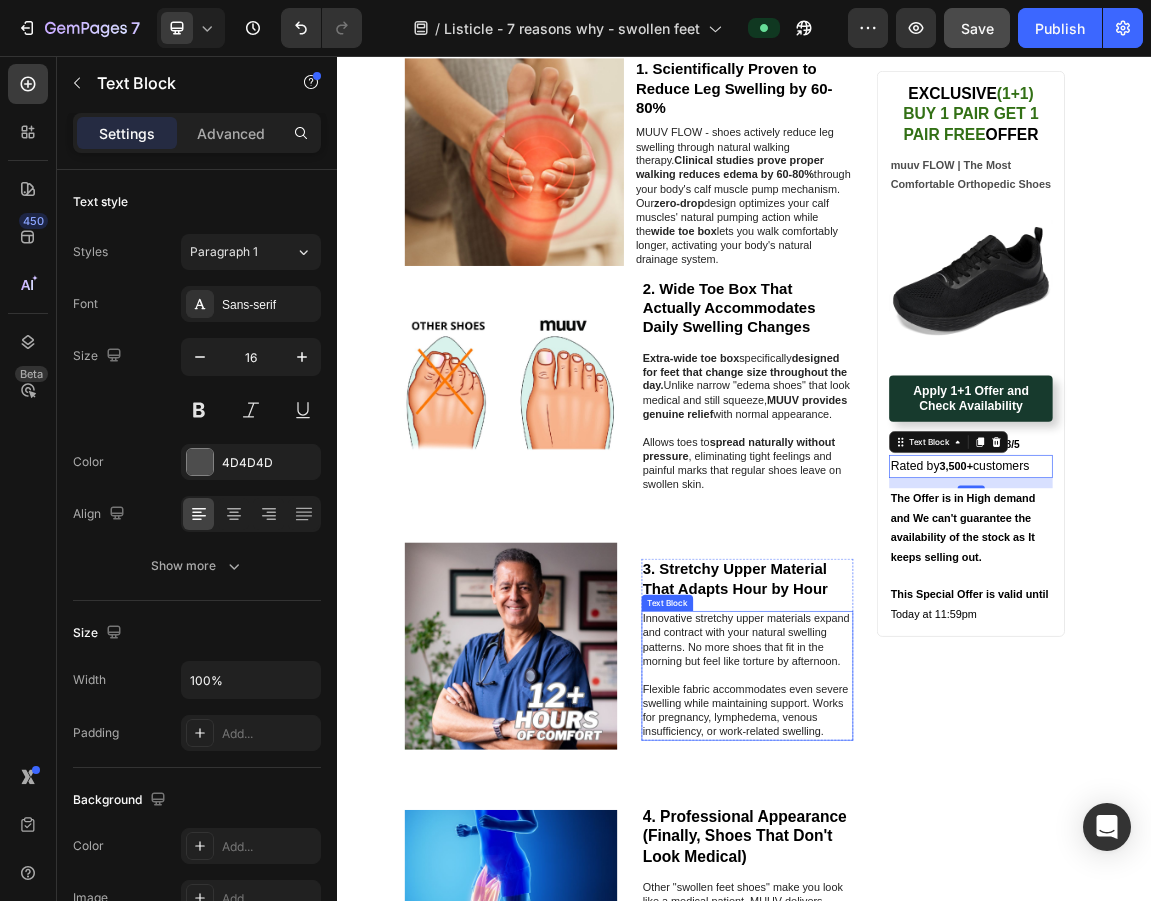 click on "Innovative stretchy upper materials expand and contract with your natural swelling patterns. No more shoes that fit in the morning but feel like torture by afternoon." at bounding box center [942, 916] 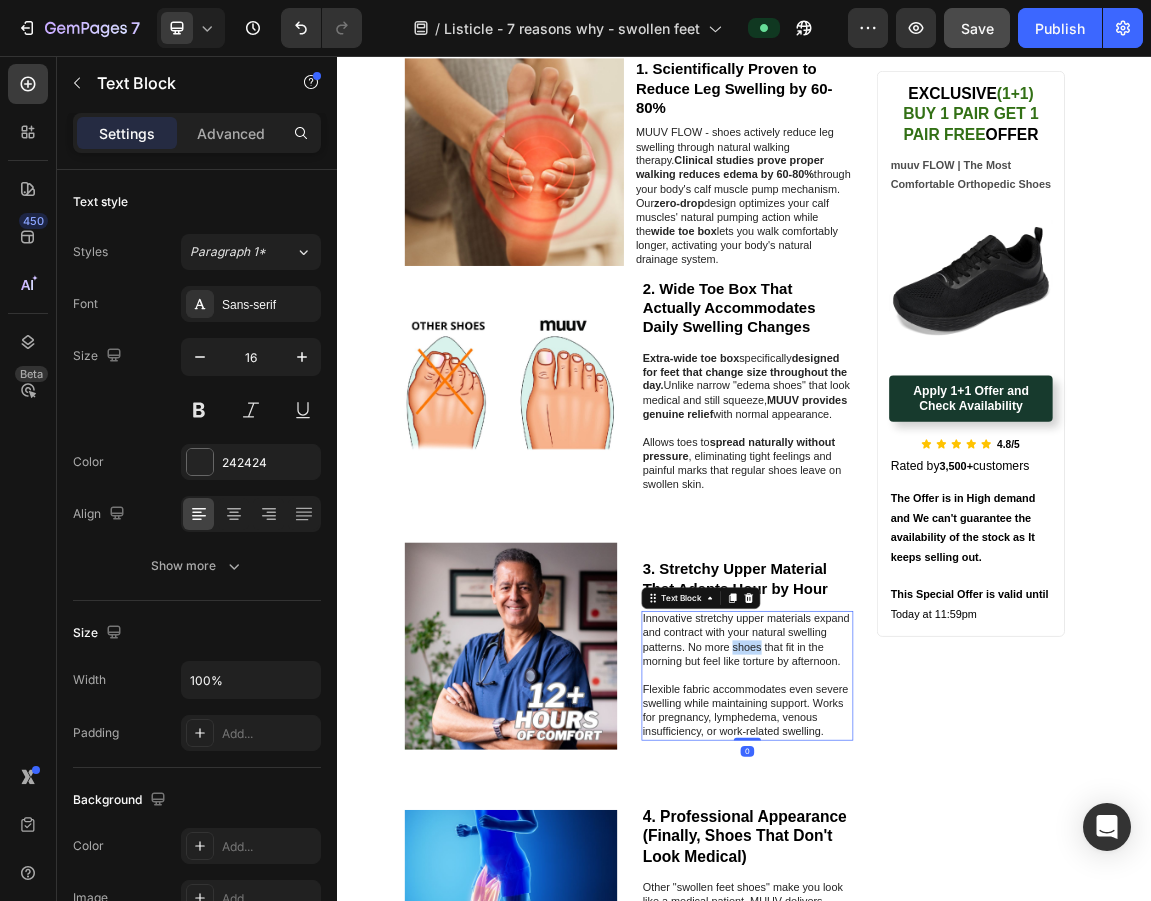 click on "Innovative stretchy upper materials expand and contract with your natural swelling patterns. No more shoes that fit in the morning but feel like torture by afternoon." at bounding box center [942, 916] 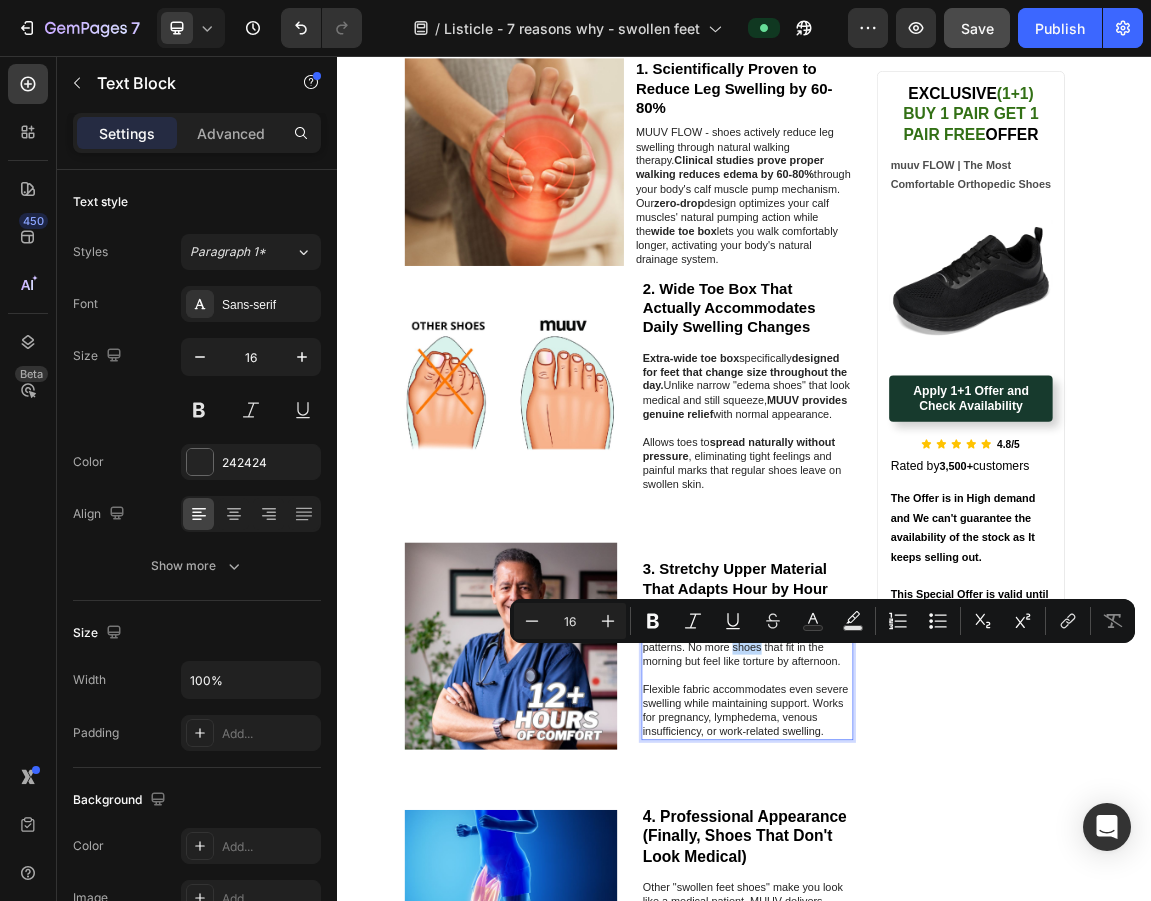 click at bounding box center [942, 968] 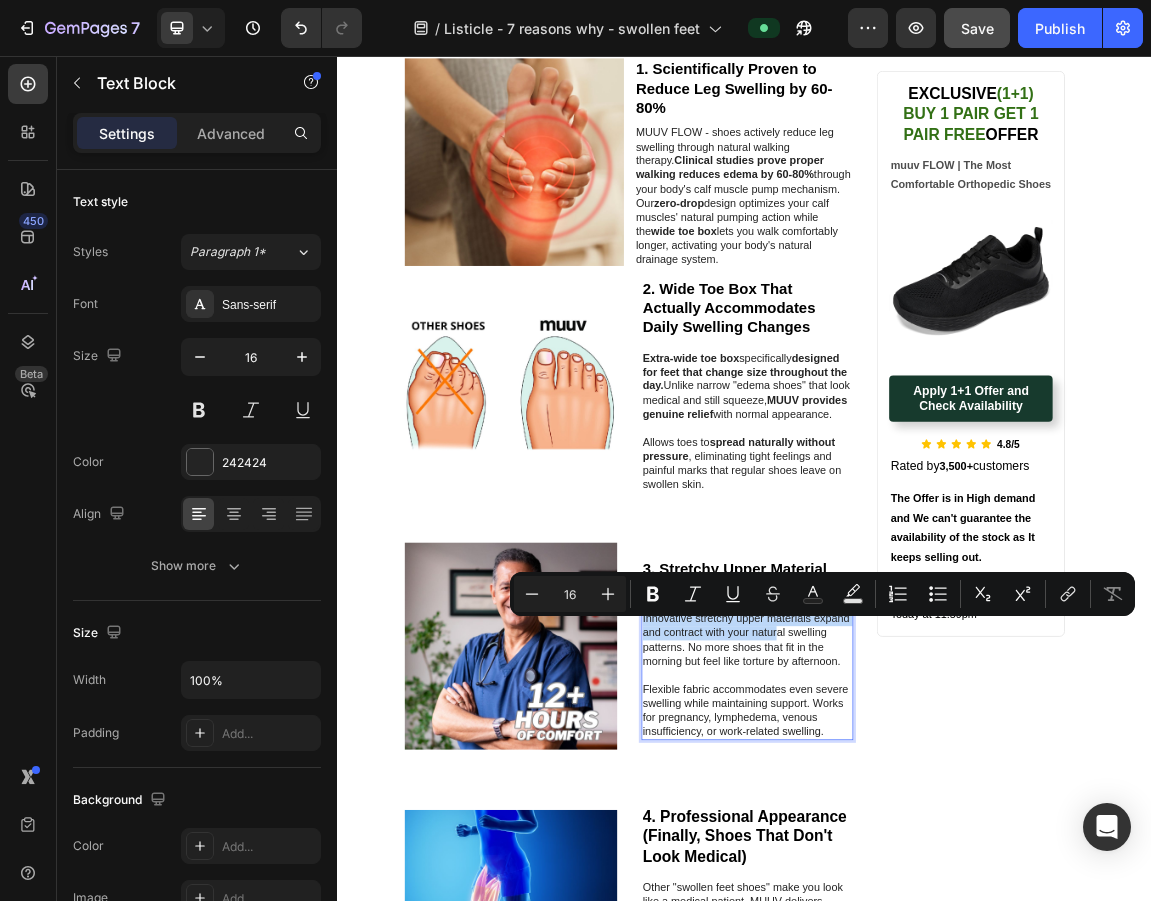 drag, startPoint x: 778, startPoint y: 892, endPoint x: 978, endPoint y: 917, distance: 201.55644 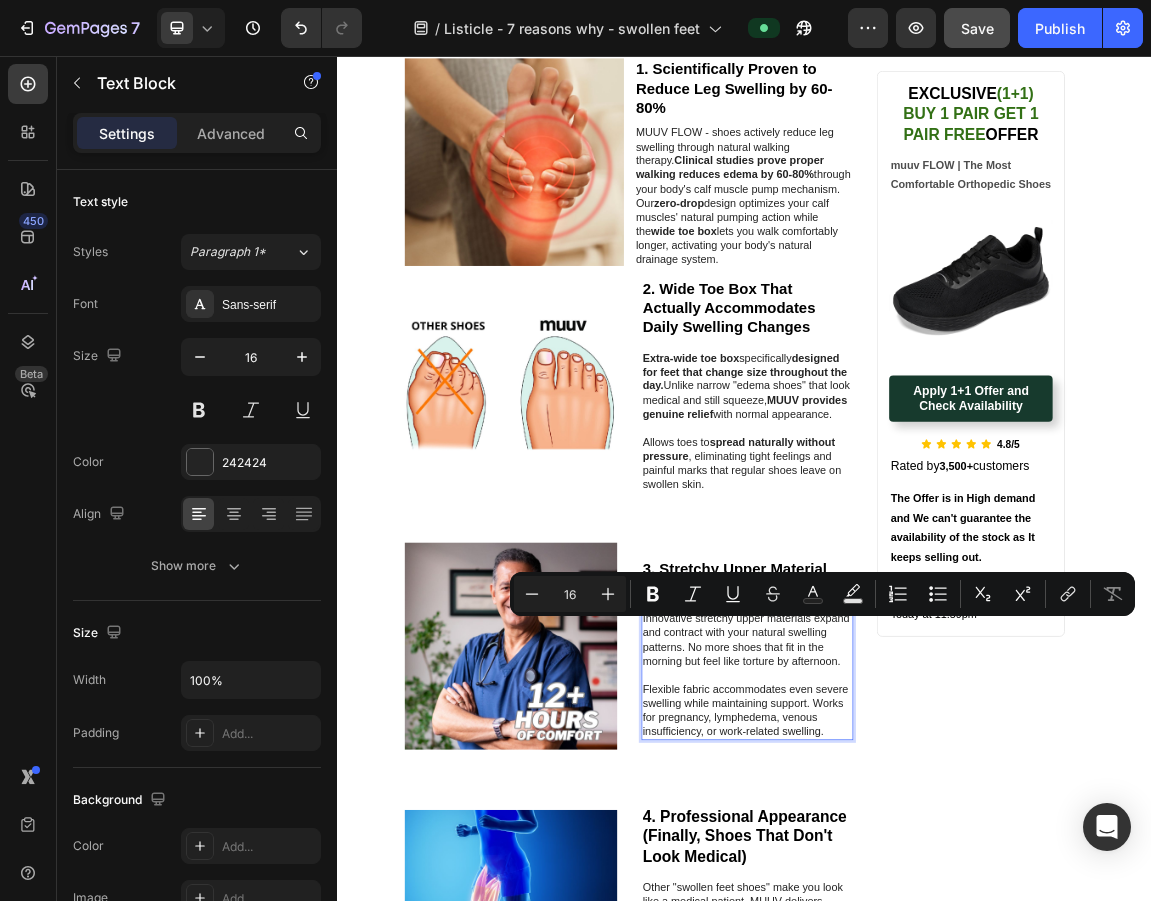 click on "Innovative stretchy upper materials expand and contract with your natural swelling patterns. No more shoes that fit in the morning but feel like torture by afternoon." at bounding box center [942, 916] 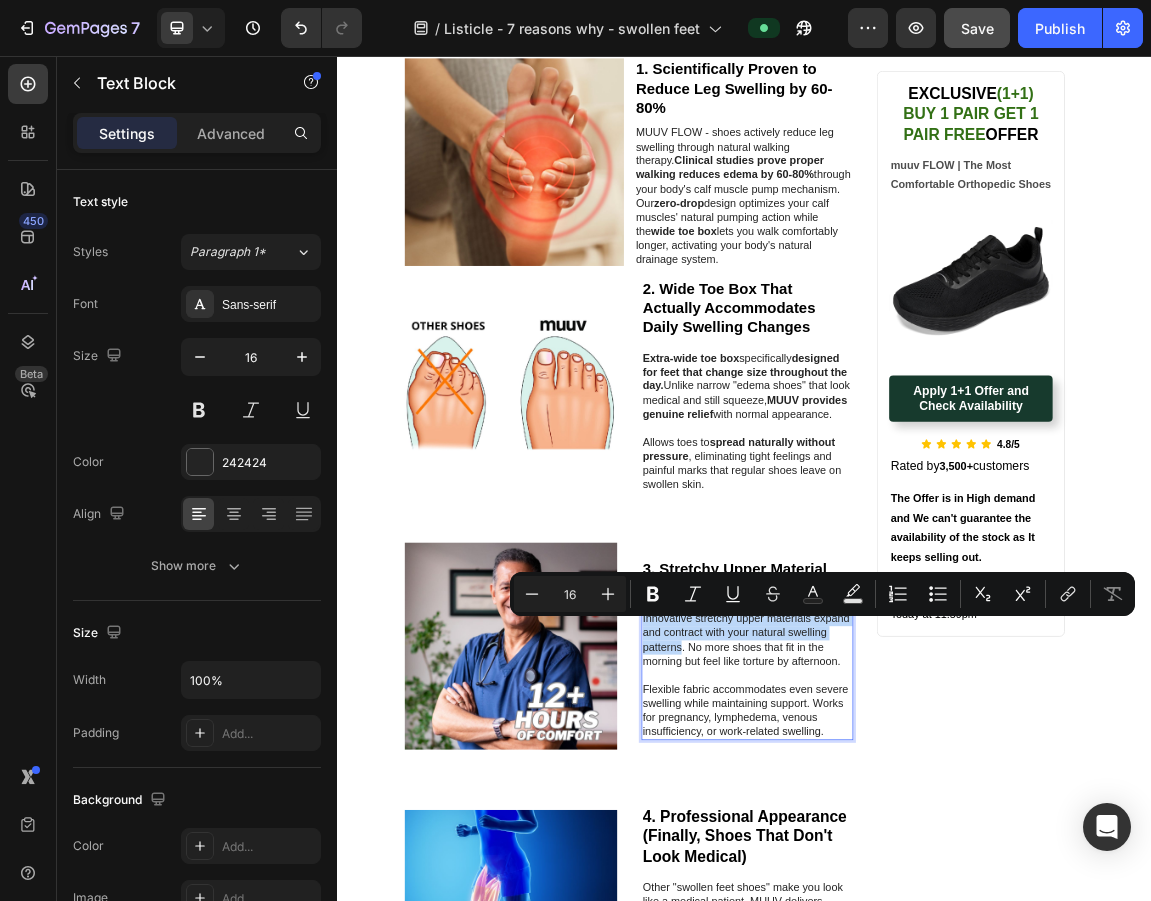 drag, startPoint x: 781, startPoint y: 896, endPoint x: 838, endPoint y: 938, distance: 70.80254 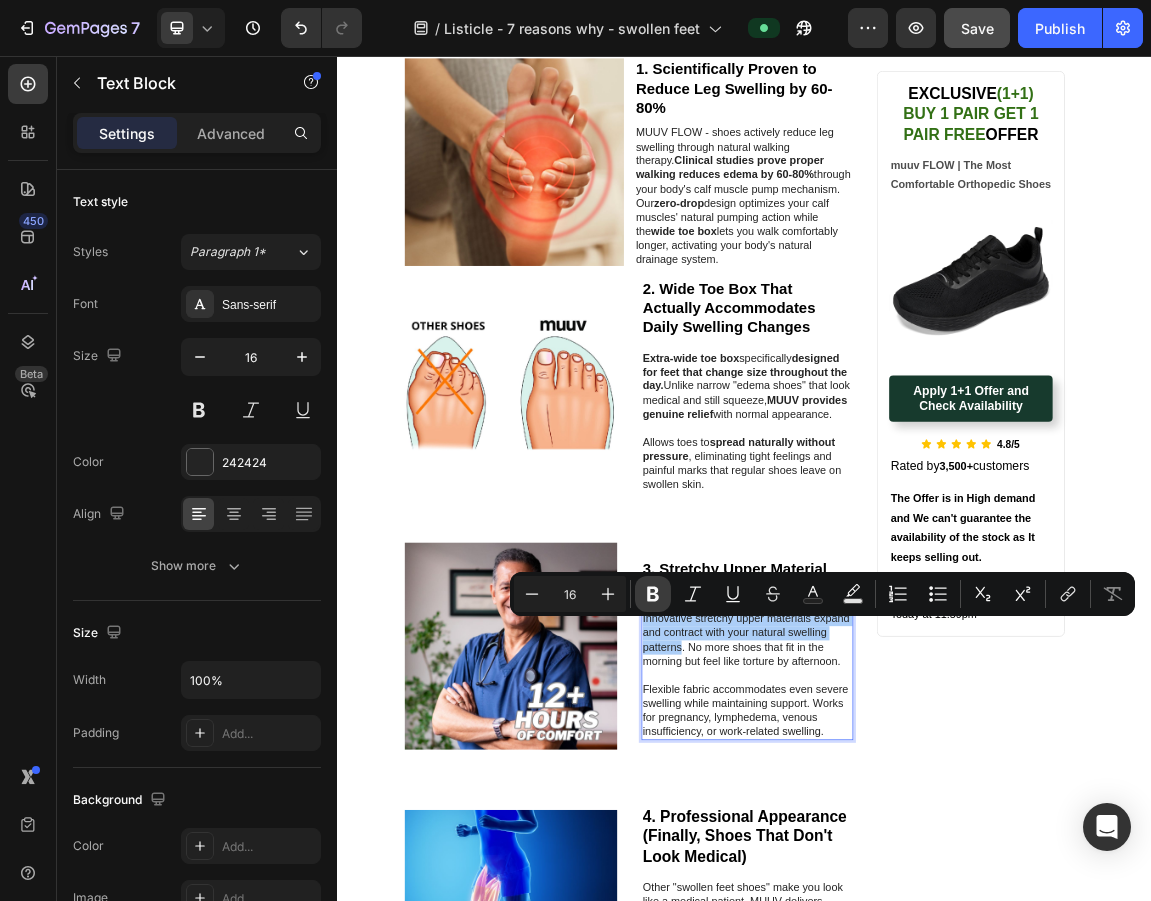 click 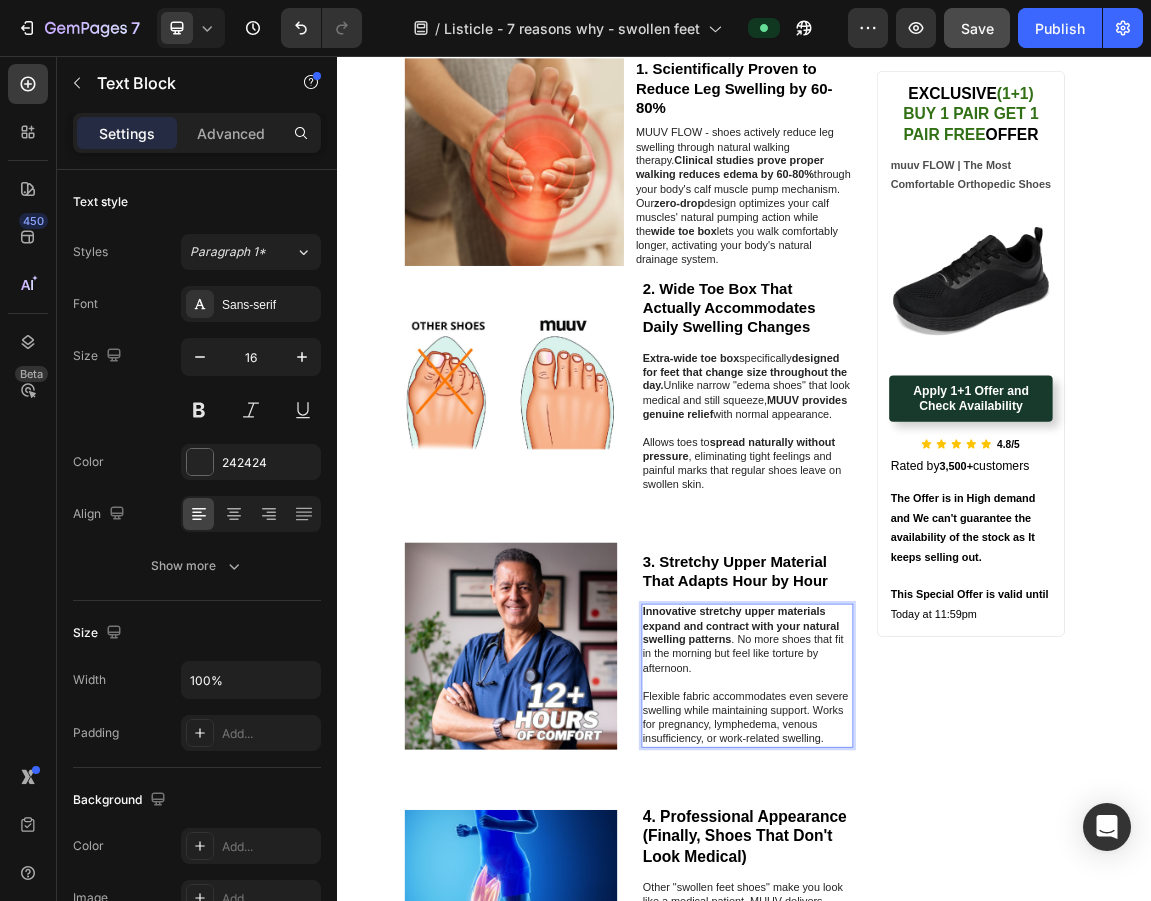 click on "Innovative stretchy upper materials expand and contract with your natural swelling patterns . No more shoes that fit in the morning but feel like torture by afternoon." at bounding box center (942, 917) 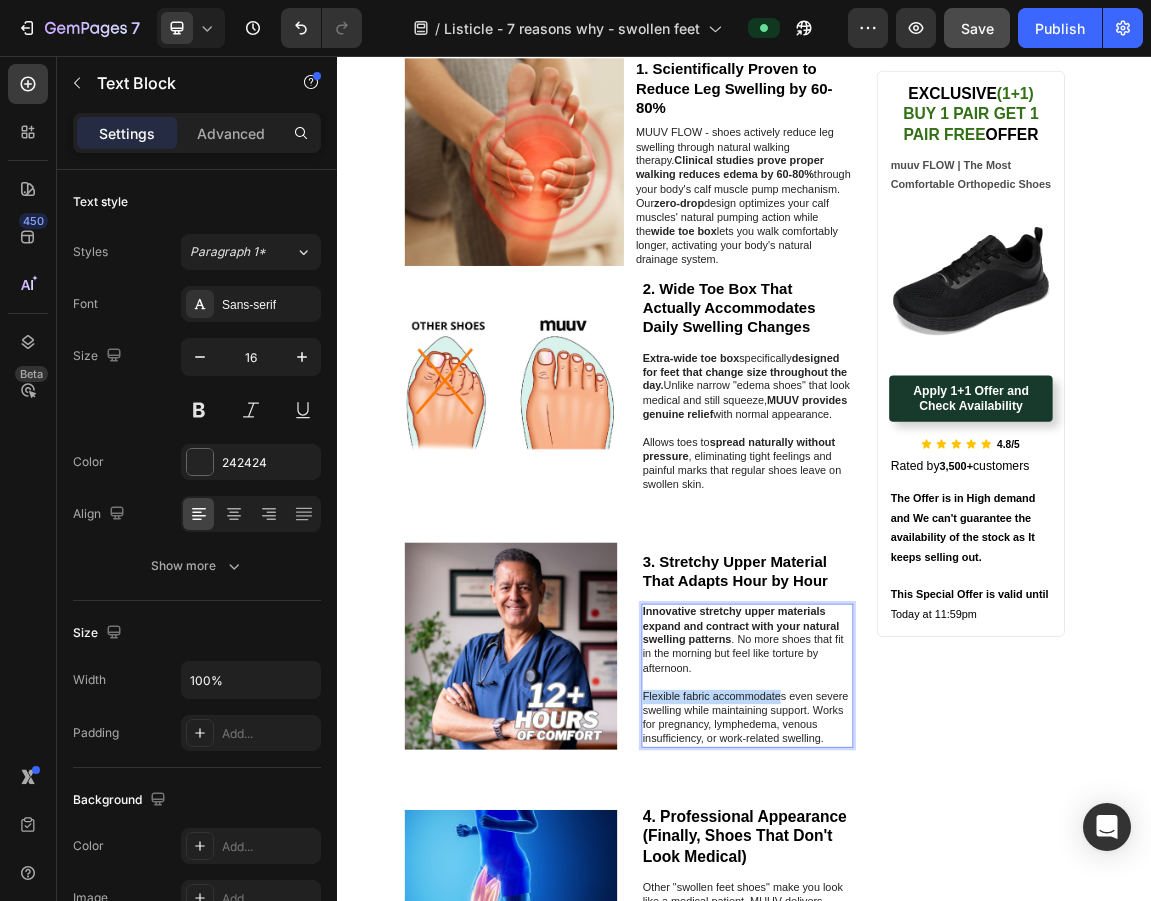drag, startPoint x: 779, startPoint y: 1002, endPoint x: 987, endPoint y: 1005, distance: 208.02164 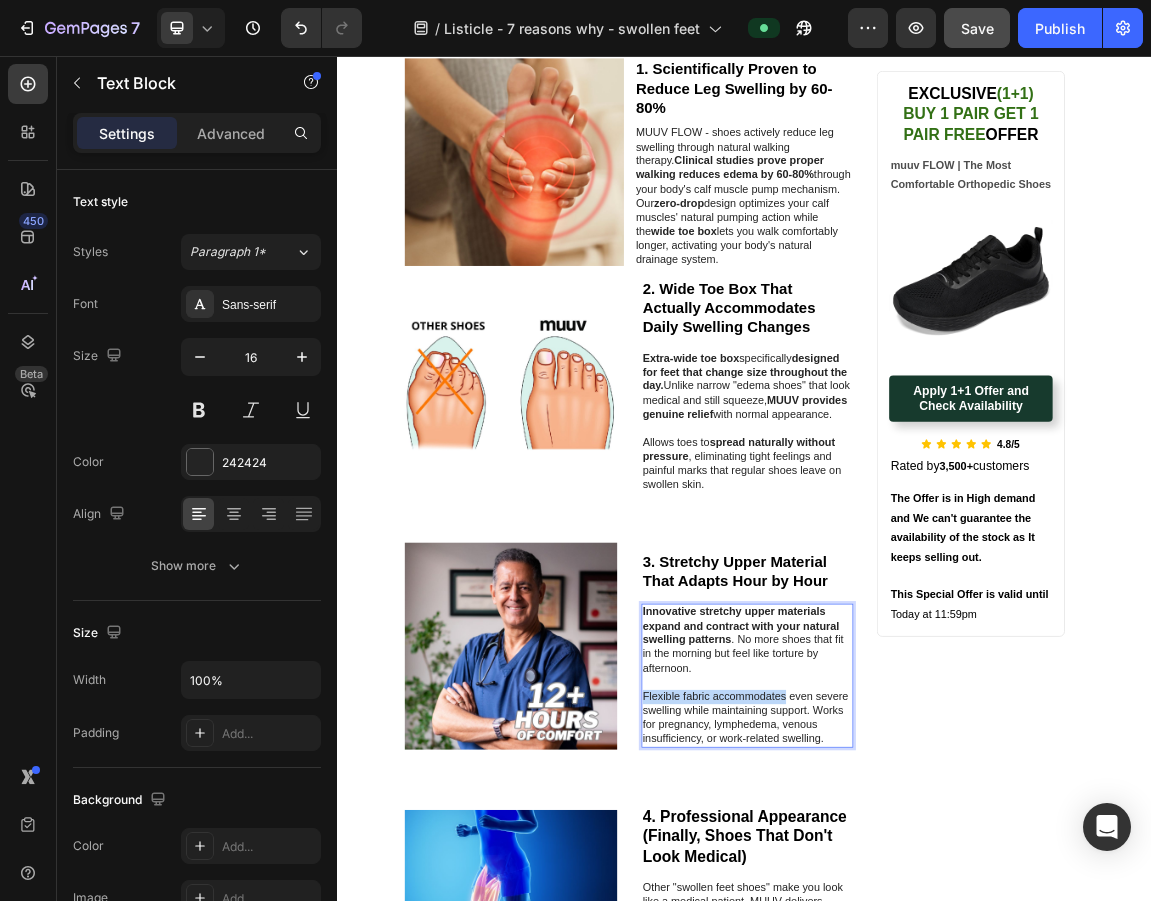 drag, startPoint x: 994, startPoint y: 1007, endPoint x: 781, endPoint y: 1007, distance: 213 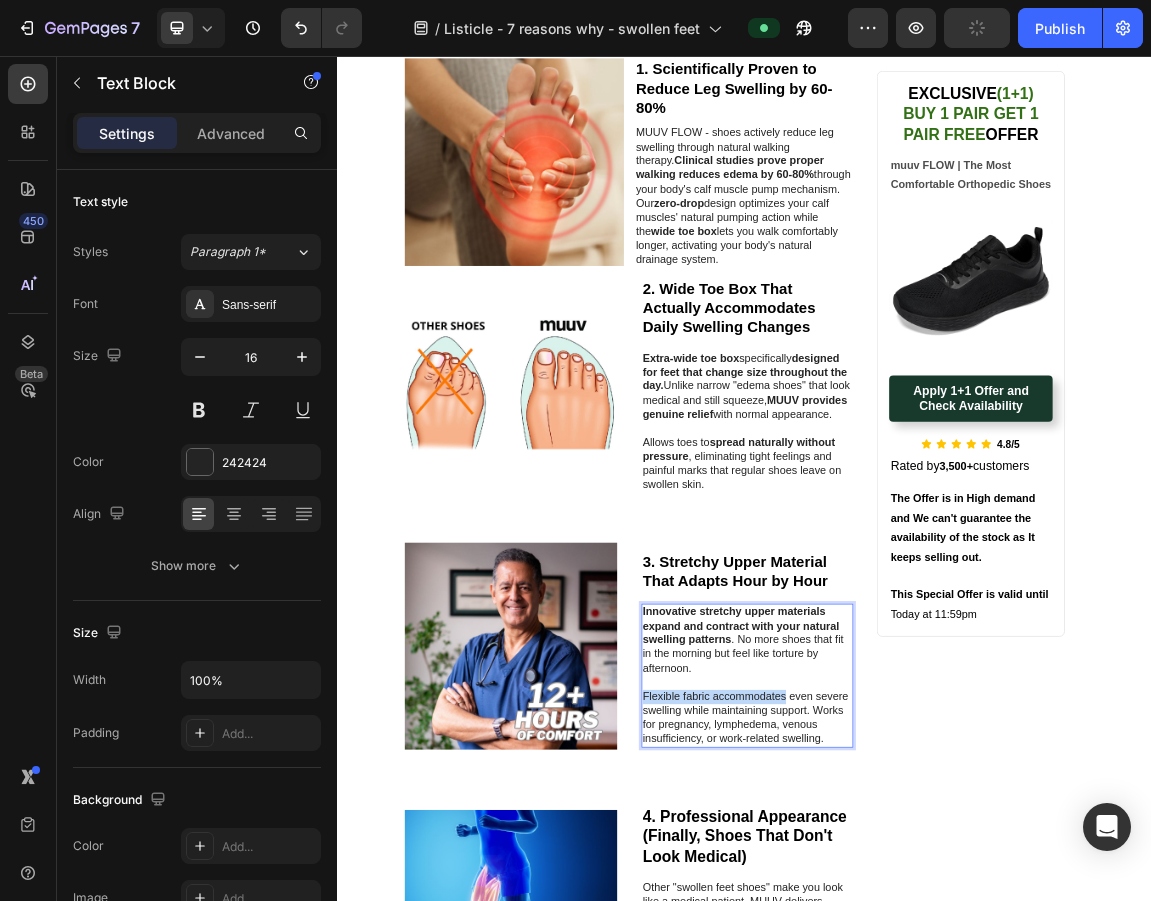 click on "3. Stretchy Upper Material That Adapts Hour by Hour" at bounding box center (924, 816) 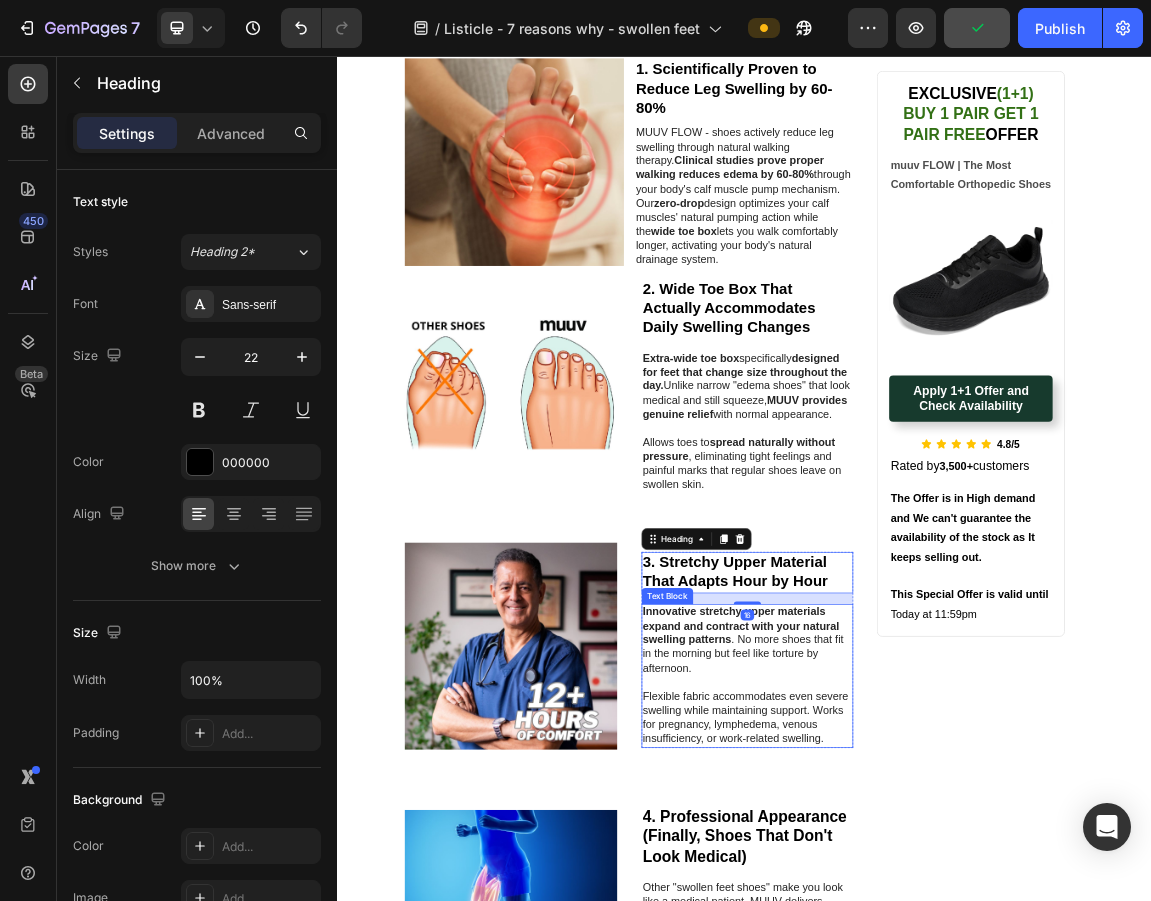 click on "Flexible fabric accommodates even severe swelling while maintaining support. Works for pregnancy, lymphedema, venous insufficiency, or work-related swelling." at bounding box center [942, 1031] 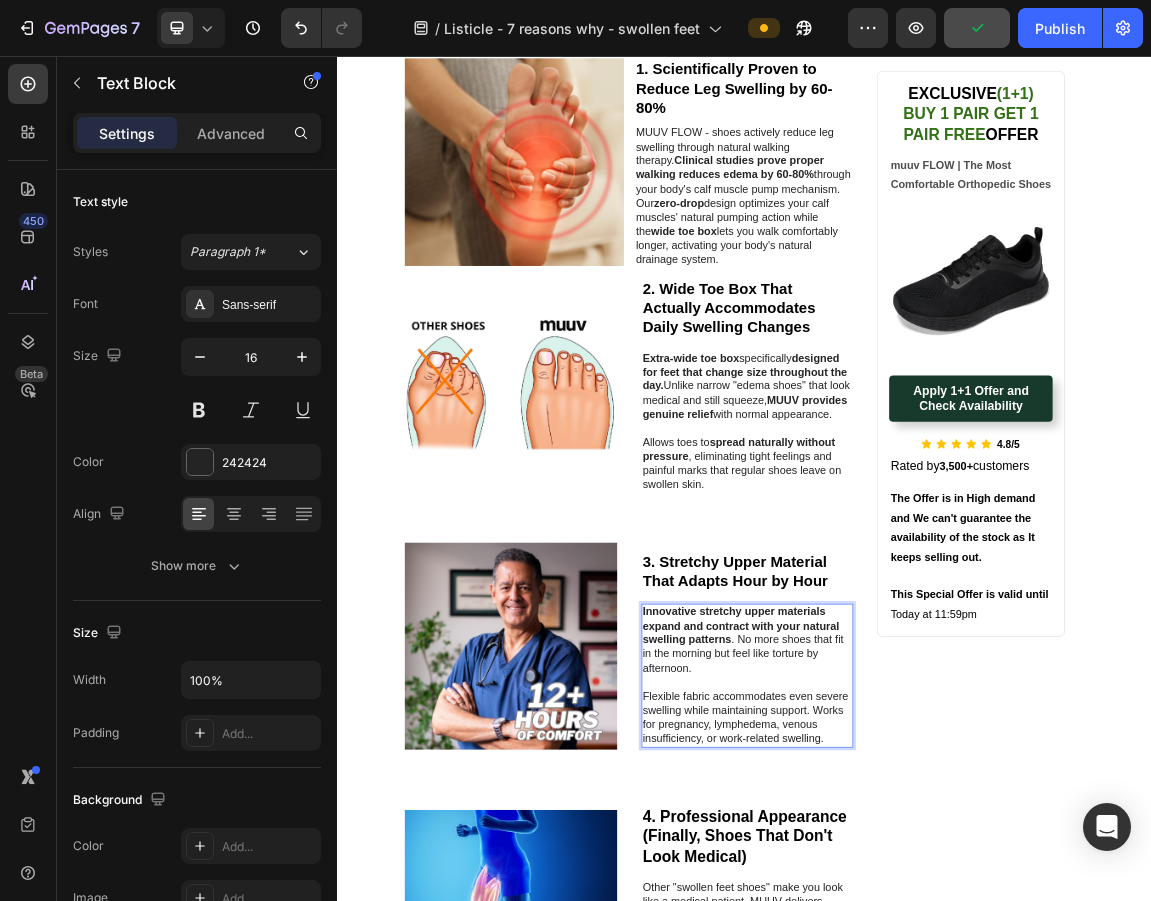 click on "Flexible fabric accommodates even severe swelling while maintaining support. Works for pregnancy, lymphedema, venous insufficiency, or work-related swelling." at bounding box center (942, 1031) 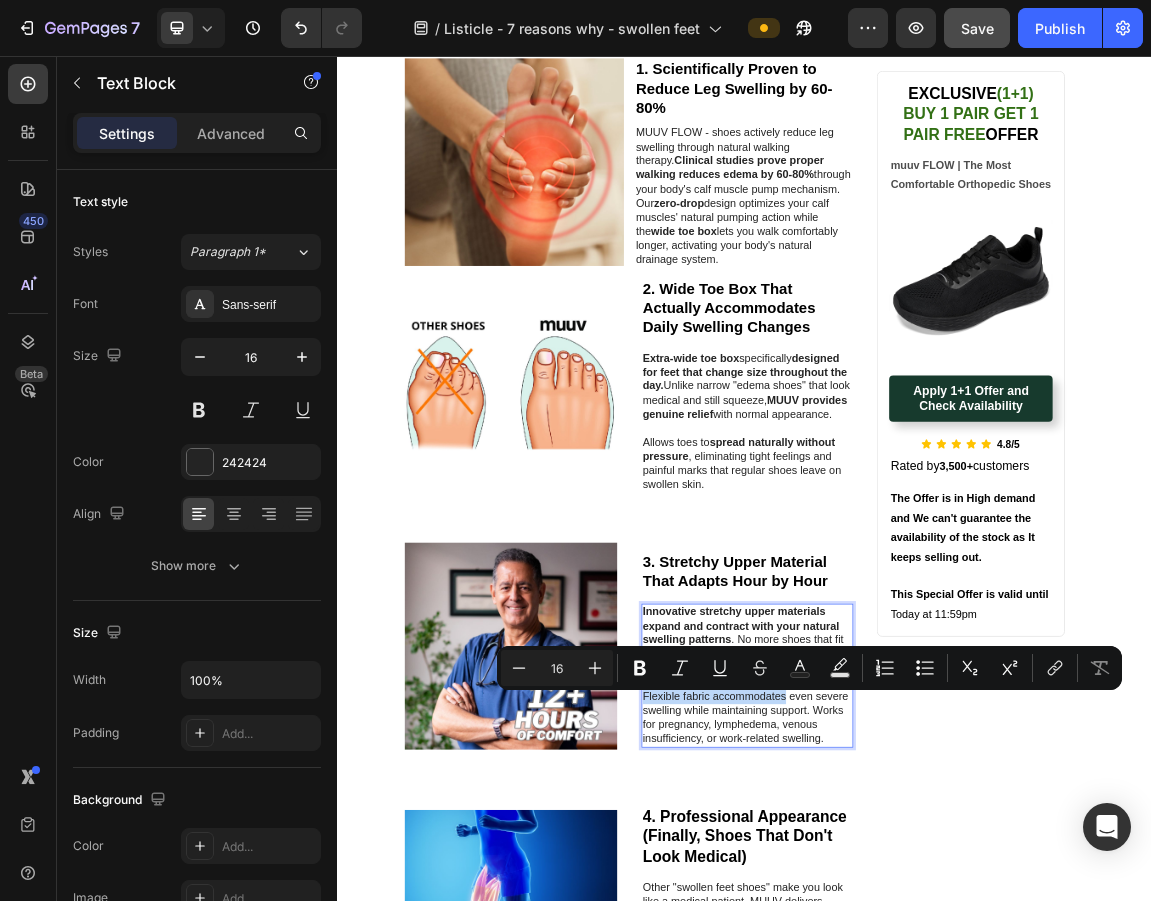 drag, startPoint x: 987, startPoint y: 1007, endPoint x: 779, endPoint y: 1005, distance: 208.00961 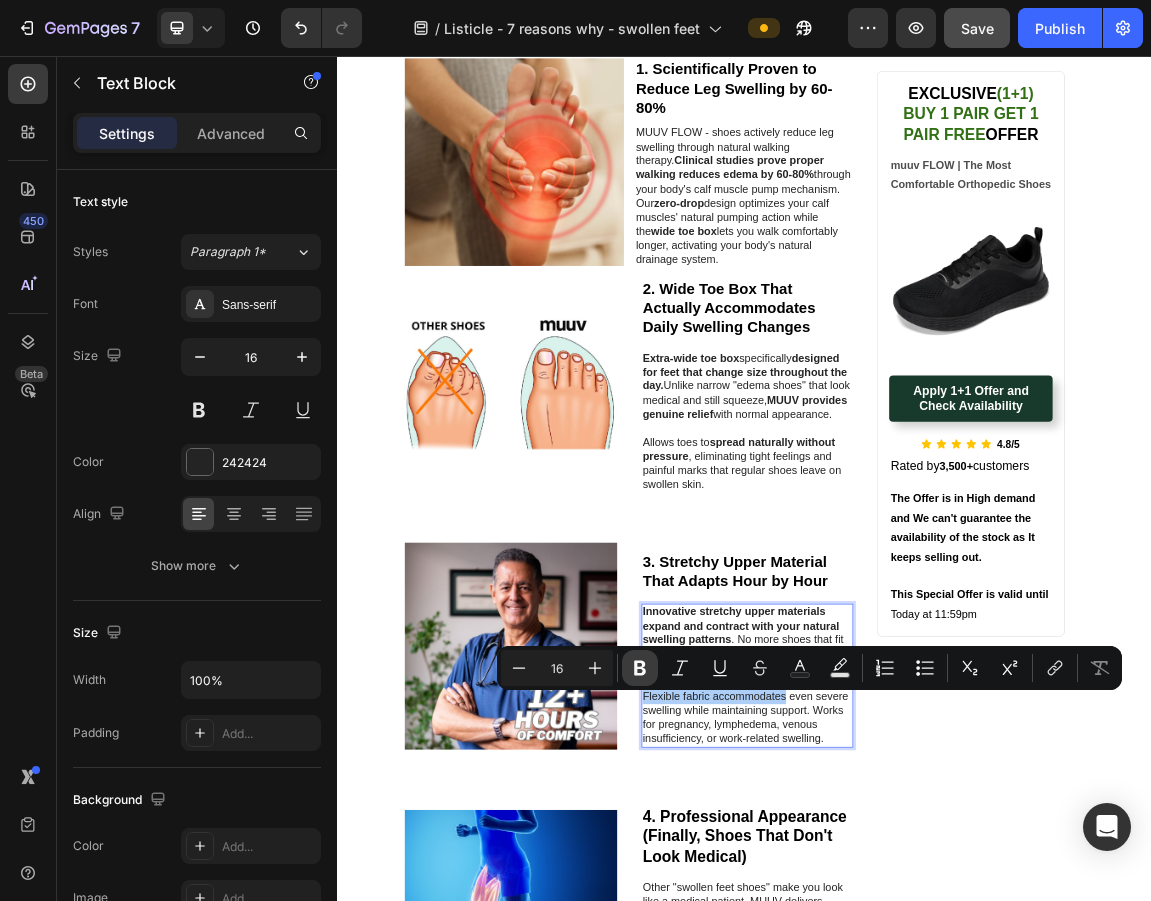 click 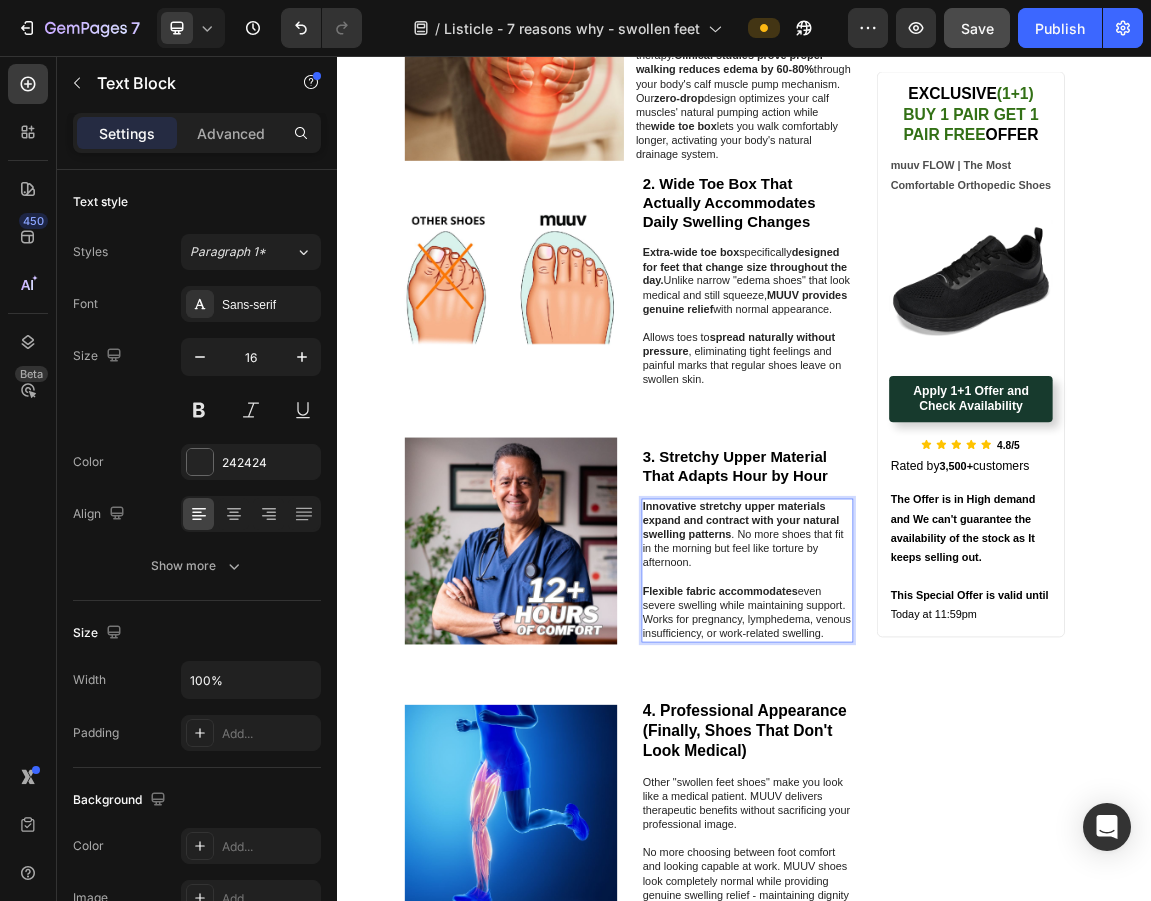 scroll, scrollTop: 654, scrollLeft: 0, axis: vertical 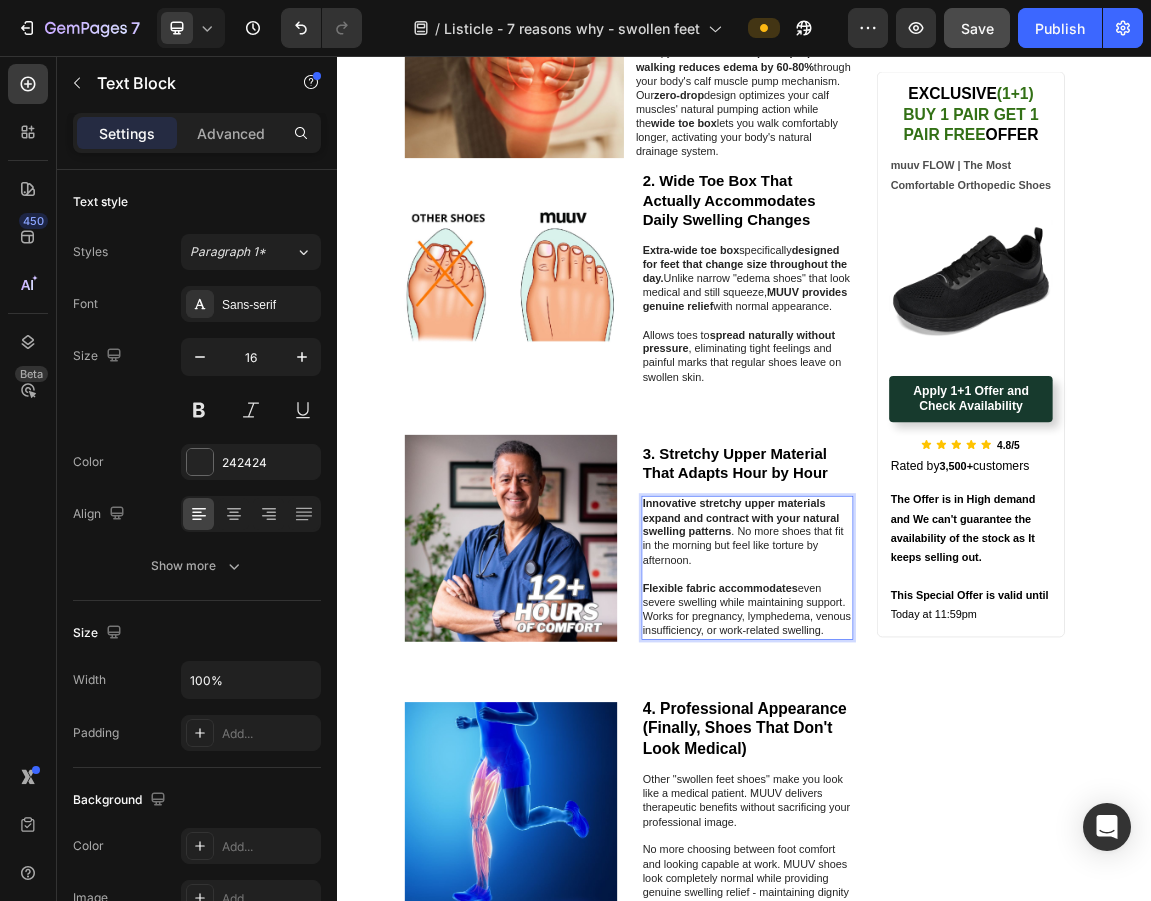 click on "Flexible fabric accommodates  even severe swelling while maintaining support. Works for pregnancy, lymphedema, venous insufficiency, or work-related swelling." at bounding box center [942, 872] 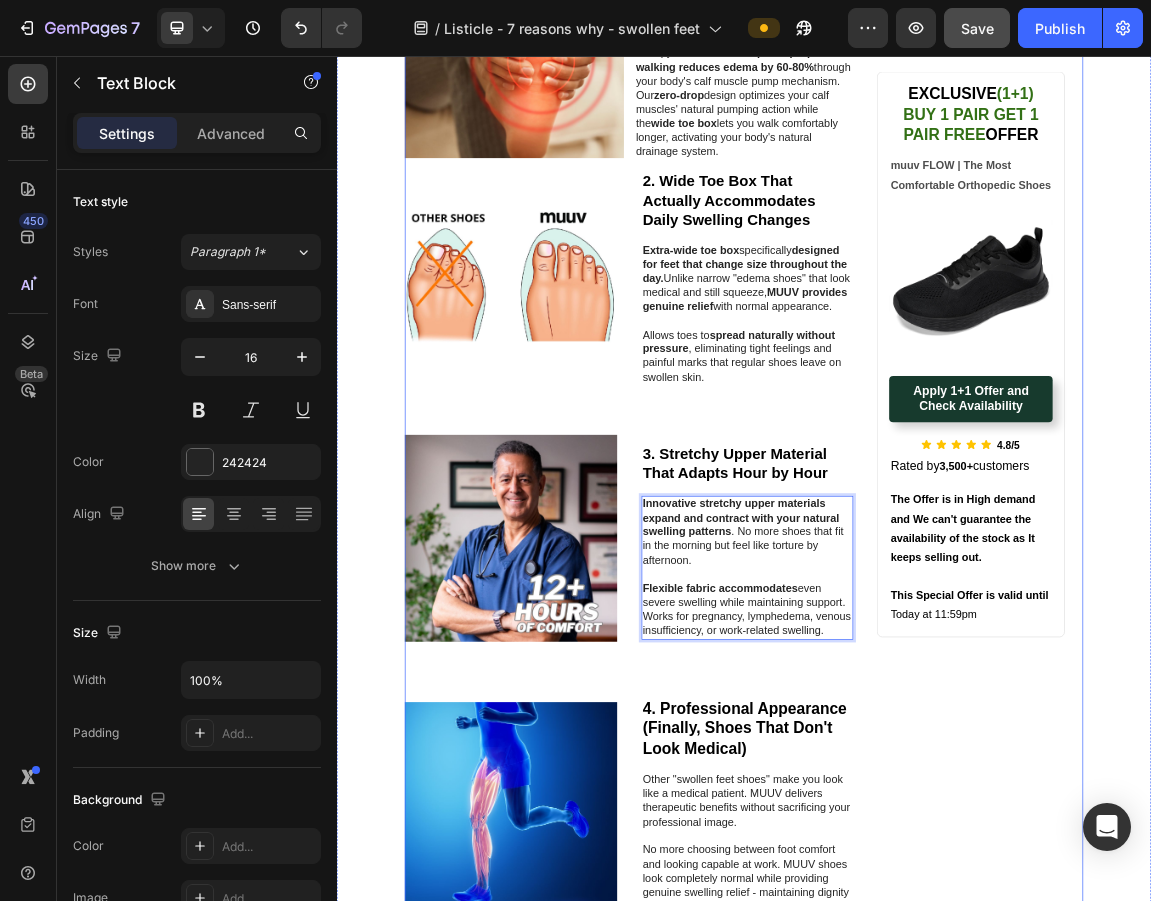scroll, scrollTop: 0, scrollLeft: 1, axis: horizontal 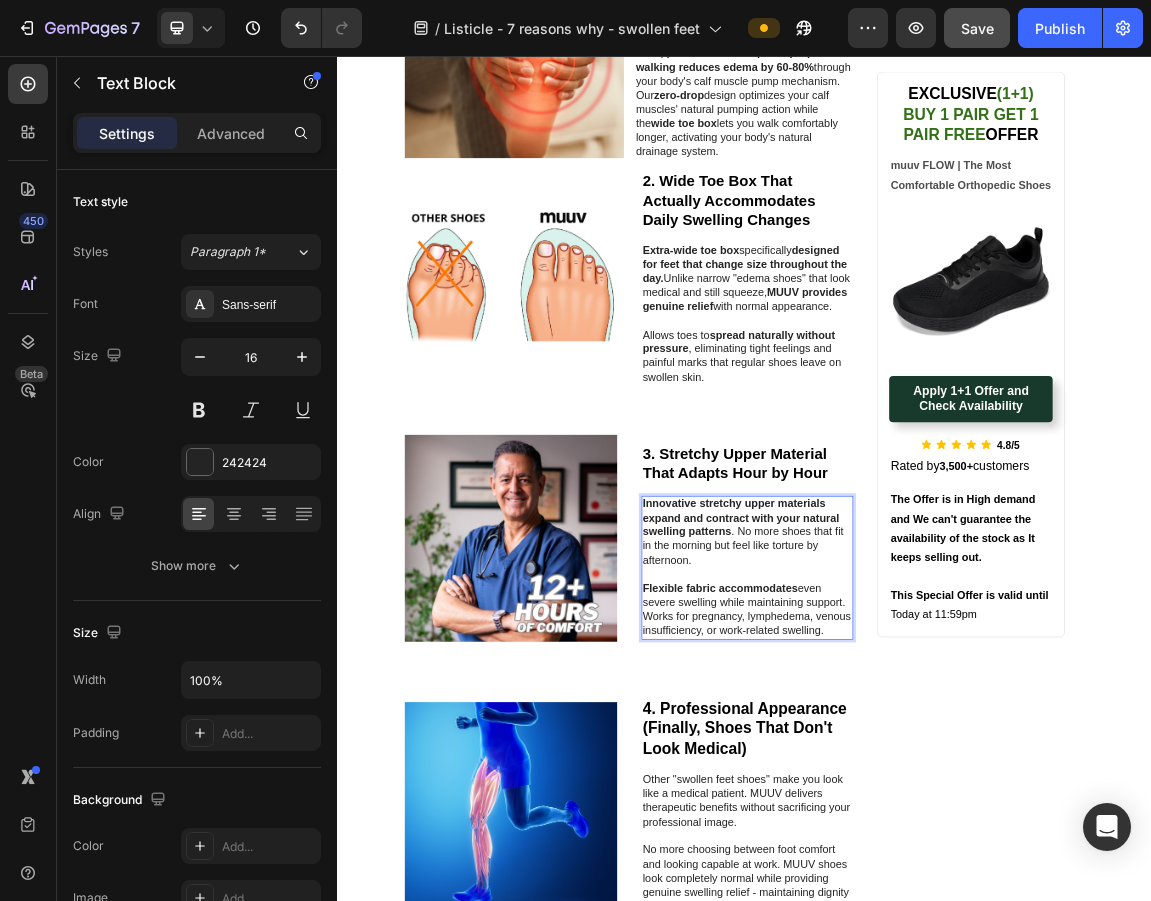 drag, startPoint x: 784, startPoint y: 889, endPoint x: 1076, endPoint y: 905, distance: 292.43802 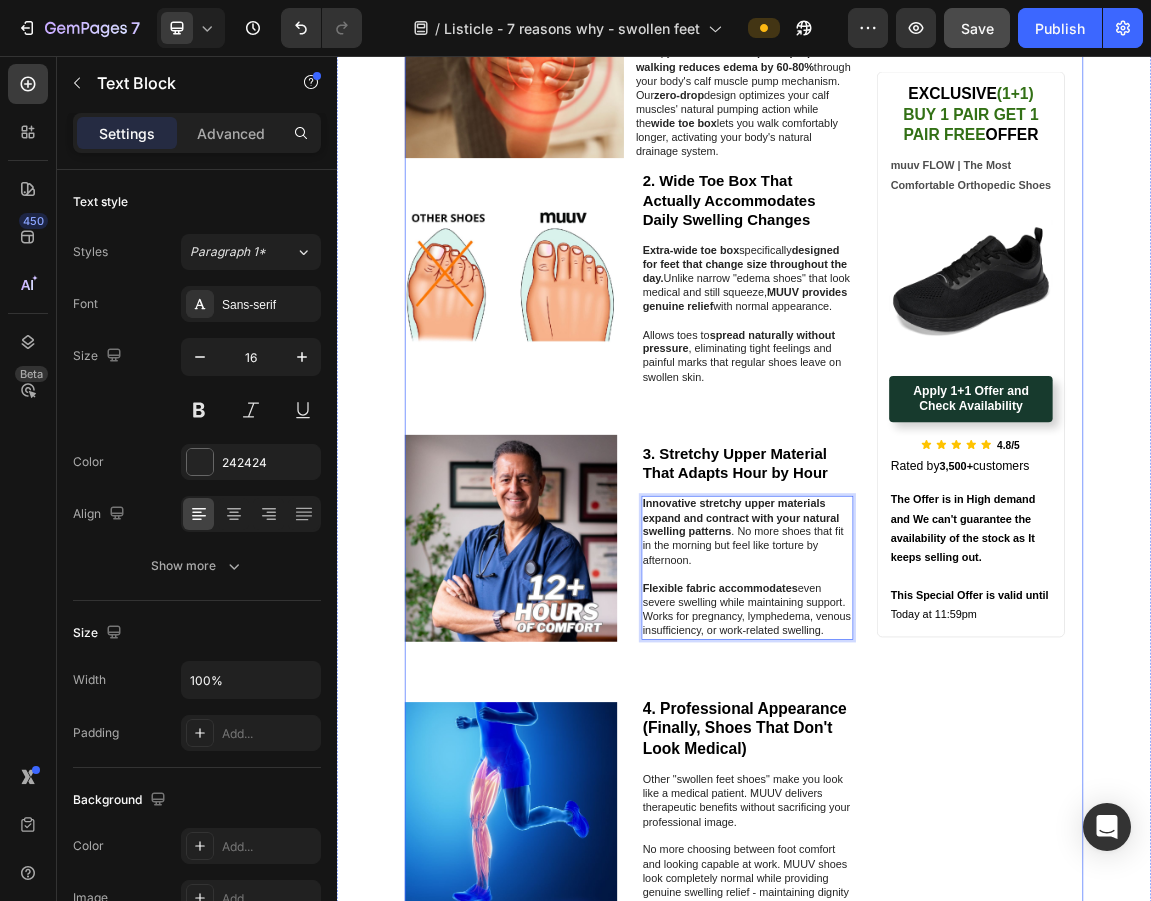scroll, scrollTop: 817, scrollLeft: 0, axis: vertical 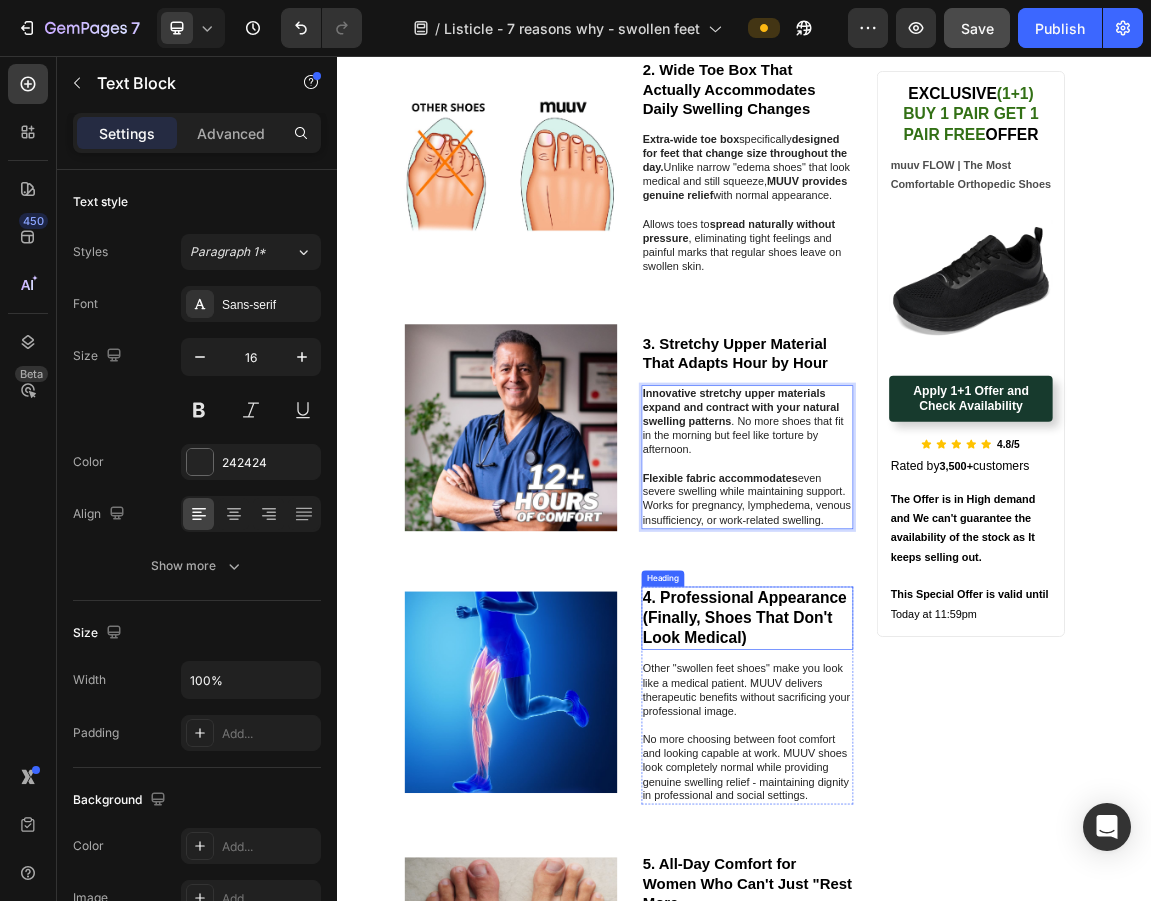 click on "4. Professional Appearance (Finally, Shoes That Don't Look Medical)" at bounding box center (942, 885) 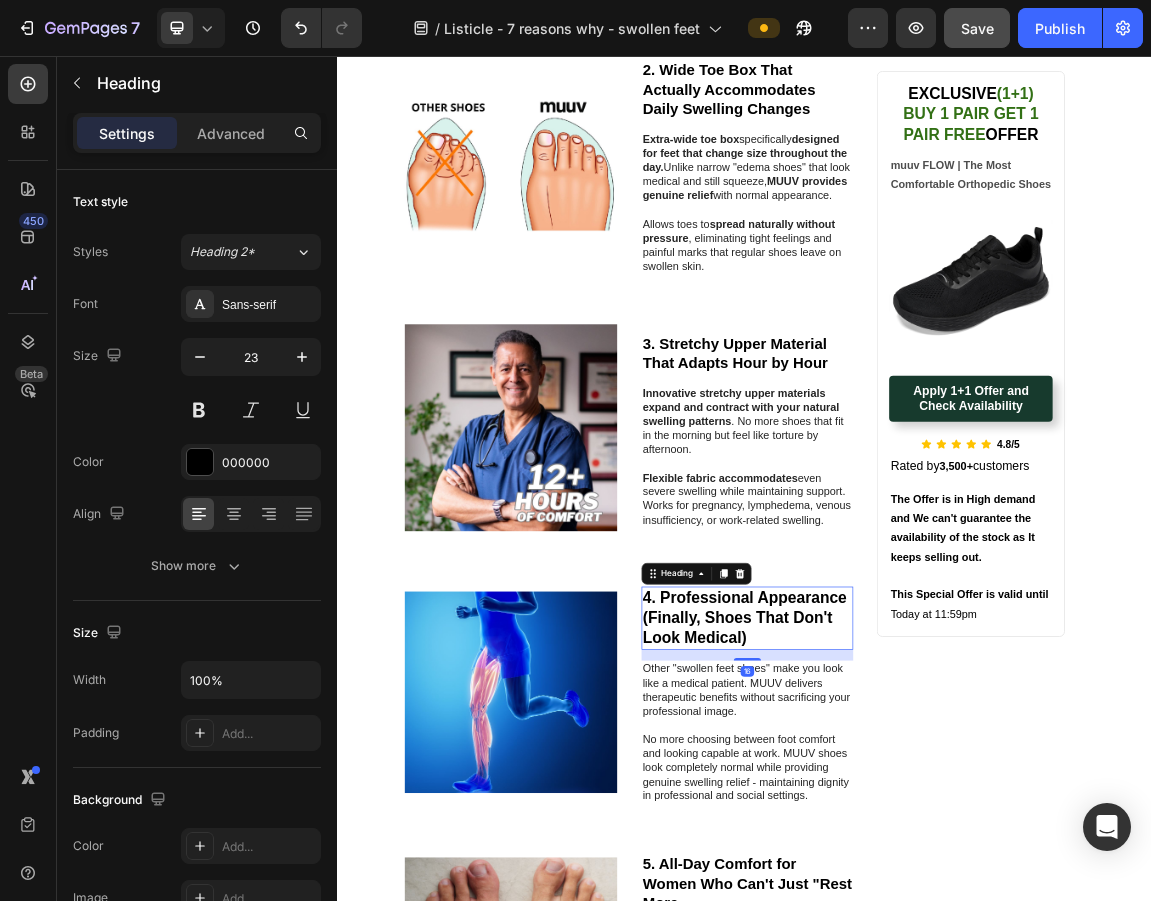 scroll, scrollTop: 0, scrollLeft: 0, axis: both 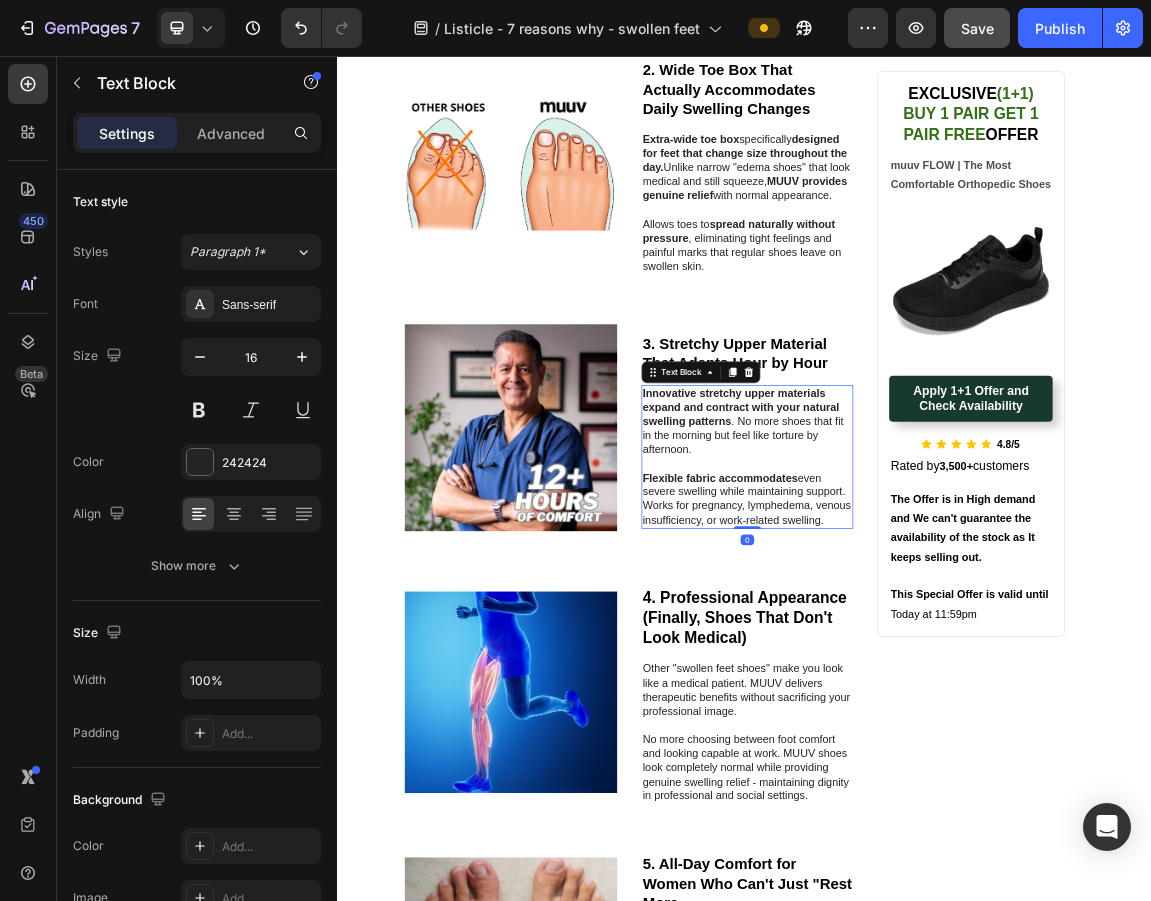 click on "Flexible fabric accommodates  even severe swelling while maintaining support. Works for pregnancy, lymphedema, venous insufficiency, or work-related swelling." at bounding box center (942, 709) 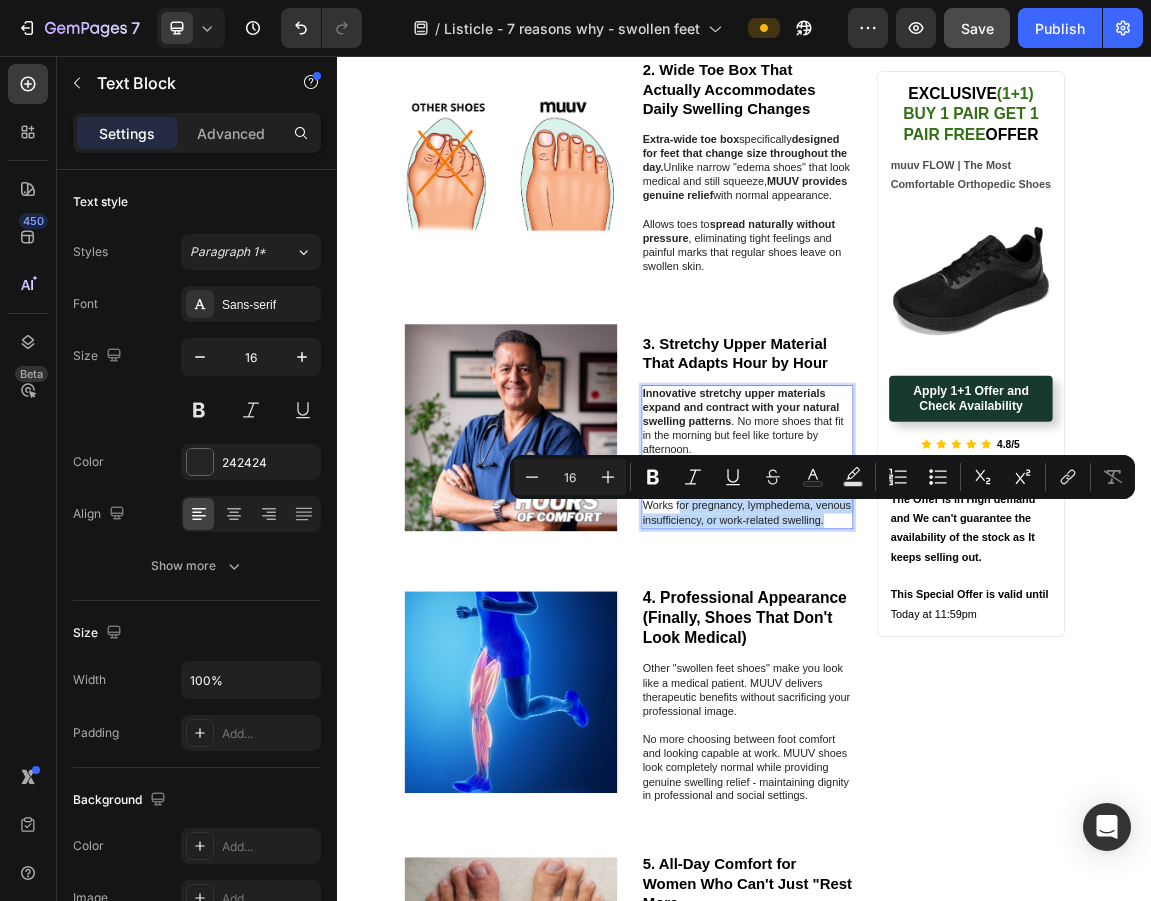 drag, startPoint x: 828, startPoint y: 725, endPoint x: 1042, endPoint y: 750, distance: 215.45534 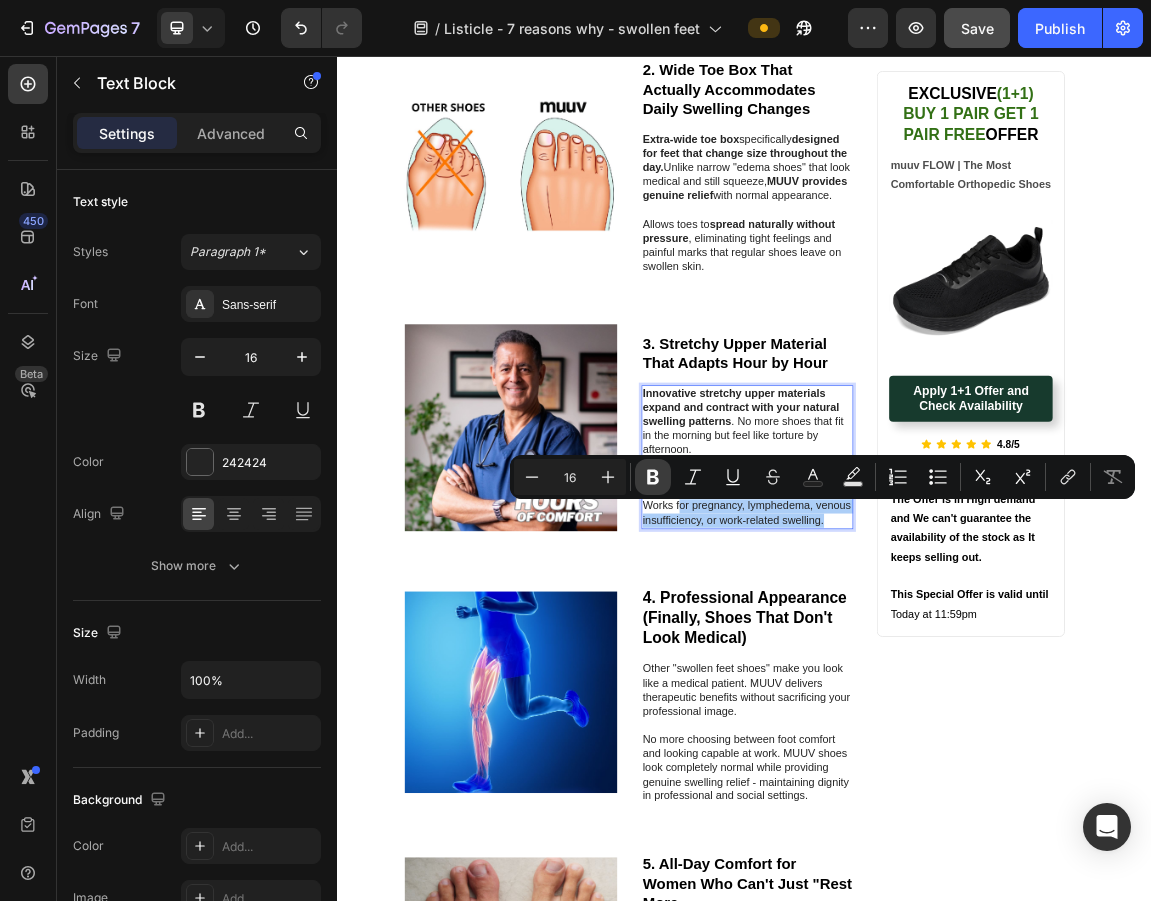click 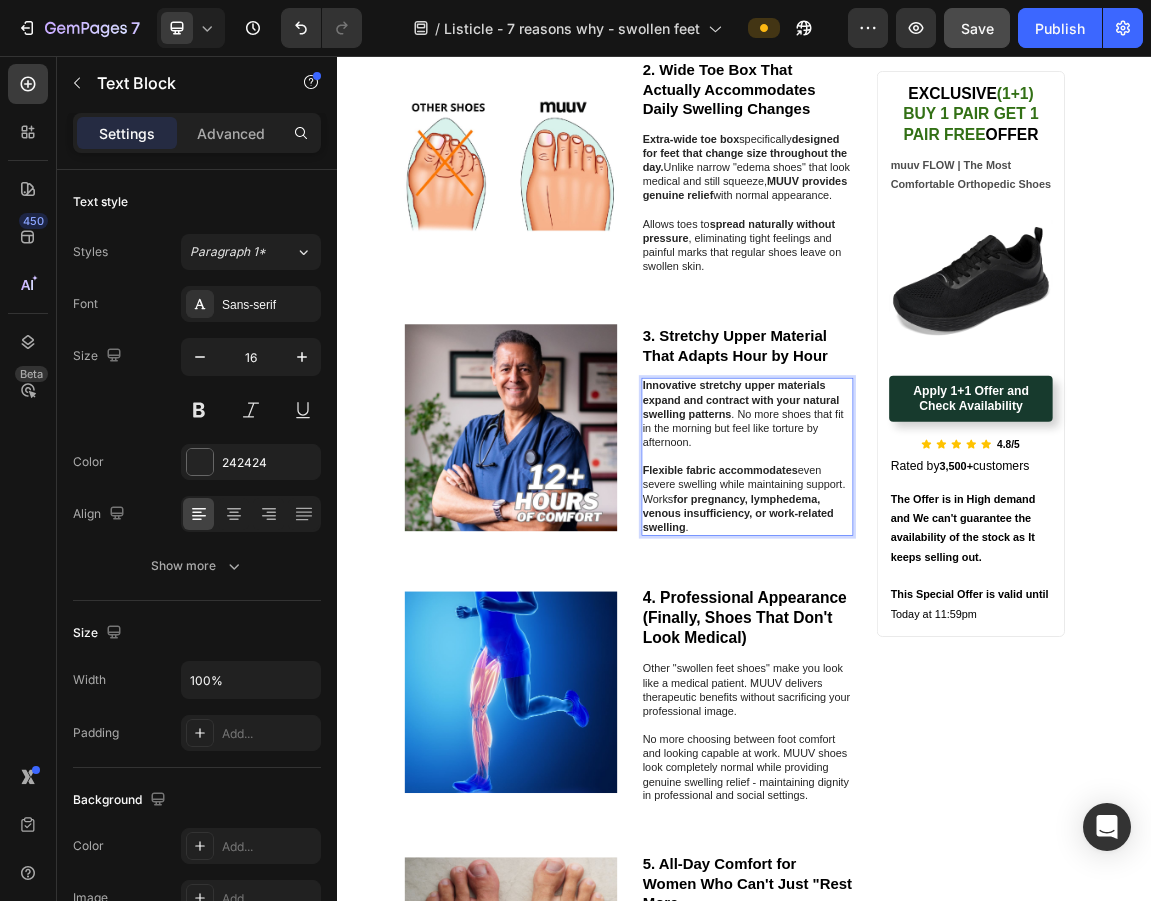 click on "Flexible fabric accommodates  even severe swelling while maintaining support. Works  for pregnancy, lymphedema, venous insufficiency, or work-related swelling ." at bounding box center (942, 709) 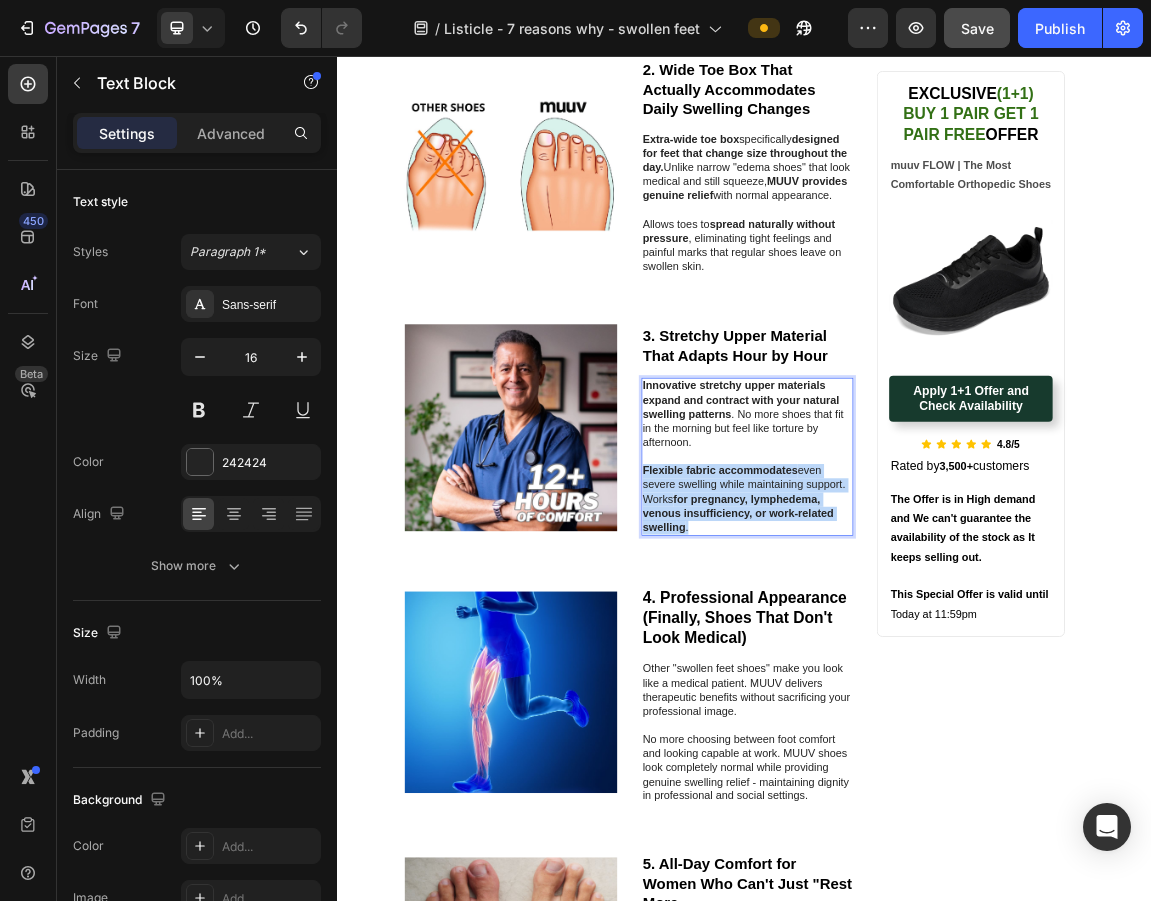 click on "Flexible fabric accommodates  even severe swelling while maintaining support. Works  for pregnancy, lymphedema, venous insufficiency, or work-related swelling ." at bounding box center [942, 709] 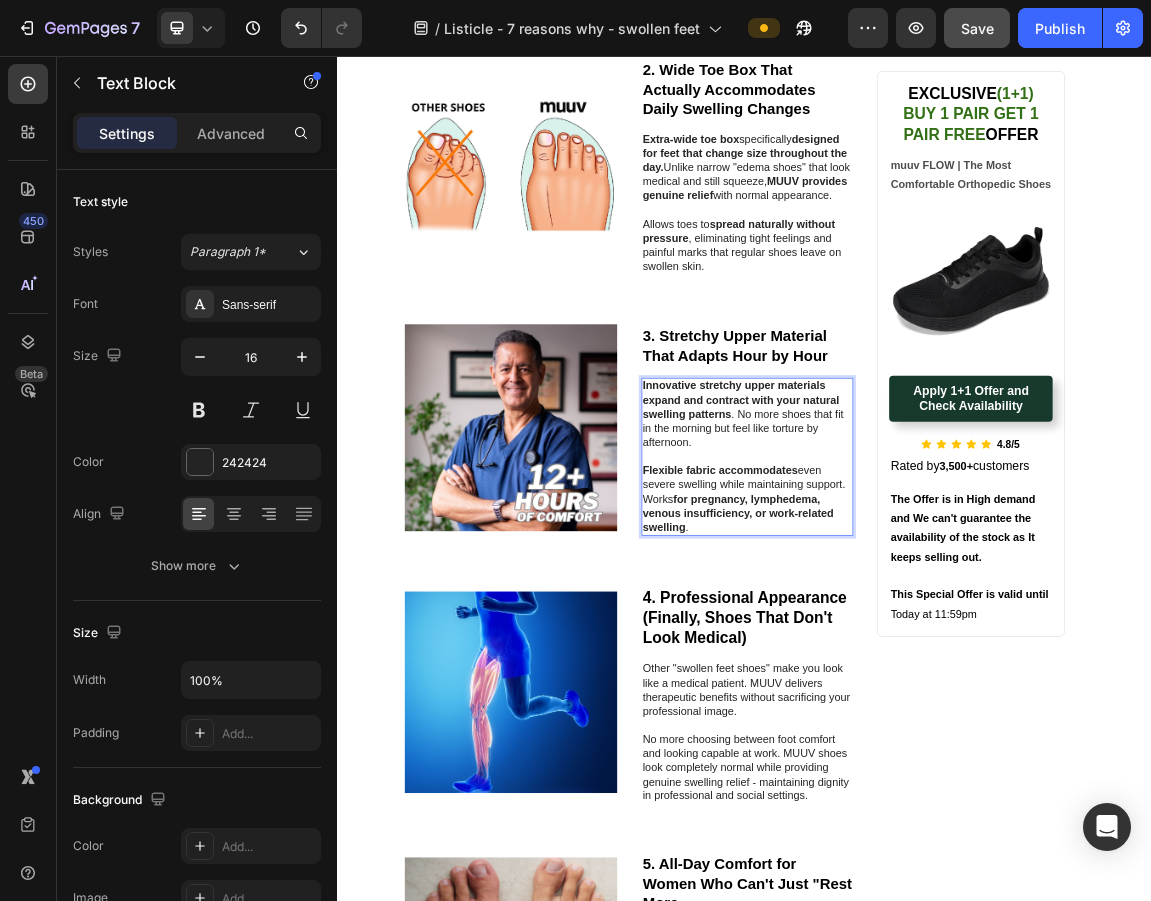 click on "Flexible fabric accommodates  even severe swelling while maintaining support. Works  for pregnancy, lymphedema, venous insufficiency, or work-related swelling ." at bounding box center [942, 709] 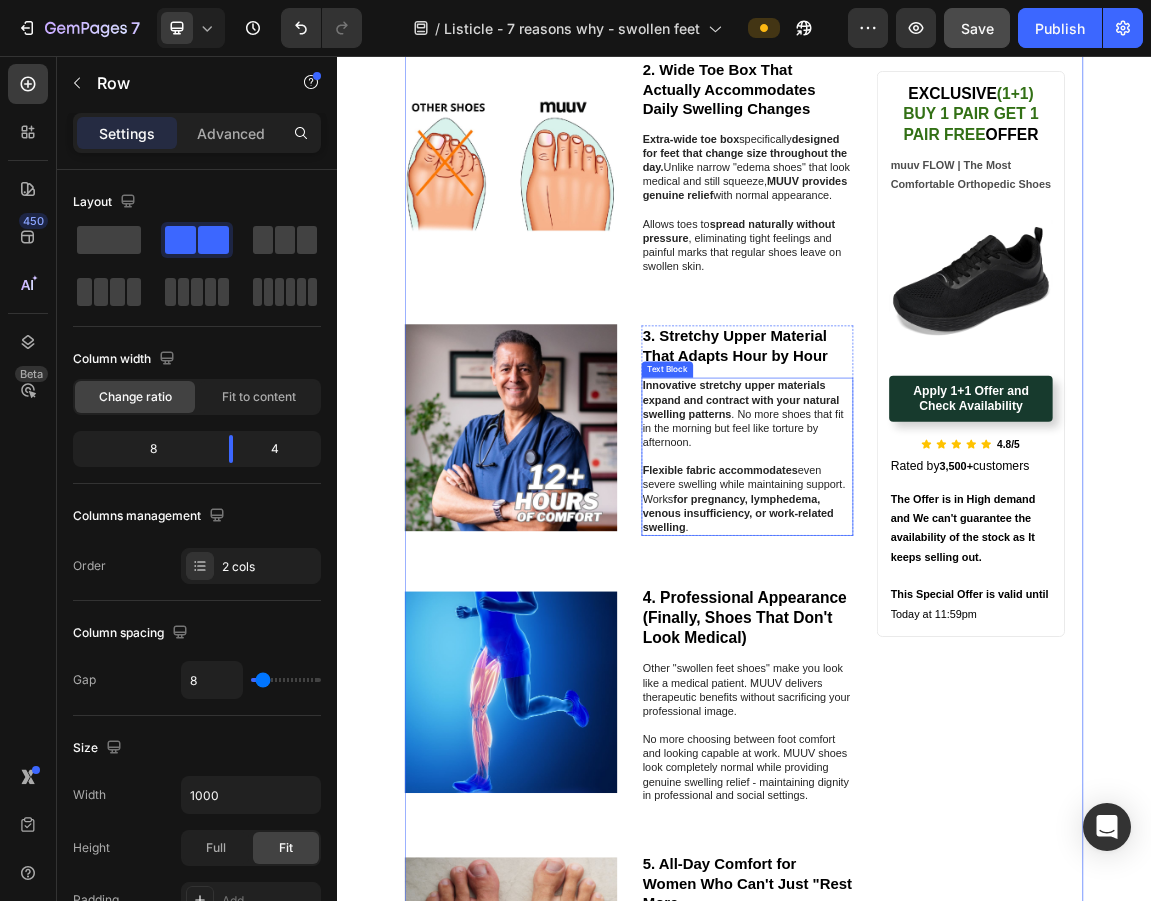 click on "Flexible fabric accommodates  even severe swelling while maintaining support. Works  for pregnancy, lymphedema, venous insufficiency, or work-related swelling ." at bounding box center [942, 709] 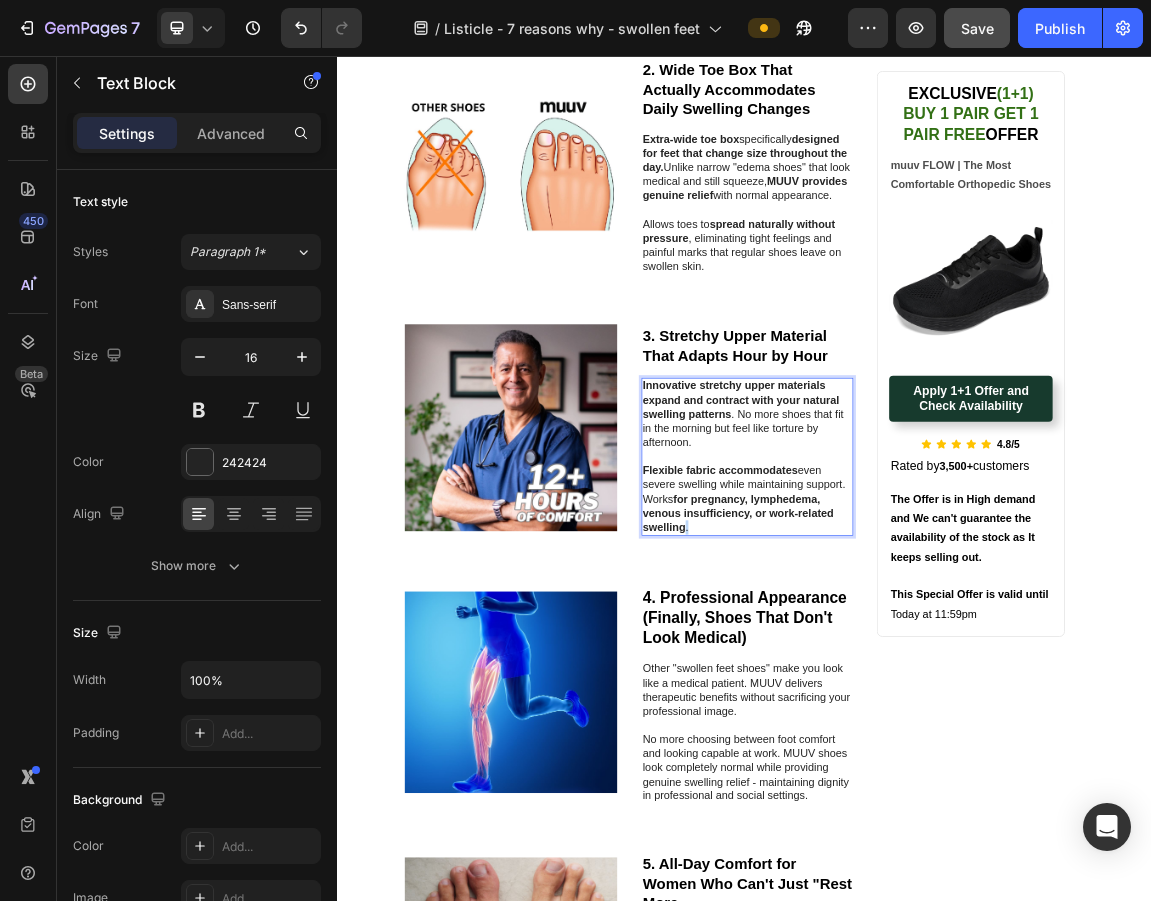 drag, startPoint x: 869, startPoint y: 755, endPoint x: 843, endPoint y: 756, distance: 26.019224 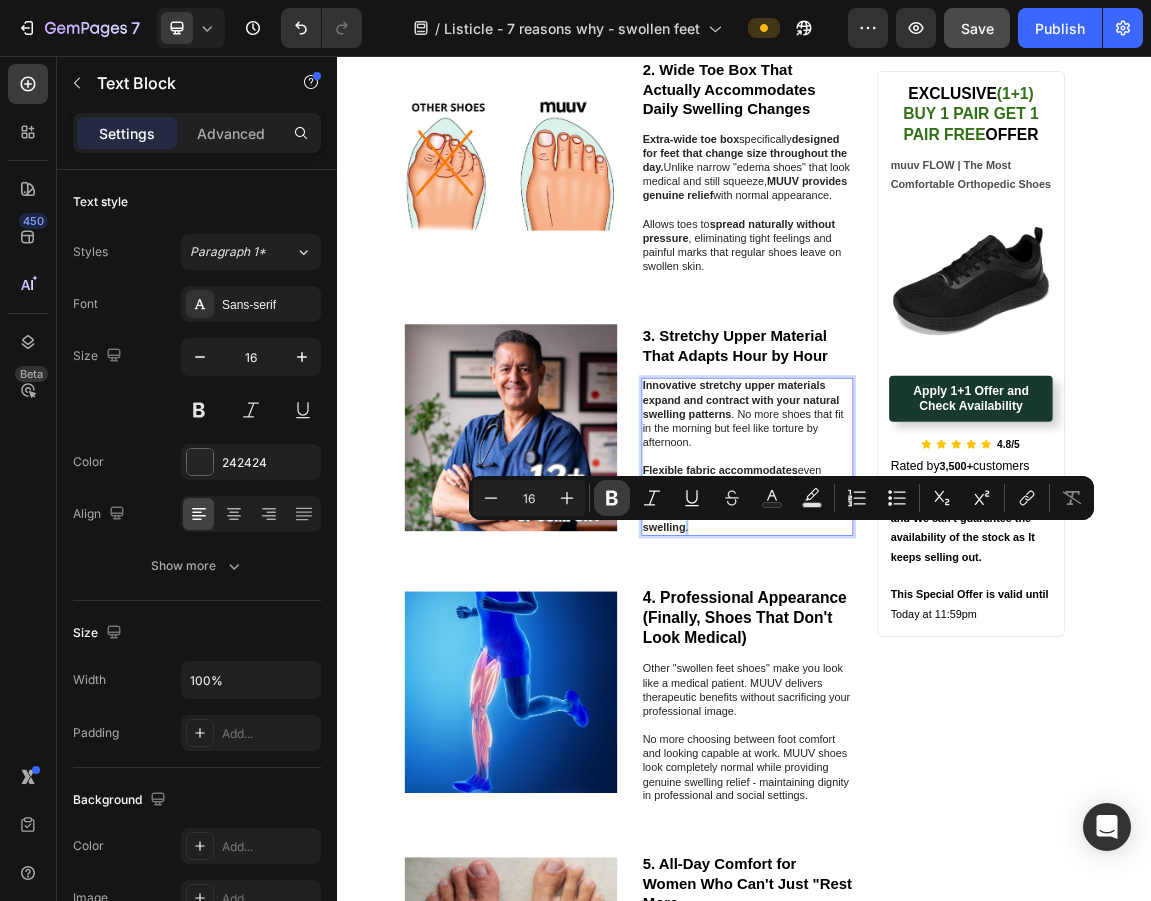 click on "Bold" at bounding box center (612, 498) 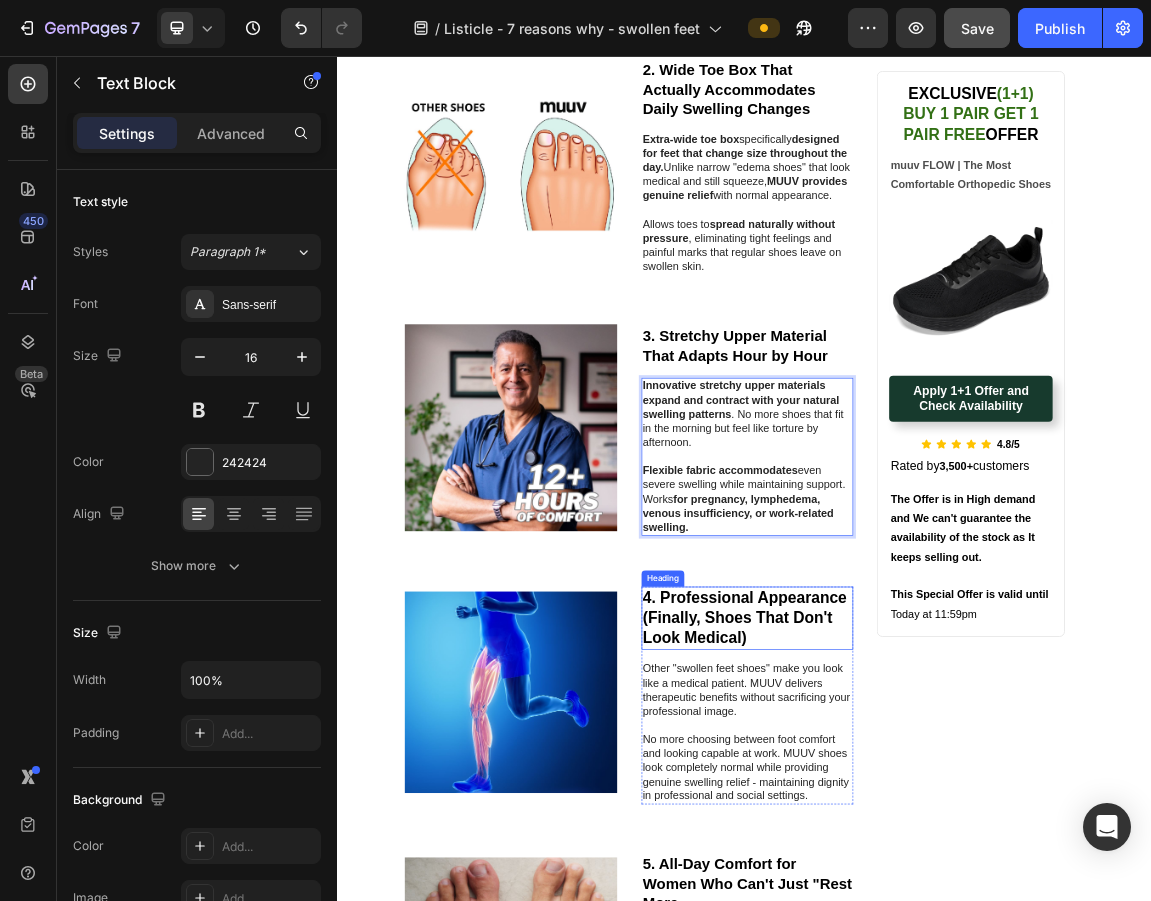 click on "⁠⁠⁠⁠⁠⁠⁠ 4. Professional Appearance (Finally, Shoes That Don't Look Medical)" at bounding box center (942, 885) 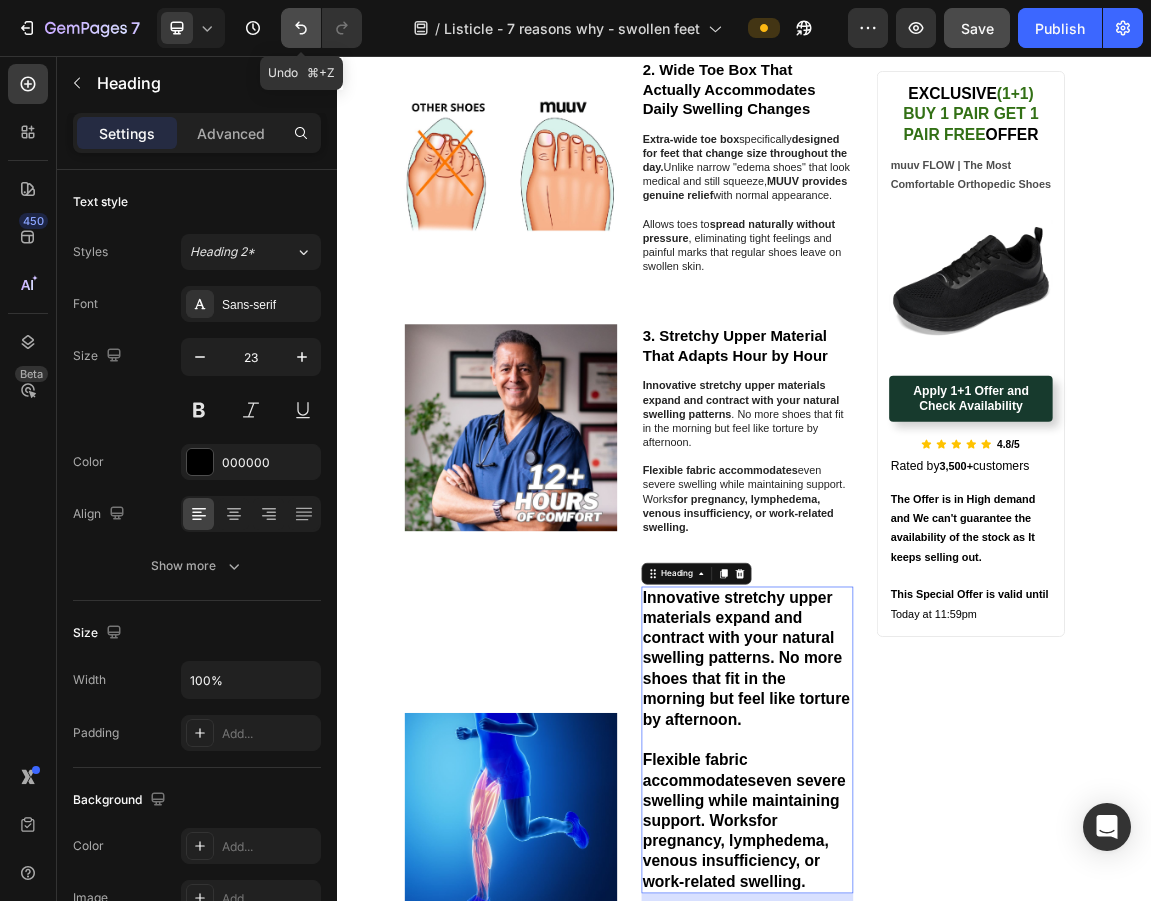 click 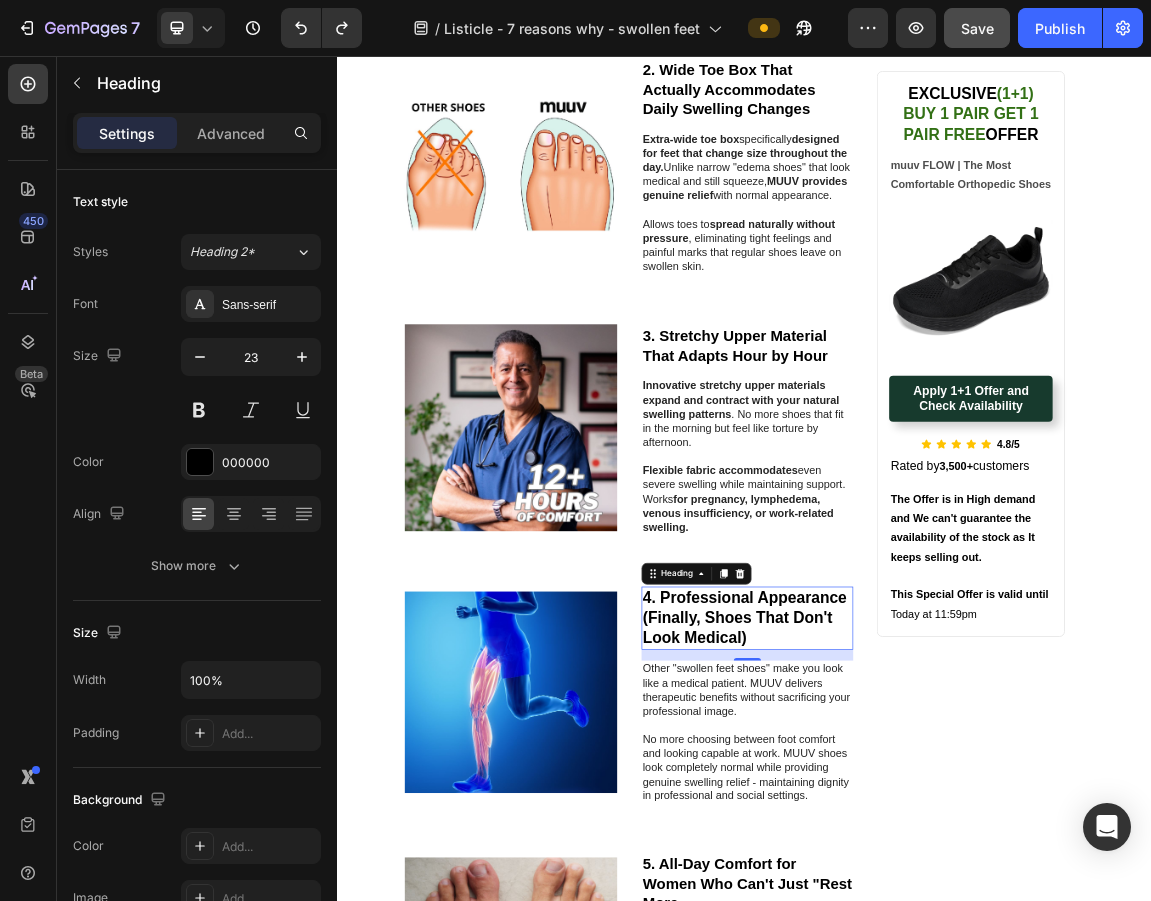 click on "4. Professional Appearance (Finally, Shoes That Don't Look Medical)" at bounding box center [942, 885] 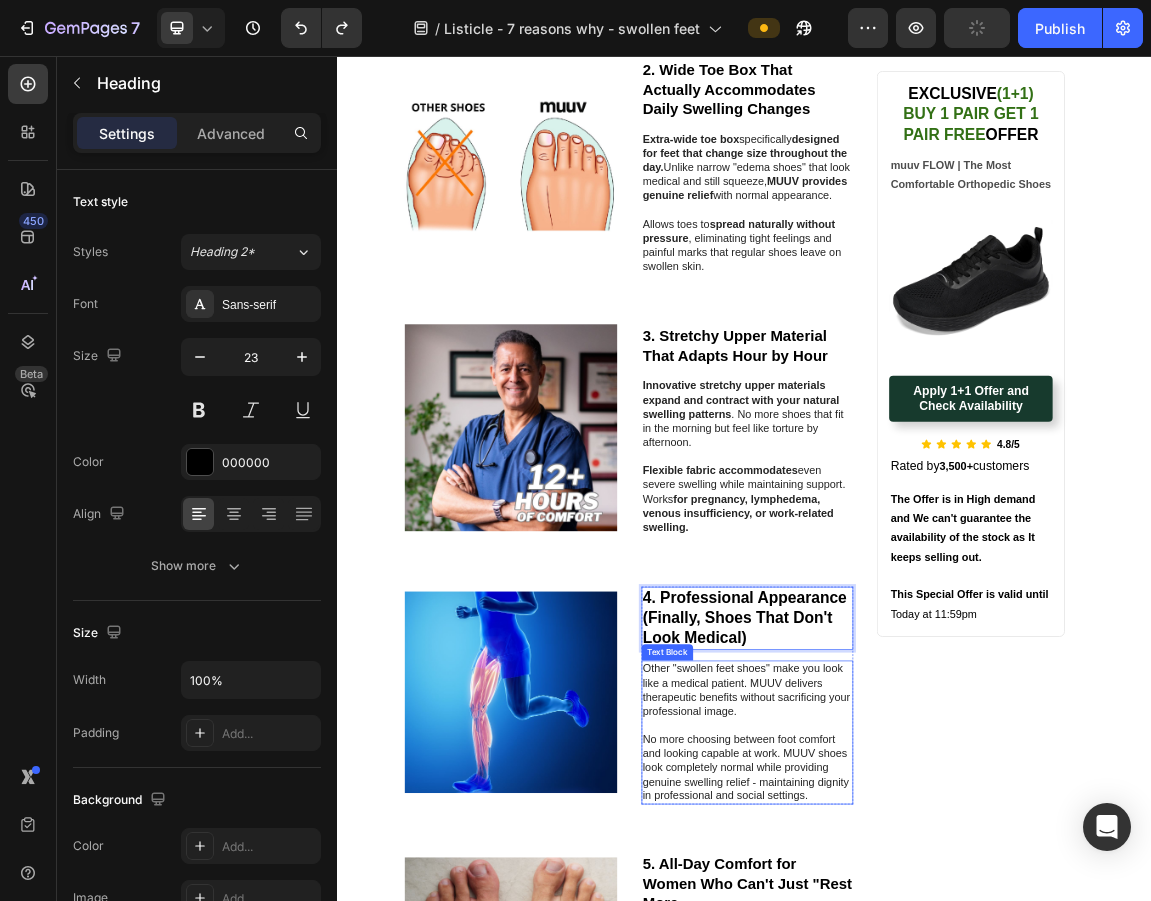 click on "Other "swollen feet shoes" make you look like a medical patient. MUUV delivers therapeutic benefits without sacrificing your professional image." at bounding box center [942, 990] 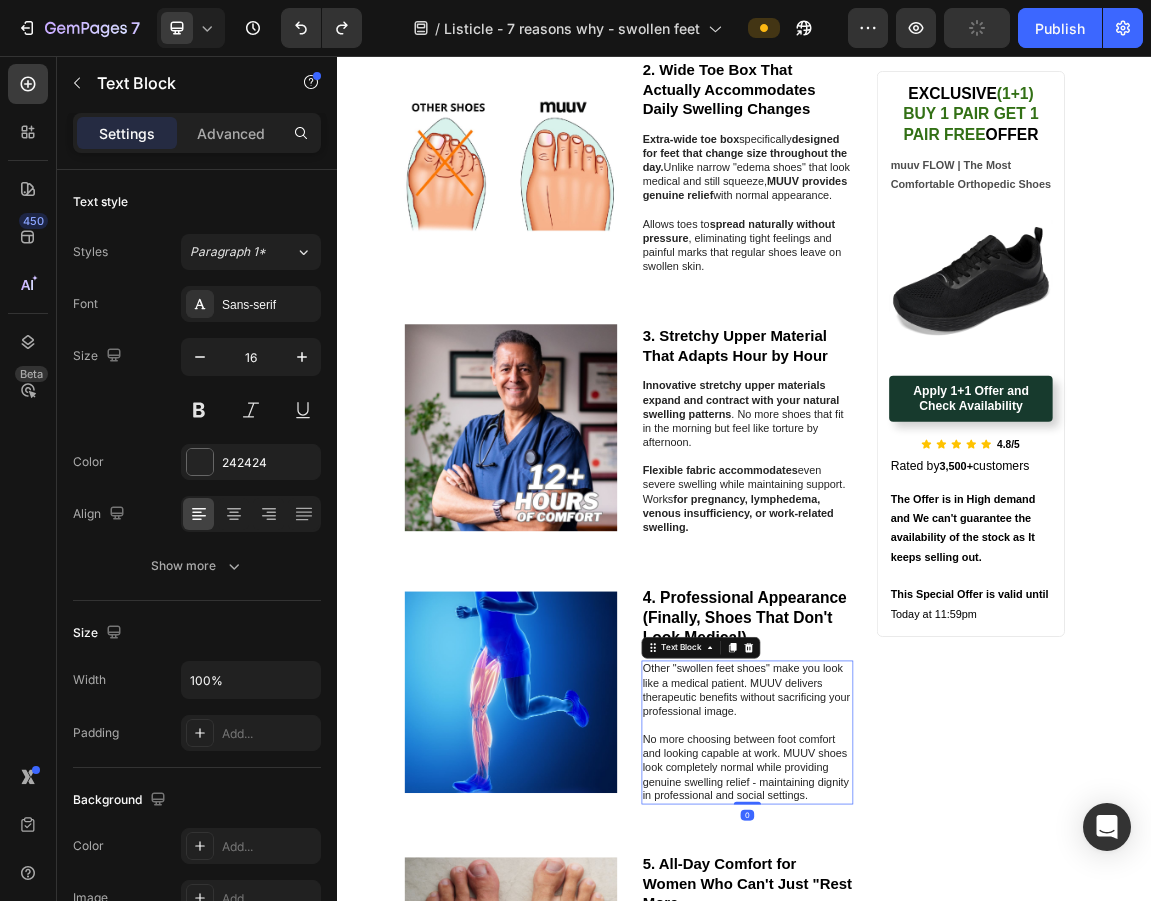 click on "Other "swollen feet shoes" make you look like a medical patient. MUUV delivers therapeutic benefits without sacrificing your professional image." at bounding box center (942, 990) 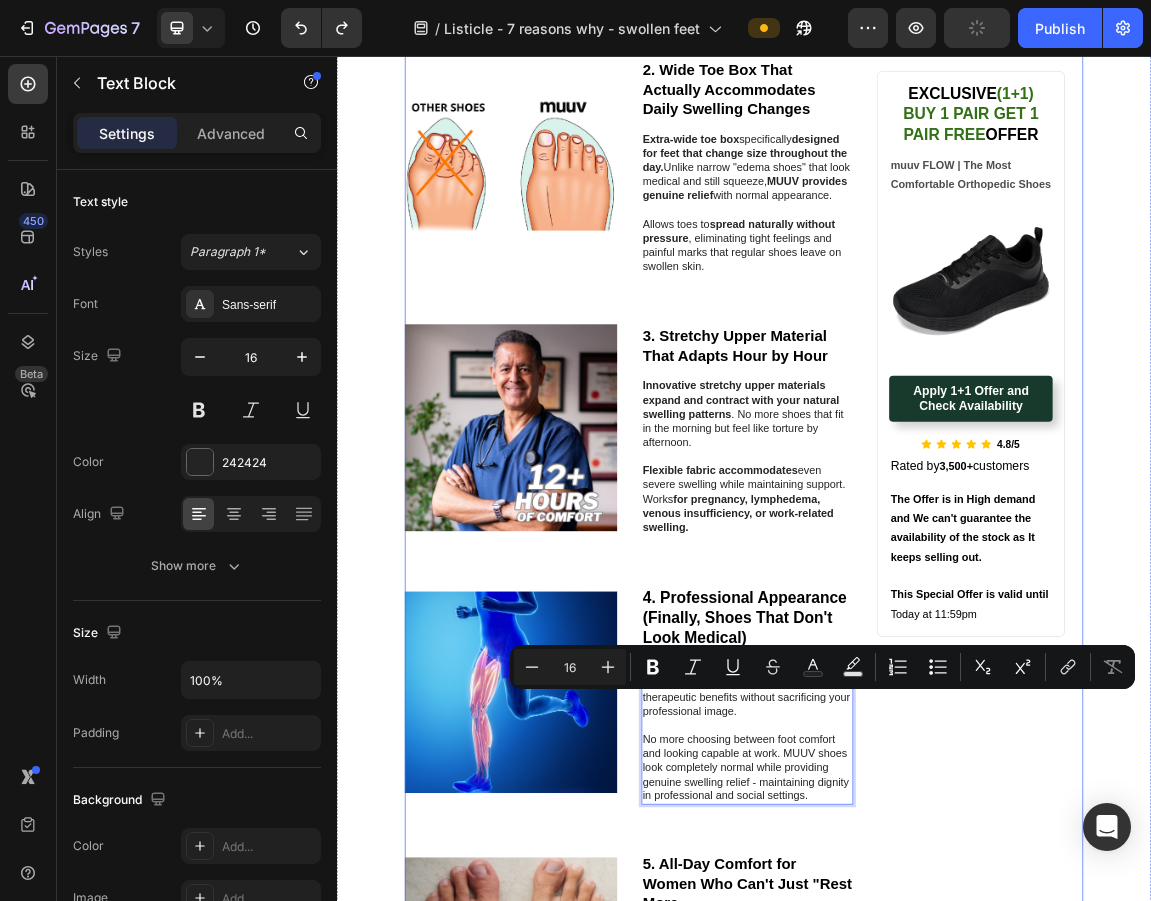click on "EXCLUSIVE  (1+1) BUY 1 PAIR GET 1 PAIR FREE  OFFER Heading muuv FLOW | The Most Comfortable Orthopedic Shoes Text Block Image Apply 1+1 Offer and Check Availability Button Icon Icon Icon Icon
Icon 4.8/5 Text Block Icon List Rated by  3,500+  customers Text Block The Offer is in High demand and We can't guarantee the availability of the stock as It keeps selling out. Text Block This Special Offer is valid until Today at 11:59pm Text Block Row" at bounding box center [1271, 1050] 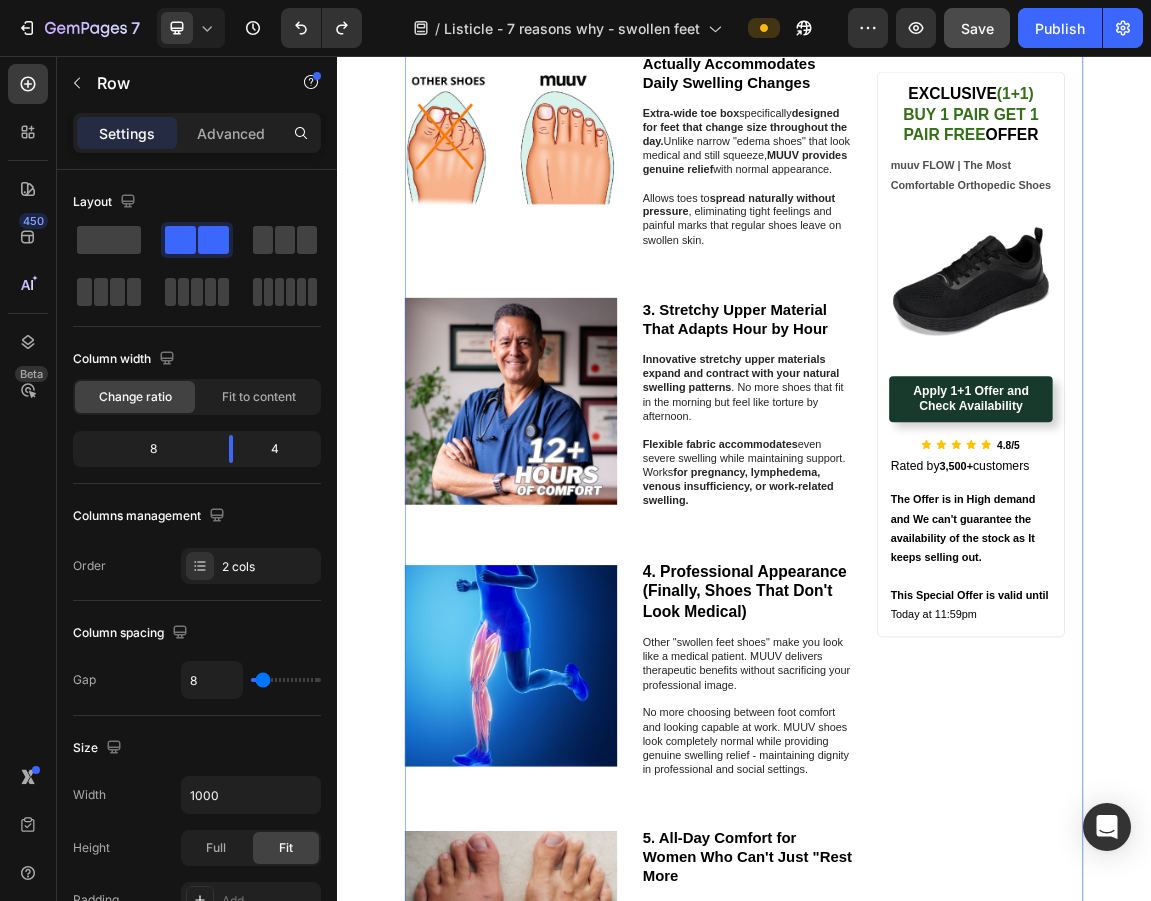 scroll, scrollTop: 948, scrollLeft: 0, axis: vertical 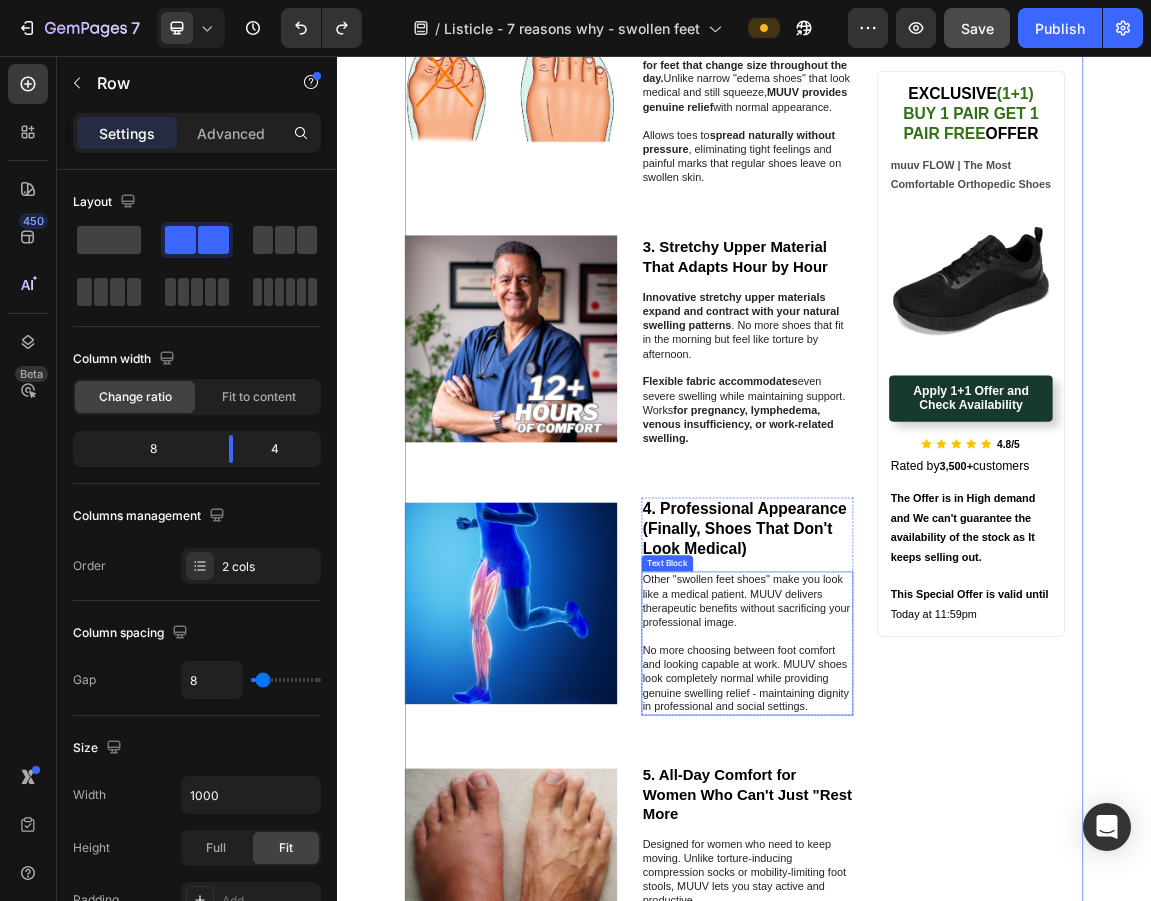 click on "Other "swollen feet shoes" make you look like a medical patient. MUUV delivers therapeutic benefits without sacrificing your professional image." at bounding box center (942, 859) 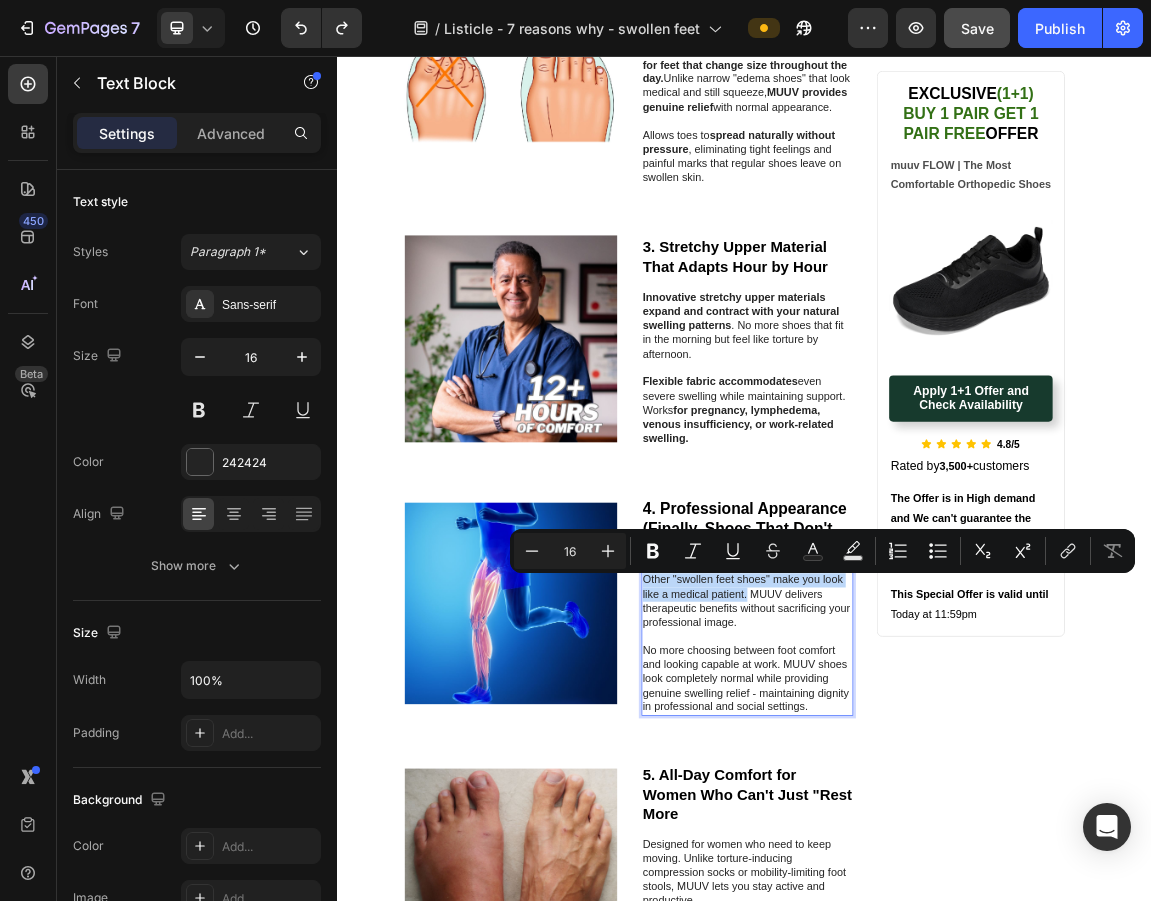 drag, startPoint x: 782, startPoint y: 831, endPoint x: 934, endPoint y: 854, distance: 153.73029 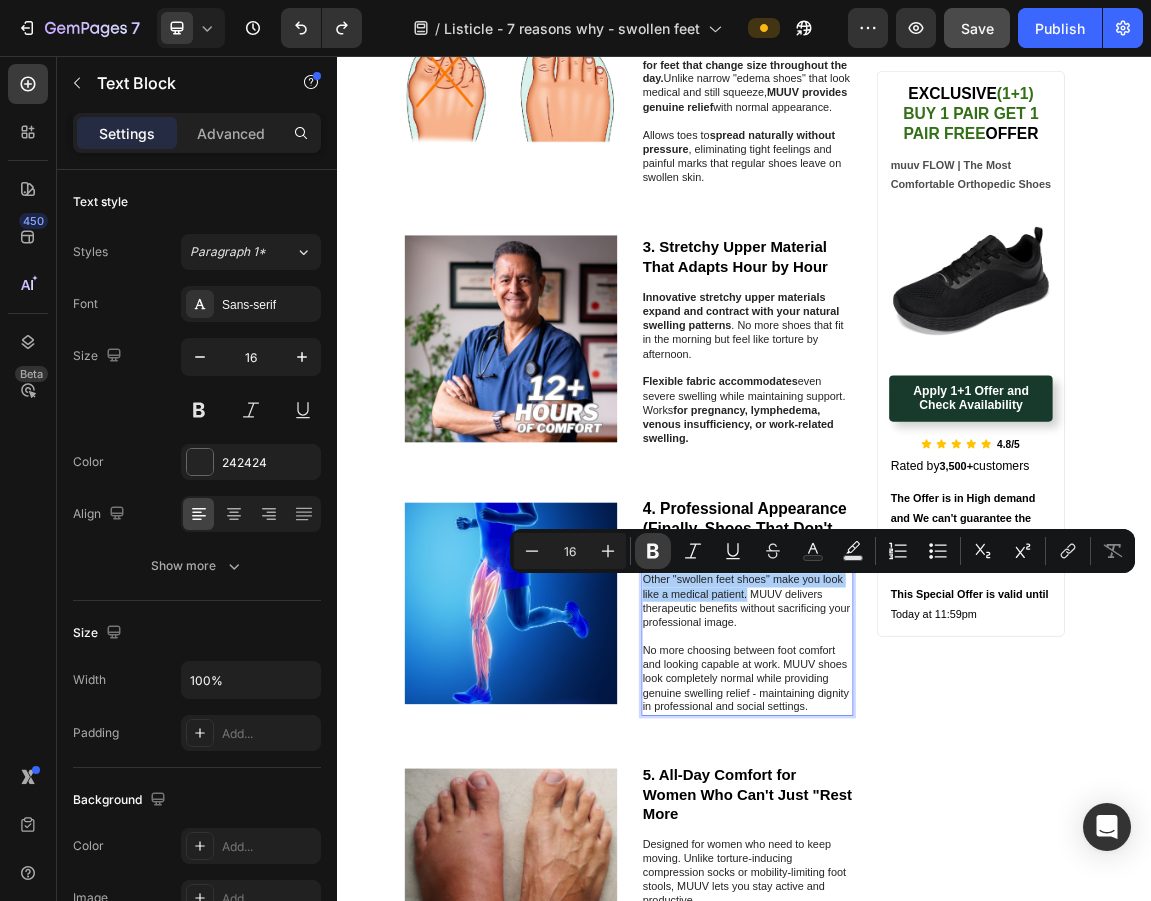 click 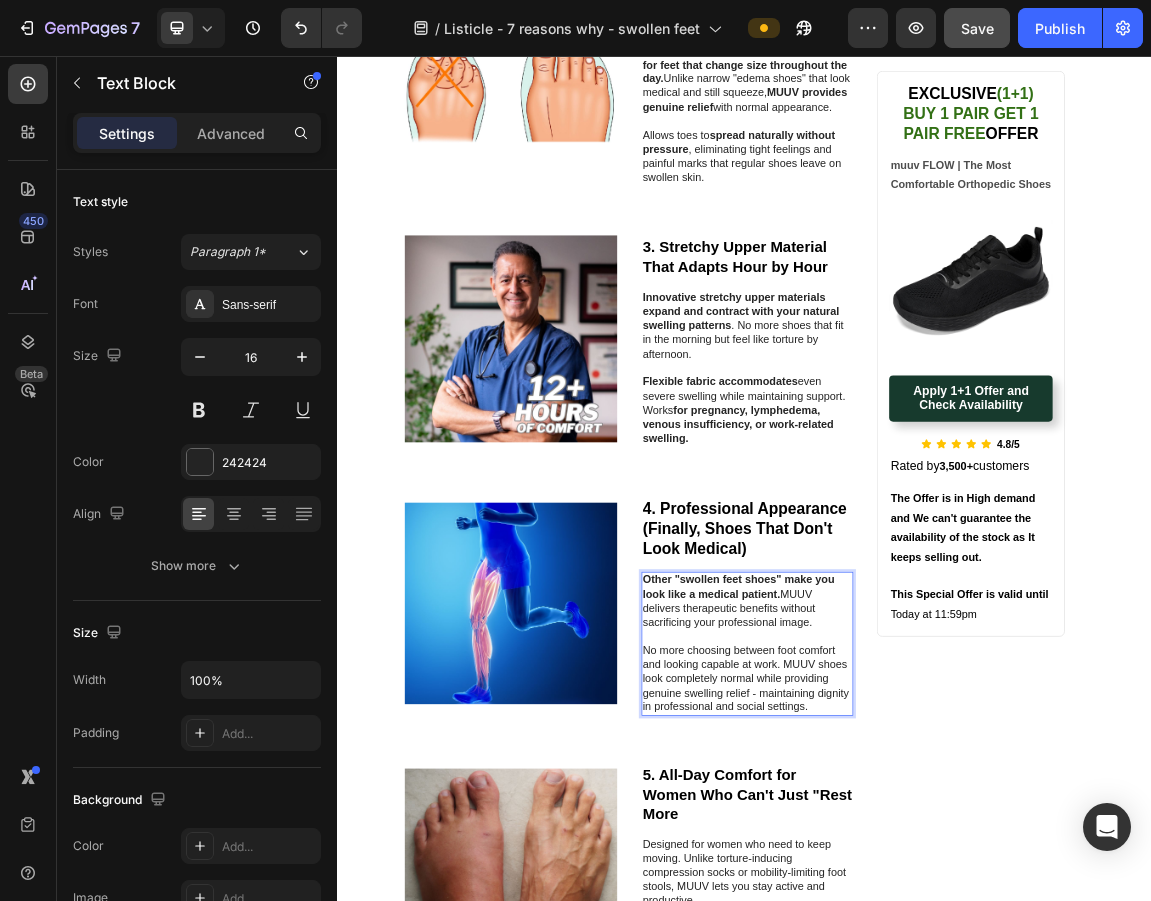 click on "Other "swollen feet shoes" make you look like a medical patient.  MUUV delivers therapeutic benefits without sacrificing your professional image." at bounding box center [942, 859] 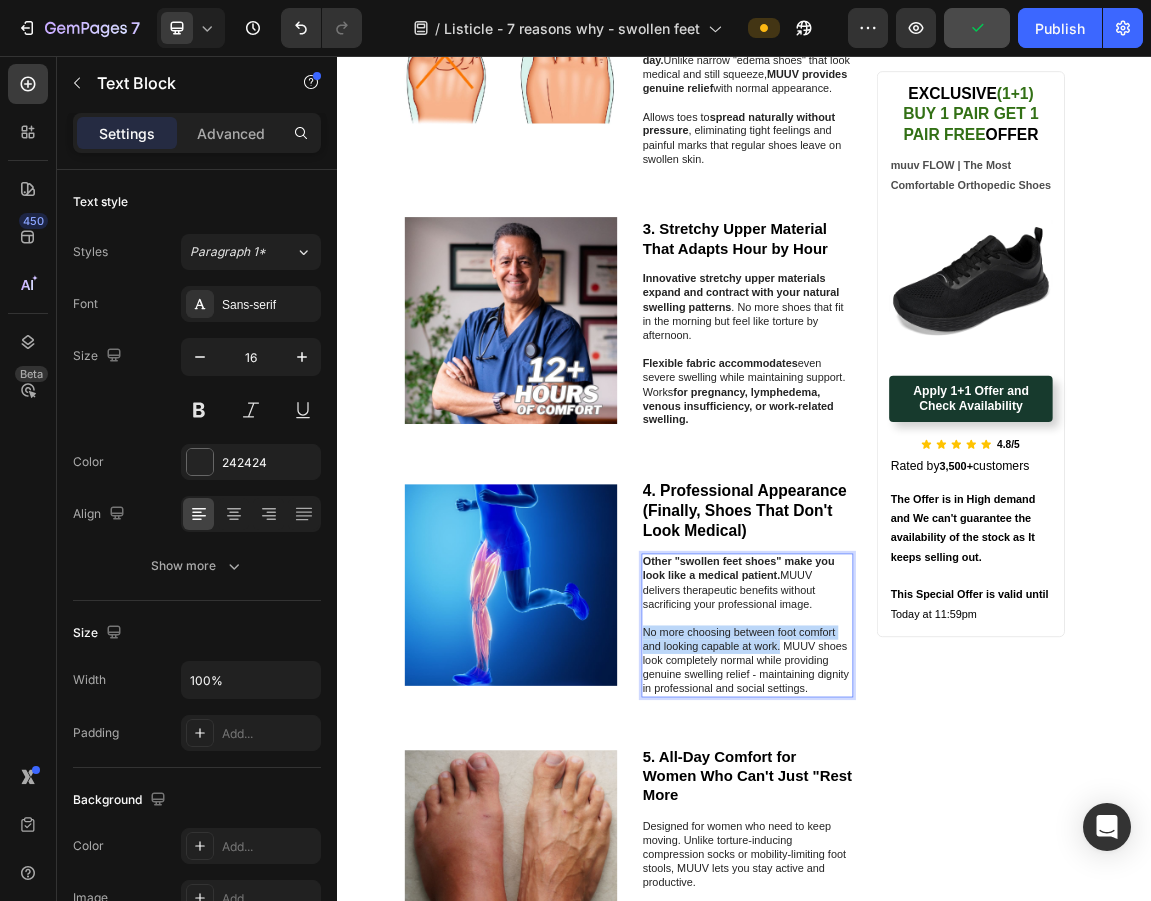 drag, startPoint x: 784, startPoint y: 907, endPoint x: 983, endPoint y: 926, distance: 199.90498 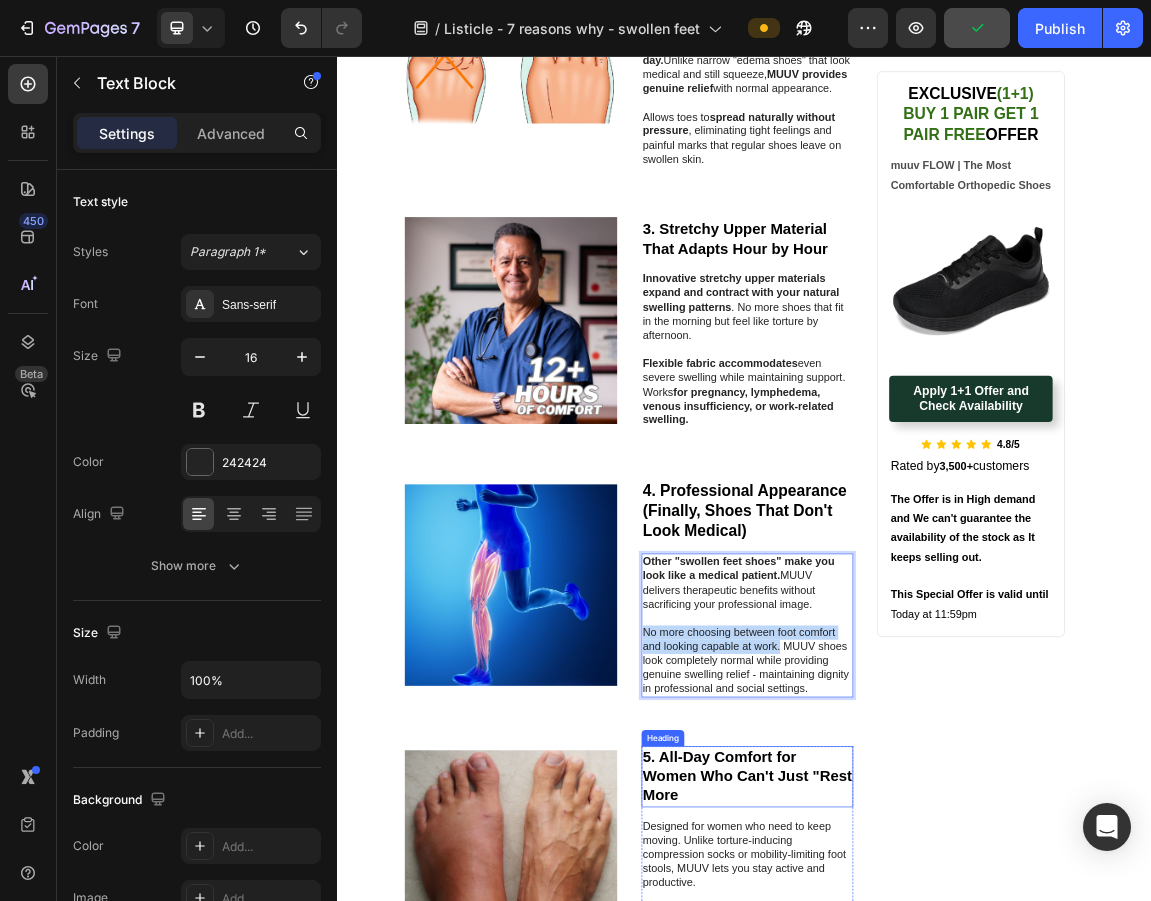 click on "5. All-Day Comfort for Women Who Can't Just "Rest More" at bounding box center [942, 1117] 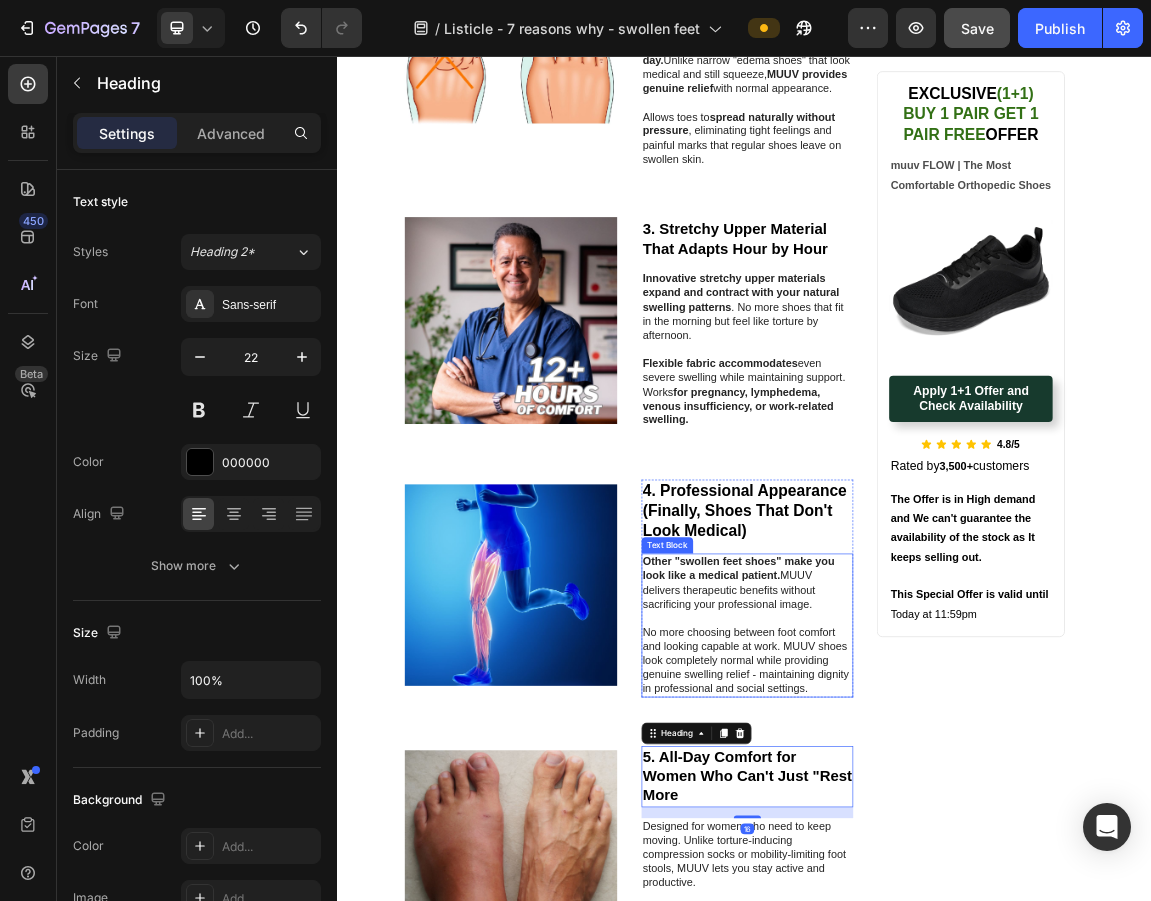 click on "No more choosing between foot comfort and looking capable at work. MUUV shoes look completely normal while providing genuine swelling relief - maintaining dignity in professional and social settings." at bounding box center (942, 947) 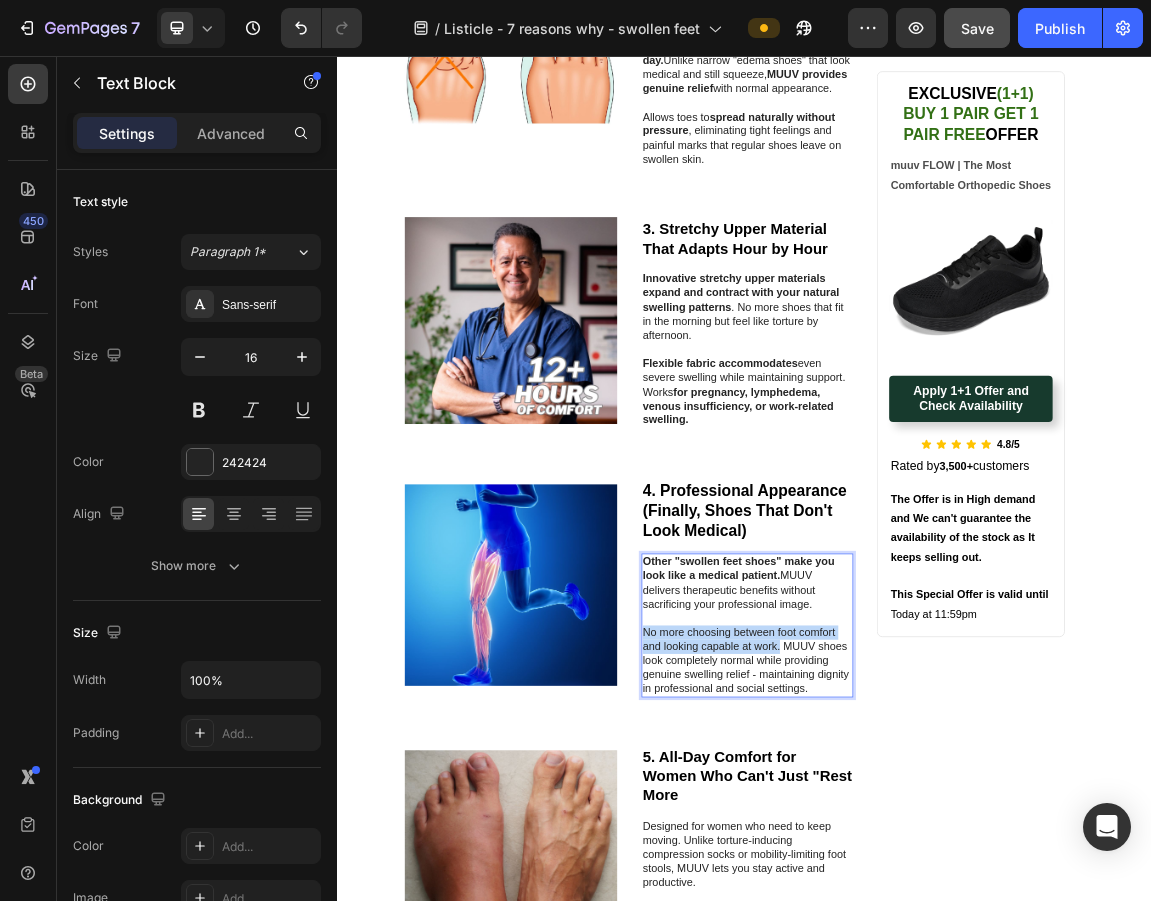 drag, startPoint x: 981, startPoint y: 929, endPoint x: 782, endPoint y: 913, distance: 199.64218 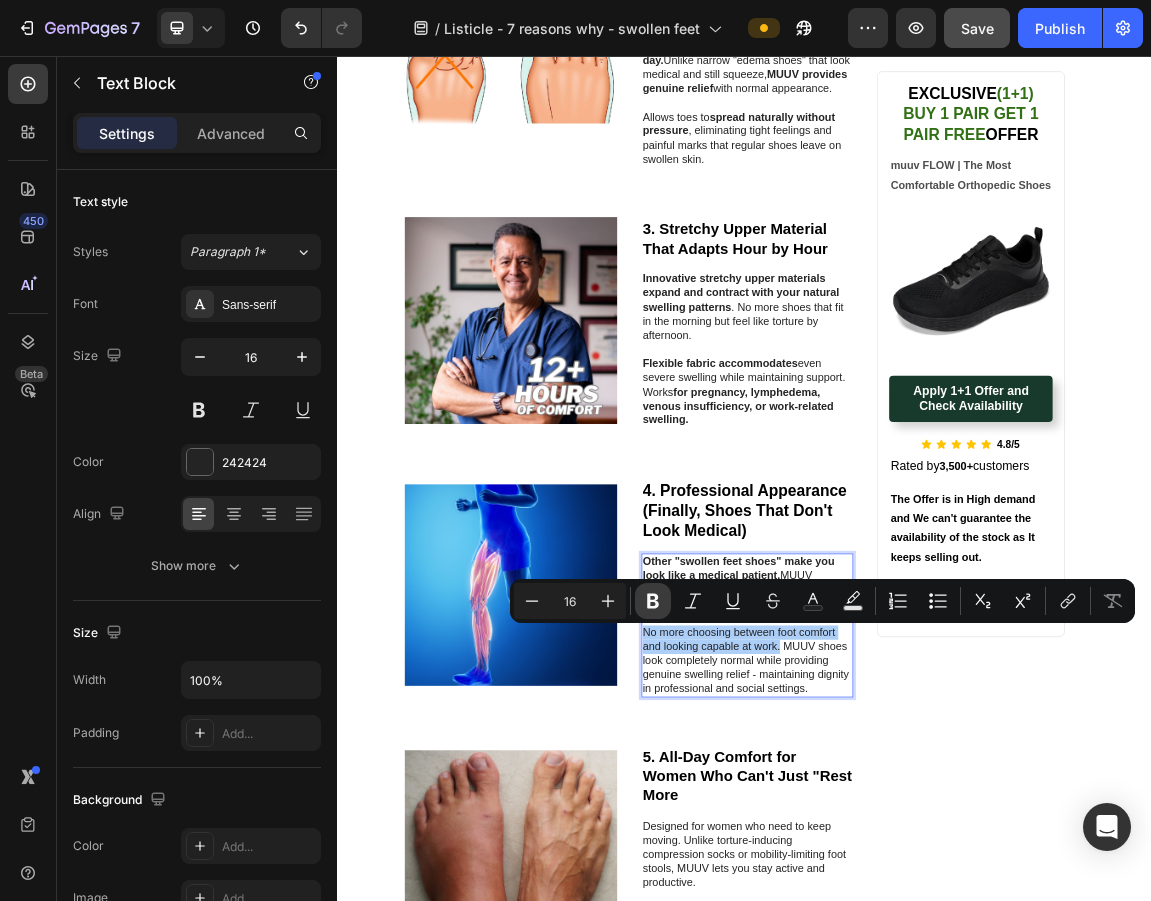 click on "Bold" at bounding box center (653, 601) 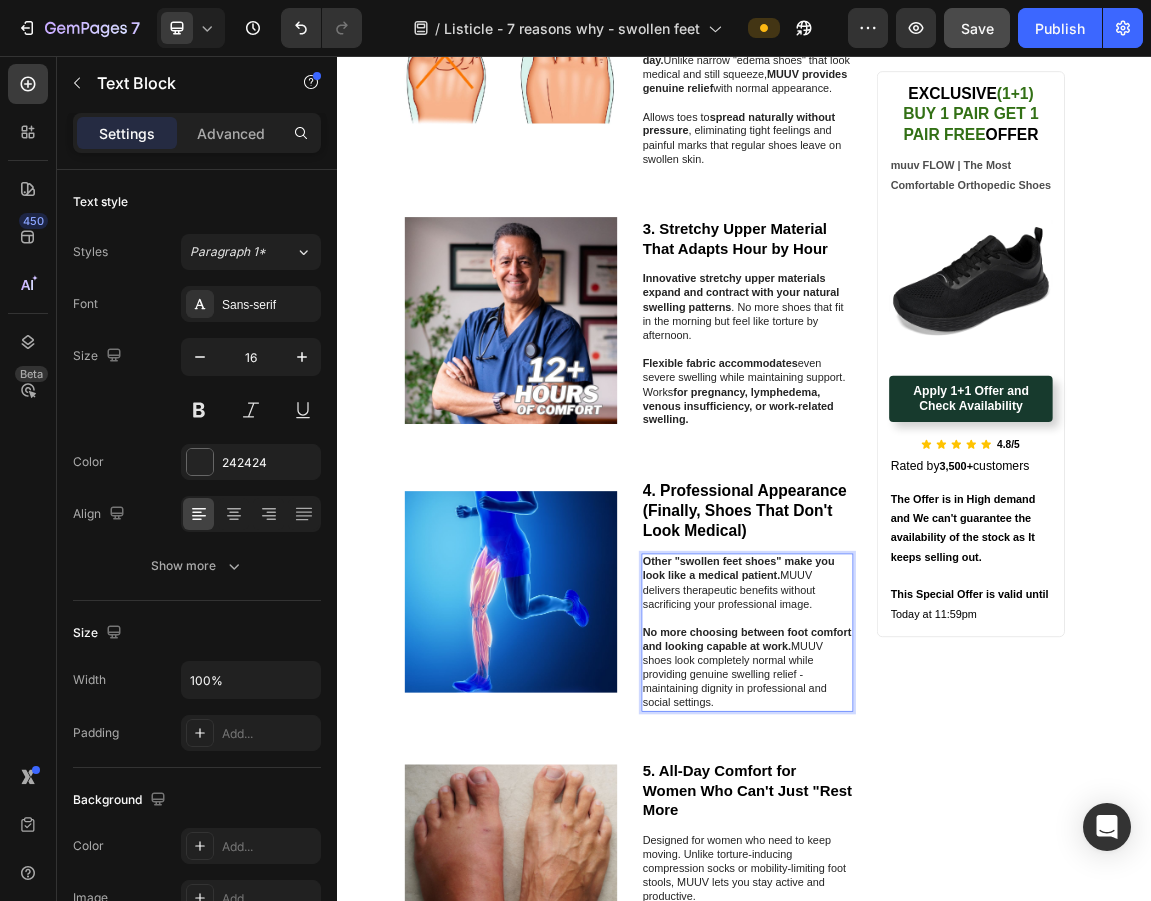 click on "No more choosing between foot comfort and looking capable at work.  MUUV shoes look completely normal while providing genuine swelling relief - maintaining dignity in professional and social settings." at bounding box center [942, 957] 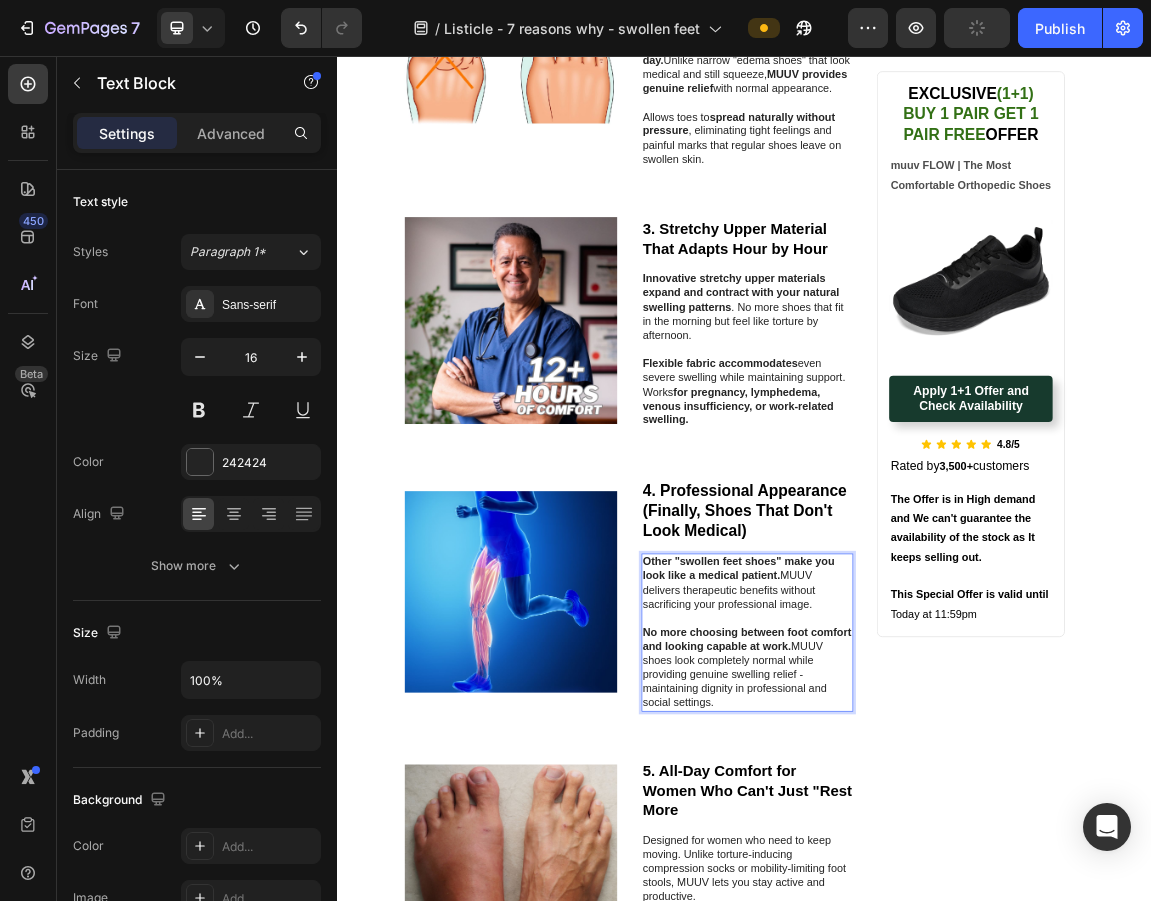 click on "No more choosing between foot comfort and looking capable at work.  MUUV shoes look completely normal while providing genuine swelling relief - maintaining dignity in professional and social settings." at bounding box center (942, 957) 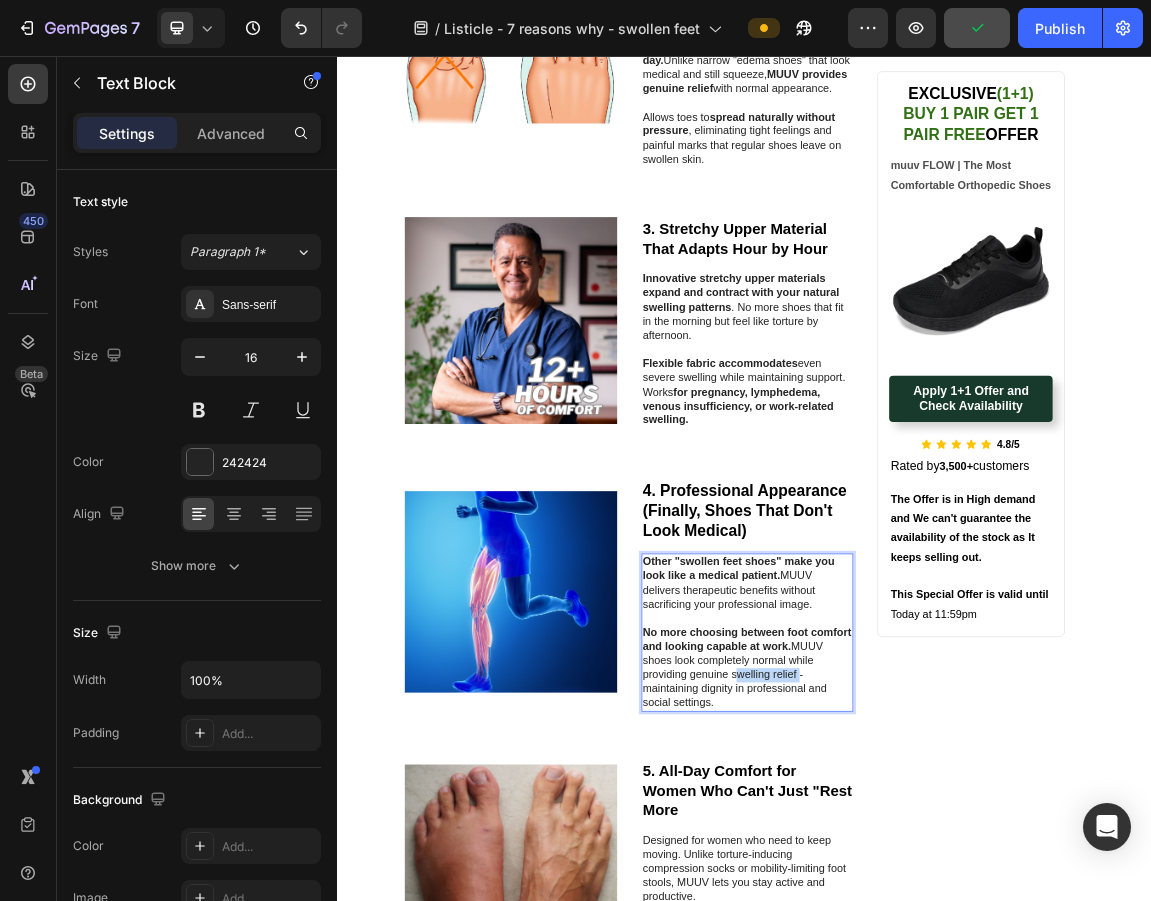 drag, startPoint x: 912, startPoint y: 970, endPoint x: 1006, endPoint y: 966, distance: 94.08507 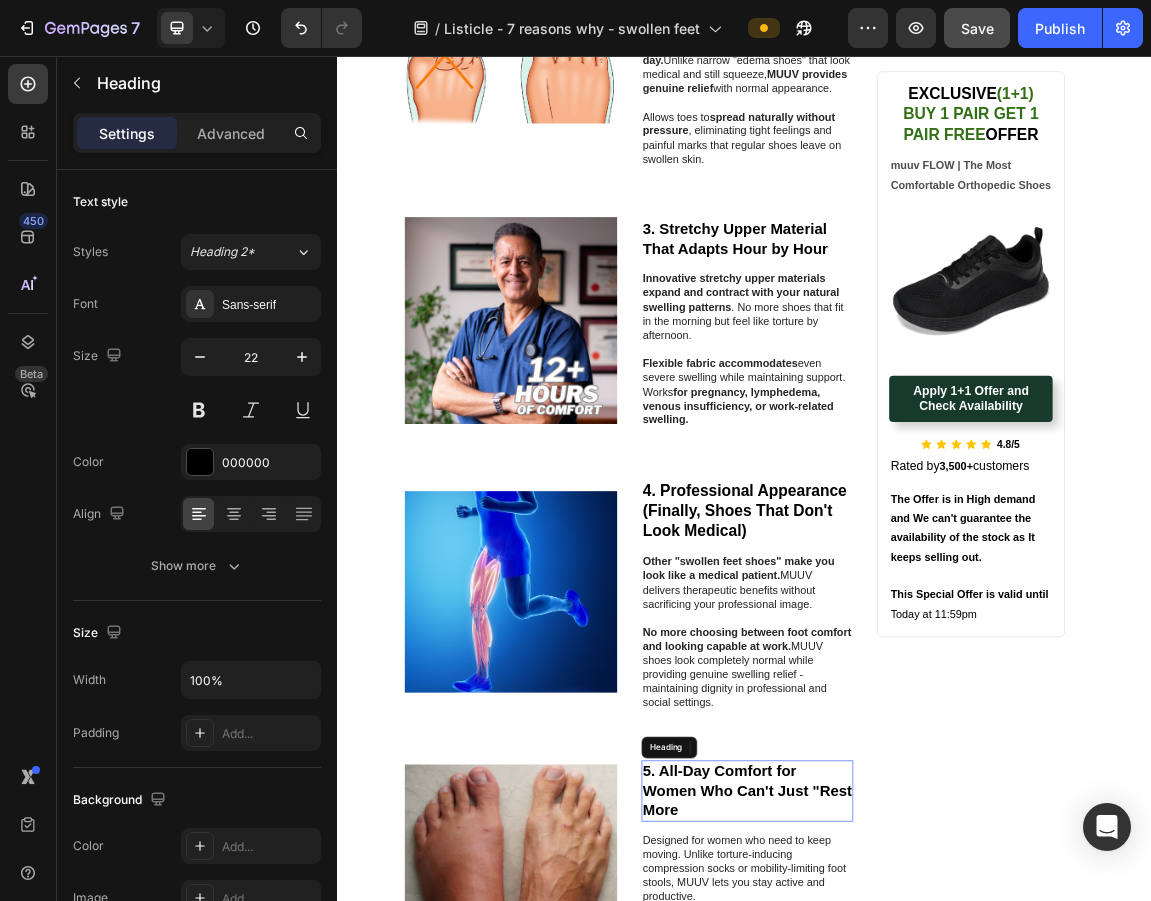 click on "5. All-Day Comfort for Women Who Can't Just "Rest More" at bounding box center (942, 1138) 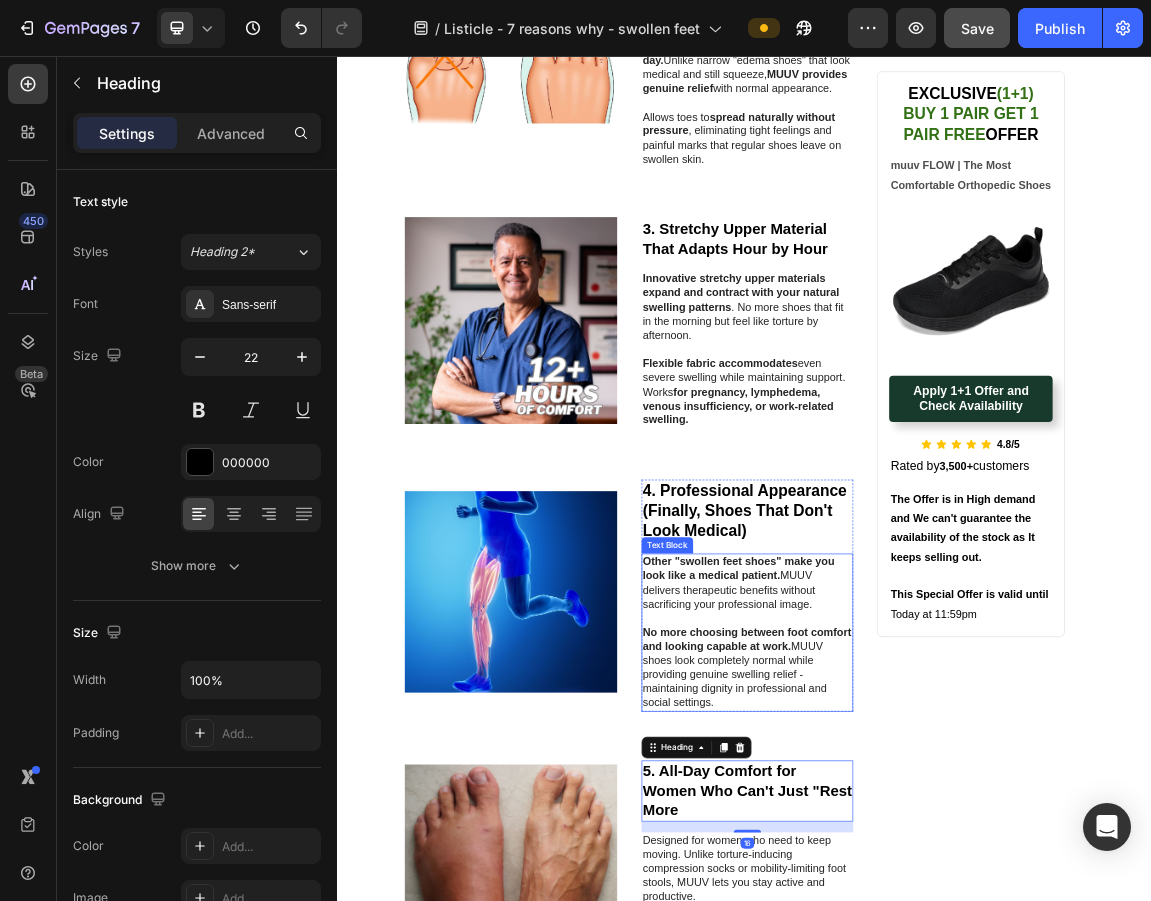 click on "No more choosing between foot comfort and looking capable at work.  MUUV shoes look completely normal while providing genuine swelling relief - maintaining dignity in professional and social settings." at bounding box center [942, 957] 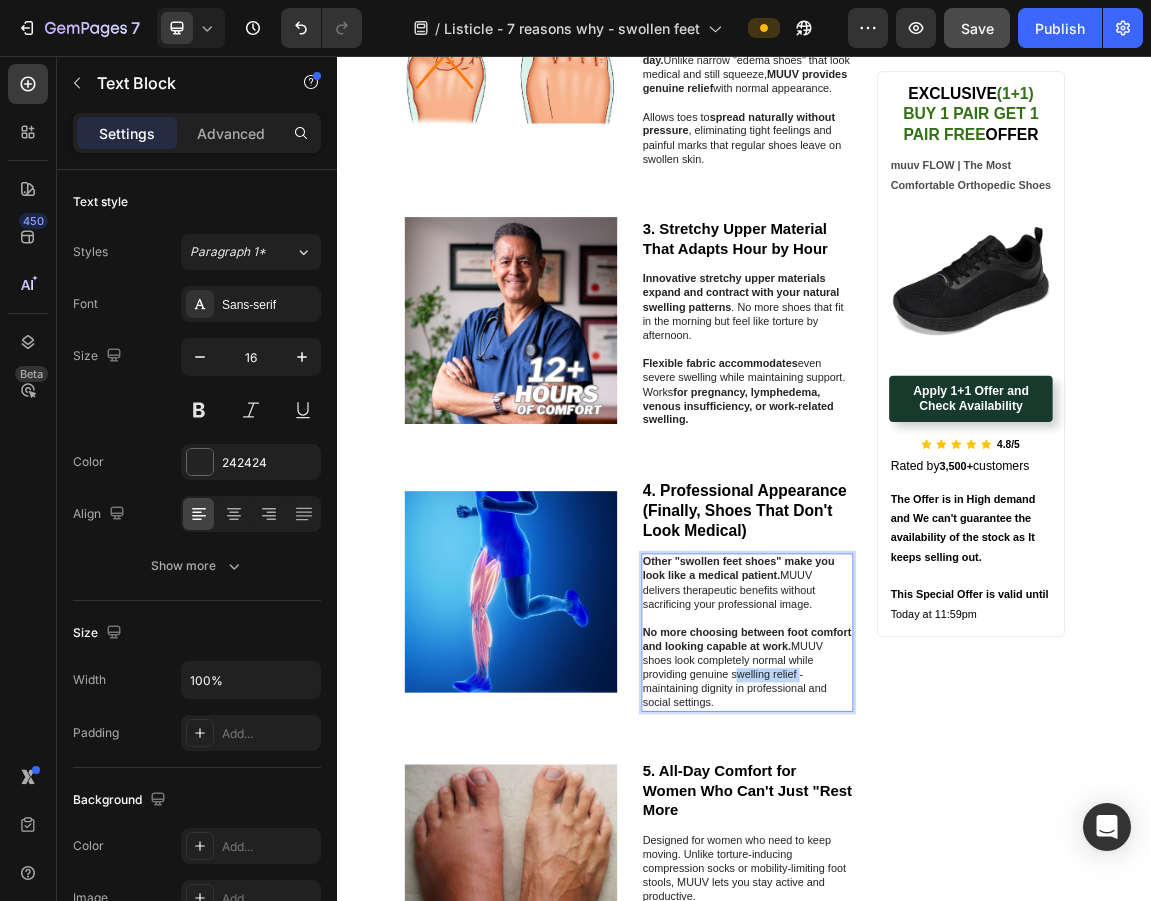 drag, startPoint x: 910, startPoint y: 970, endPoint x: 1006, endPoint y: 972, distance: 96.02083 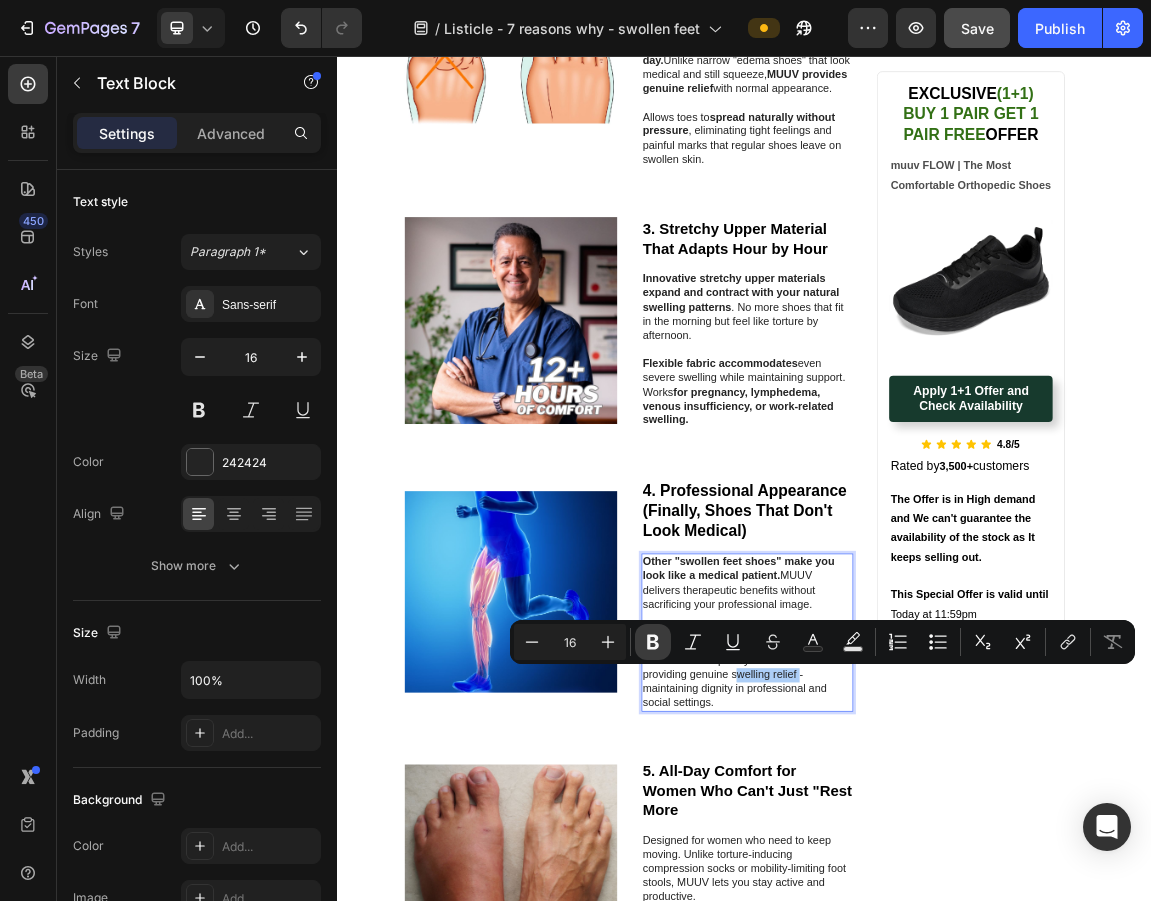 click 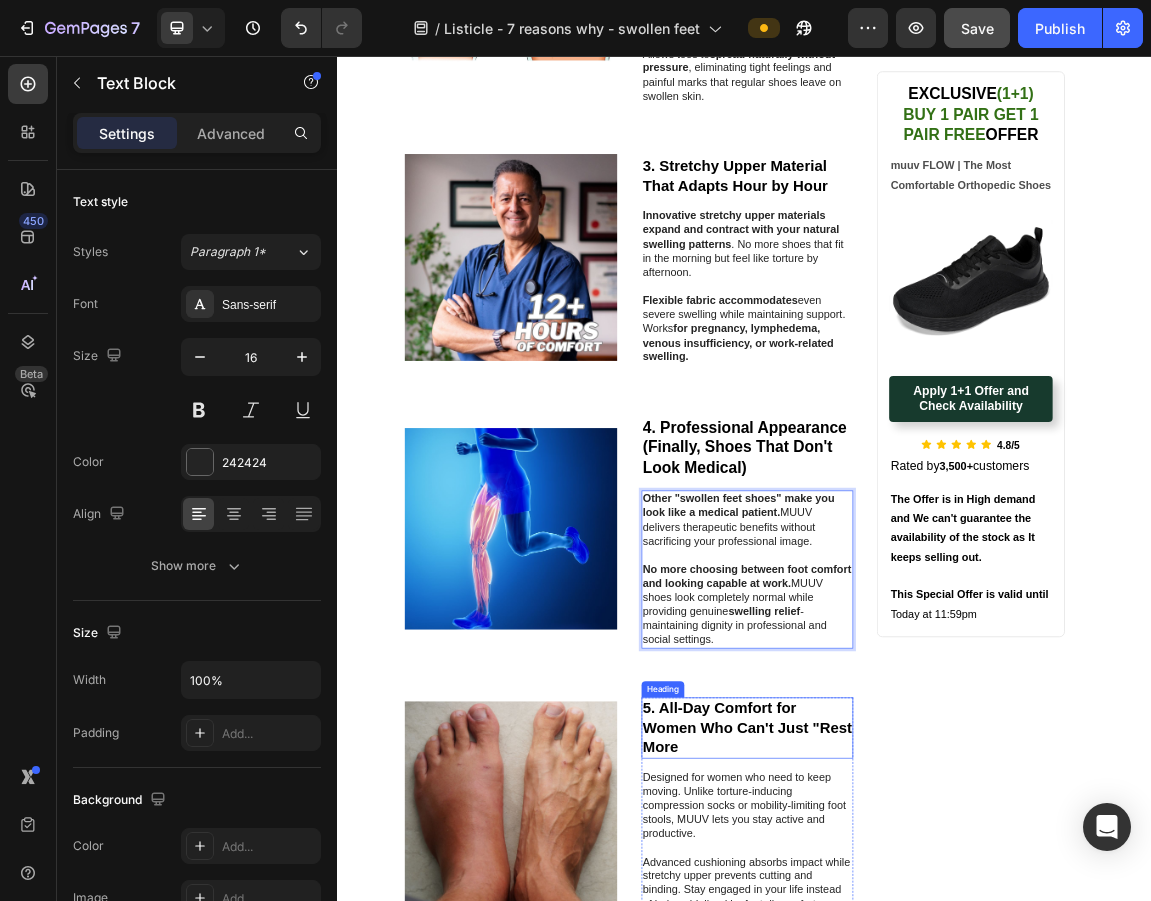 scroll, scrollTop: 1170, scrollLeft: 0, axis: vertical 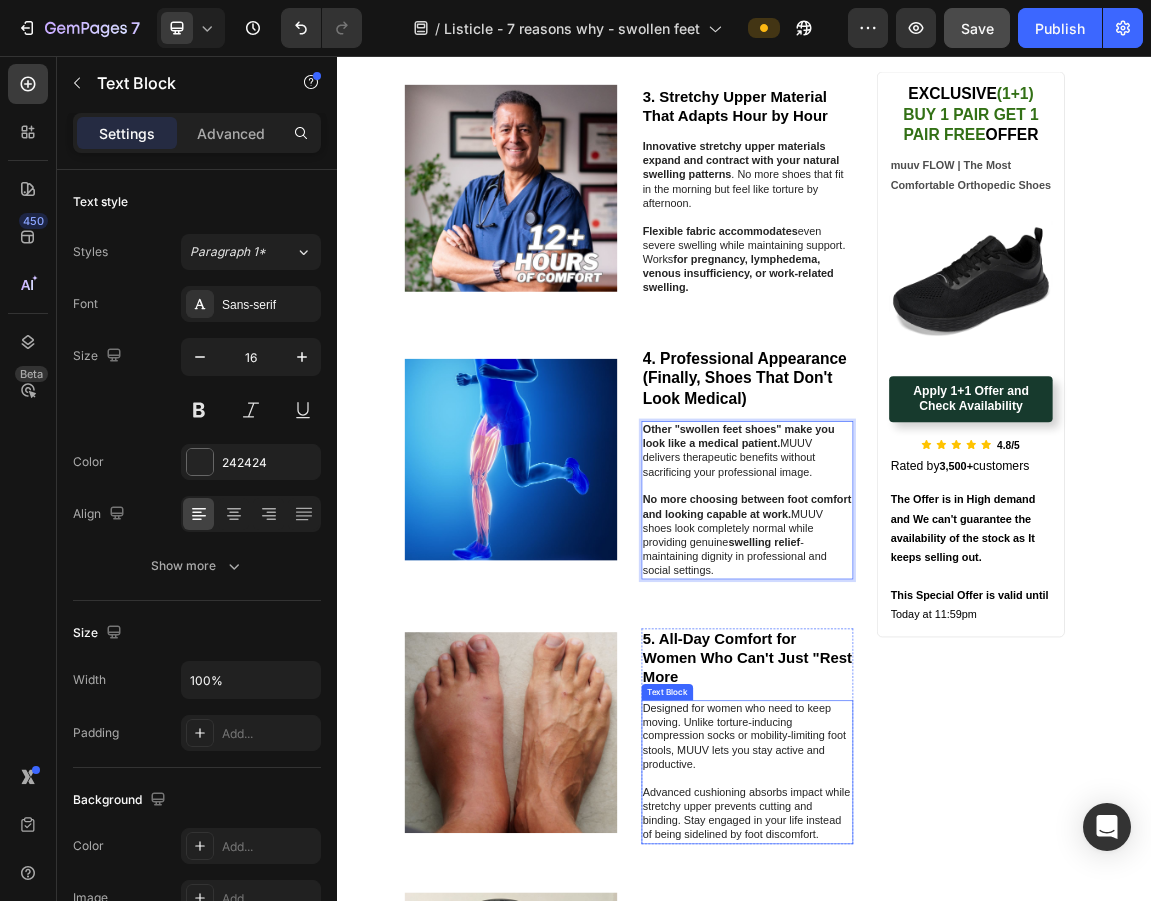 click at bounding box center (942, 1121) 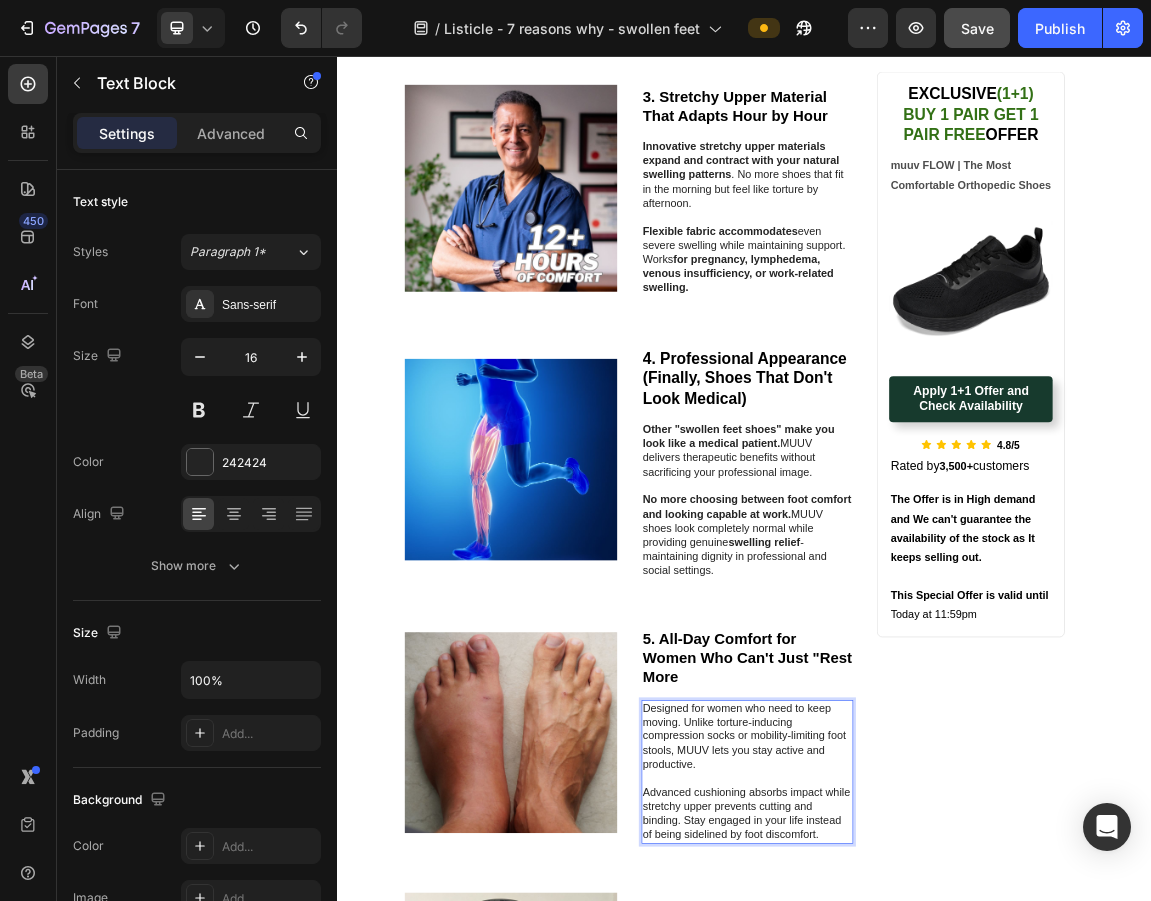 click at bounding box center (942, 1121) 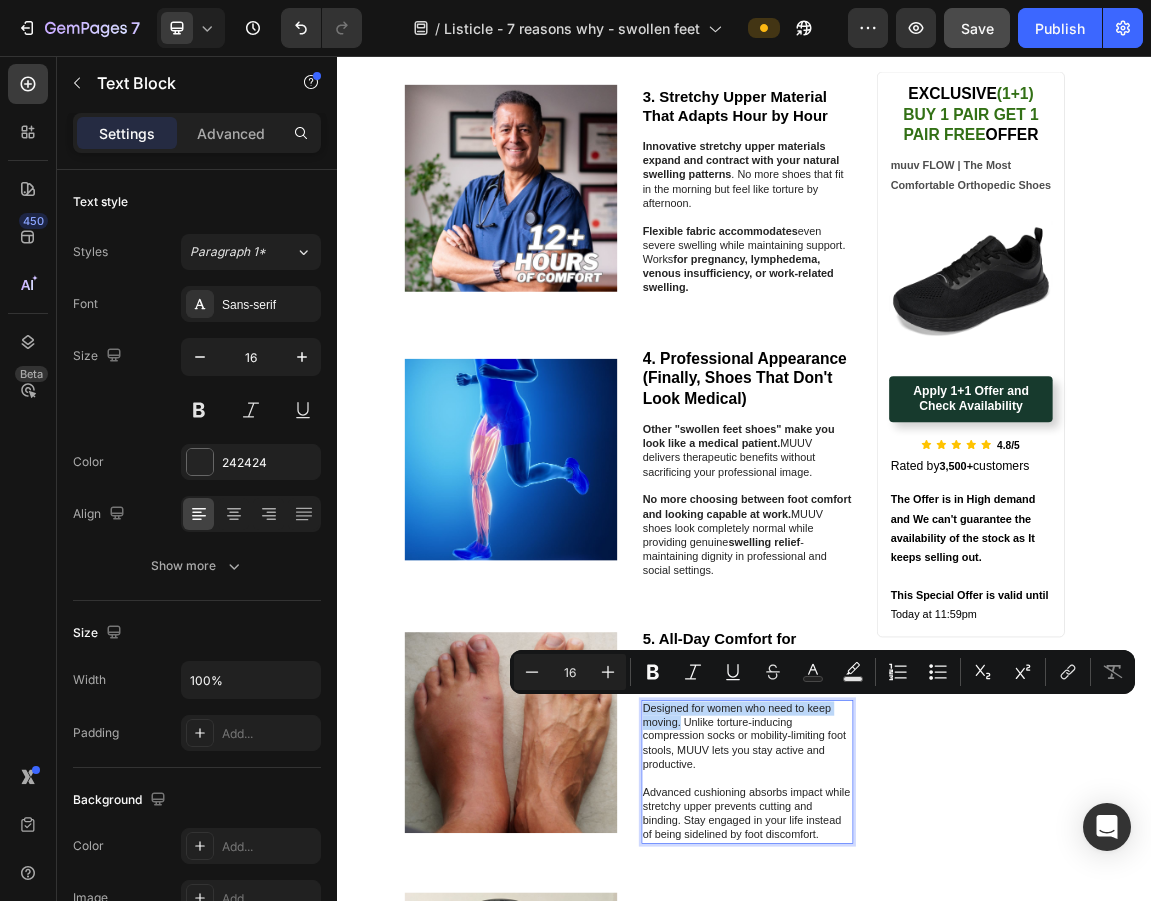 drag, startPoint x: 781, startPoint y: 1010, endPoint x: 835, endPoint y: 1036, distance: 59.933296 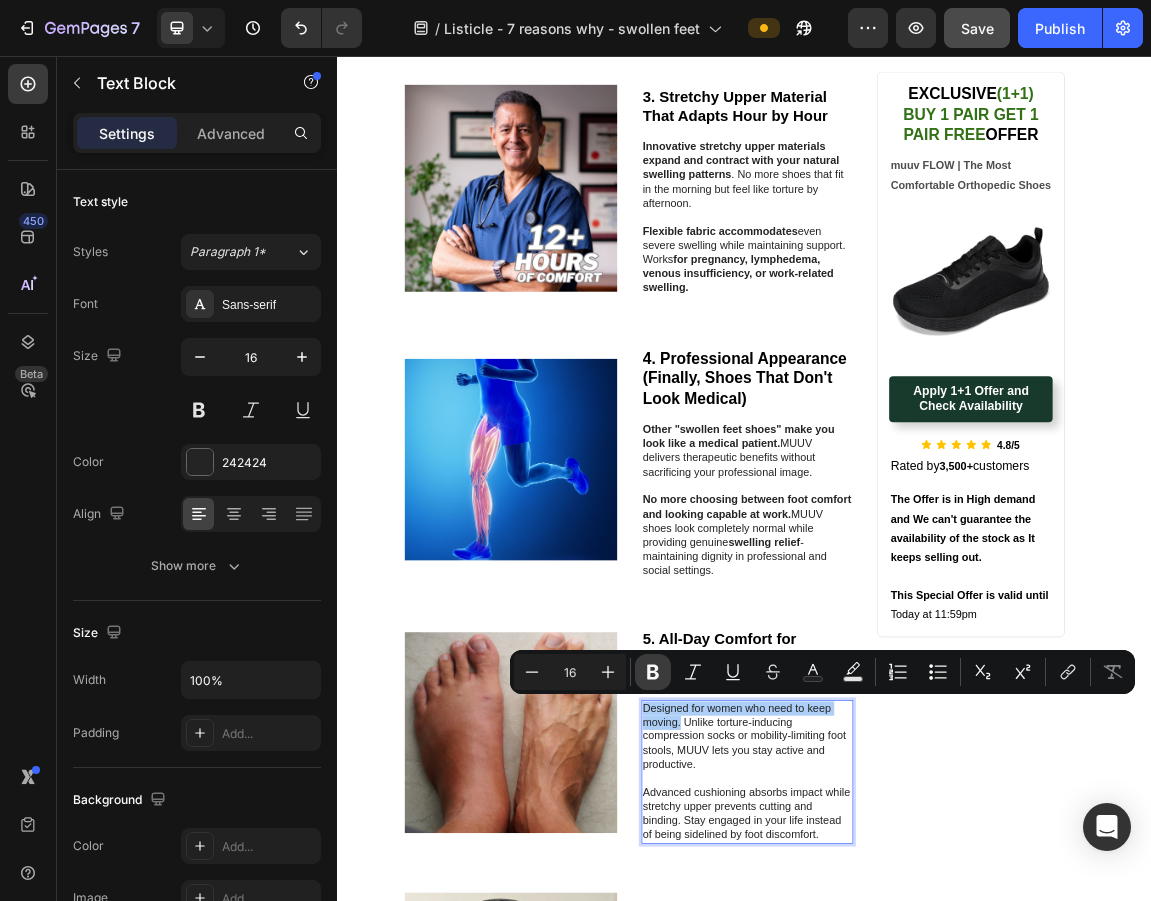 click 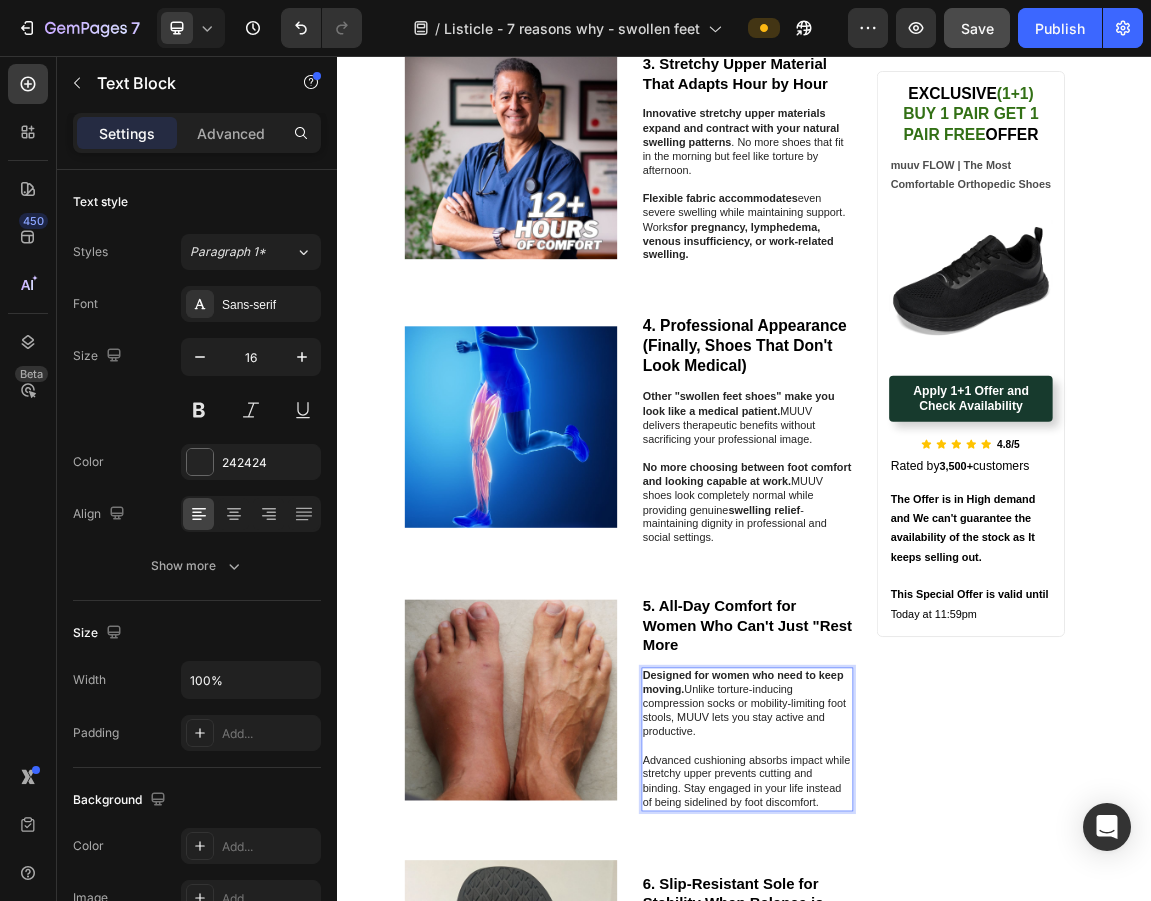 scroll, scrollTop: 1384, scrollLeft: 0, axis: vertical 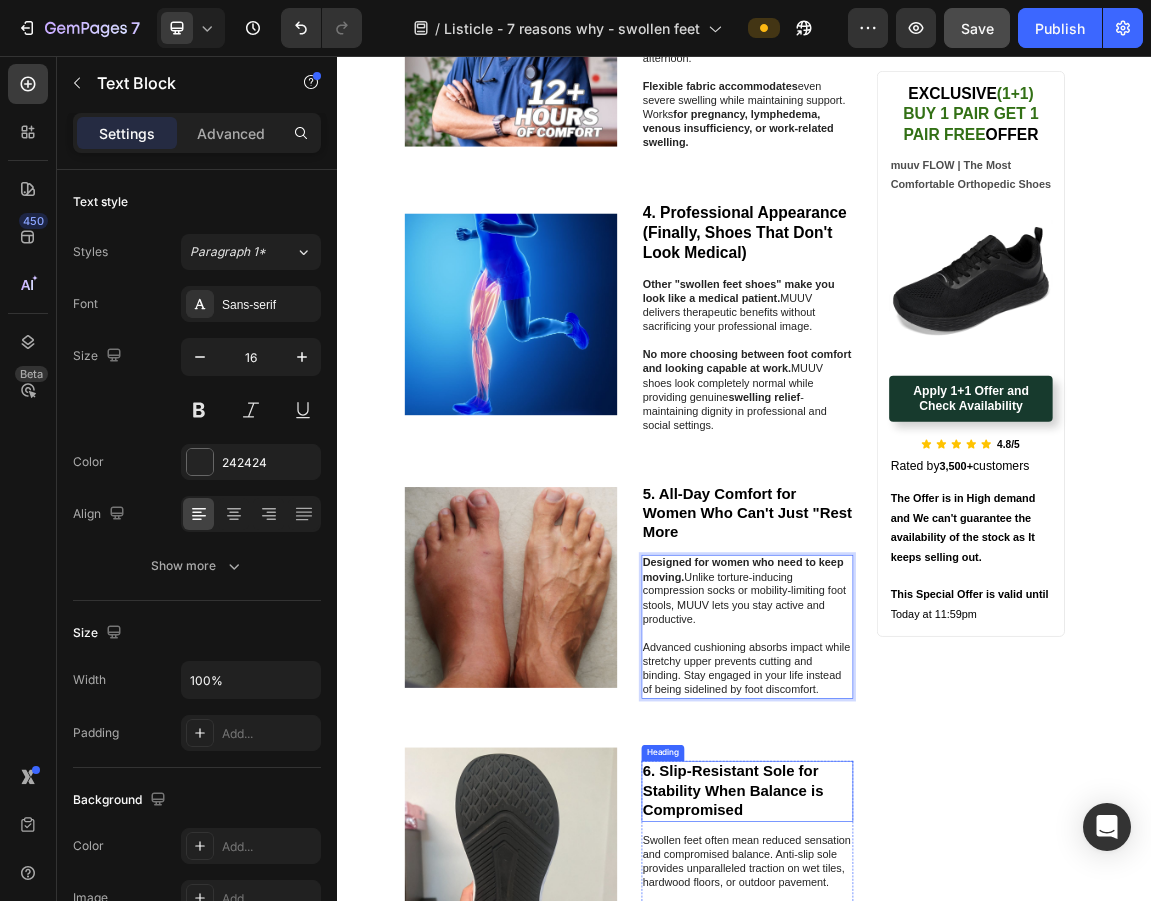 click on "6. Slip-Resistant Sole for Stability When Balance is Compromised" at bounding box center (921, 1138) 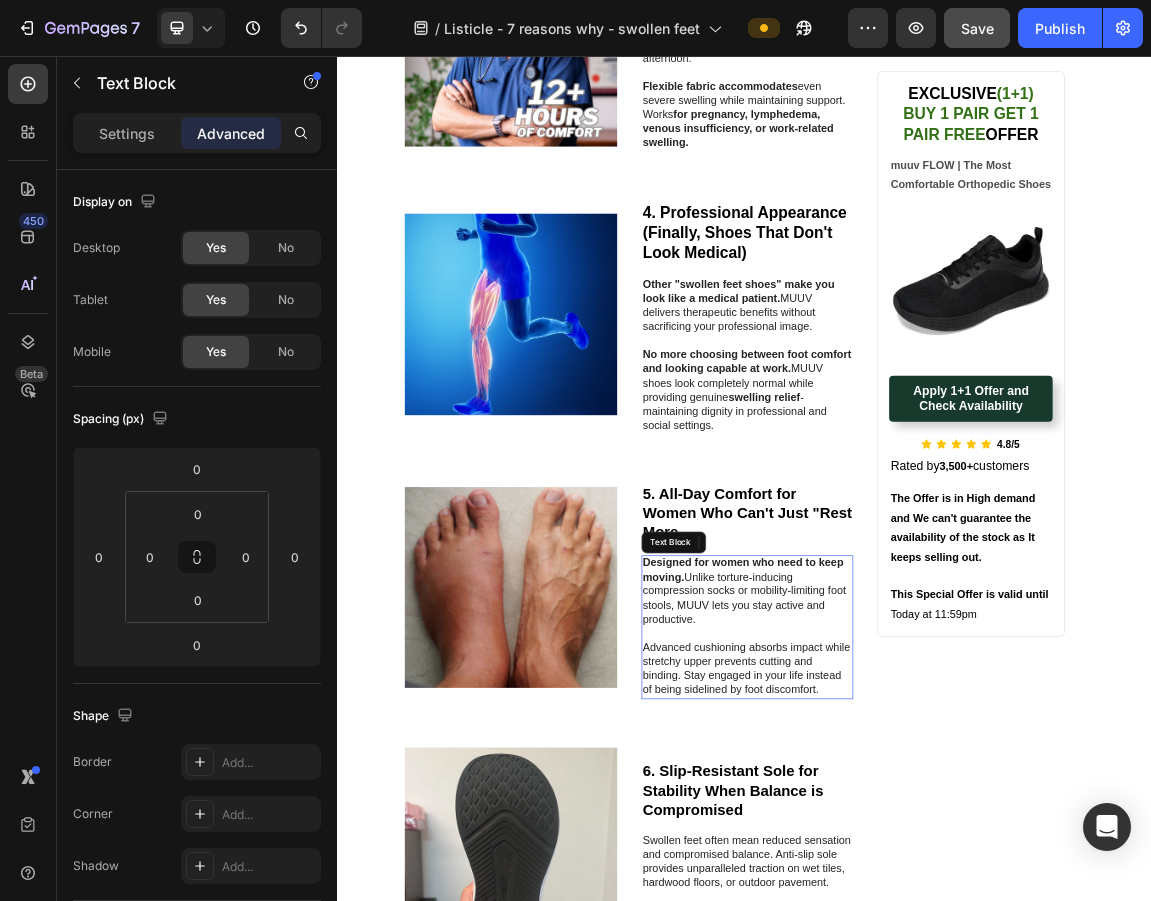 click on "Designed for women who need to keep moving.  Unlike torture-inducing compression socks or mobility-limiting foot stools, MUUV lets you stay active and productive." at bounding box center [942, 845] 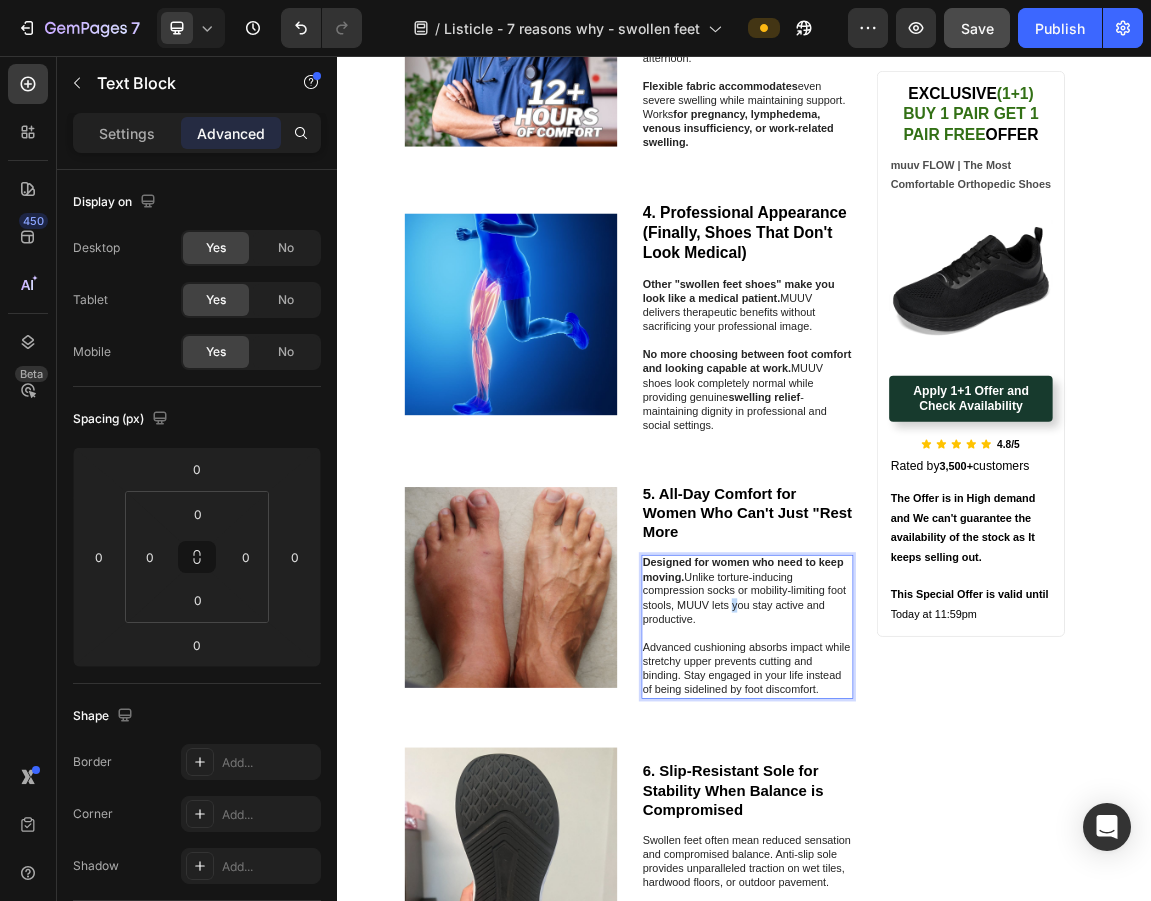 click on "Designed for women who need to keep moving.  Unlike torture-inducing compression socks or mobility-limiting foot stools, MUUV lets you stay active and productive." at bounding box center (942, 845) 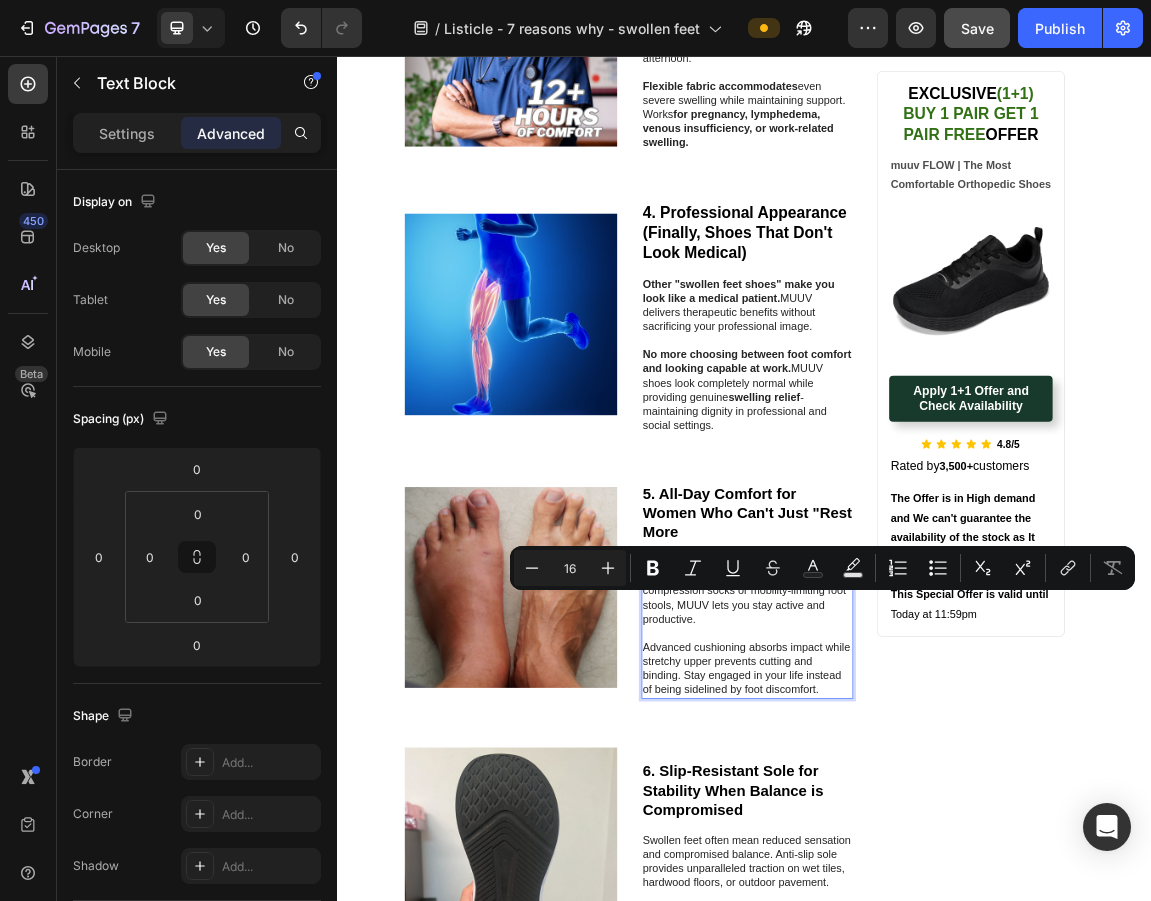 click on "Designed for women who need to keep moving.  Unlike torture-inducing compression socks or mobility-limiting foot stools, MUUV lets you stay active and productive." at bounding box center (942, 845) 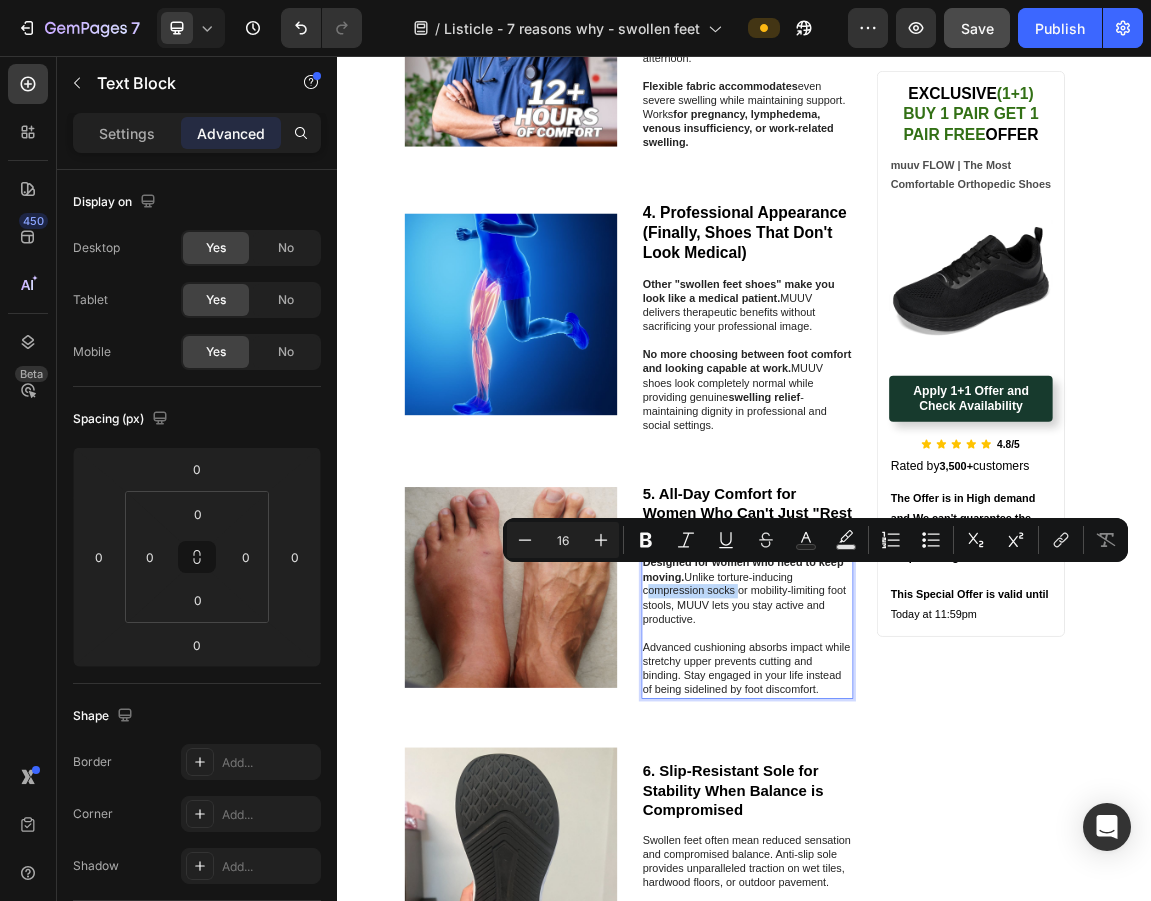 drag, startPoint x: 779, startPoint y: 840, endPoint x: 915, endPoint y: 845, distance: 136.09187 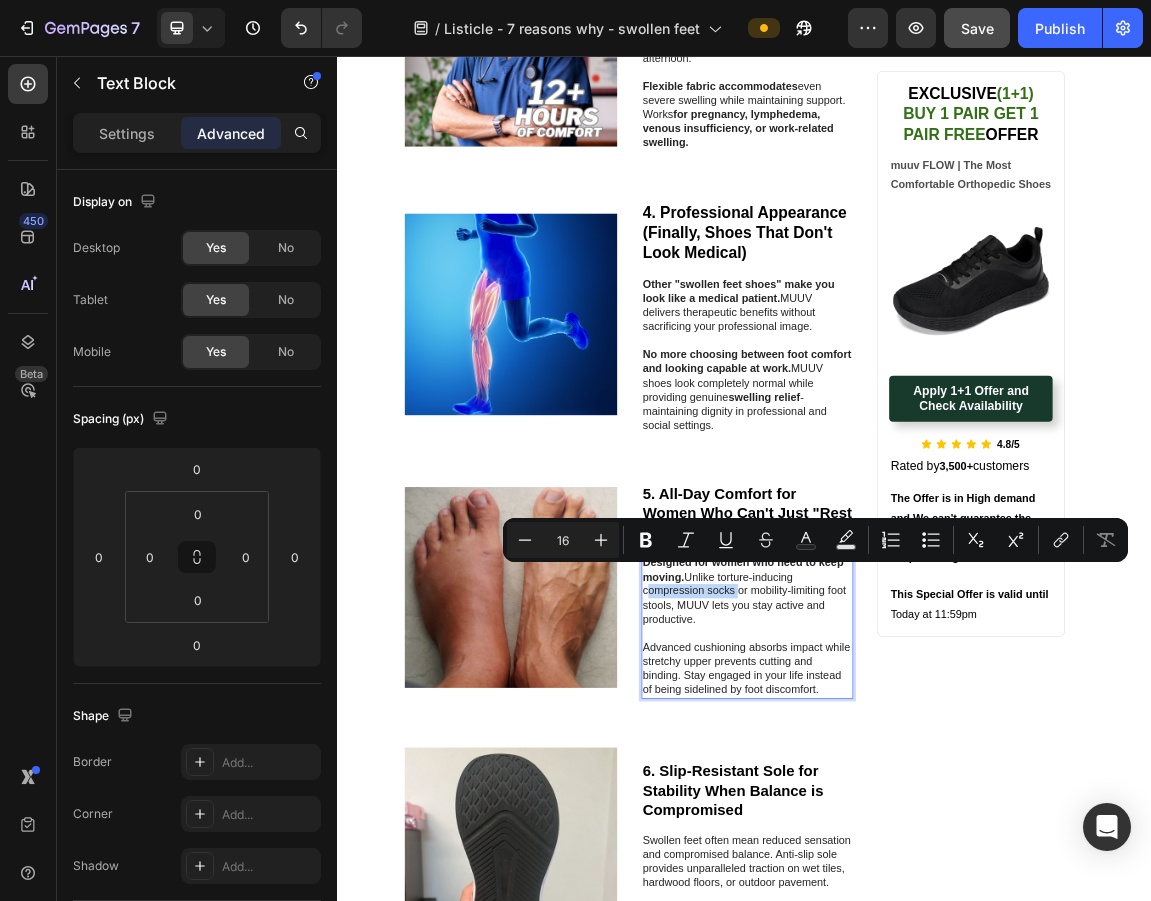 click on "Designed for women who need to keep moving.  Unlike torture-inducing compression socks or mobility-limiting foot stools, MUUV lets you stay active and productive. Advanced cushioning absorbs impact while stretchy upper prevents cutting and binding. Stay engaged in your life instead of being sidelined by foot discomfort." at bounding box center [942, 897] 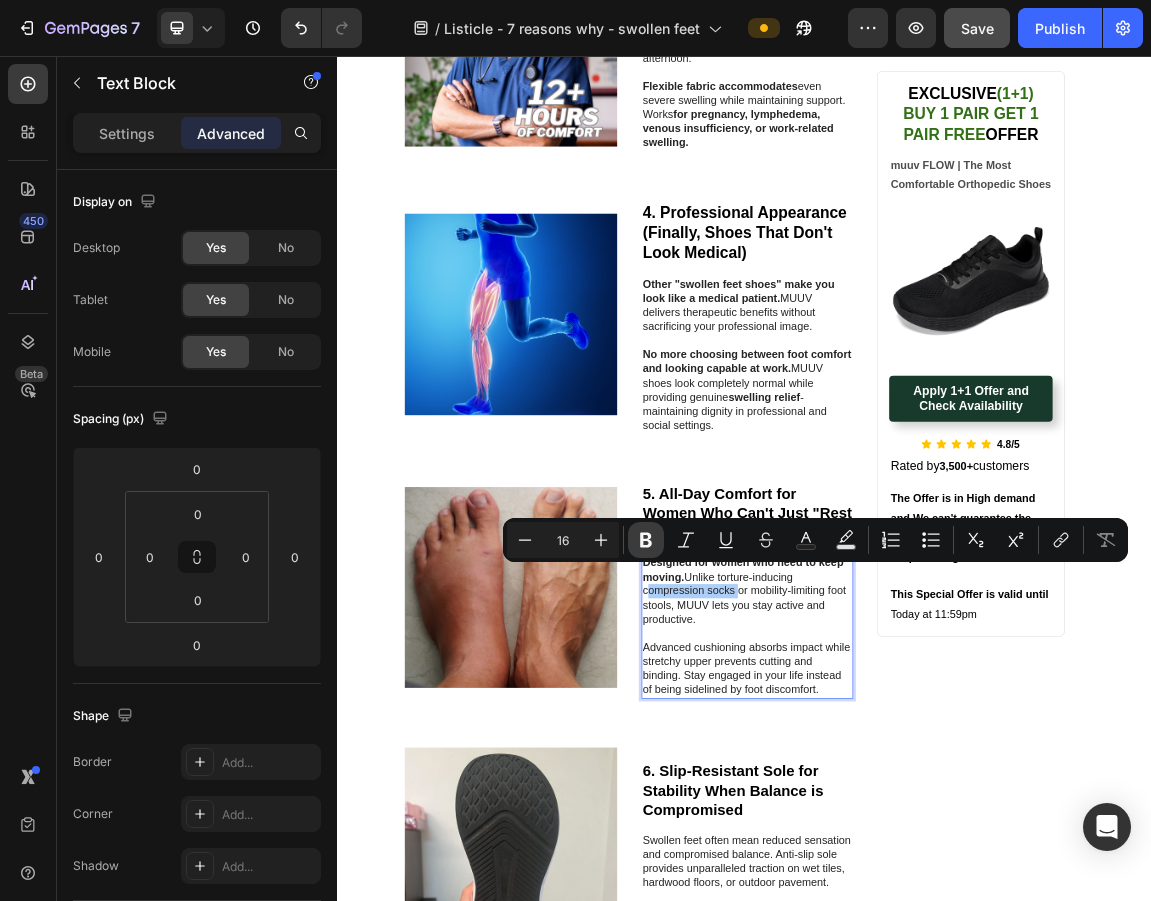 click 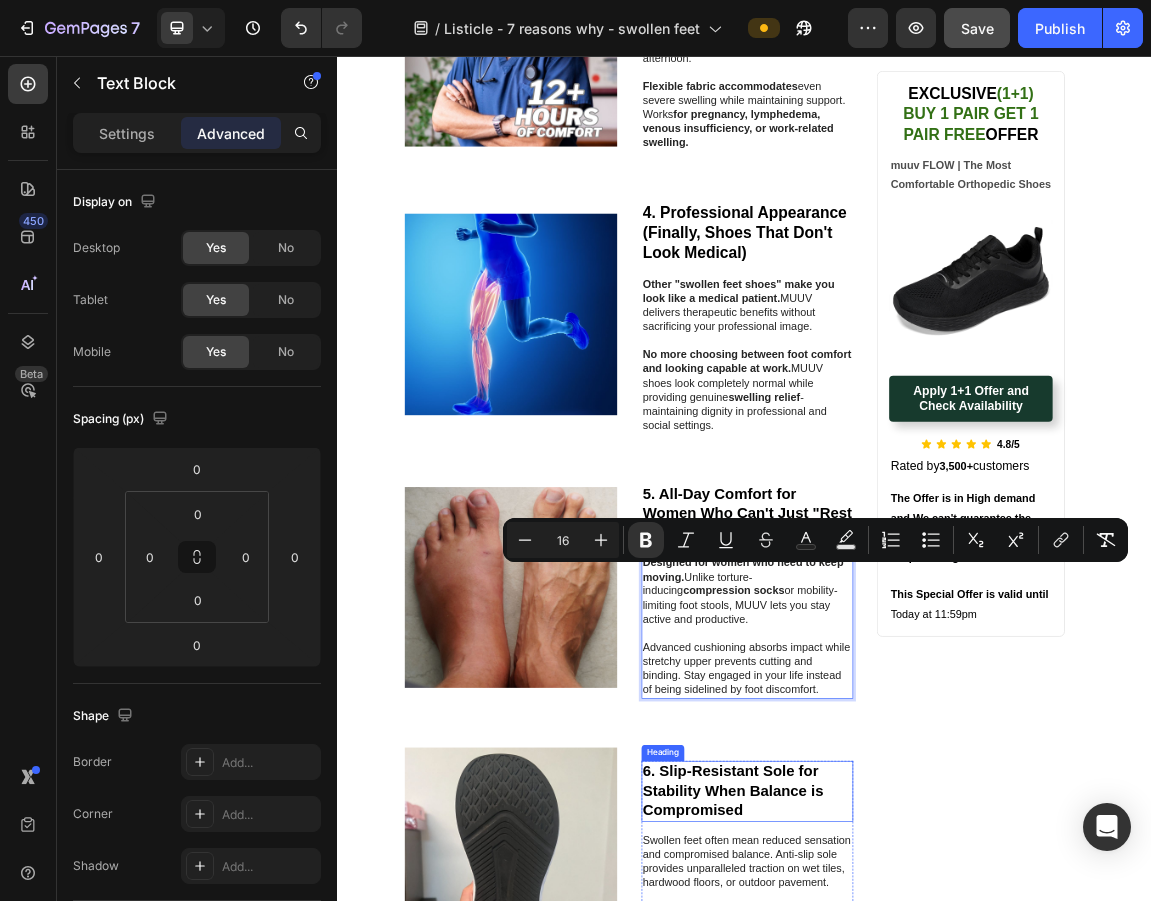 click on "6. Slip-Resistant Sole for Stability When Balance is Compromised" at bounding box center [921, 1138] 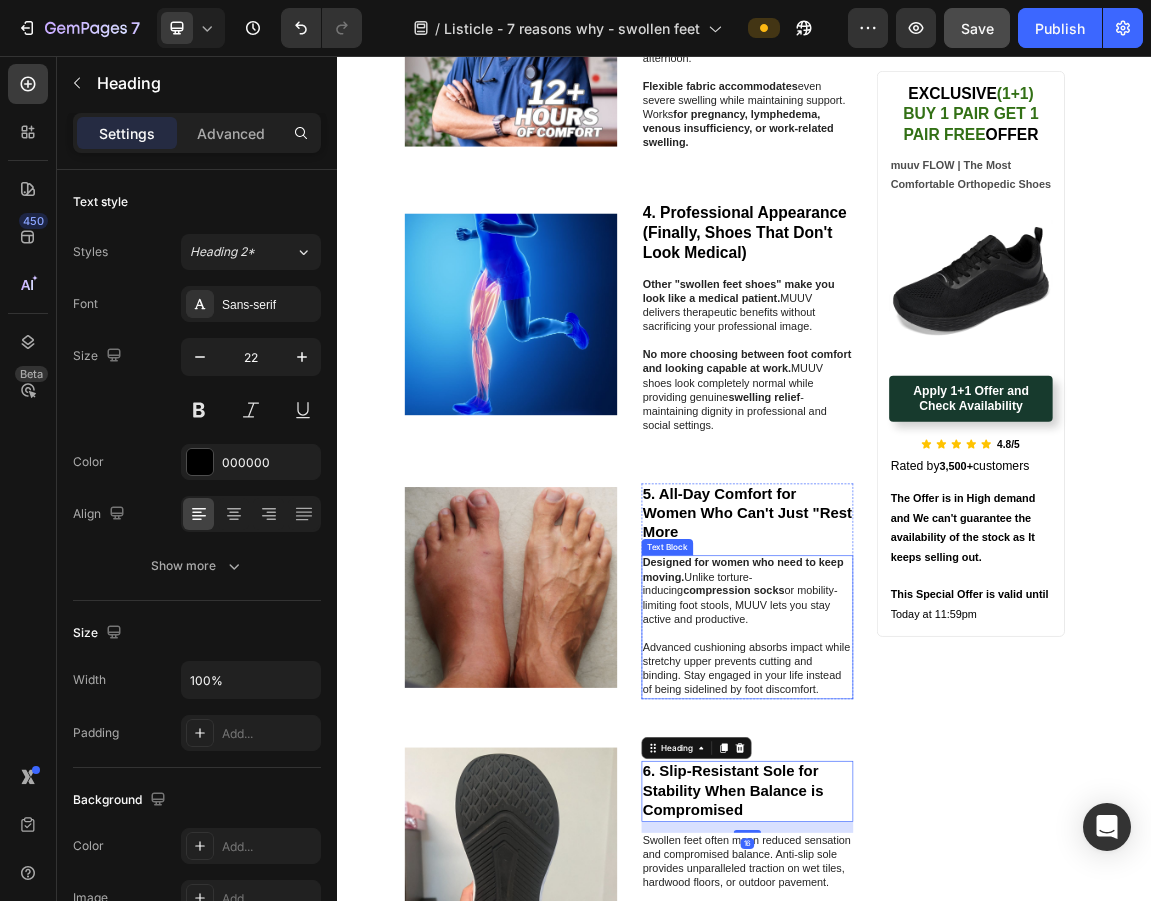 click on "Advanced cushioning absorbs impact while stretchy upper prevents cutting and binding. Stay engaged in your life instead of being sidelined by foot discomfort." at bounding box center (942, 959) 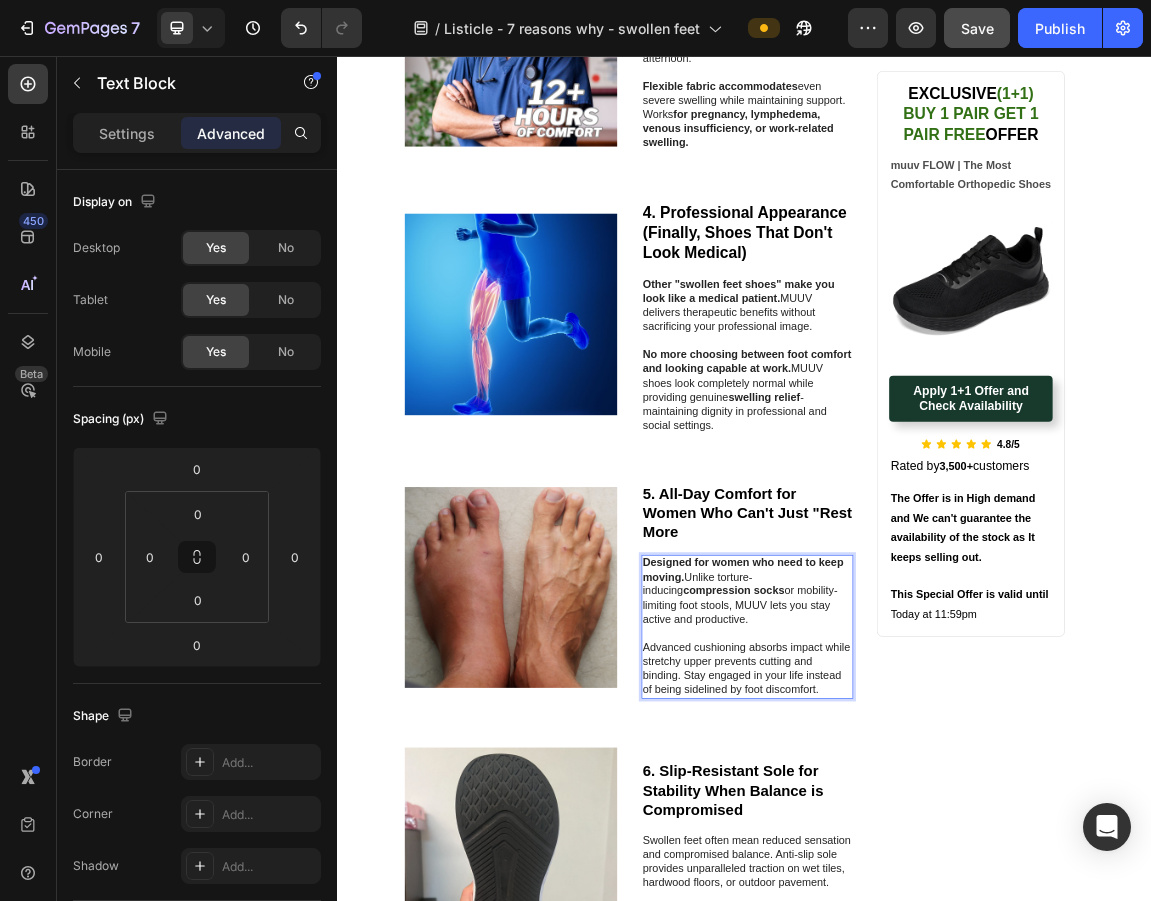 click on "Advanced cushioning absorbs impact while stretchy upper prevents cutting and binding. Stay engaged in your life instead of being sidelined by foot discomfort." at bounding box center (942, 959) 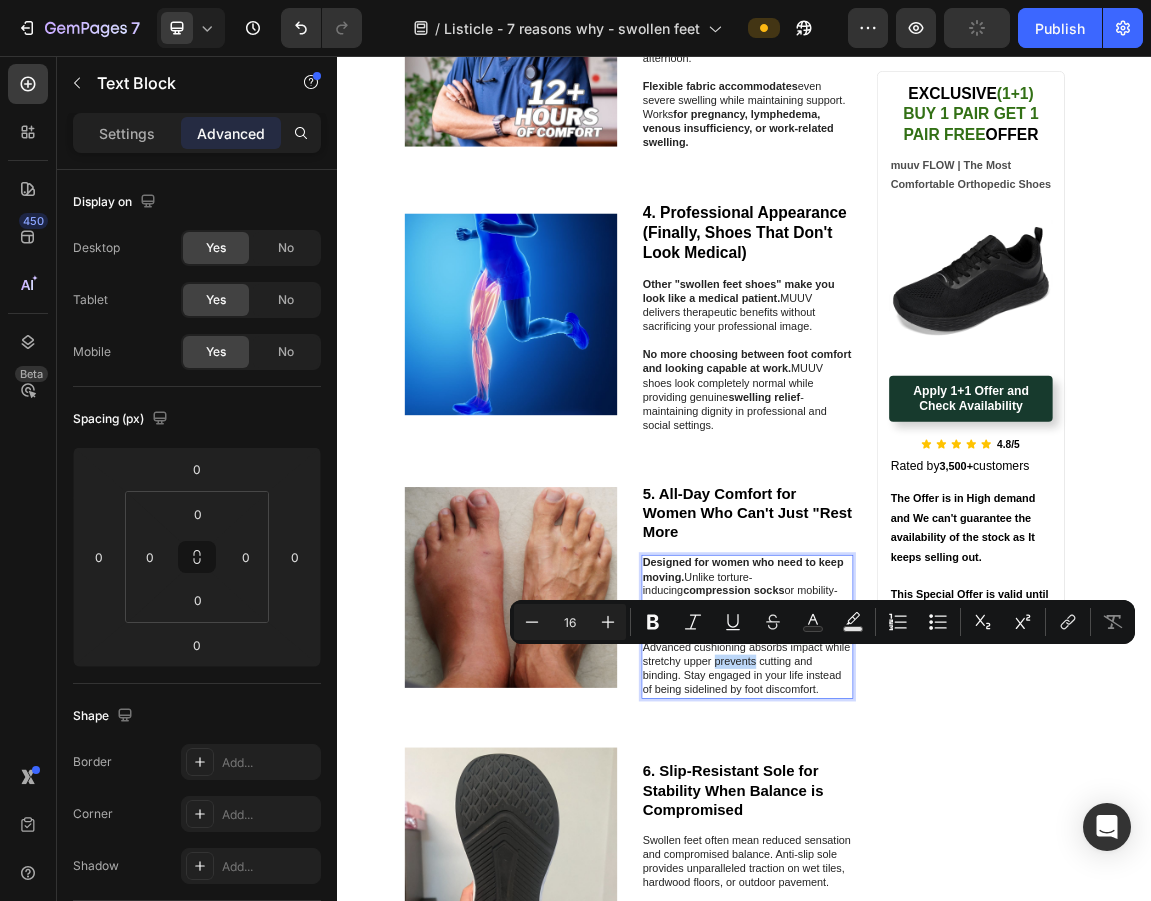 click on "Advanced cushioning absorbs impact while stretchy upper prevents cutting and binding. Stay engaged in your life instead of being sidelined by foot discomfort." at bounding box center [942, 959] 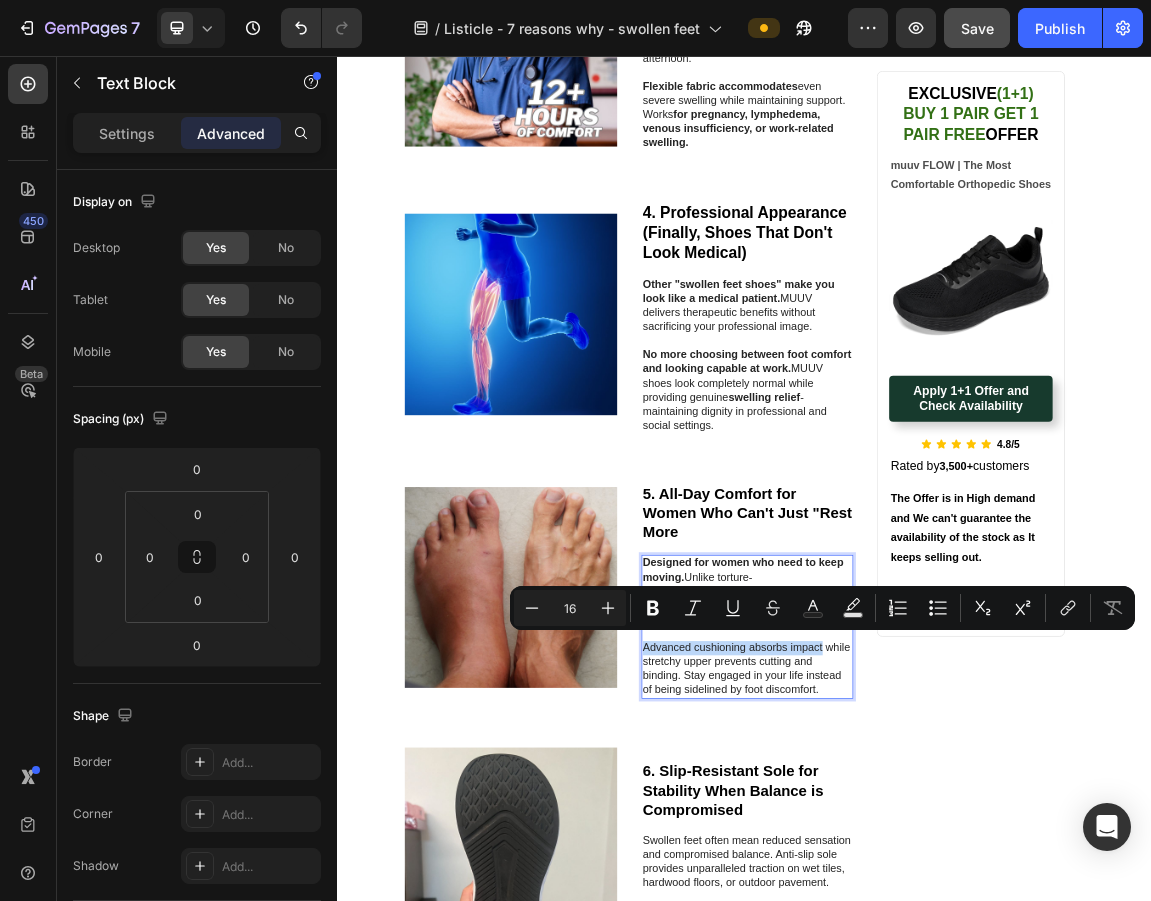 drag, startPoint x: 779, startPoint y: 917, endPoint x: 1046, endPoint y: 914, distance: 267.01685 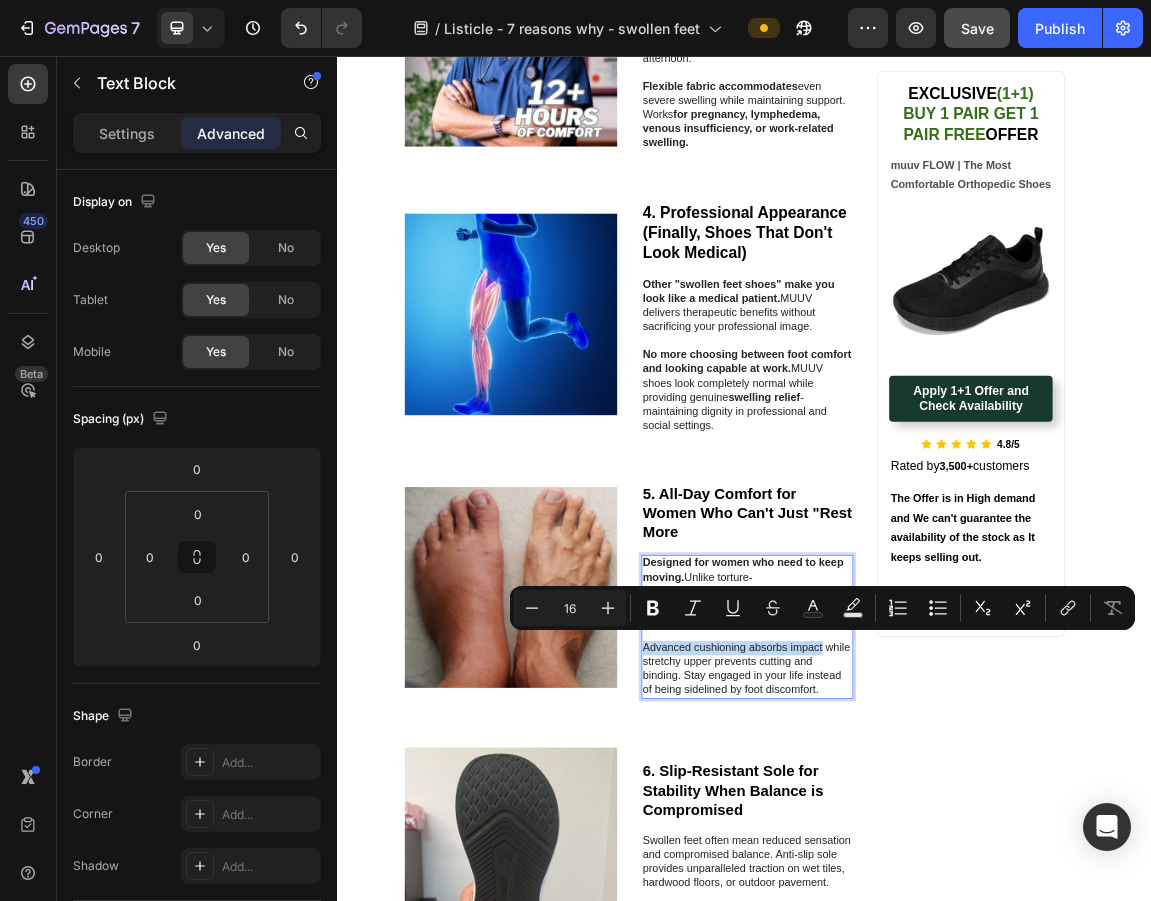 click on "Designed for women who need to keep moving.  Unlike torture-inducing  compression socks  or mobility-limiting foot stools, MUUV lets you stay active and productive. Advanced cushioning absorbs impact while stretchy upper prevents cutting and binding. Stay engaged in your life instead of being sidelined by foot discomfort." at bounding box center (942, 897) 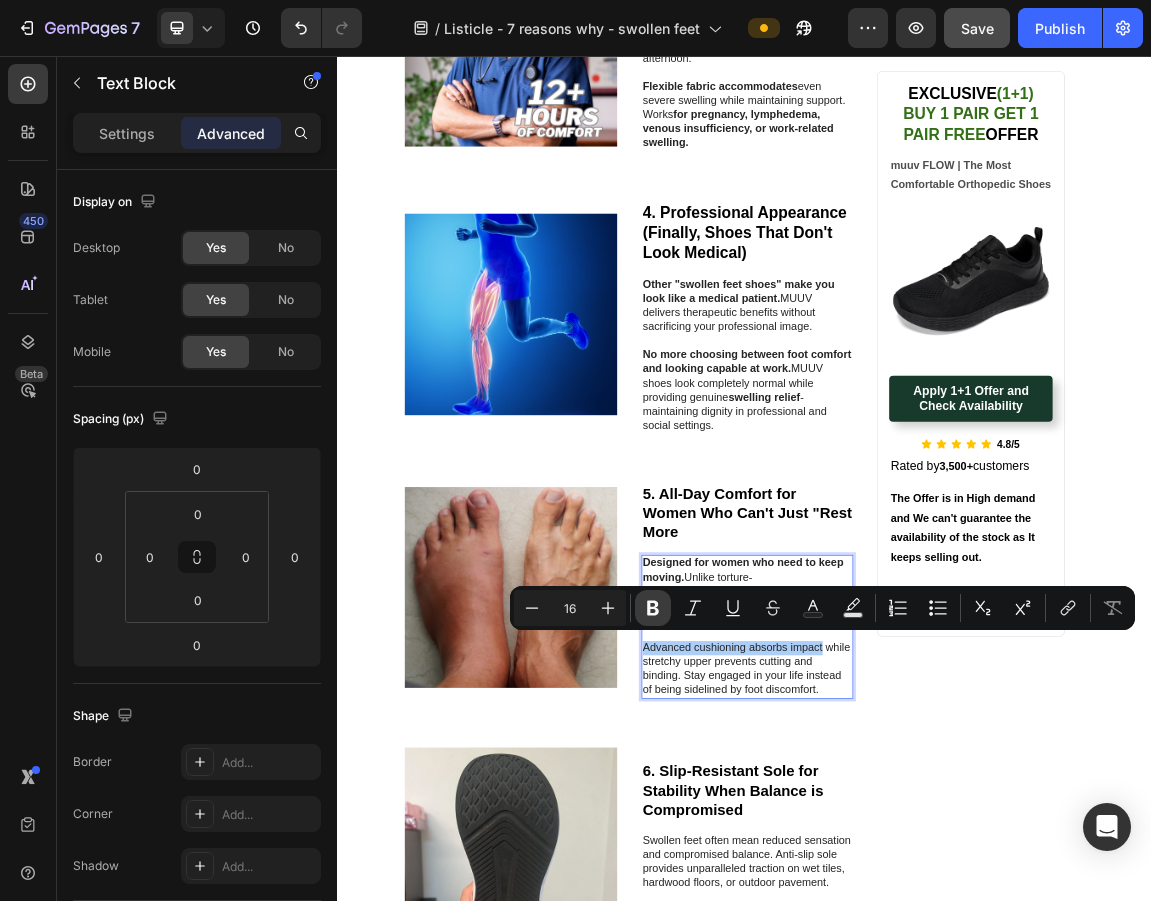 click 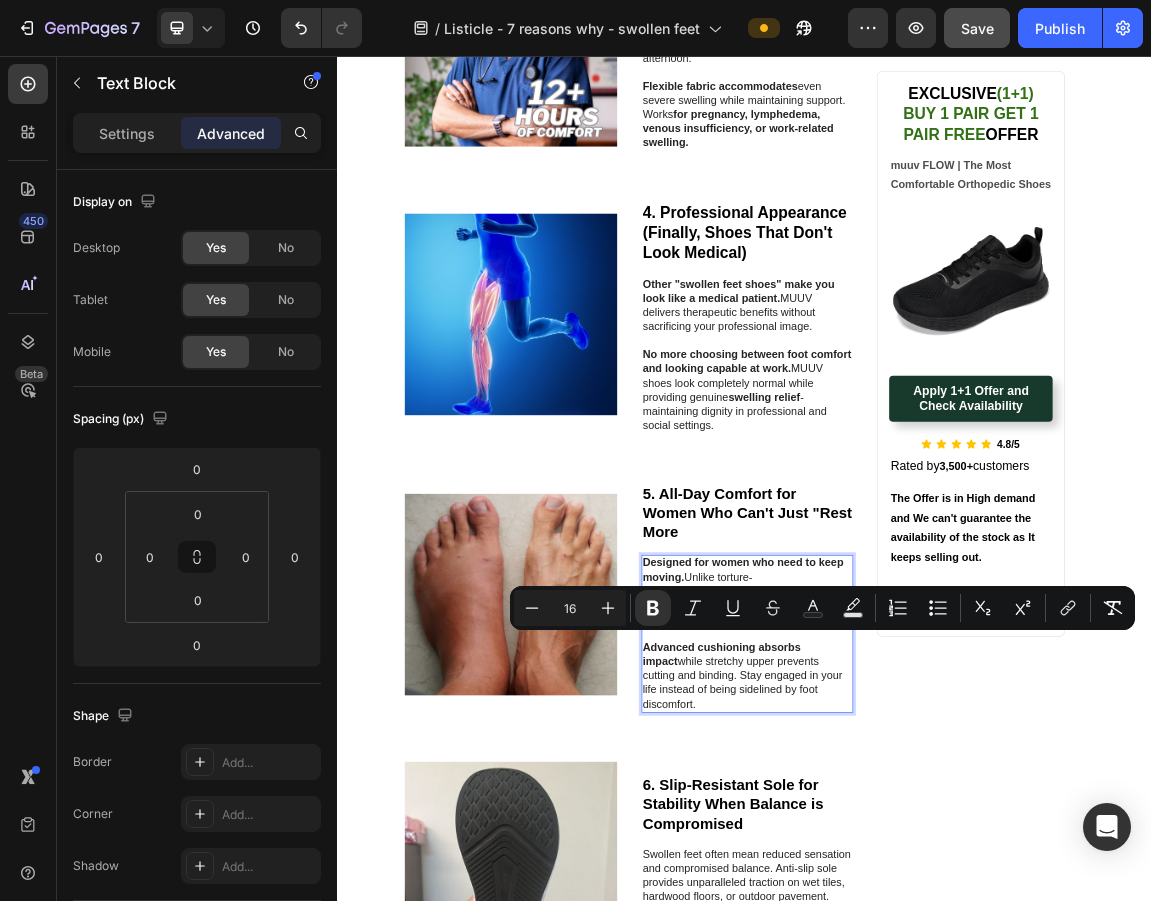 click on "Advanced cushioning absorbs impact  while stretchy upper prevents cutting and binding. Stay engaged in your life instead of being sidelined by foot discomfort." at bounding box center (942, 970) 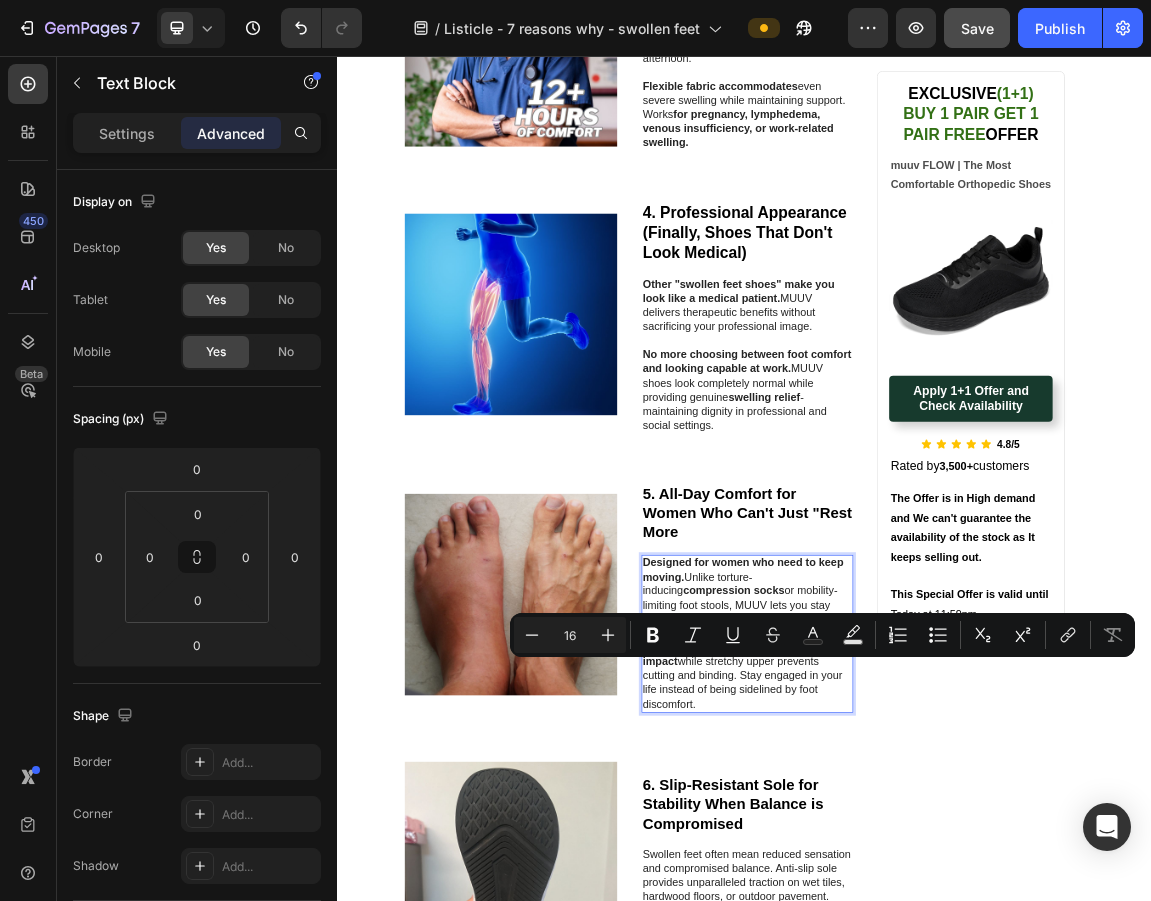 click on "Advanced cushioning absorbs impact  while stretchy upper prevents cutting and binding. Stay engaged in your life instead of being sidelined by foot discomfort." at bounding box center (942, 970) 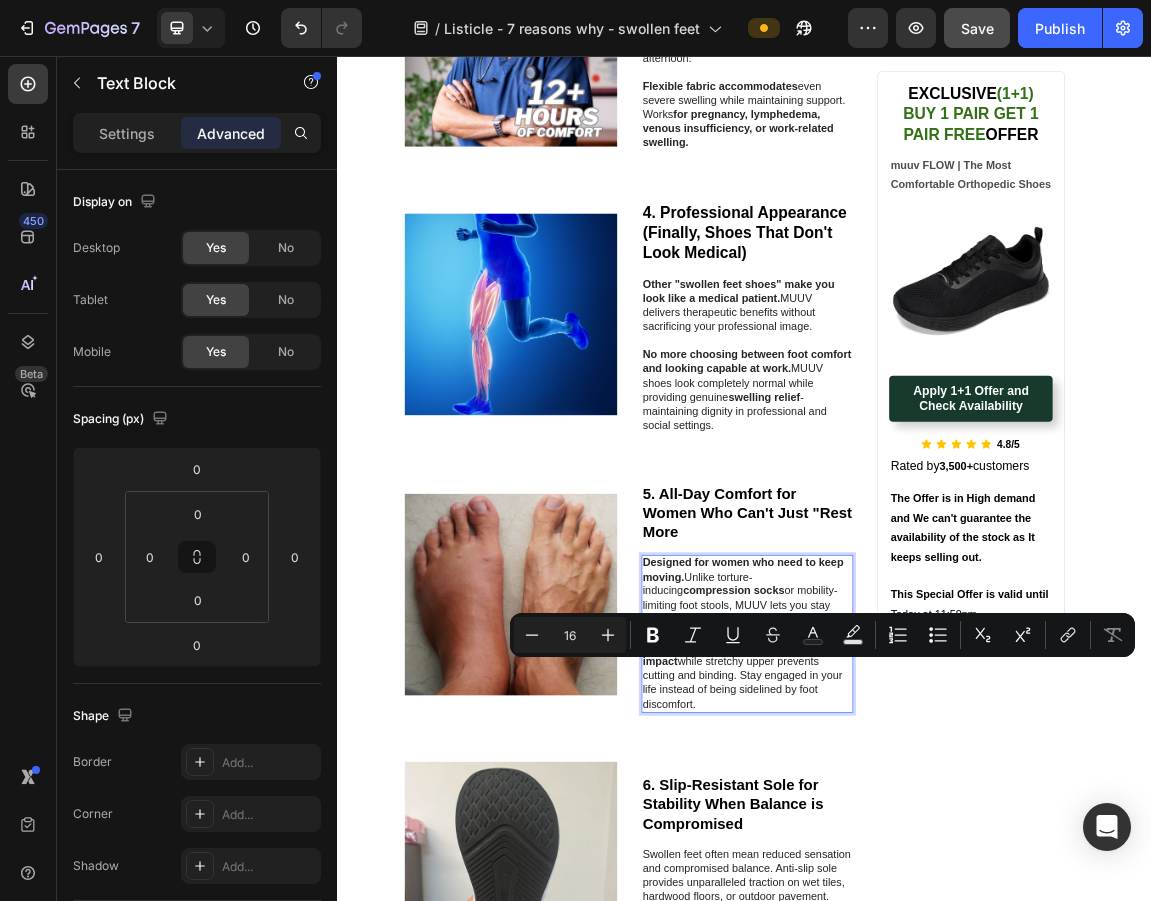 drag, startPoint x: 844, startPoint y: 957, endPoint x: 1051, endPoint y: 972, distance: 207.54277 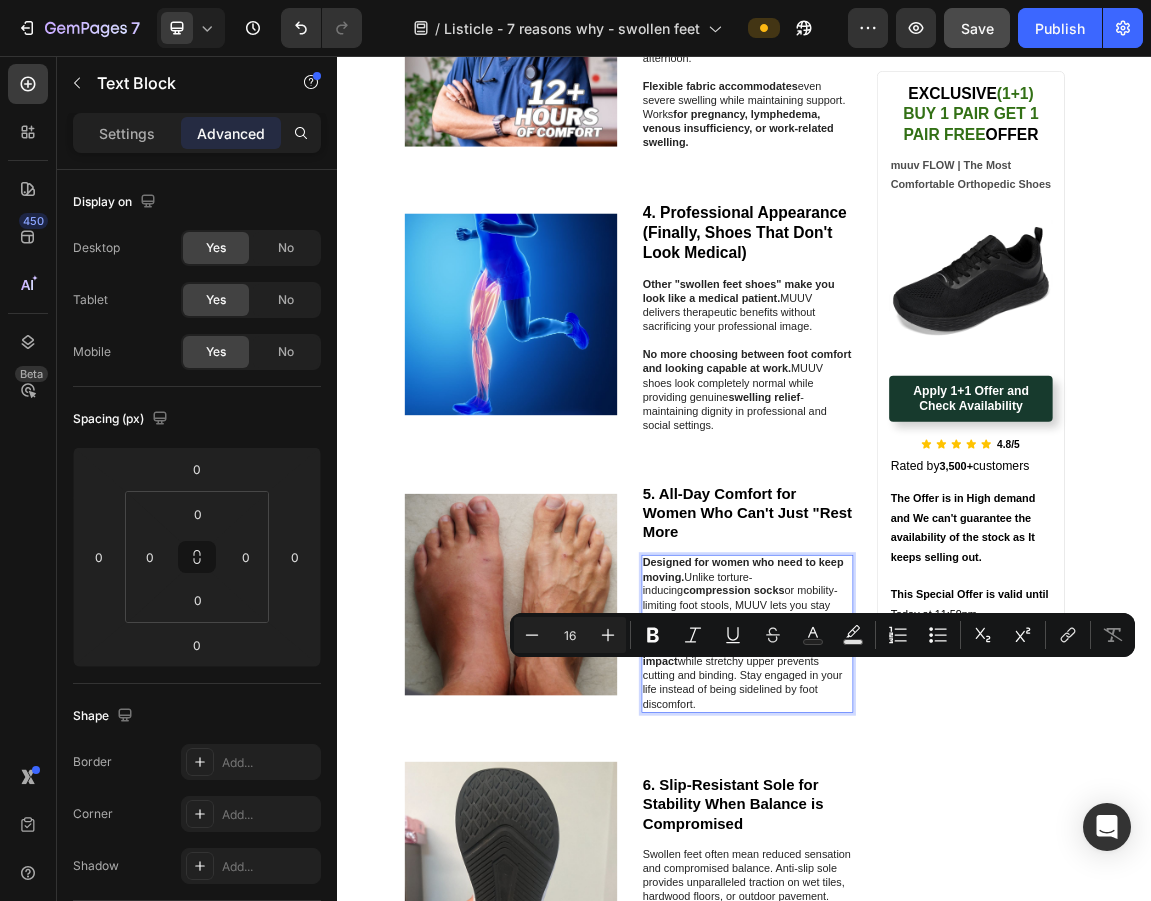 click on "Advanced cushioning absorbs impact  while stretchy upper prevents cutting and binding. Stay engaged in your life instead of being sidelined by foot discomfort." at bounding box center [942, 970] 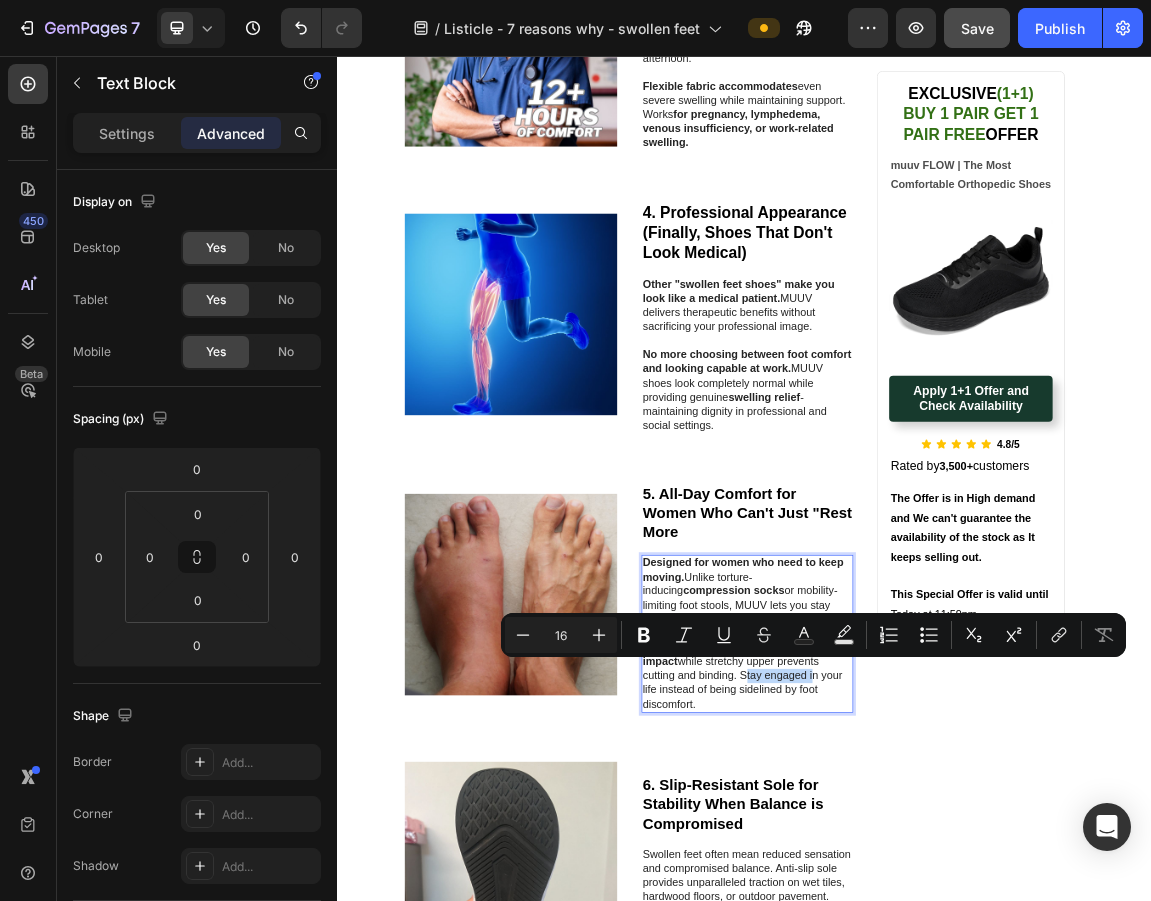 drag, startPoint x: 844, startPoint y: 955, endPoint x: 944, endPoint y: 955, distance: 100 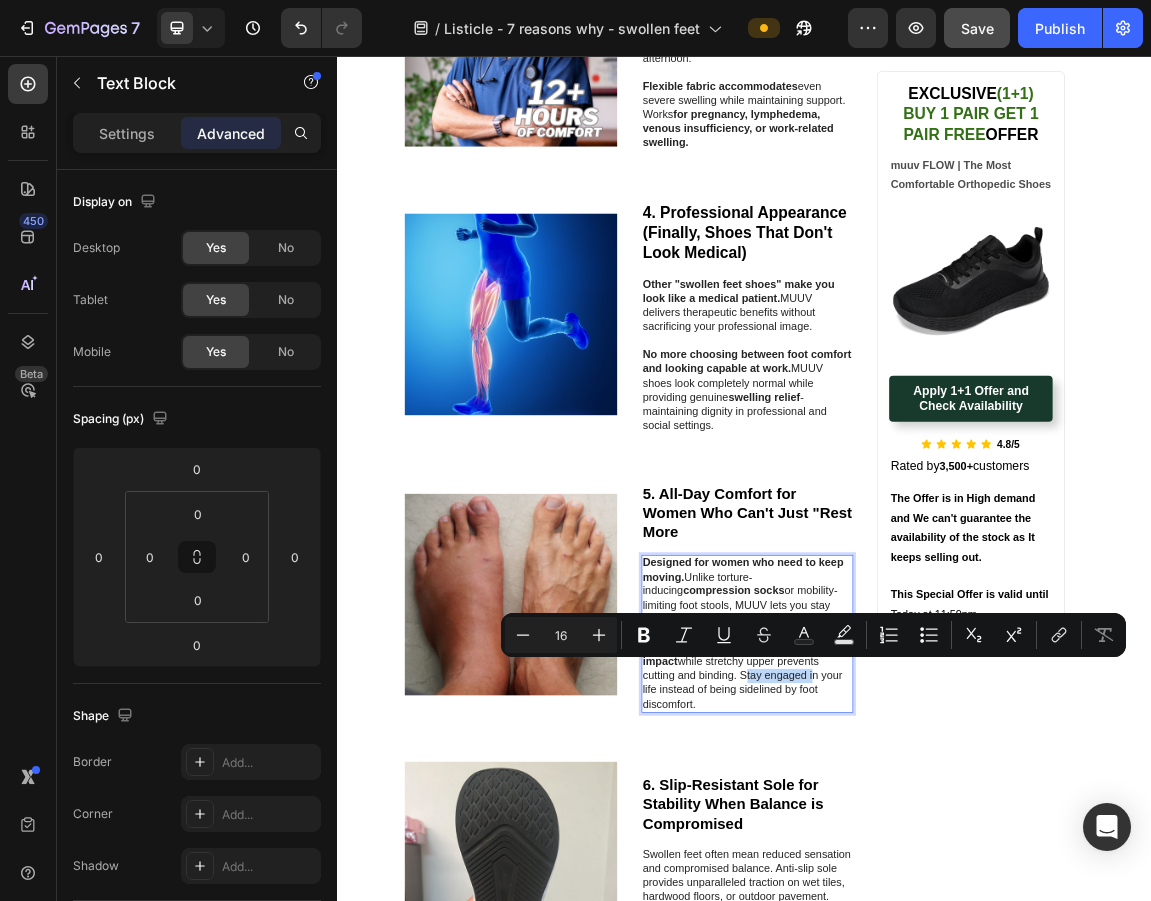 click on "Advanced cushioning absorbs impact  while stretchy upper prevents cutting and binding. Stay engaged in your life instead of being sidelined by foot discomfort." at bounding box center (942, 970) 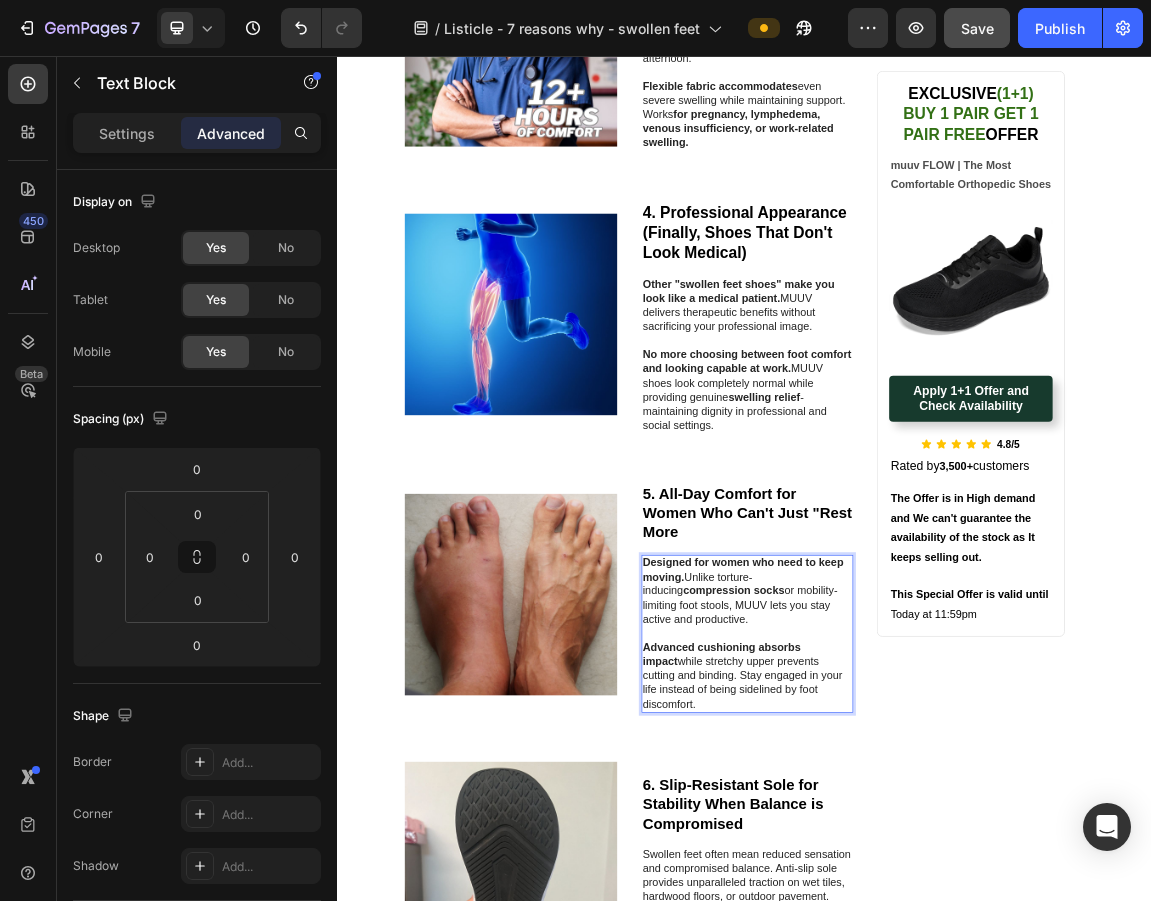 click on "Advanced cushioning absorbs impact  while stretchy upper prevents cutting and binding. Stay engaged in your life instead of being sidelined by foot discomfort." at bounding box center (942, 970) 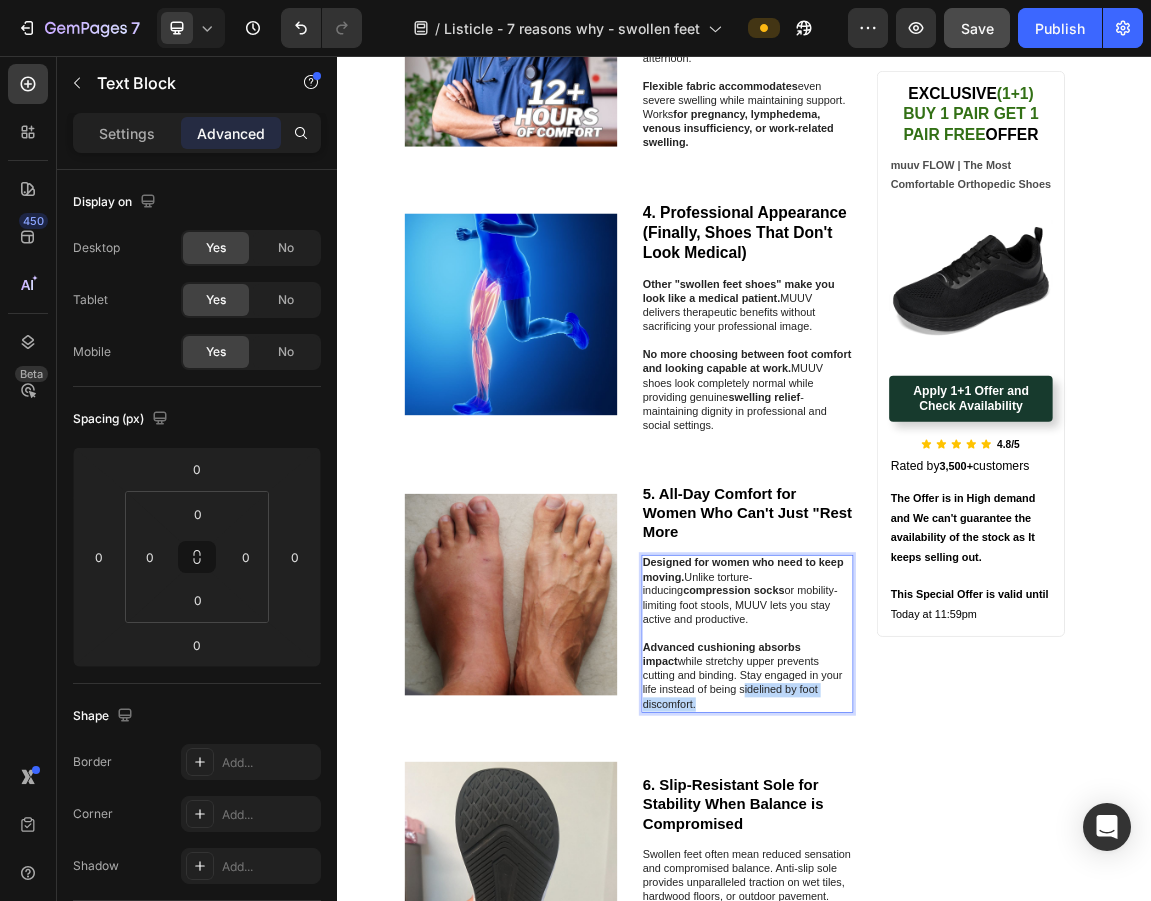 drag, startPoint x: 1036, startPoint y: 973, endPoint x: 844, endPoint y: 982, distance: 192.21082 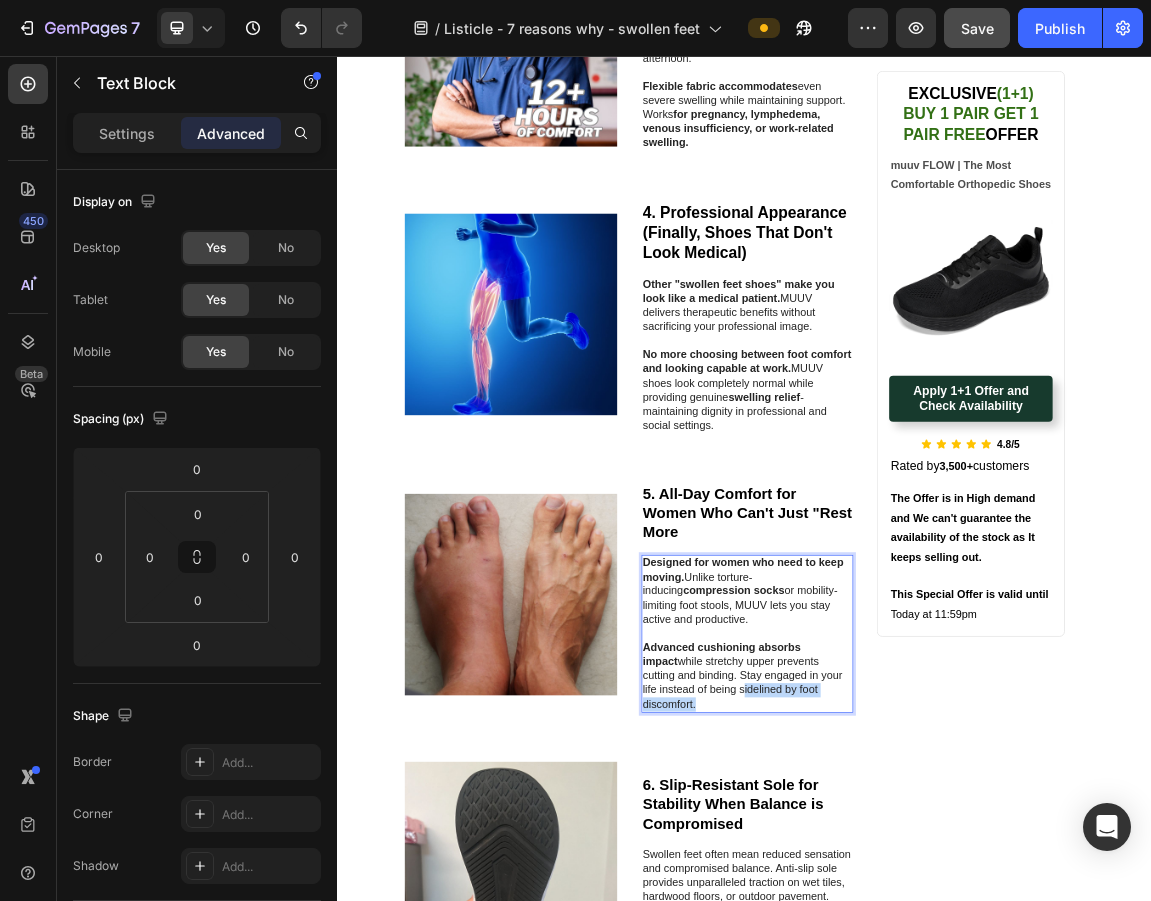 click on "Advanced cushioning absorbs impact  while stretchy upper prevents cutting and binding. Stay engaged in your life instead of being sidelined by foot discomfort." at bounding box center (942, 970) 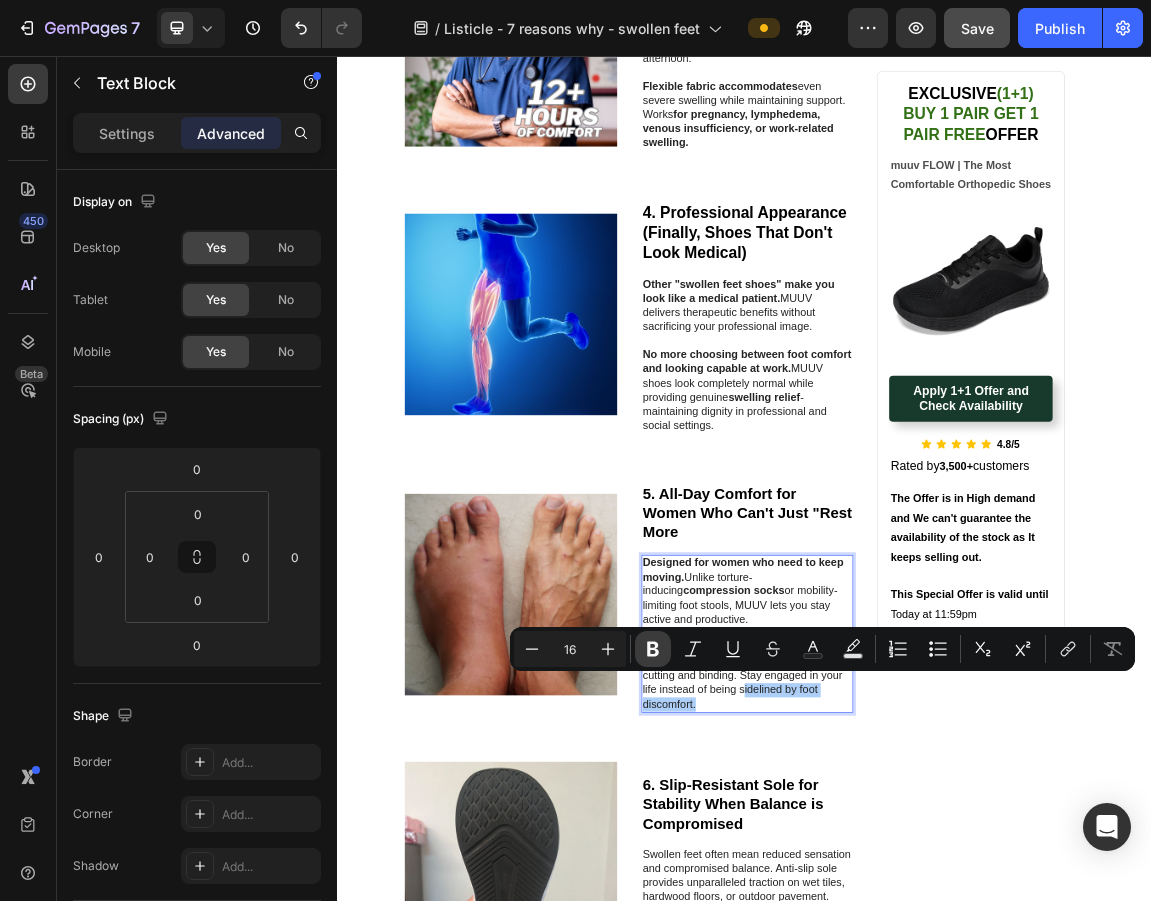 click 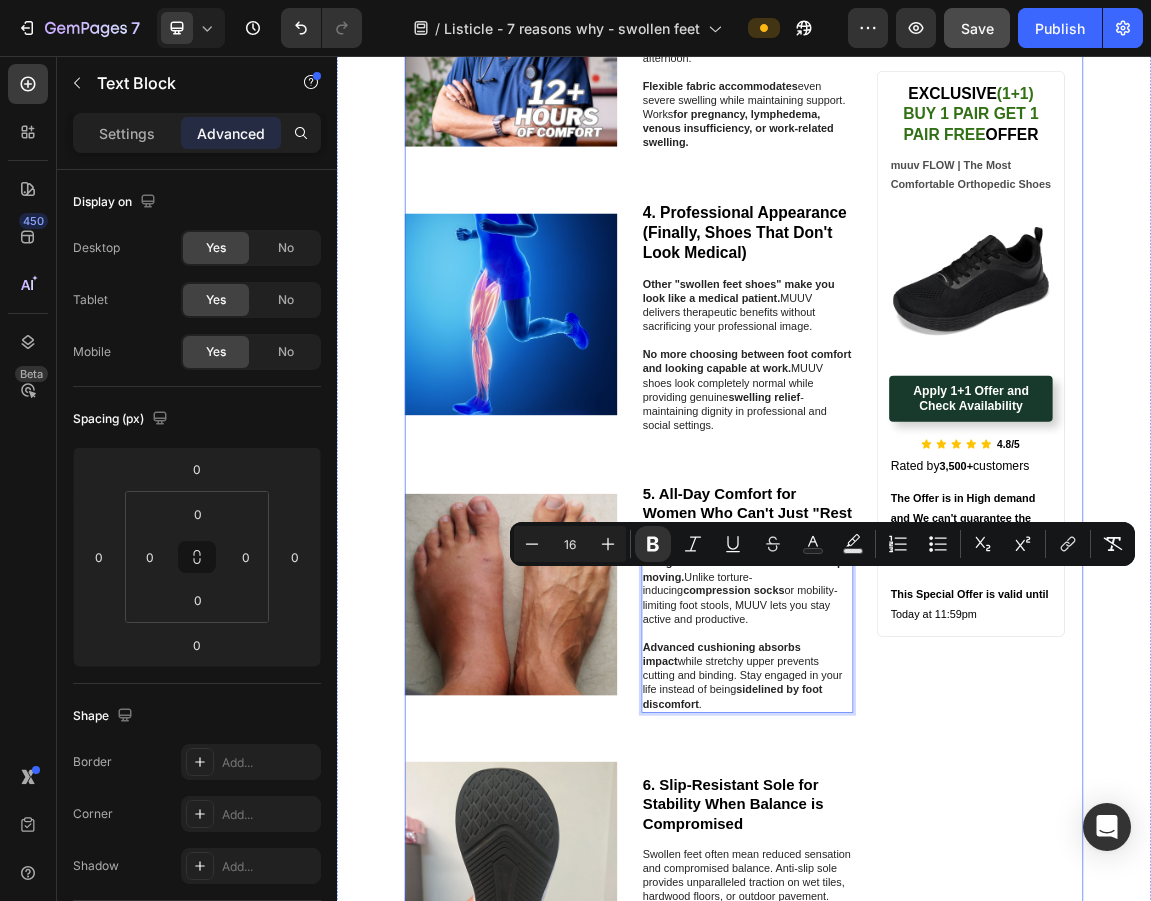 scroll, scrollTop: 1539, scrollLeft: 0, axis: vertical 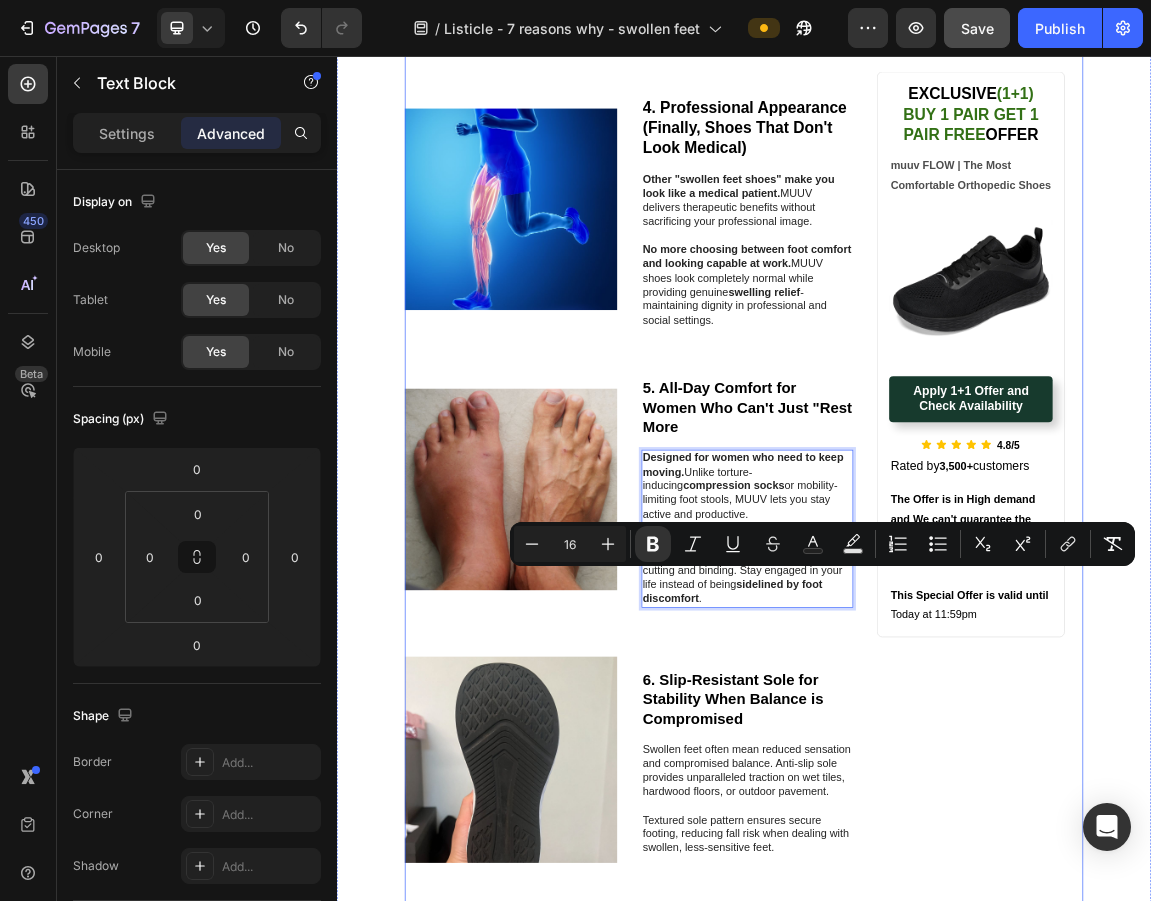 click on "EXCLUSIVE  (1+1) BUY 1 PAIR GET 1 PAIR FREE  OFFER Heading muuv FLOW | The Most Comfortable Orthopedic Shoes Text Block Image Apply 1+1 Offer and Check Availability Button Icon Icon Icon Icon
Icon 4.8/5 Text Block Icon List Rated by  3,500+  customers Text Block The Offer is in High demand and We can't guarantee the availability of the stock as It keeps selling out. Text Block This Special Offer is valid until Today at 11:59pm Text Block Row" at bounding box center (1271, 349) 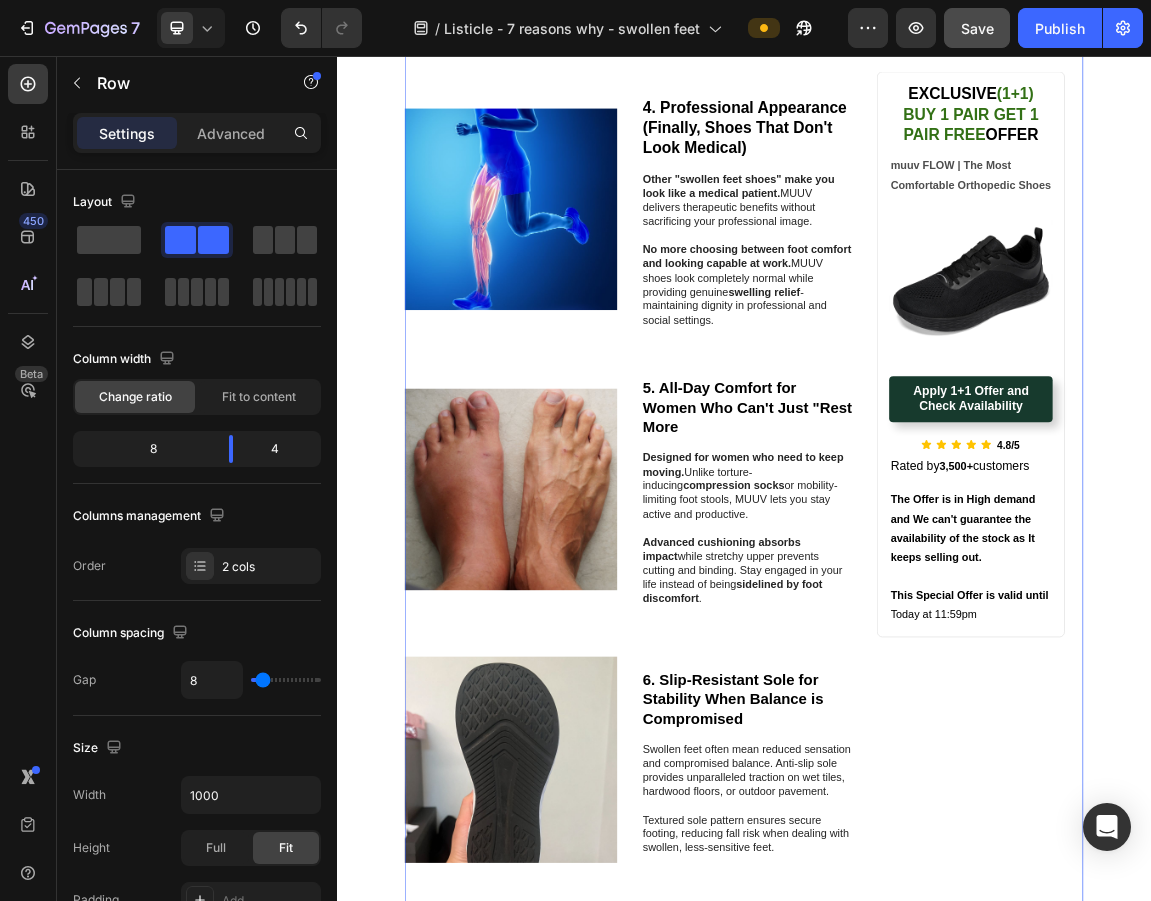 scroll, scrollTop: 1744, scrollLeft: 0, axis: vertical 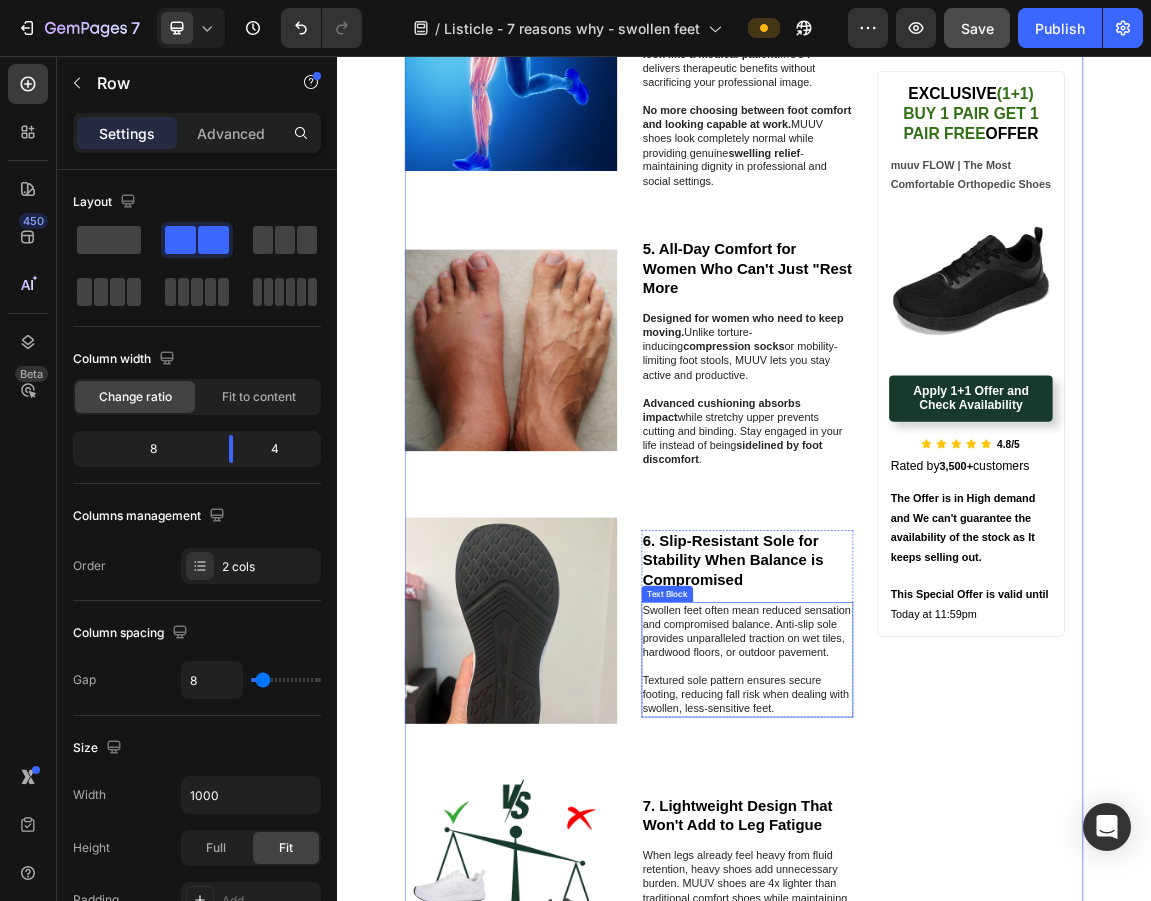 click on "Swollen feet often mean reduced sensation and compromised balance. Anti-slip sole provides unparalleled traction on wet tiles, hardwood floors, or outdoor pavement." at bounding box center (942, 904) 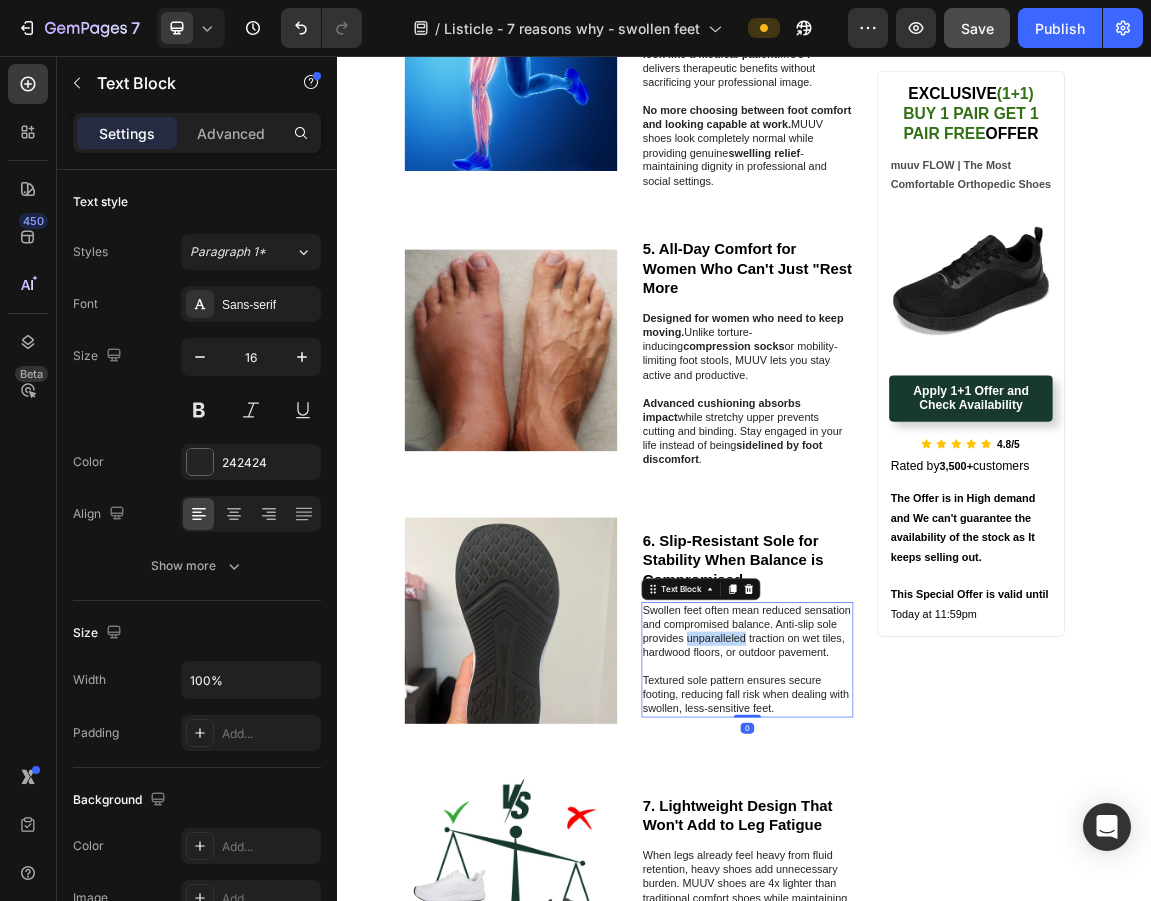 click on "Swollen feet often mean reduced sensation and compromised balance. Anti-slip sole provides unparalleled traction on wet tiles, hardwood floors, or outdoor pavement." at bounding box center (942, 904) 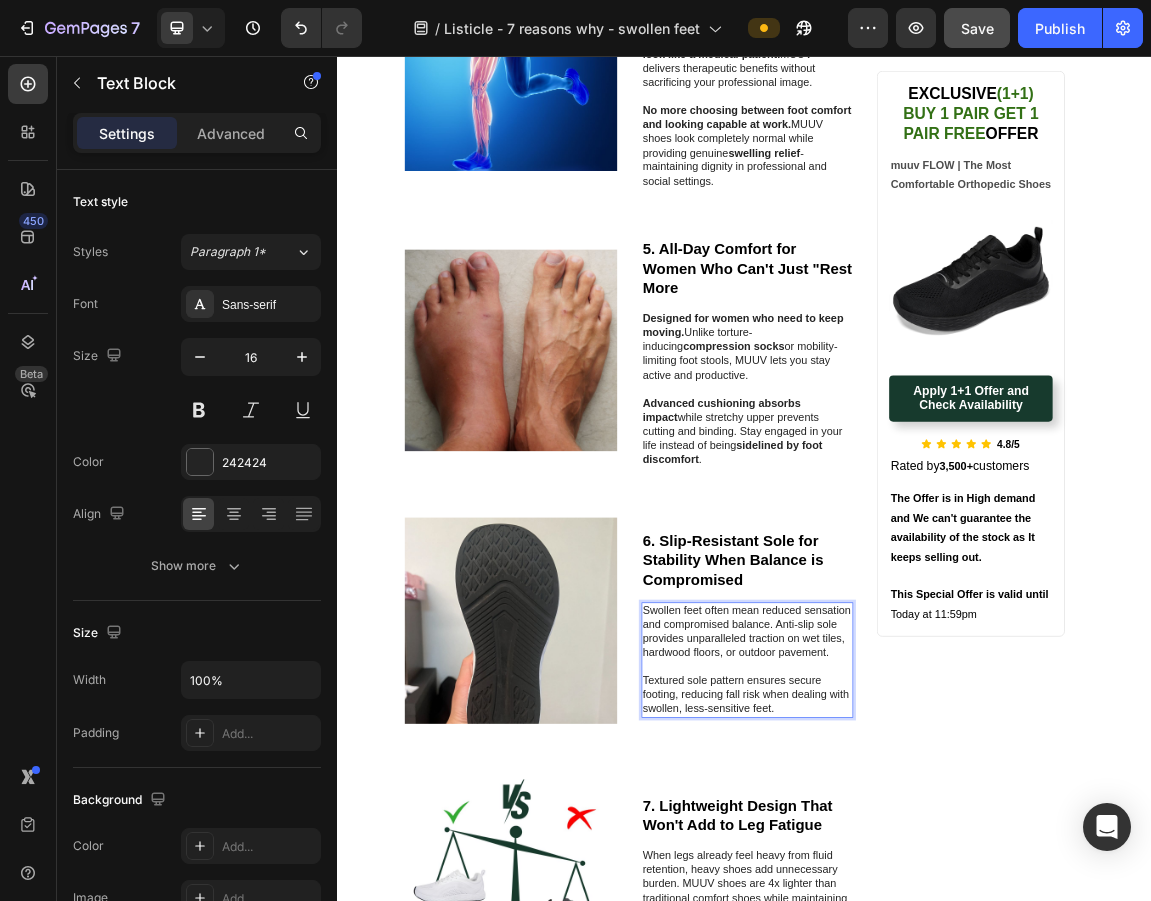 click at bounding box center [942, 956] 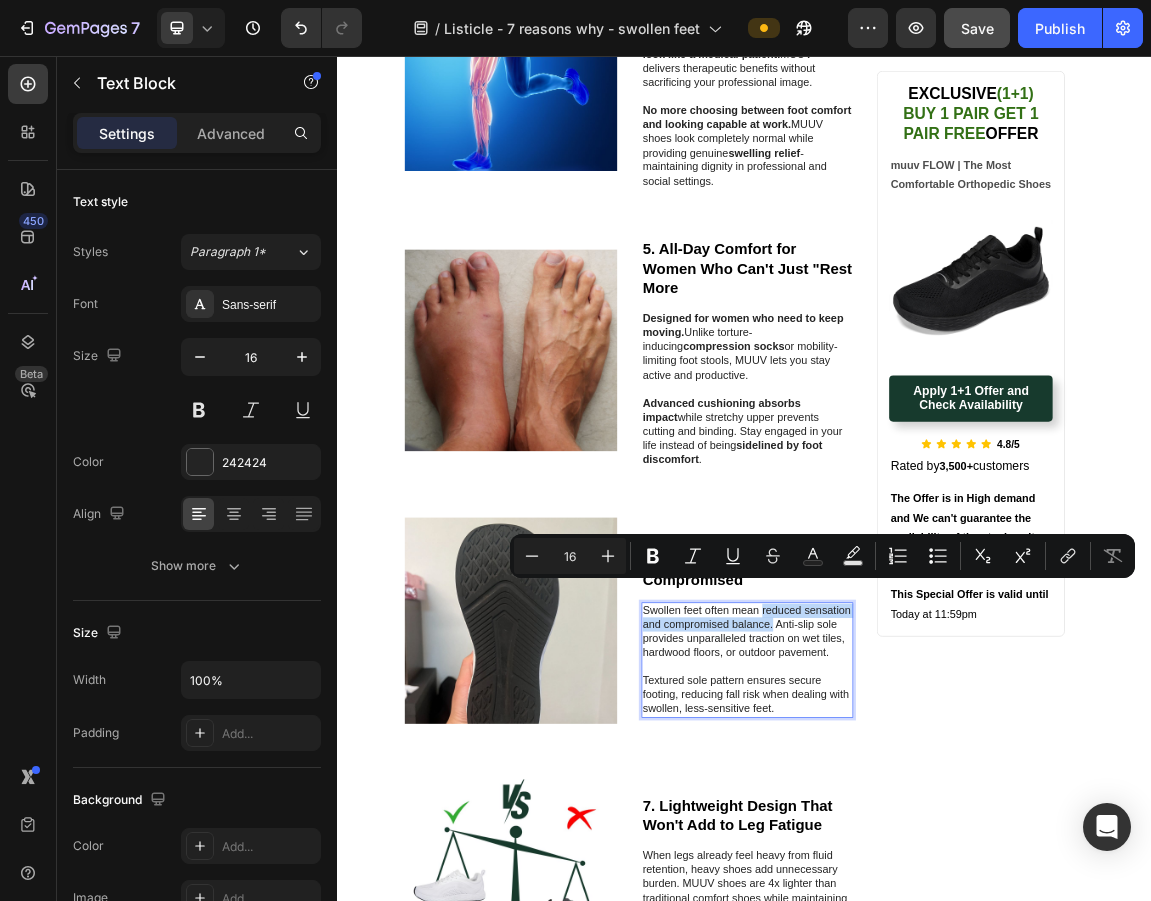 drag, startPoint x: 955, startPoint y: 839, endPoint x: 971, endPoint y: 862, distance: 28.01785 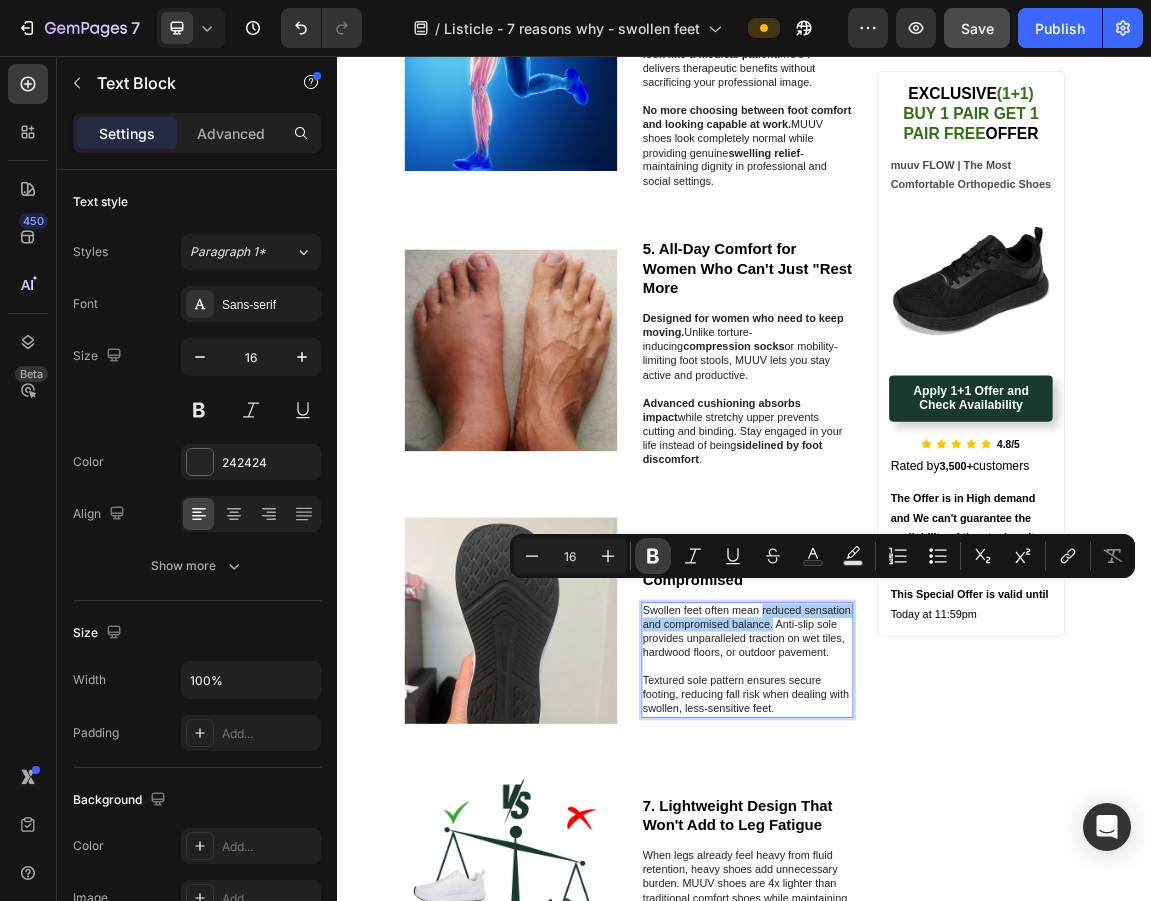 click 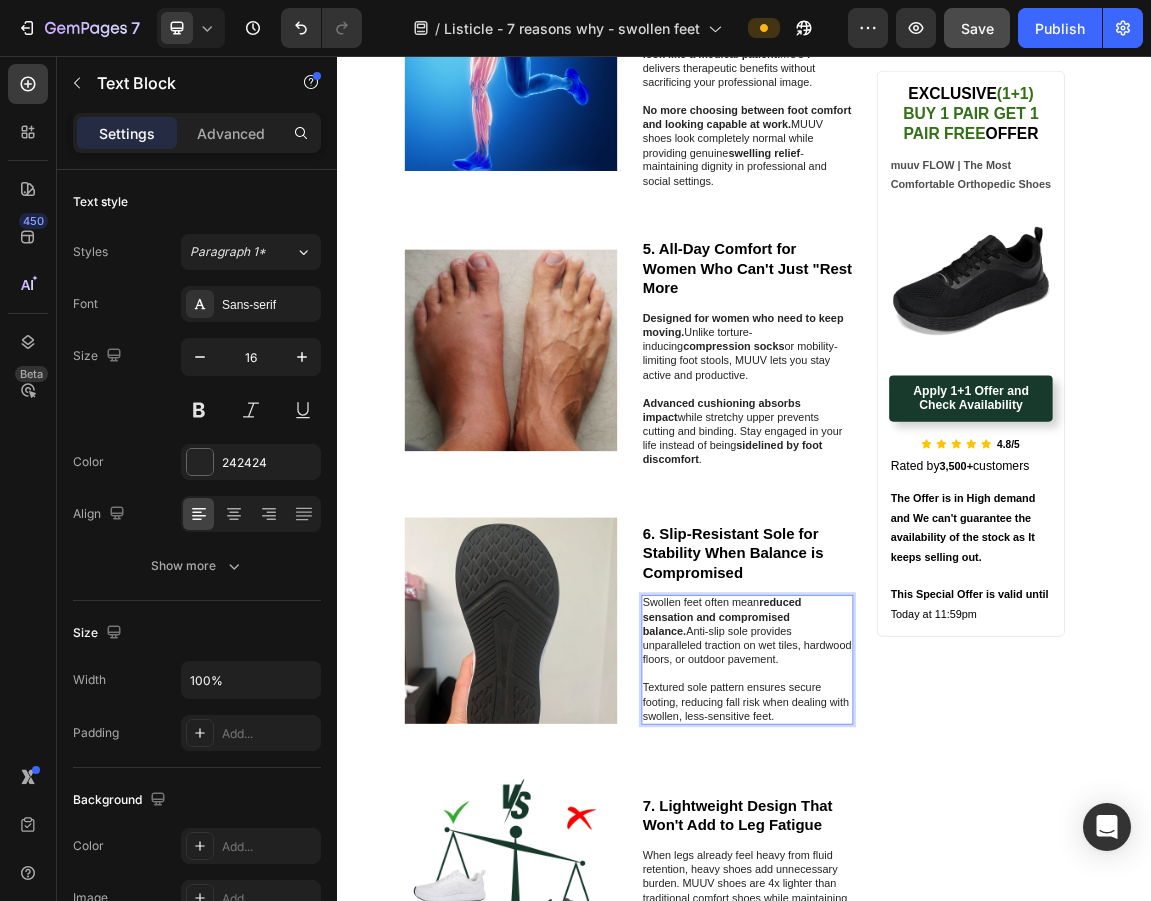 click on "Swollen feet often mean  reduced sensation and compromised balance.  Anti-slip sole provides unparalleled traction on wet tiles, hardwood floors, or outdoor pavement." at bounding box center (942, 904) 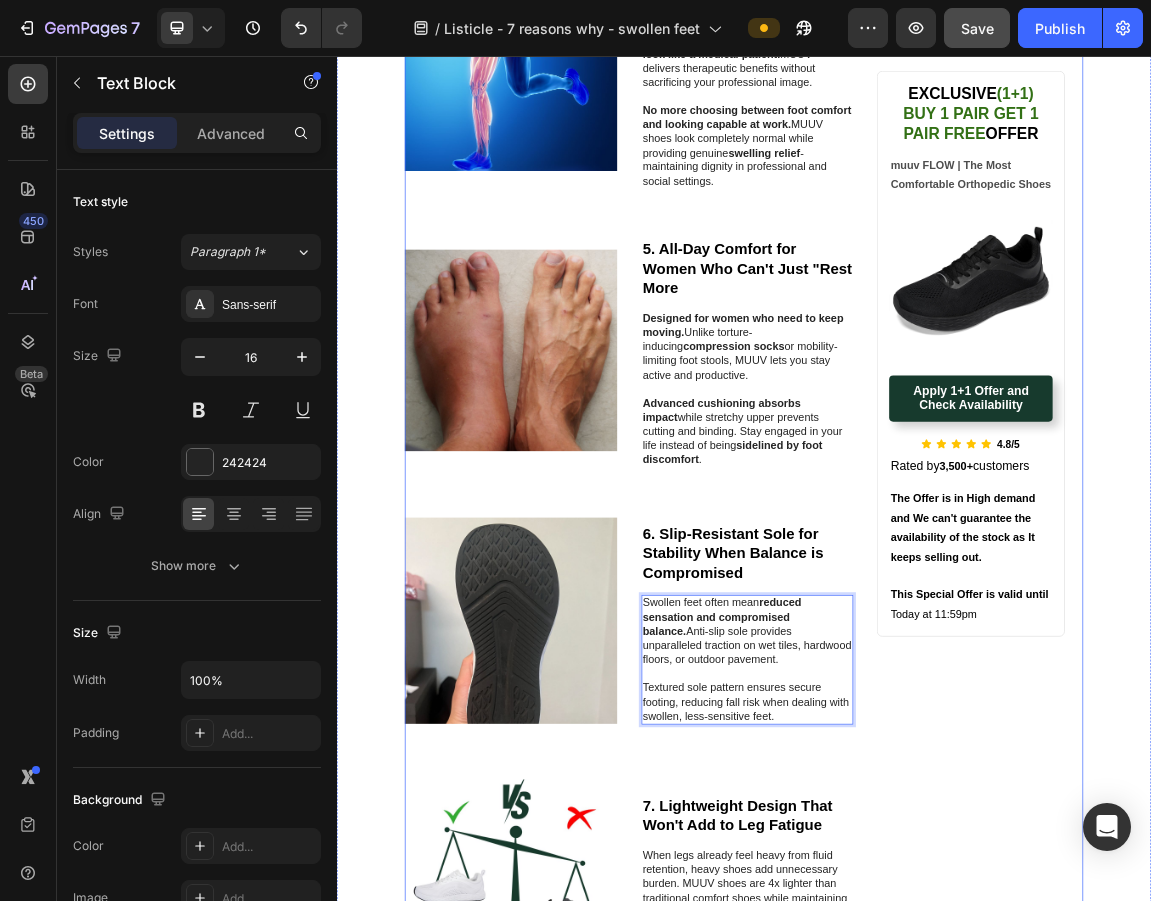 click on "7. Lightweight Design That Won't Add to Leg Fatigue" at bounding box center [928, 1175] 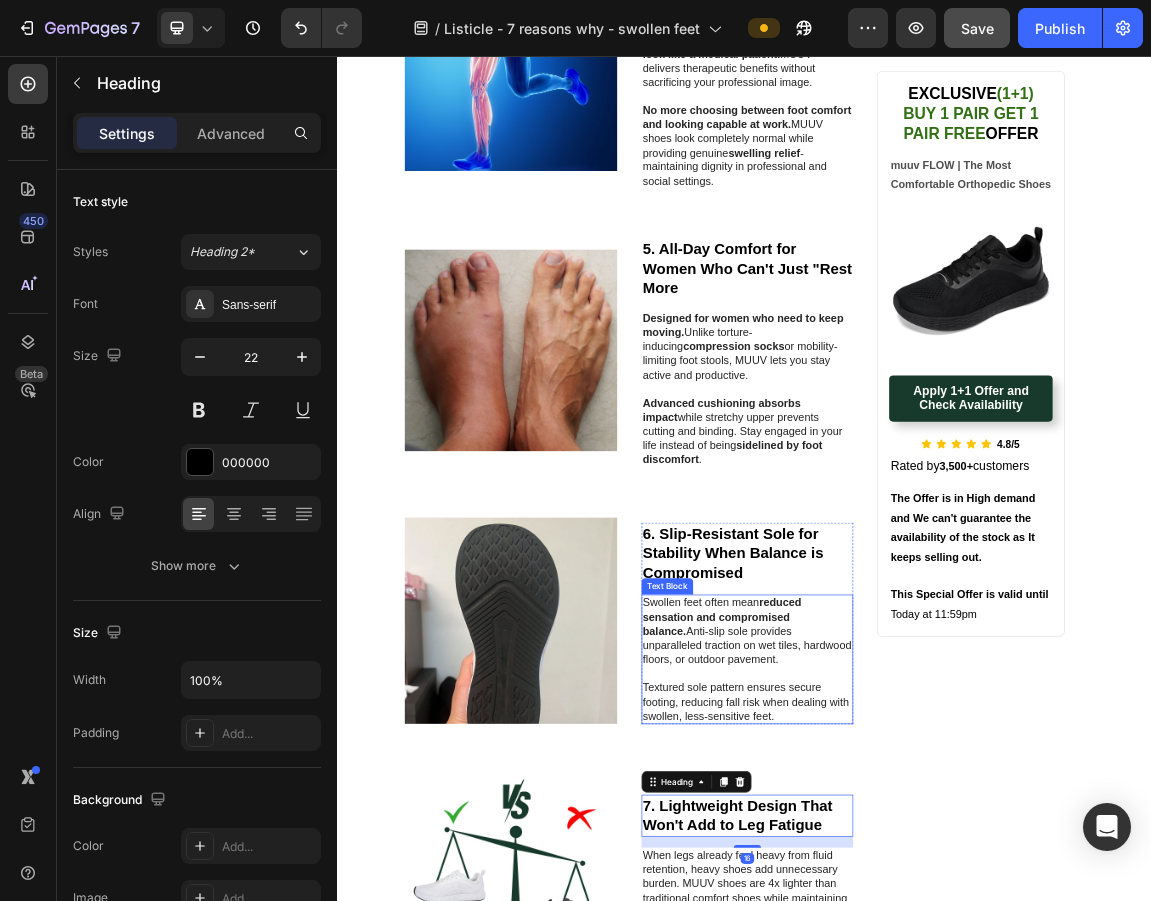 click at bounding box center (942, 966) 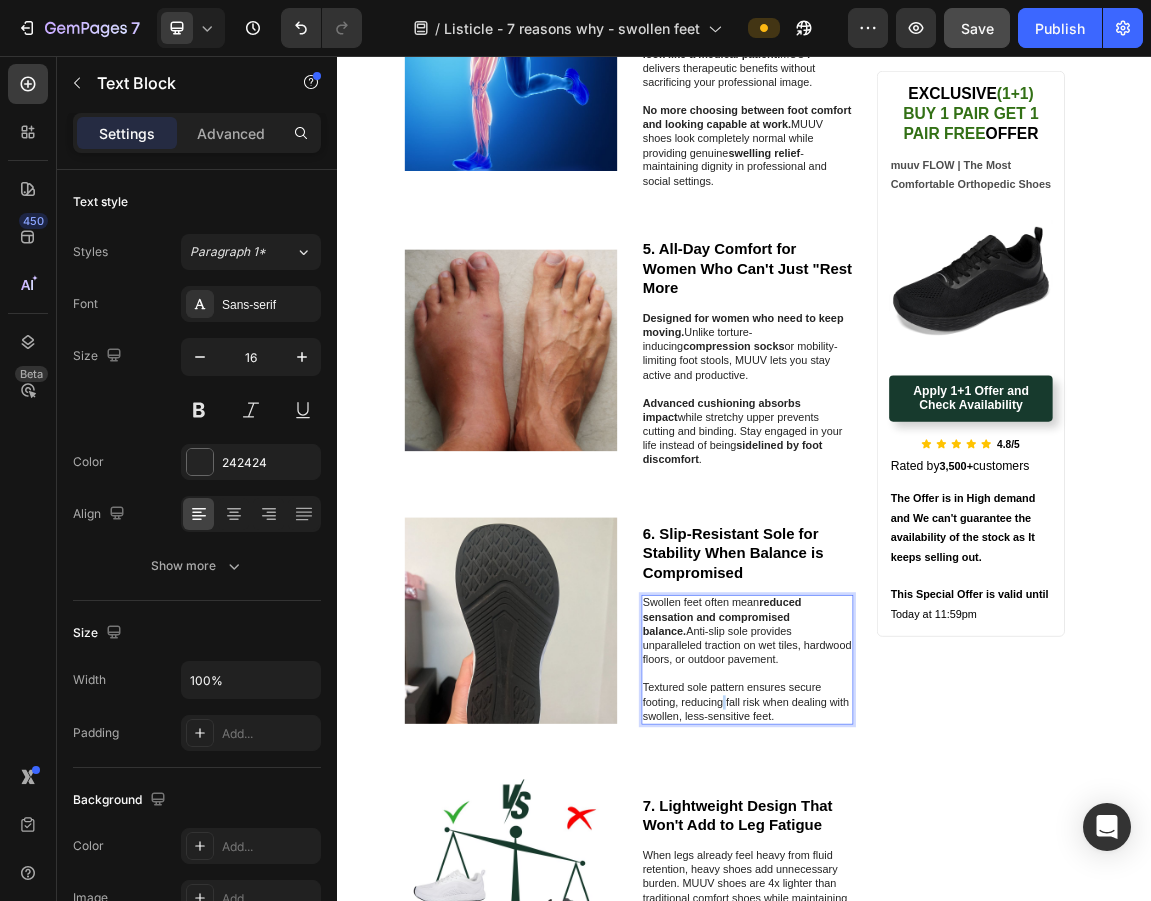 click on "Textured sole pattern ensures secure footing, reducing fall risk when dealing with swollen, less-sensitive feet." at bounding box center (942, 1008) 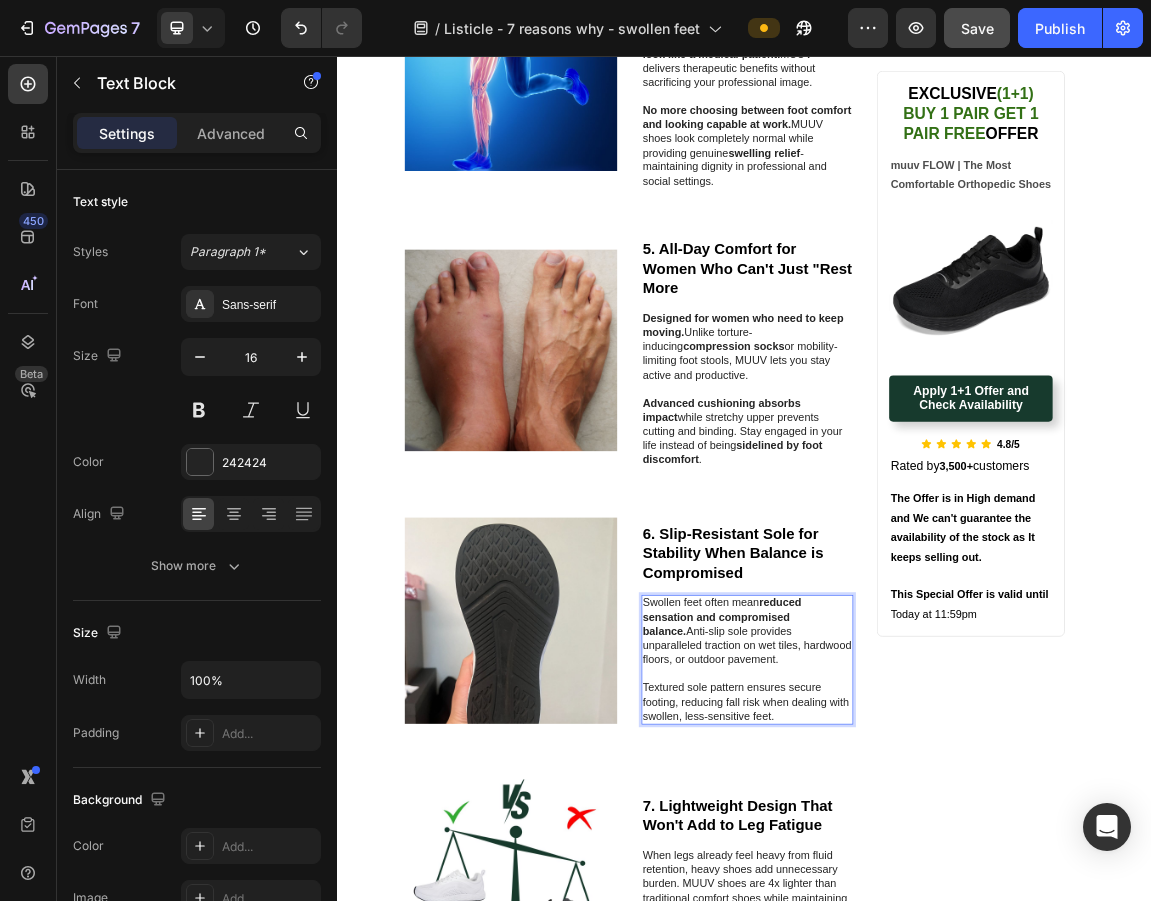 click on "Textured sole pattern ensures secure footing, reducing fall risk when dealing with swollen, less-sensitive feet." at bounding box center [942, 1008] 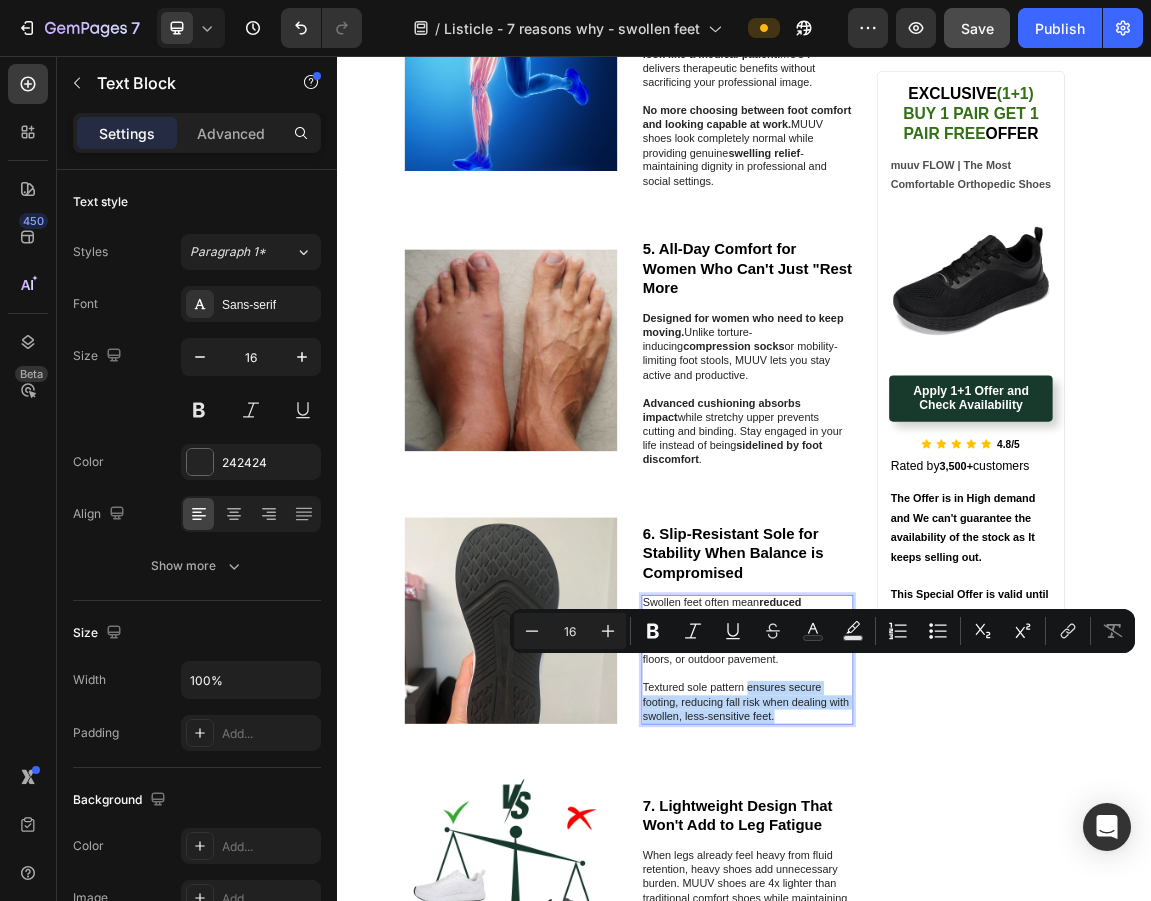 drag, startPoint x: 938, startPoint y: 951, endPoint x: 975, endPoint y: 989, distance: 53.037724 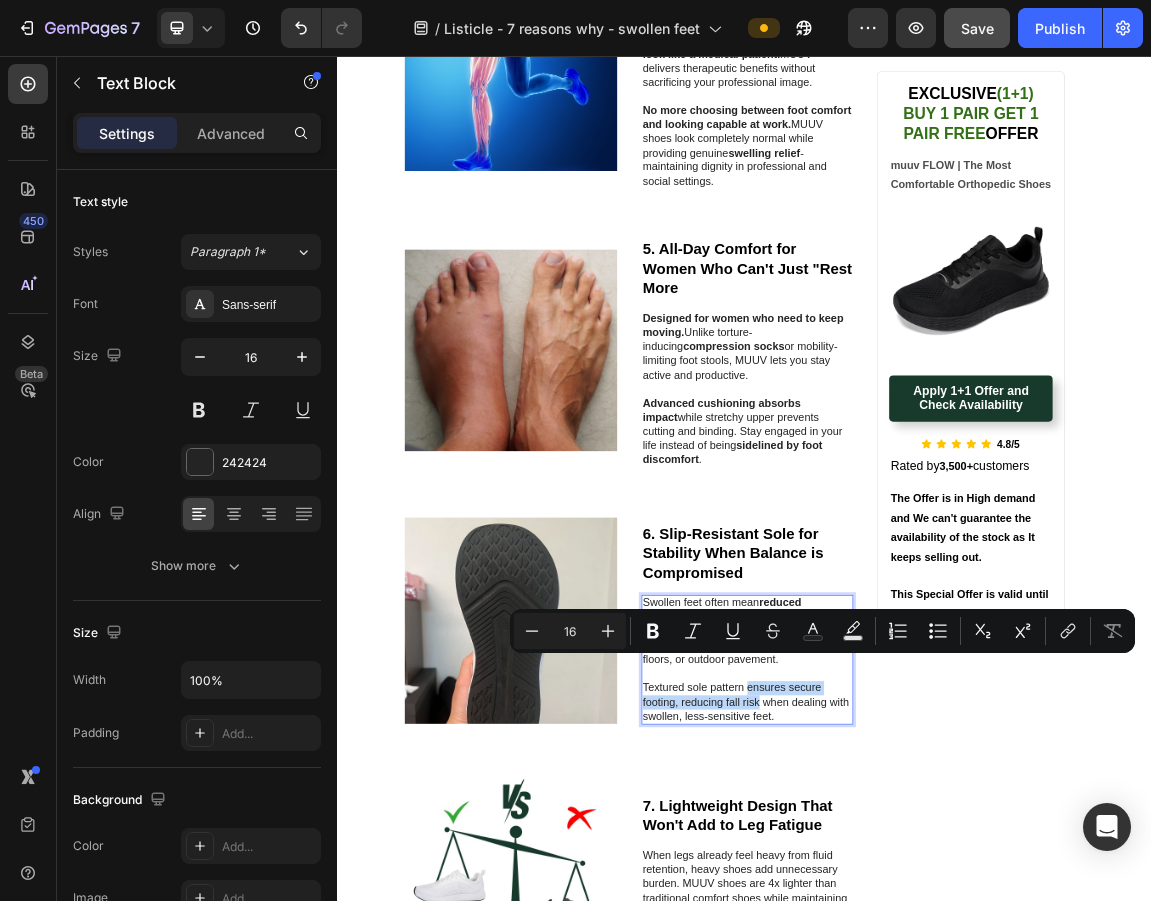 drag, startPoint x: 934, startPoint y: 949, endPoint x: 953, endPoint y: 970, distance: 28.319605 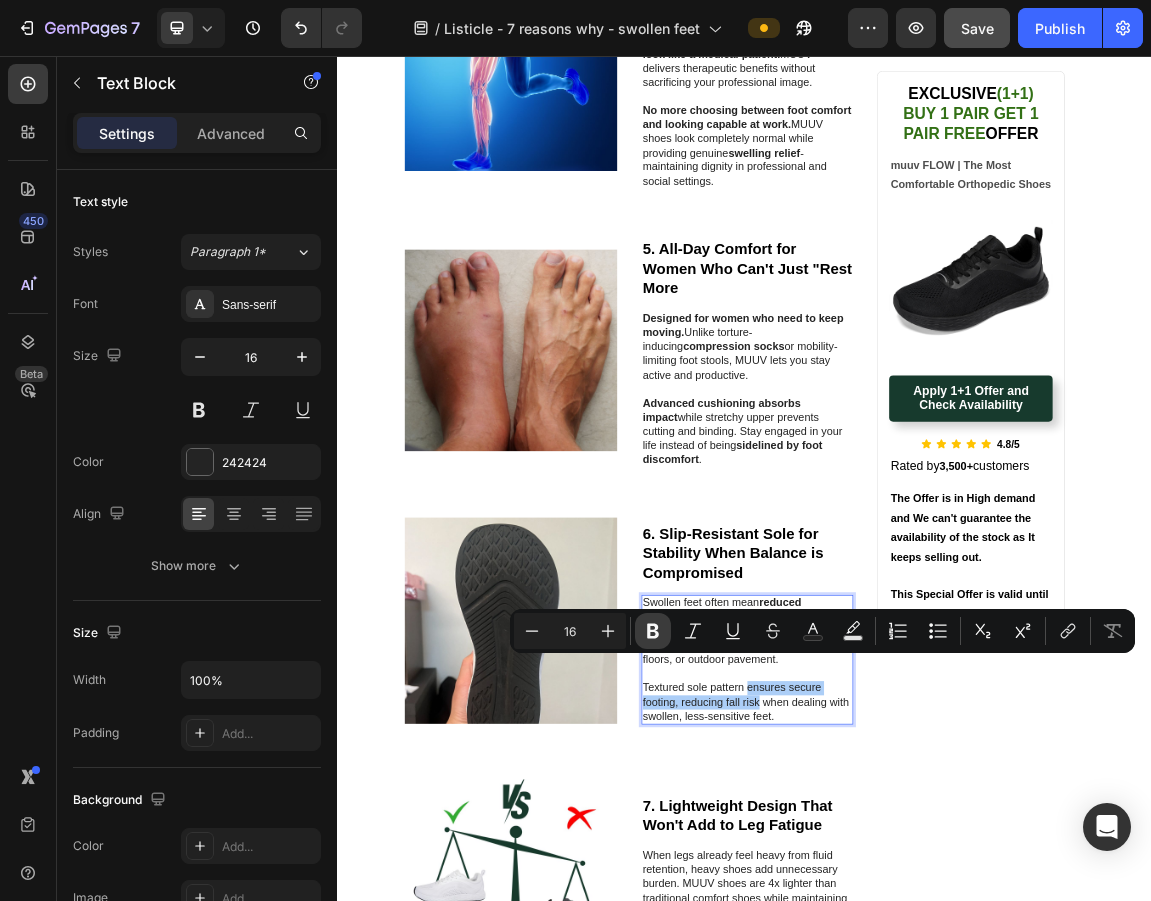 click 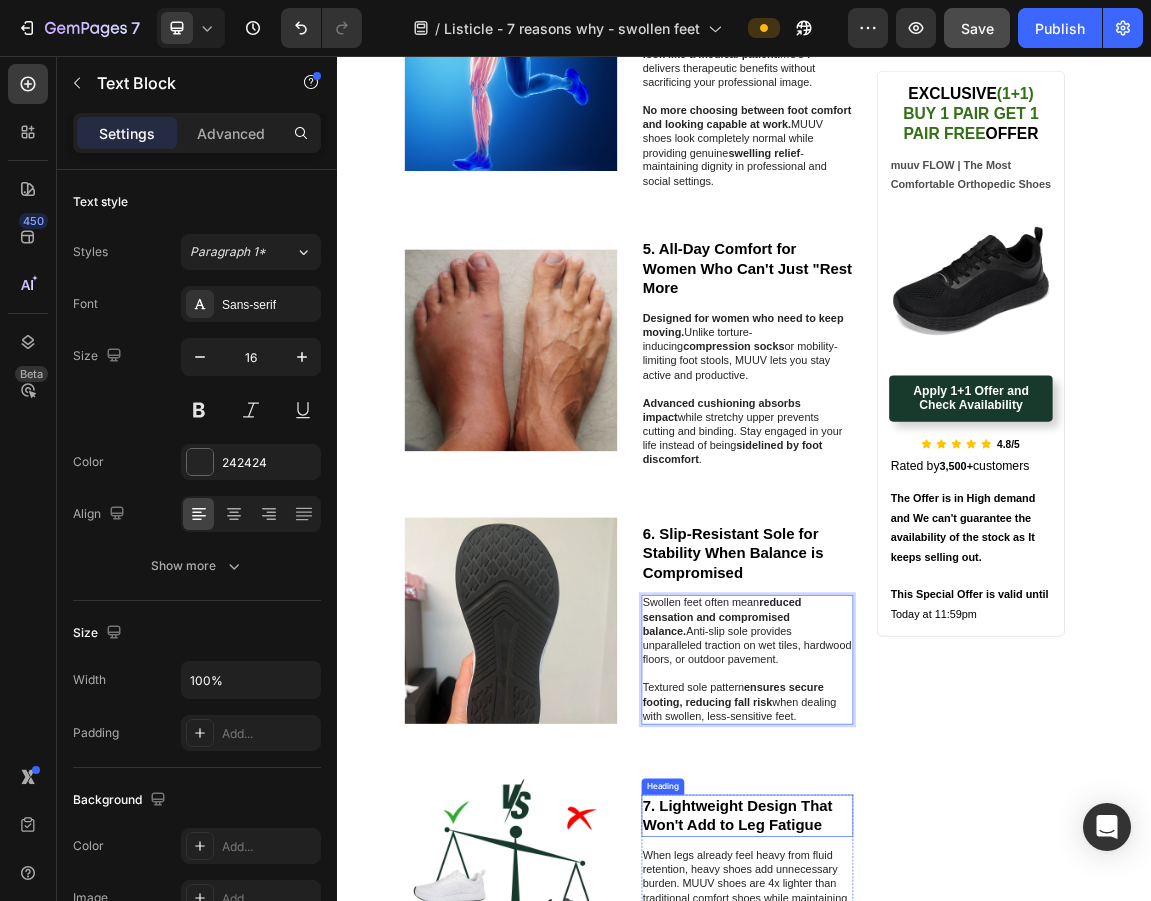 scroll, scrollTop: 2131, scrollLeft: 0, axis: vertical 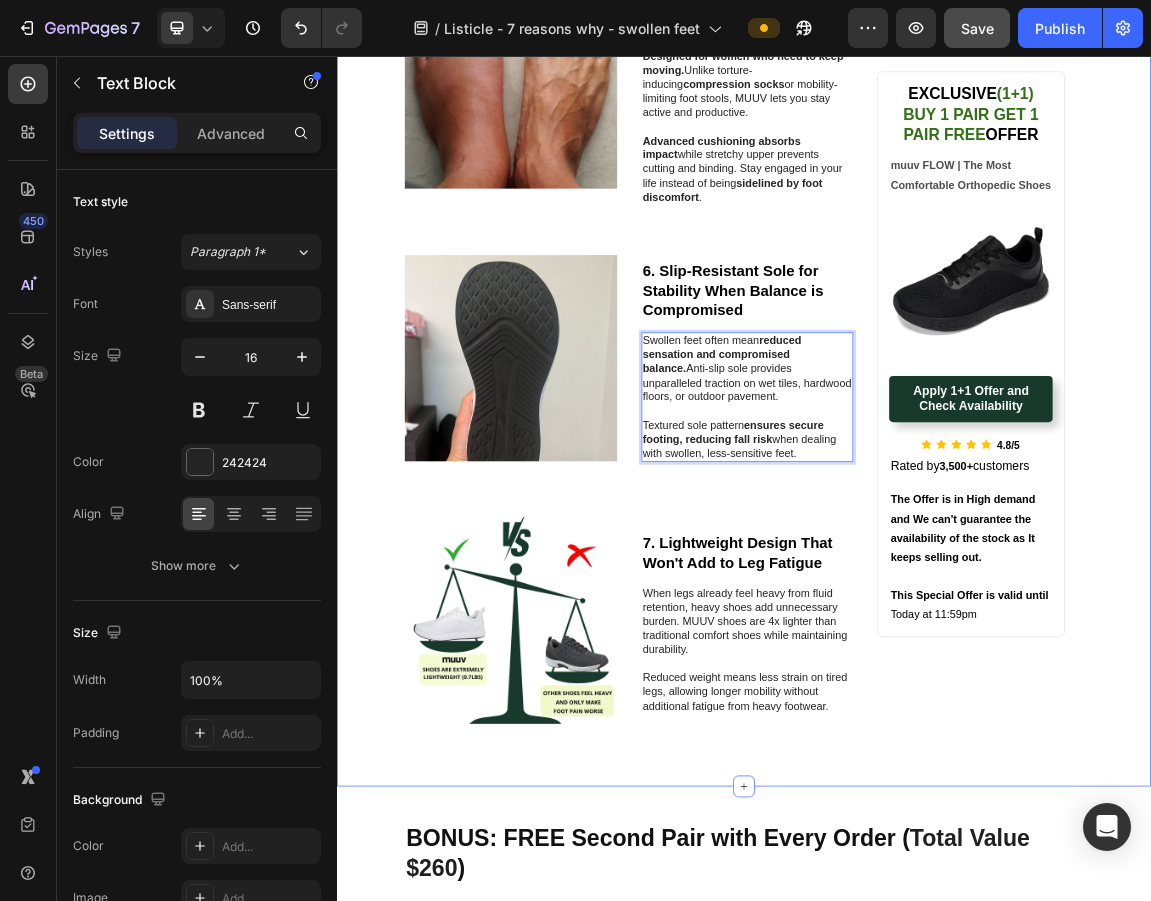click on "BONUS: FREE Second Pair with Every Order ( Total Value $260 ) Heading" at bounding box center [937, 1230] 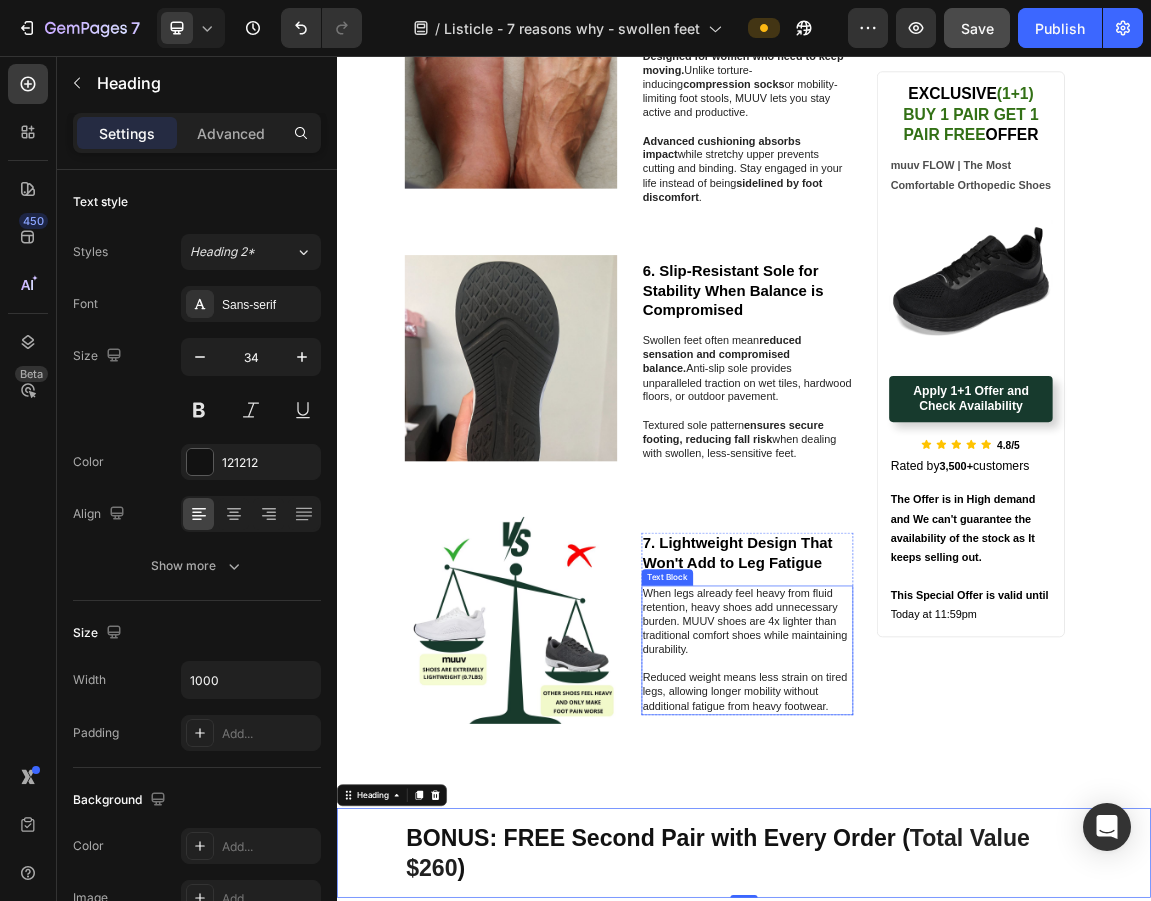 click on "When legs already feel heavy from fluid retention, heavy shoes add unnecessary burden. MUUV shoes are 4x lighter than traditional comfort shoes while maintaining durability." at bounding box center (942, 890) 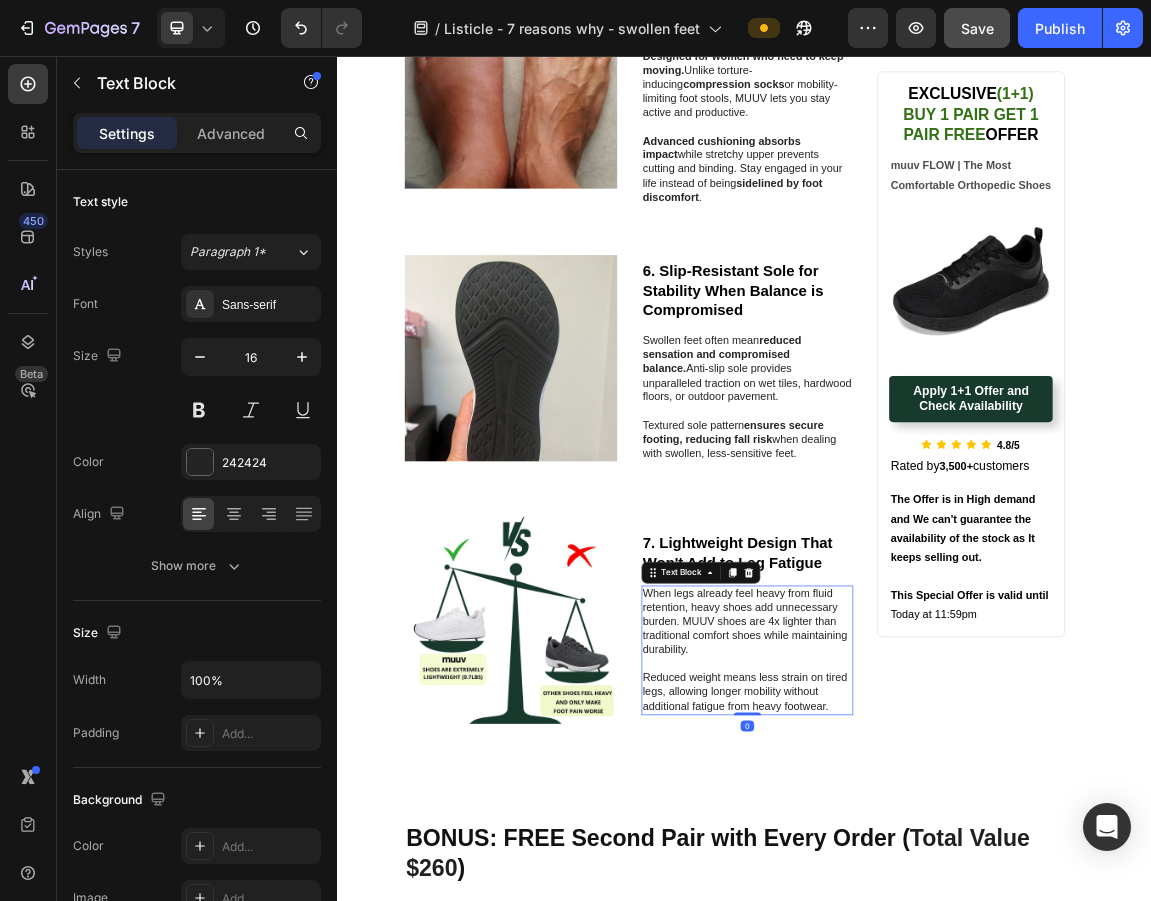click on "When legs already feel heavy from fluid retention, heavy shoes add unnecessary burden. MUUV shoes are 4x lighter than traditional comfort shoes while maintaining durability." at bounding box center [942, 890] 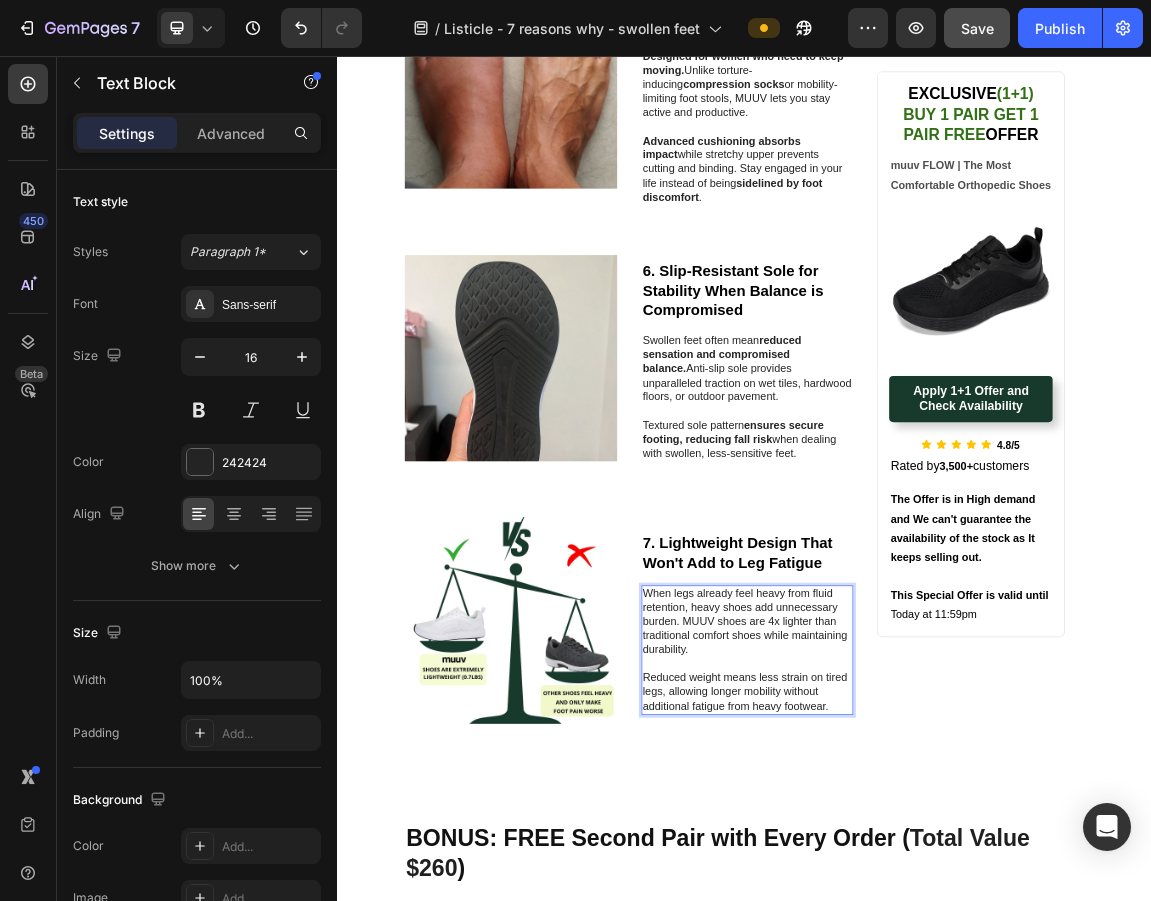 click on "When legs already feel heavy from fluid retention, heavy shoes add unnecessary burden. MUUV shoes are 4x lighter than traditional comfort shoes while maintaining durability." at bounding box center (942, 890) 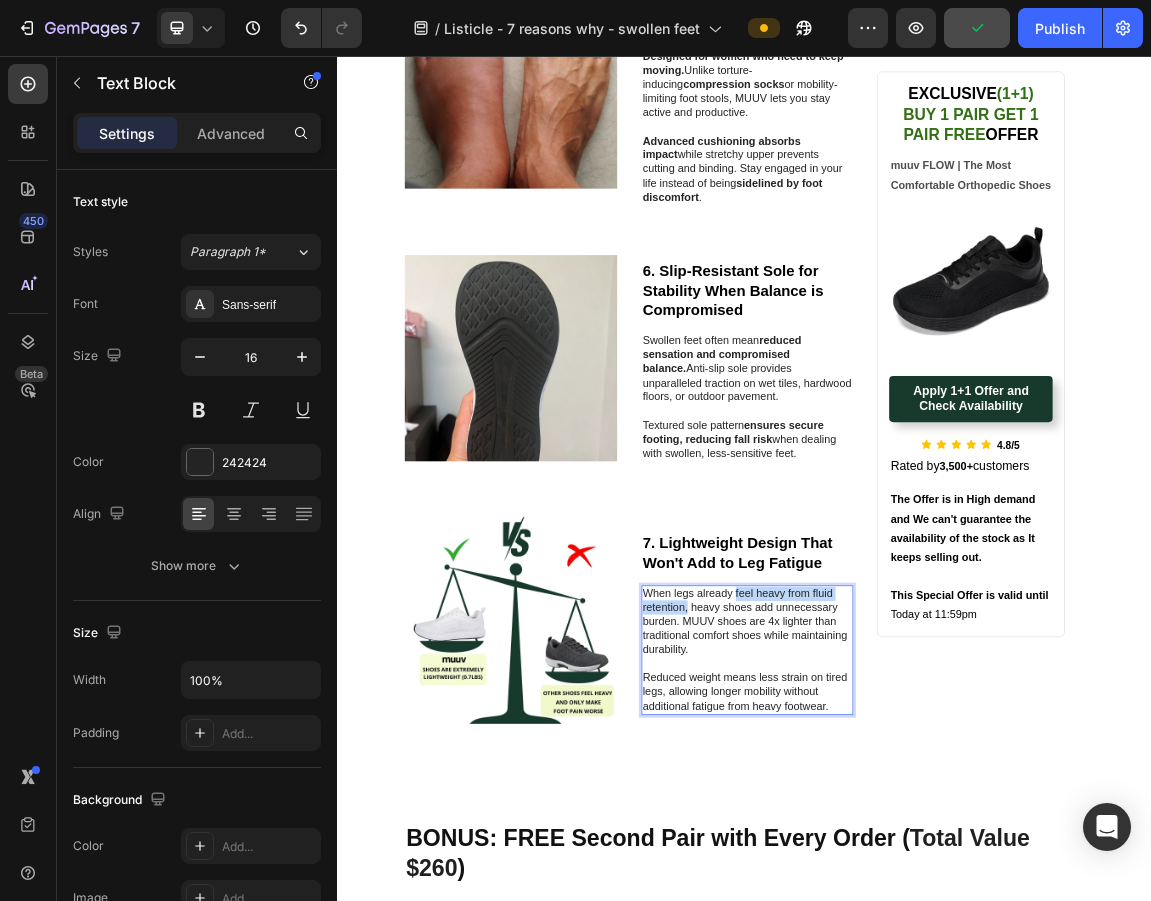 drag, startPoint x: 918, startPoint y: 814, endPoint x: 846, endPoint y: 839, distance: 76.2168 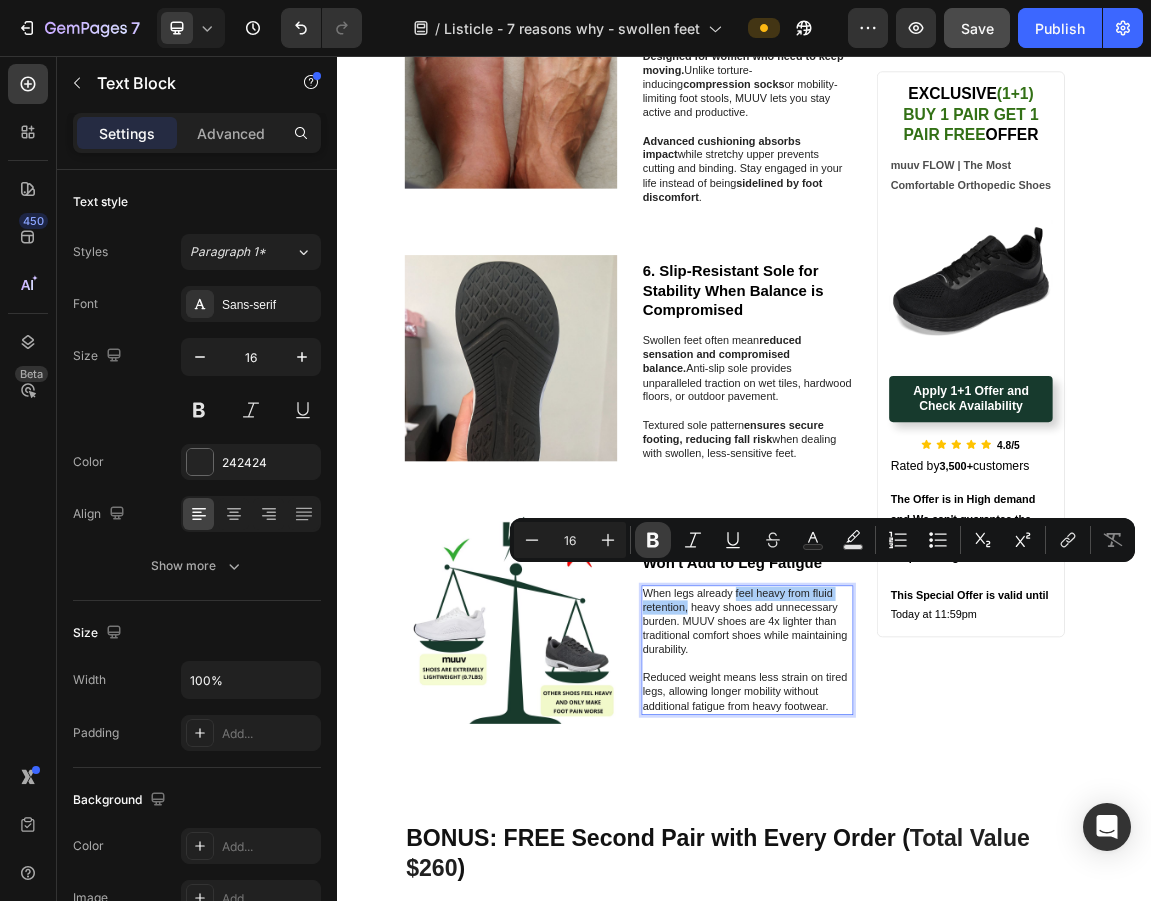 click on "Bold" at bounding box center [653, 540] 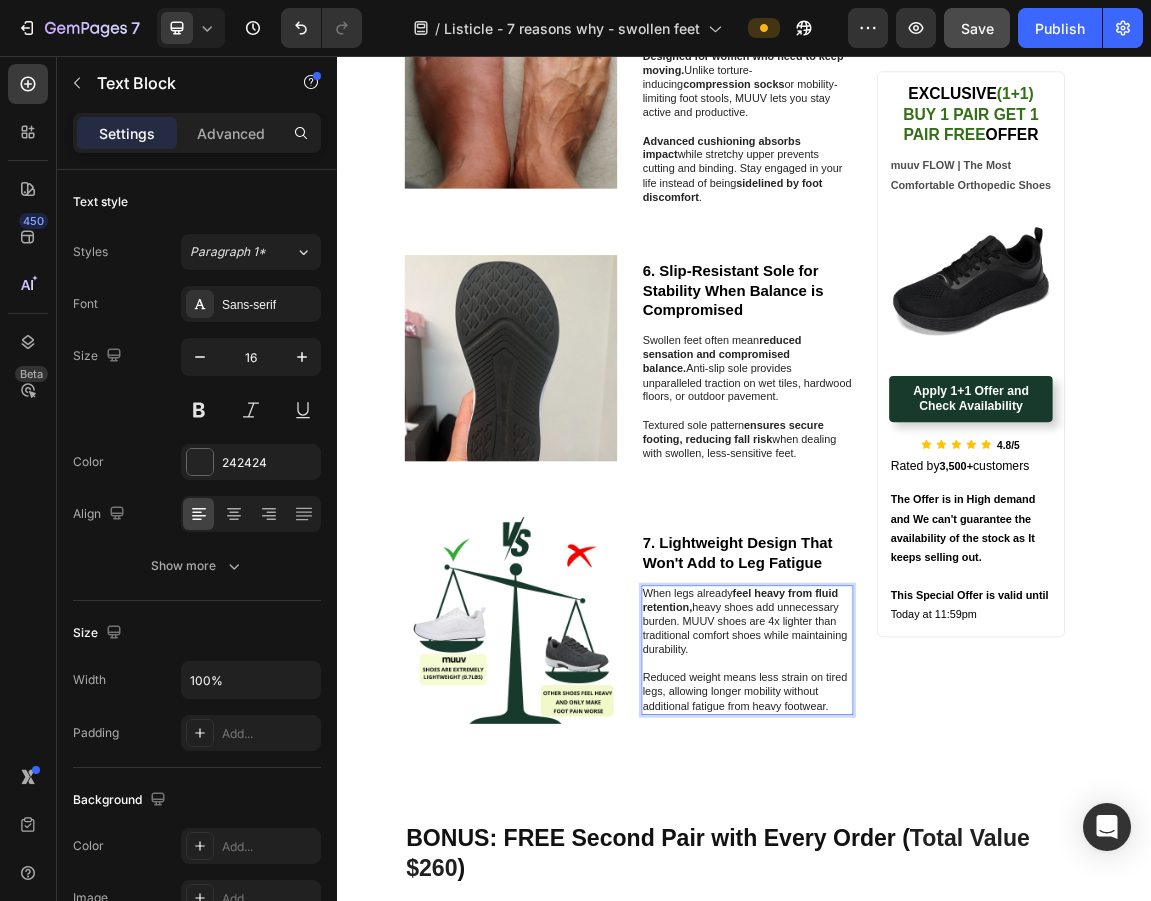 click on "When legs already  feel heavy from fluid retention,  heavy shoes add unnecessary burden. MUUV shoes are 4x lighter than traditional comfort shoes while maintaining durability." at bounding box center (942, 890) 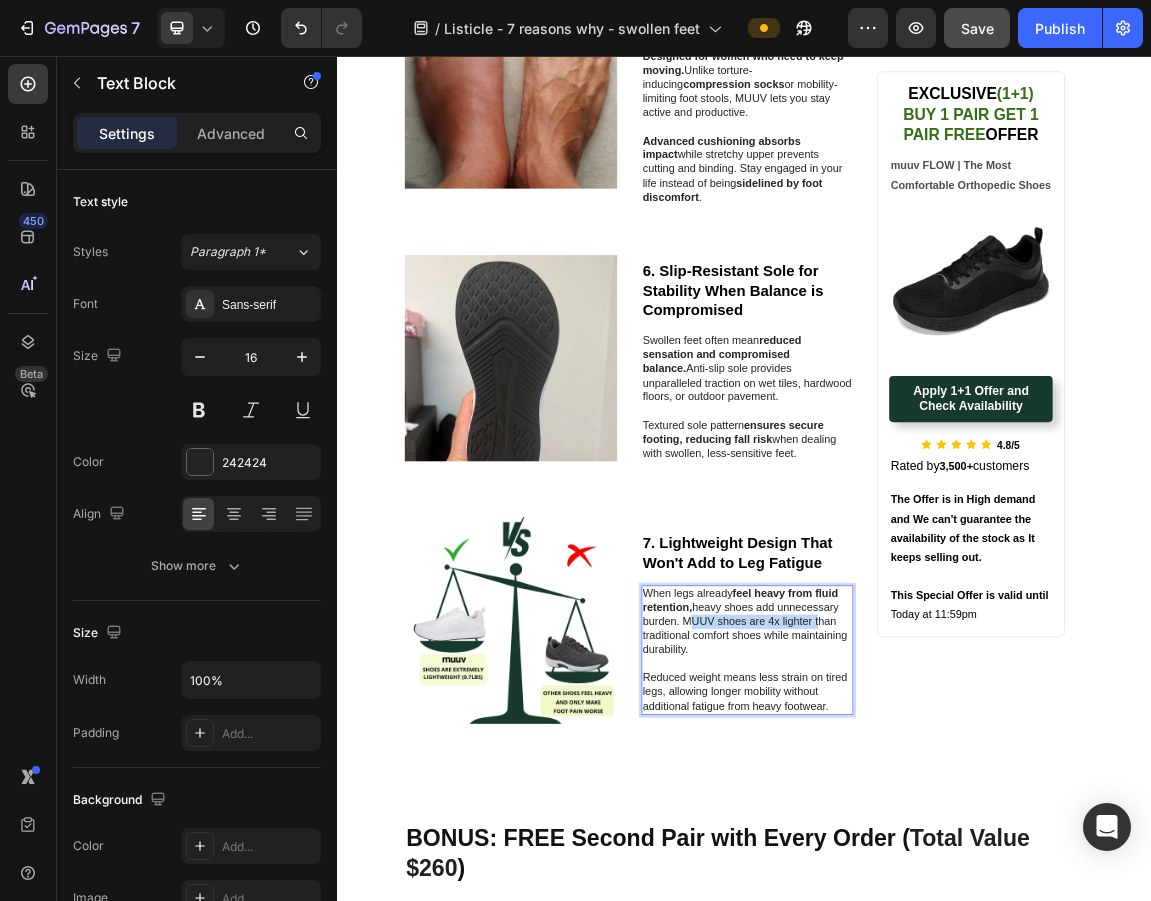 drag, startPoint x: 841, startPoint y: 852, endPoint x: 1033, endPoint y: 862, distance: 192.26024 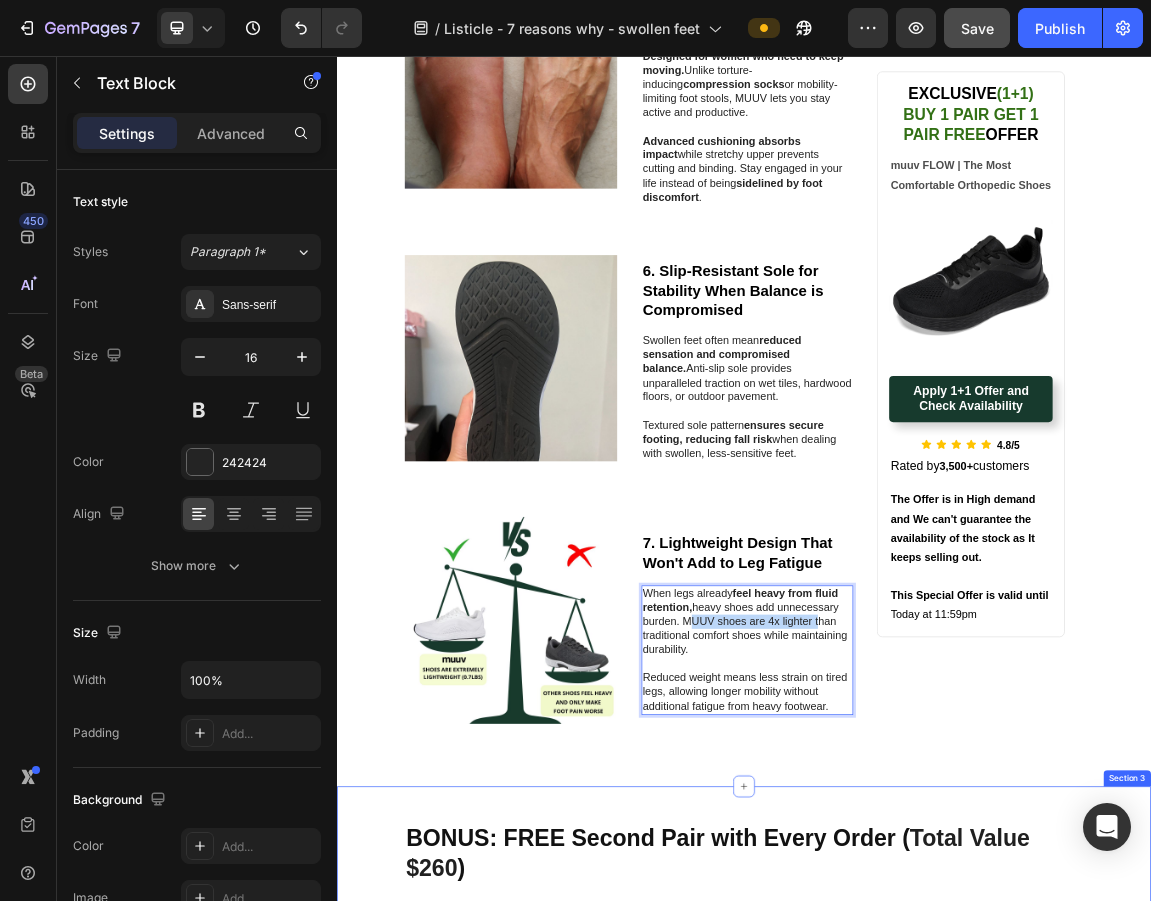 click on "BONUS: FREE Second Pair with Every Order (" at bounding box center (810, 1208) 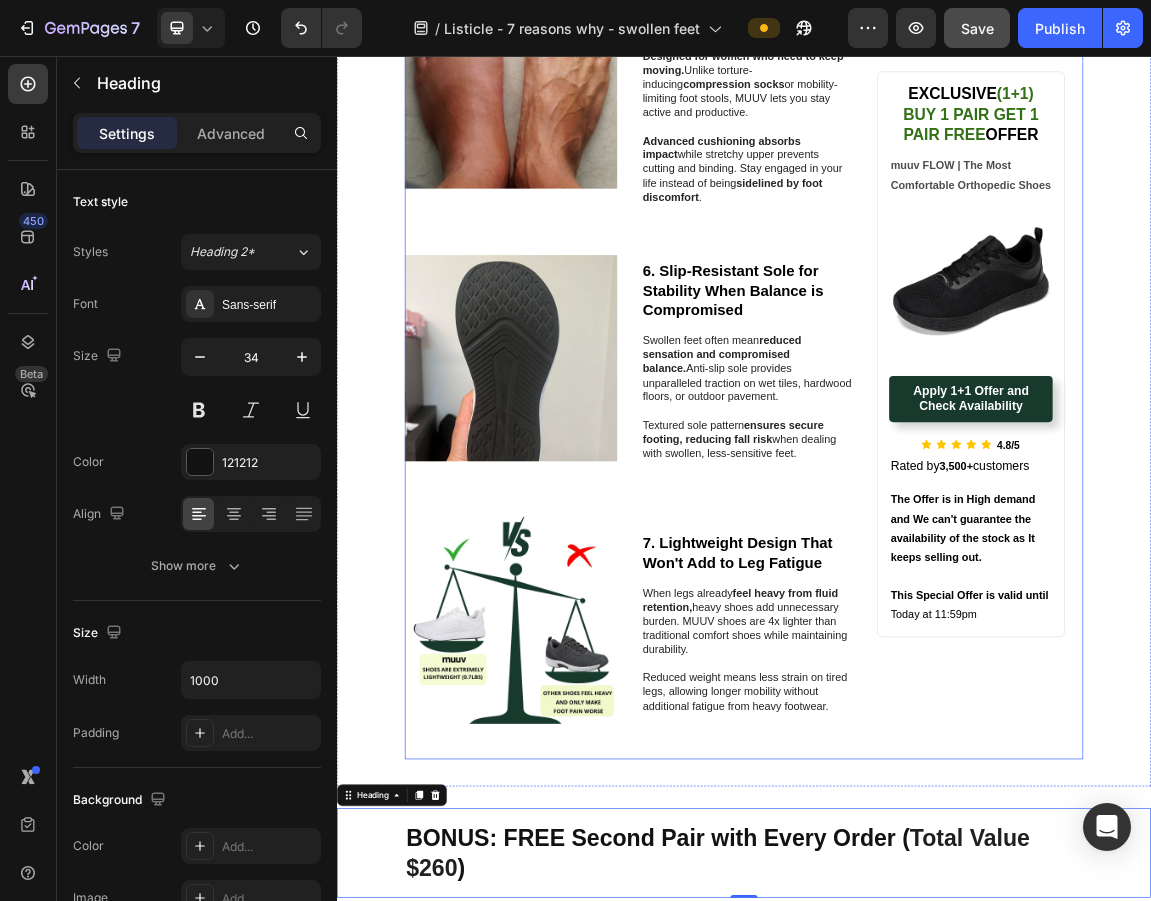 click at bounding box center (942, 951) 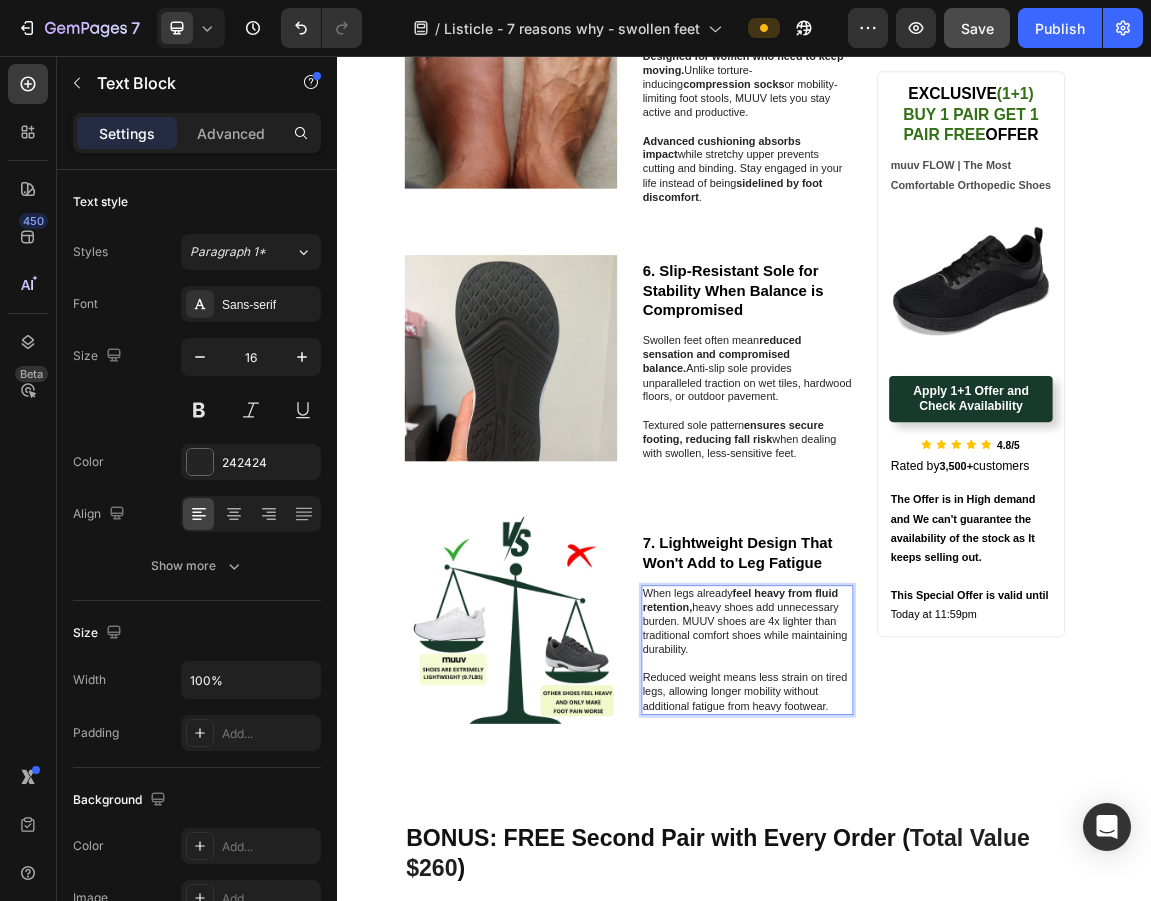 click on "Reduced weight means less strain on tired legs, allowing longer mobility without additional fatigue from heavy footwear." at bounding box center (942, 993) 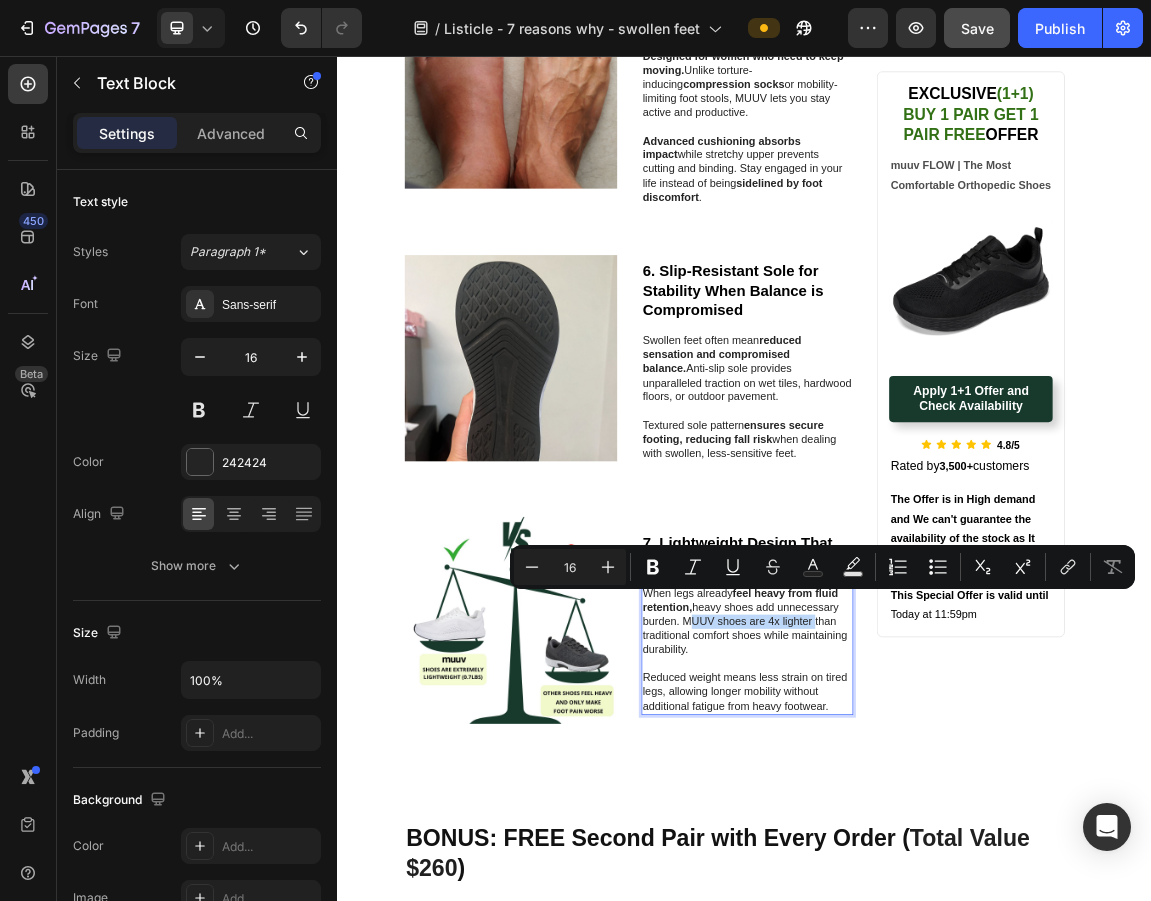 drag, startPoint x: 841, startPoint y: 852, endPoint x: 1030, endPoint y: 862, distance: 189.26436 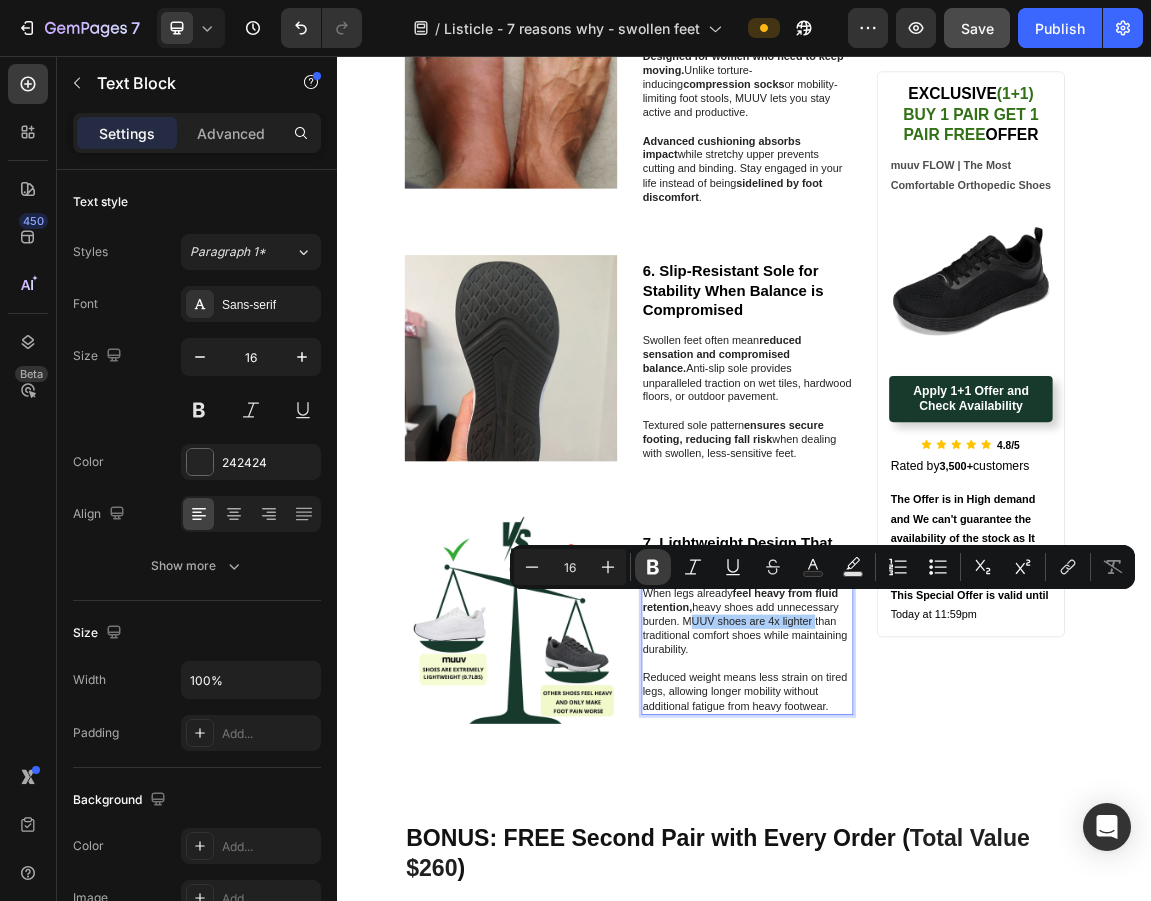 click 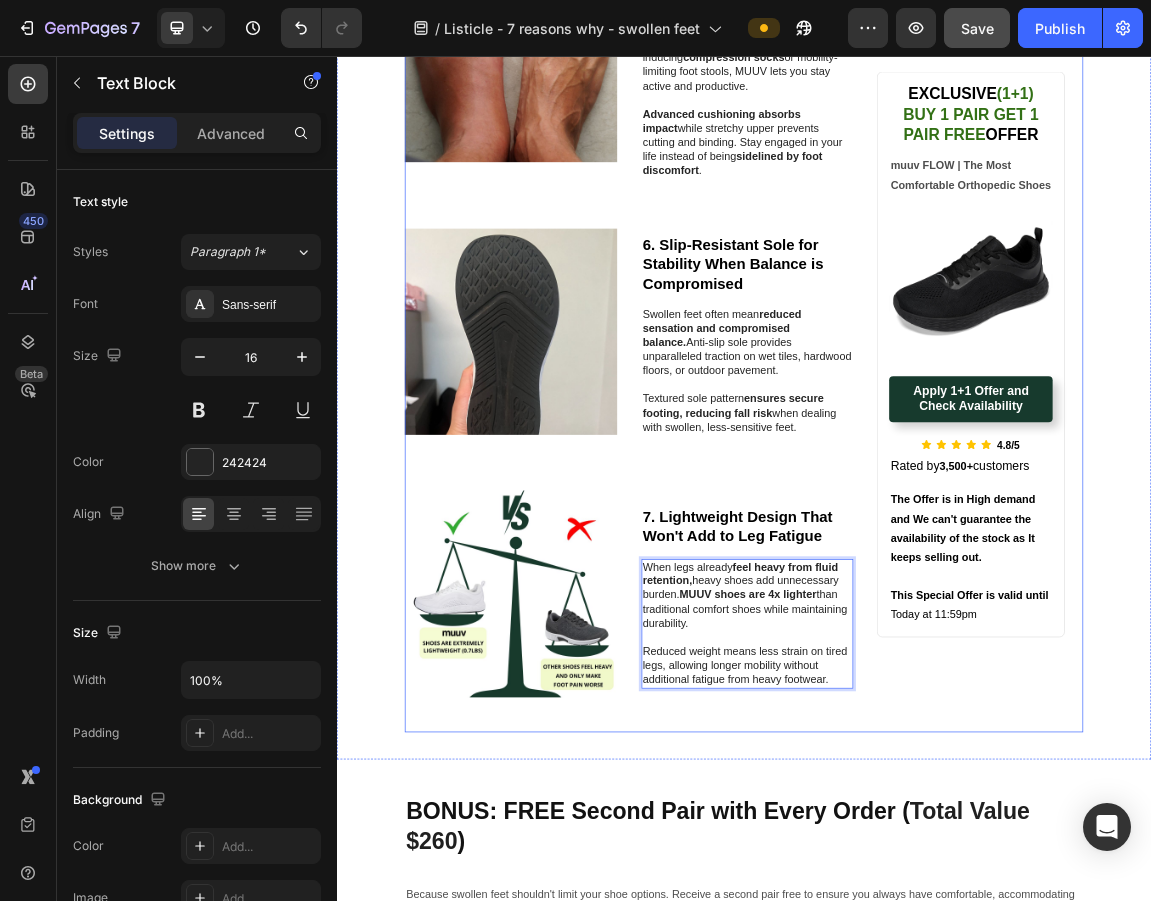 scroll, scrollTop: 2300, scrollLeft: 0, axis: vertical 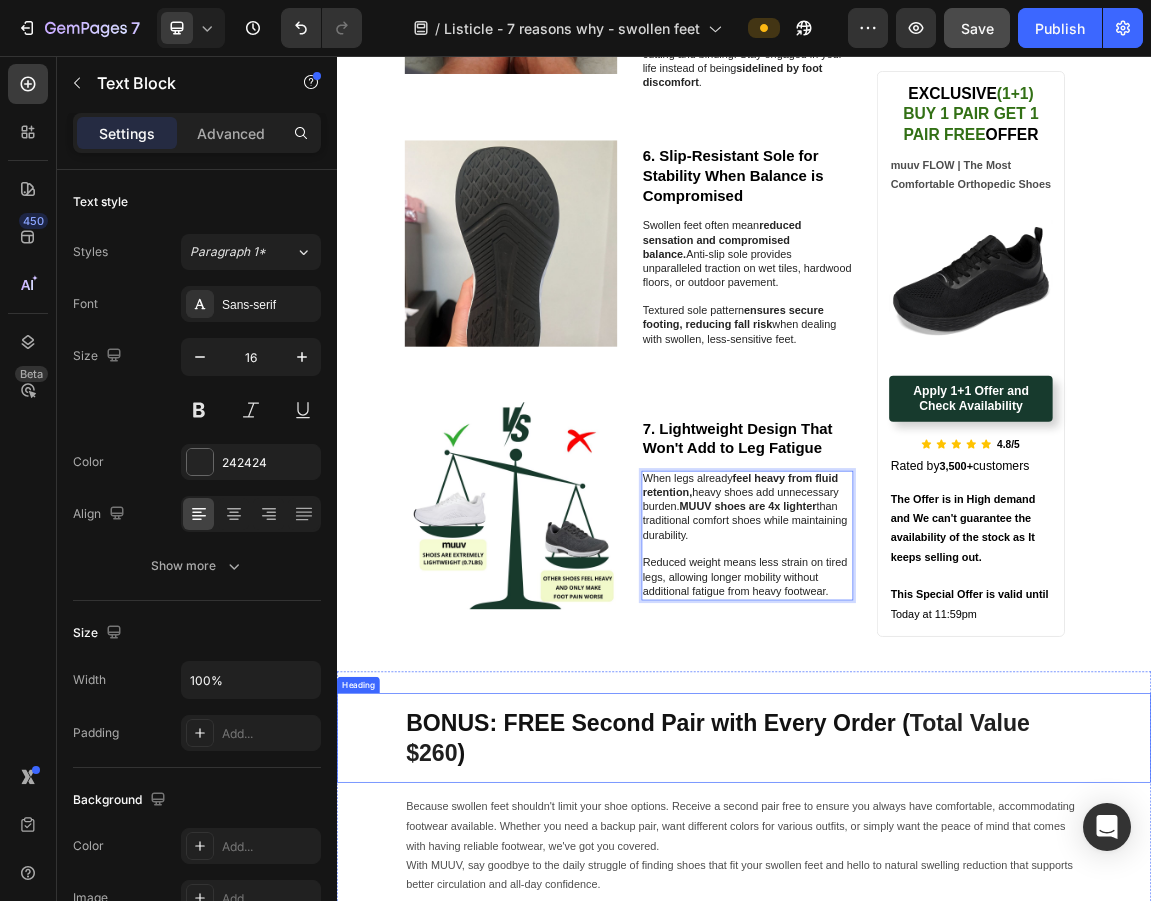 click on "BONUS: FREE Second Pair with Every Order ( Total Value $260 )" at bounding box center (937, 1061) 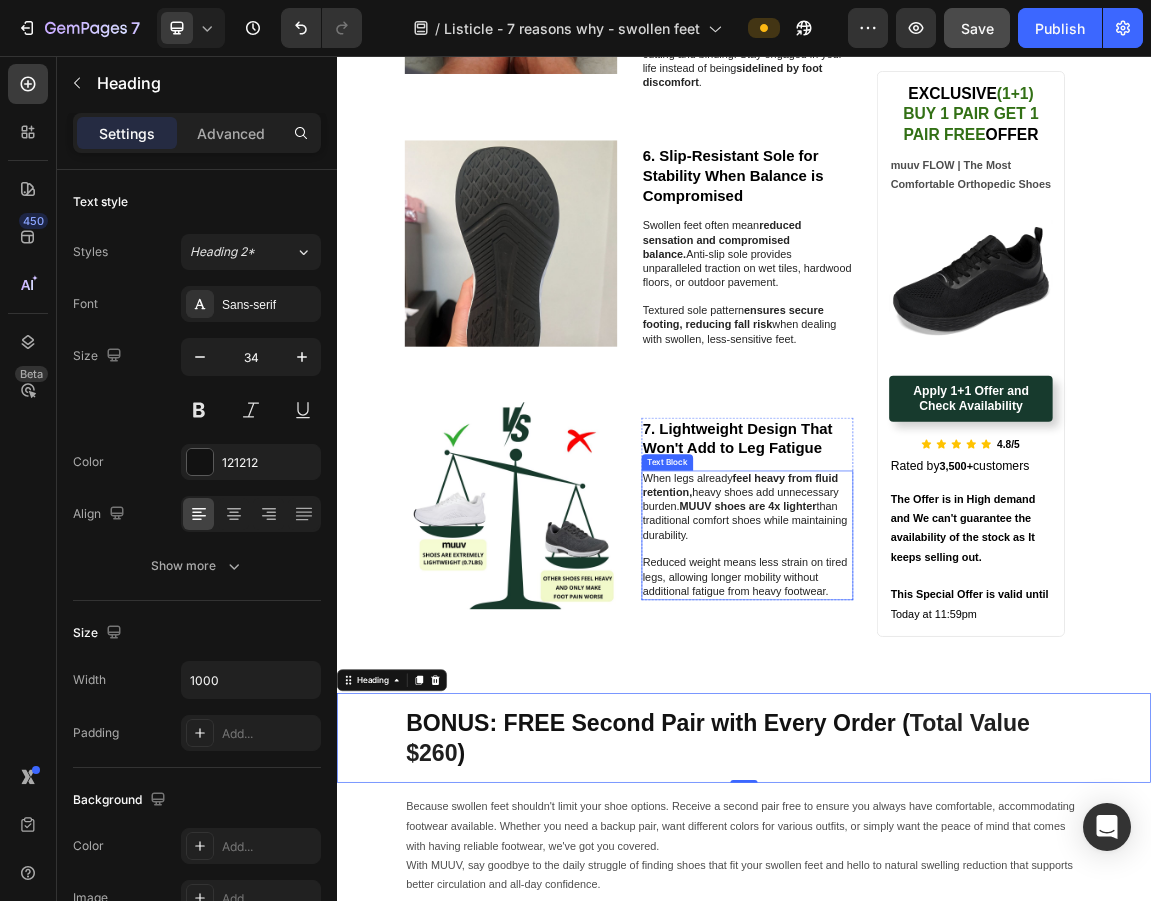 click on "When legs already  feel heavy from fluid retention,  heavy shoes add unnecessary burden.  MUUV shoes are 4x lighter  than traditional comfort shoes while maintaining durability." at bounding box center (942, 721) 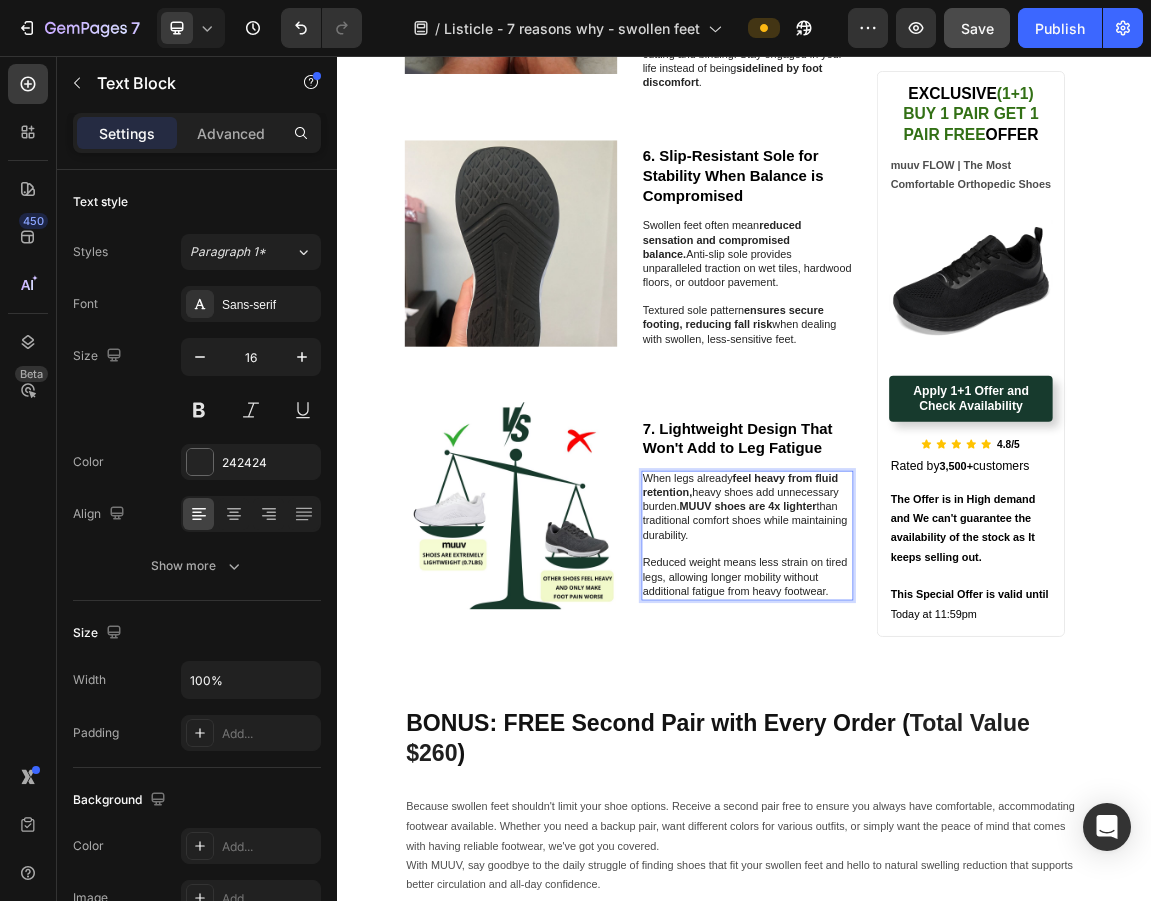 click on "Reduced weight means less strain on tired legs, allowing longer mobility without additional fatigue from heavy footwear." at bounding box center [942, 824] 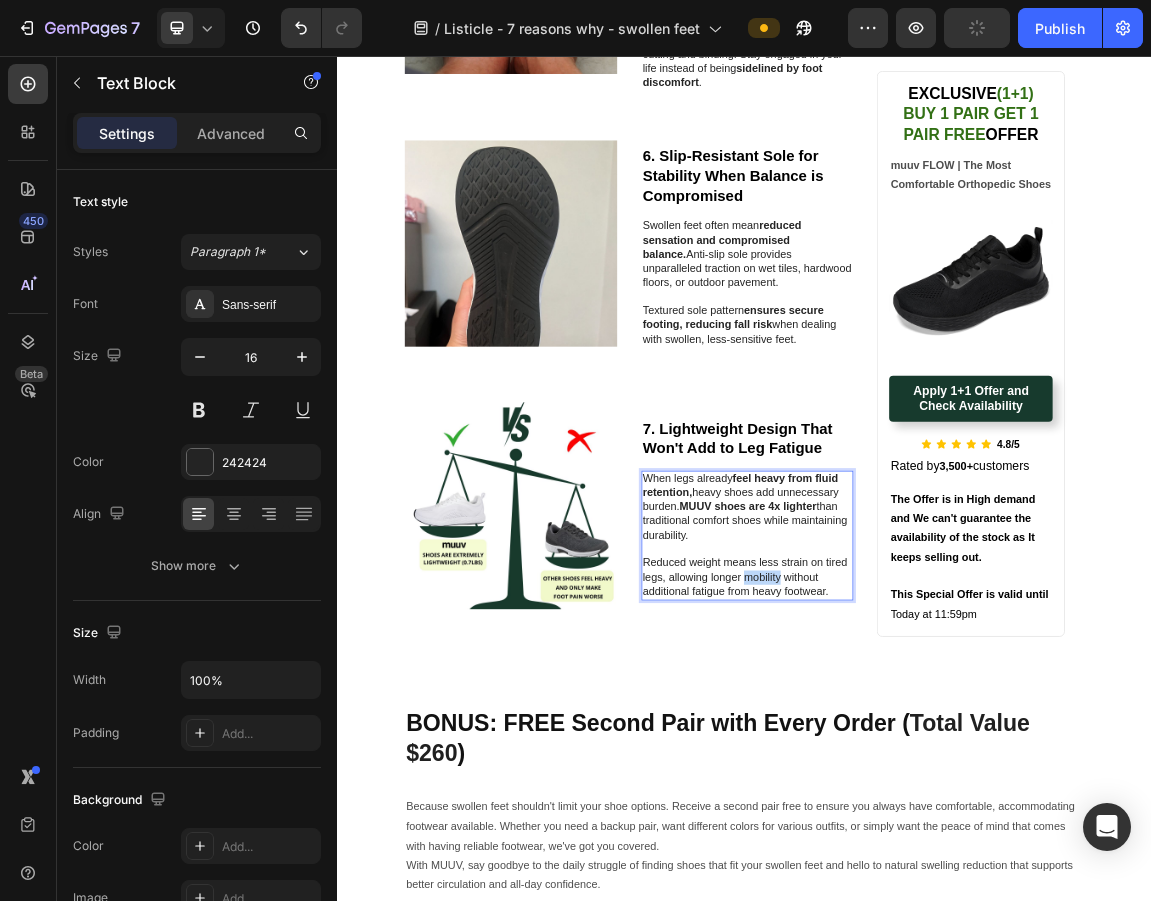 click on "Reduced weight means less strain on tired legs, allowing longer mobility without additional fatigue from heavy footwear." at bounding box center [942, 824] 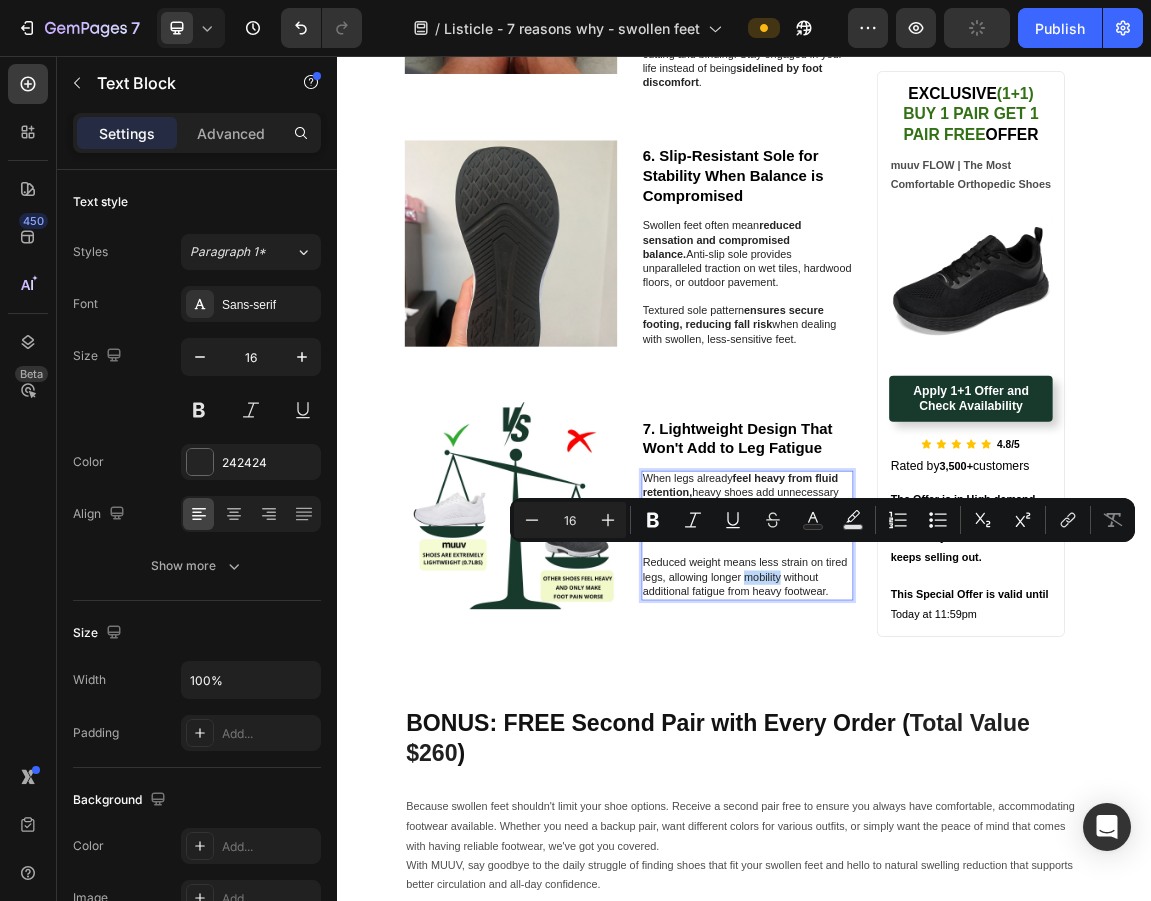 click on "Reduced weight means less strain on tired legs, allowing longer mobility without additional fatigue from heavy footwear." at bounding box center (942, 824) 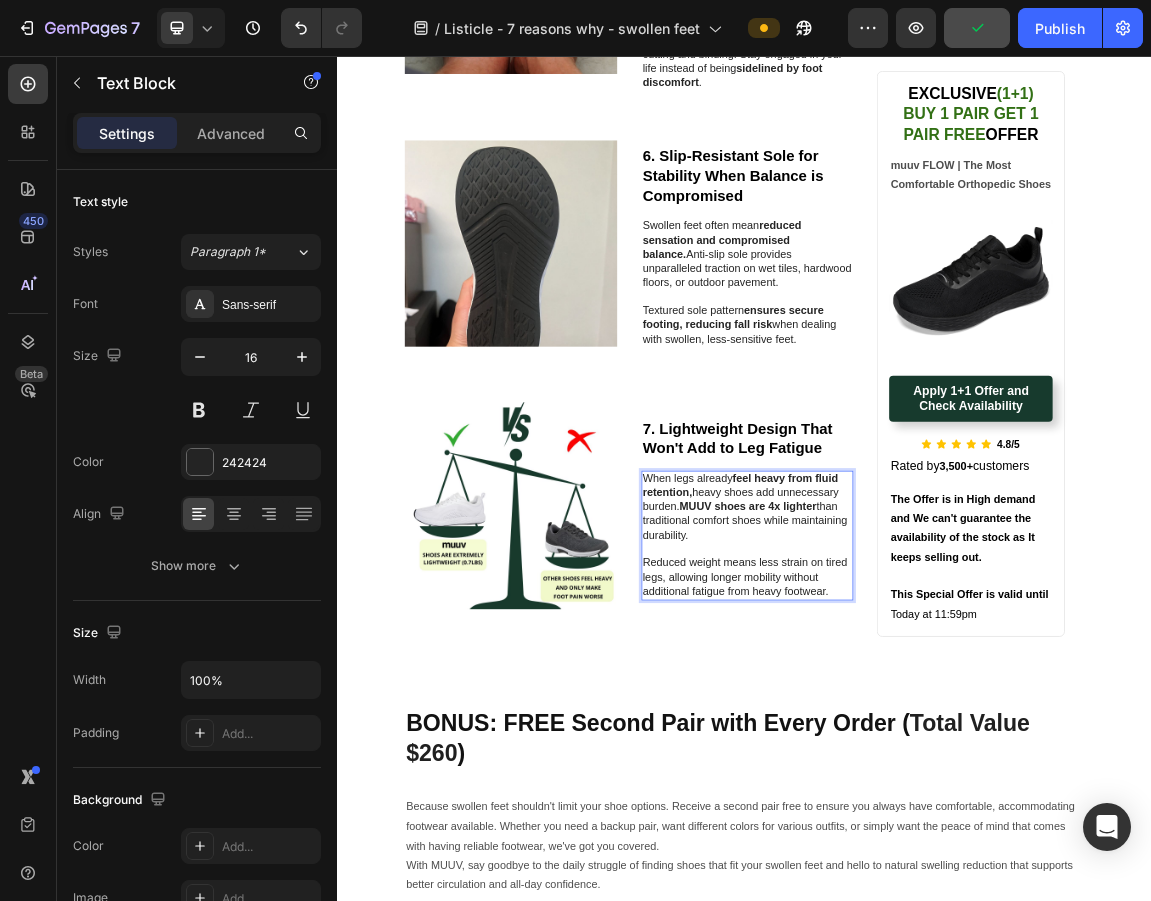 click on "Reduced weight means less strain on tired legs, allowing longer mobility without additional fatigue from heavy footwear." at bounding box center (942, 824) 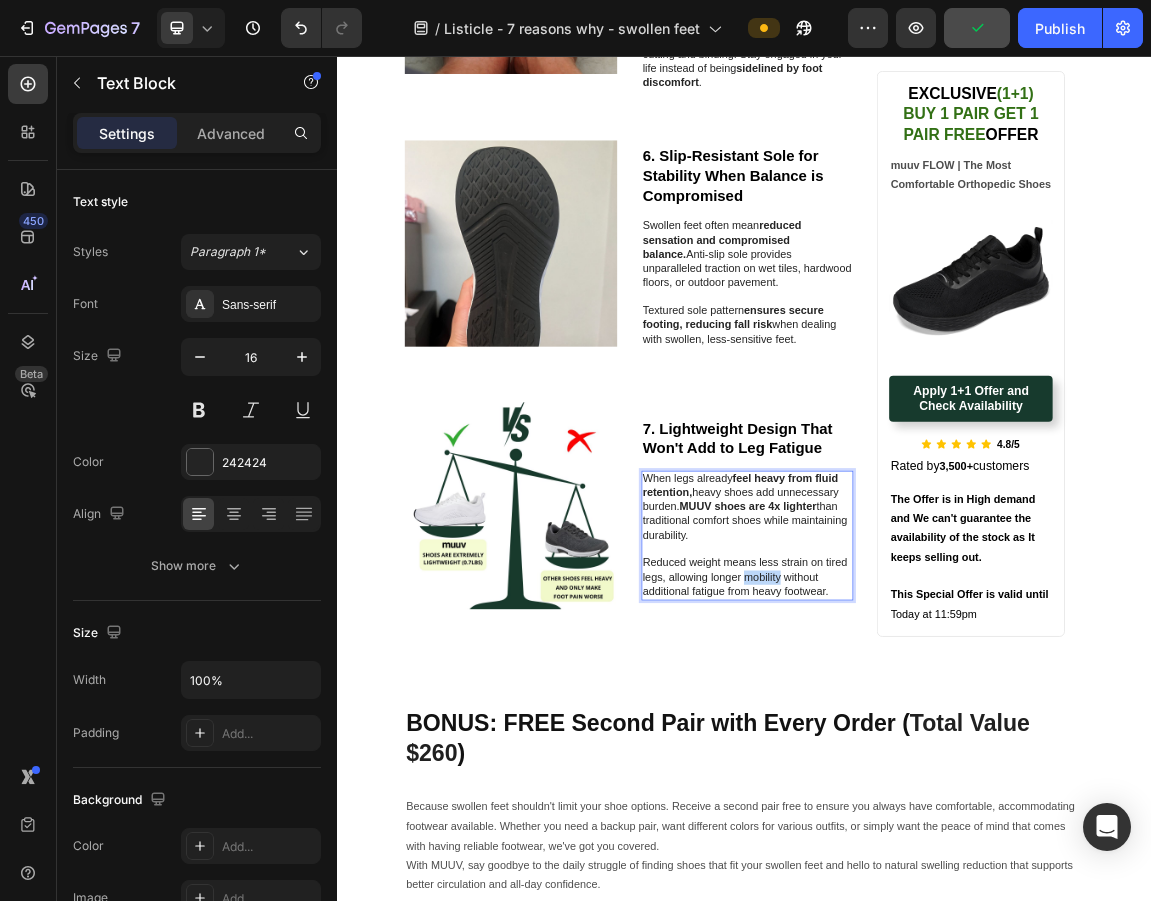 click on "Reduced weight means less strain on tired legs, allowing longer mobility without additional fatigue from heavy footwear." at bounding box center (942, 824) 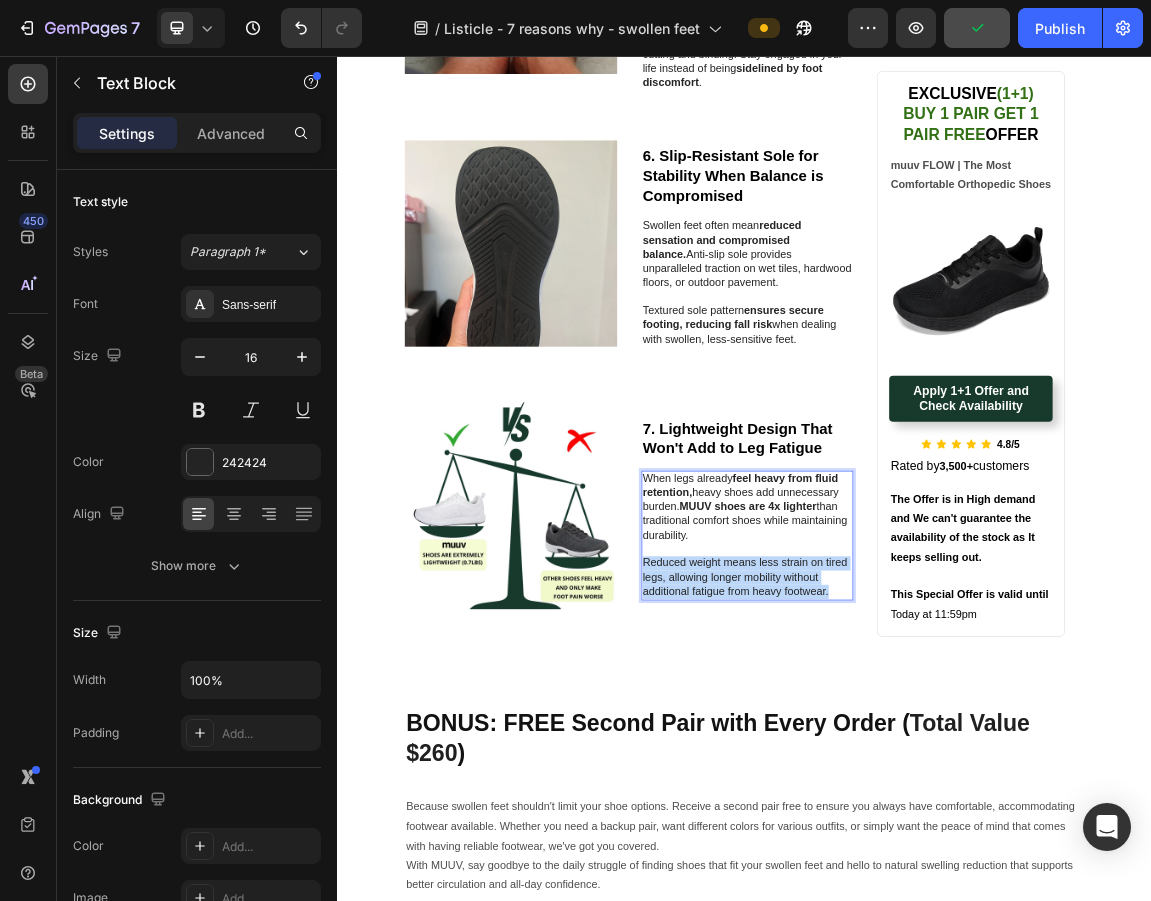 click on "Reduced weight means less strain on tired legs, allowing longer mobility without additional fatigue from heavy footwear." at bounding box center (942, 824) 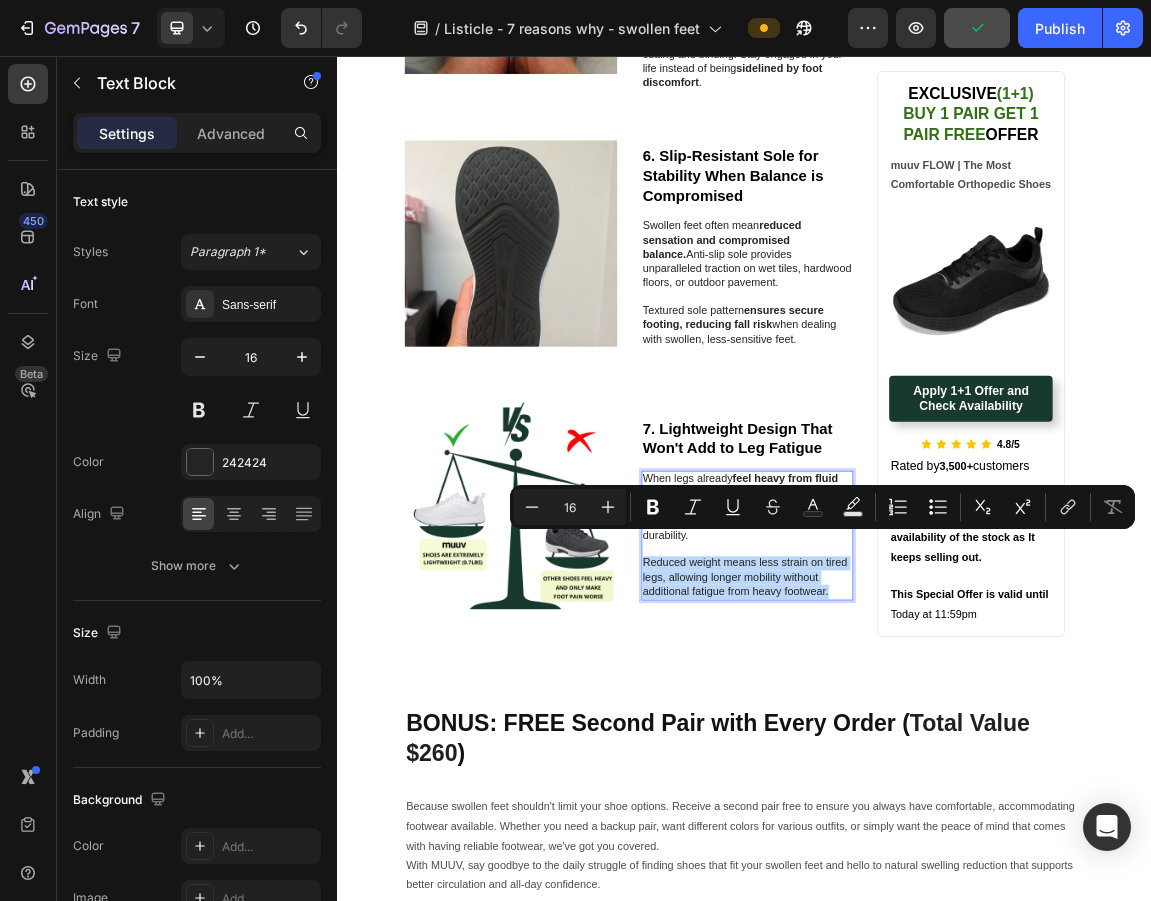 click on "Reduced weight means less strain on tired legs, allowing longer mobility without additional fatigue from heavy footwear." at bounding box center (942, 824) 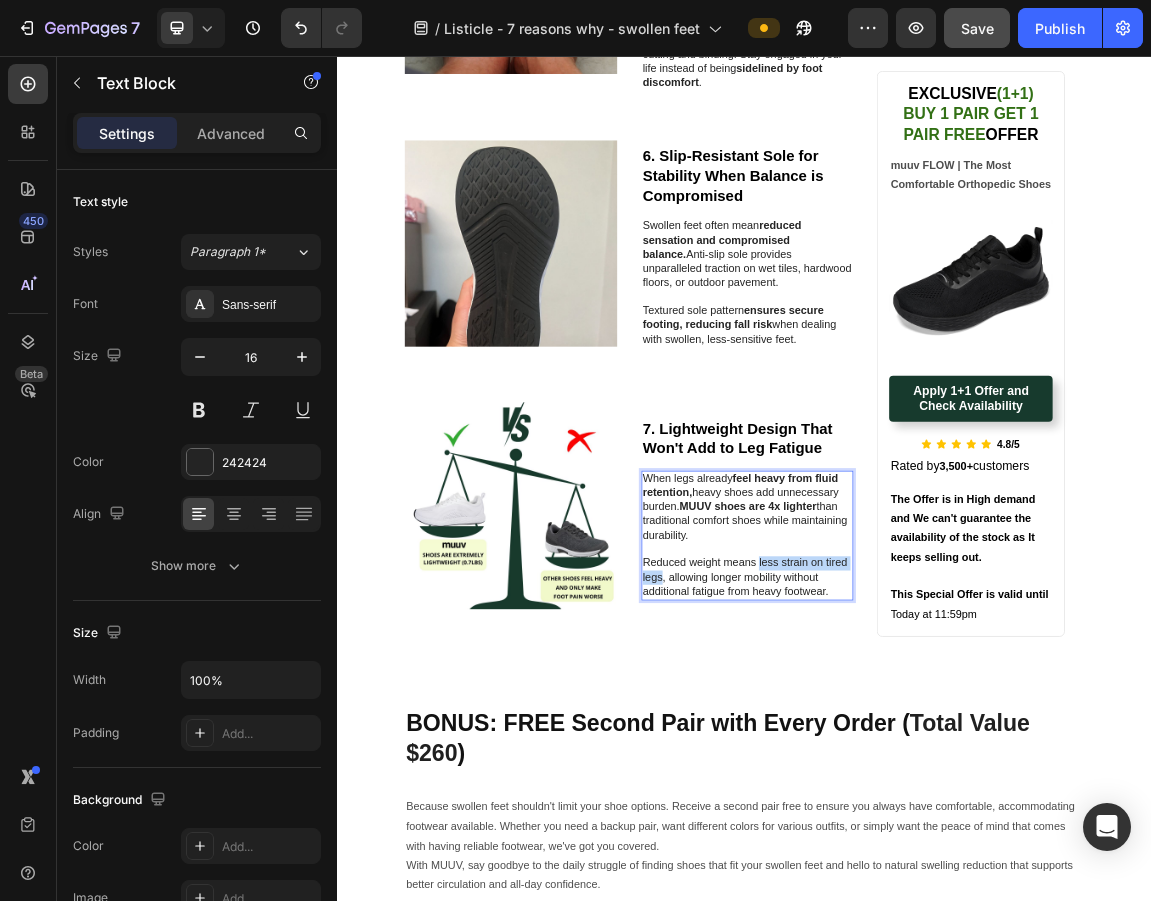 drag, startPoint x: 956, startPoint y: 765, endPoint x: 810, endPoint y: 786, distance: 147.50255 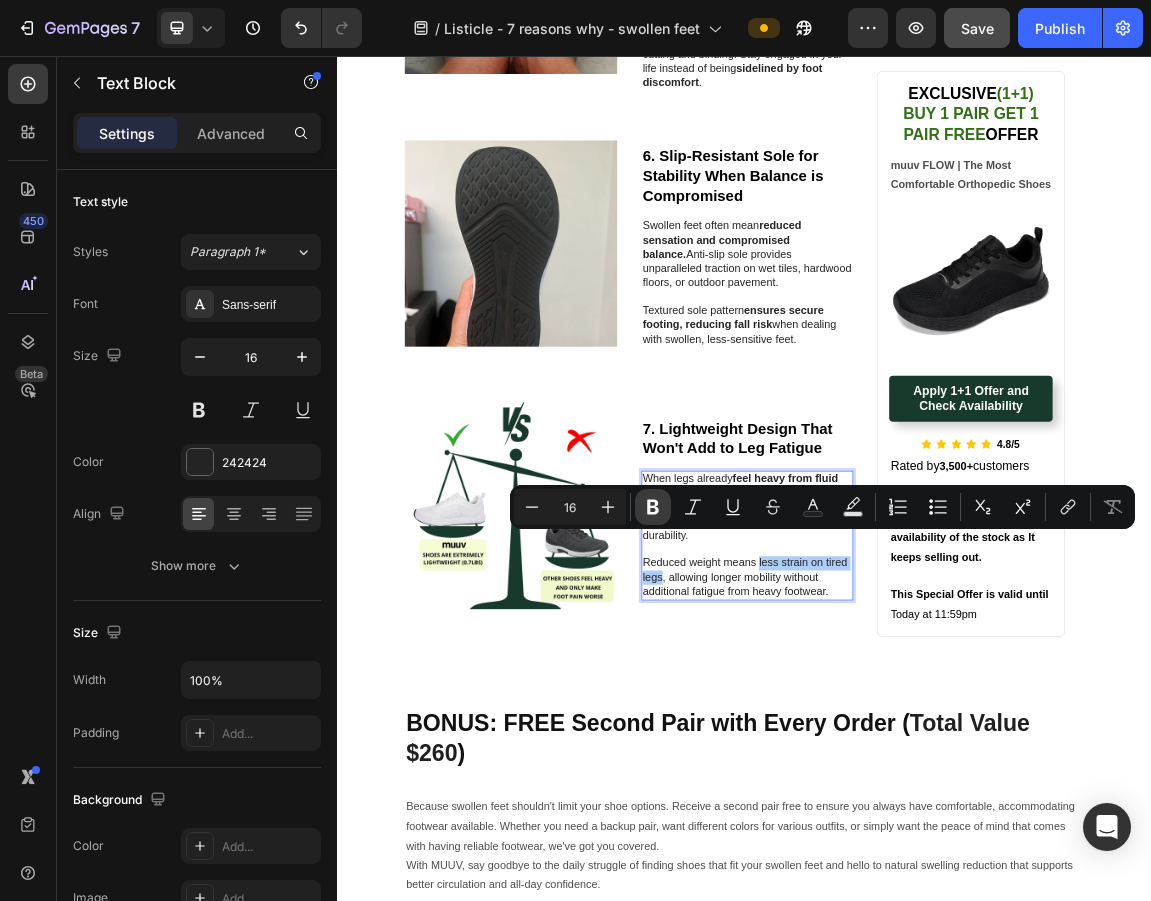 click 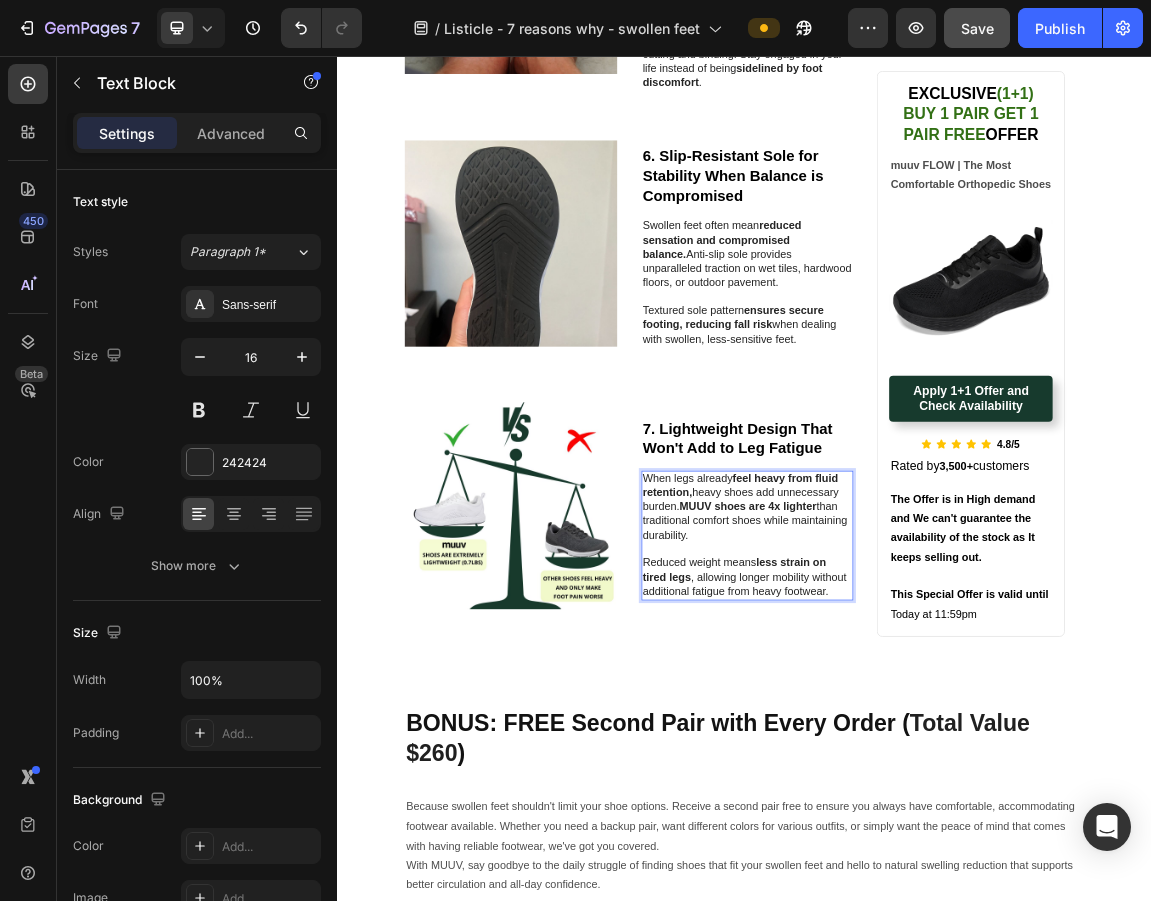 click on "Reduced weight means  less strain on tired legs , allowing longer mobility without additional fatigue from heavy footwear." at bounding box center (942, 824) 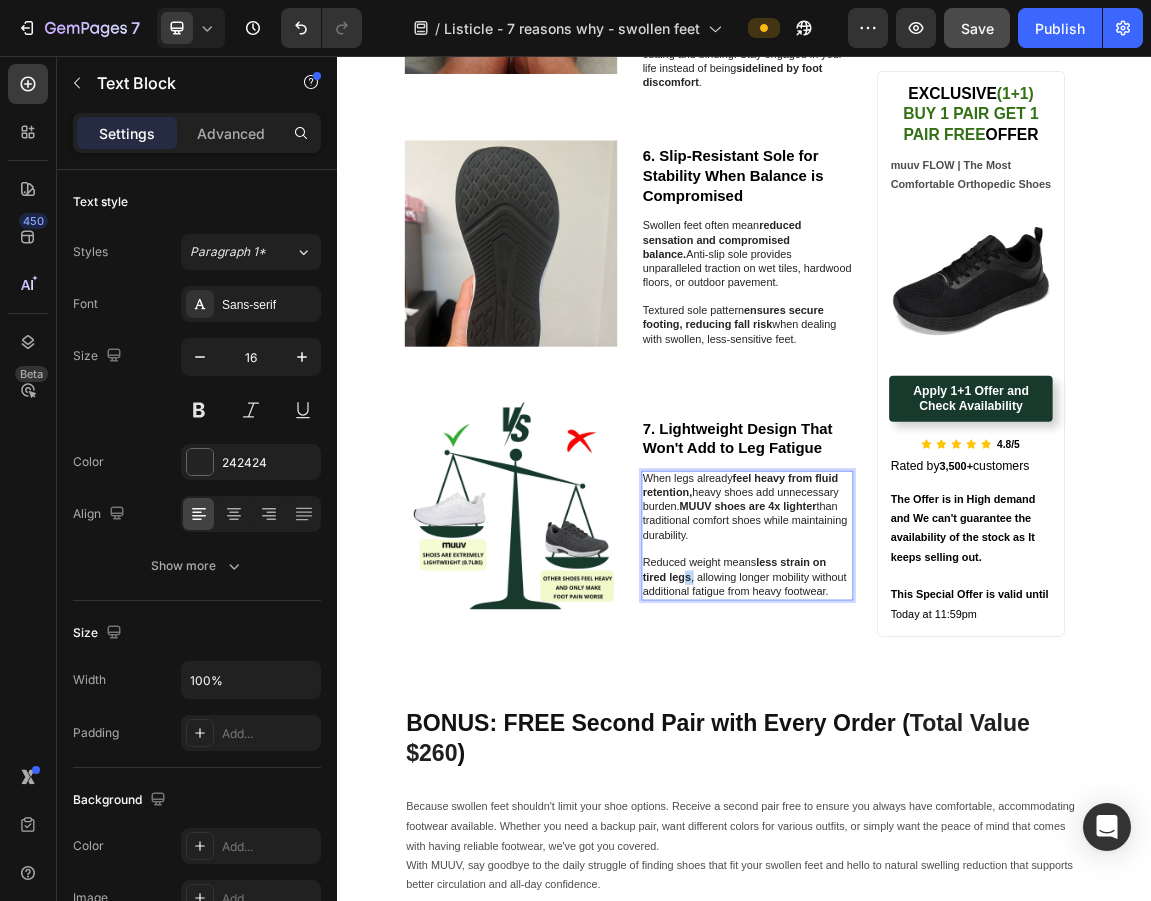 click on "Reduced weight means  less strain on tired legs , allowing longer mobility without additional fatigue from heavy footwear." at bounding box center [942, 824] 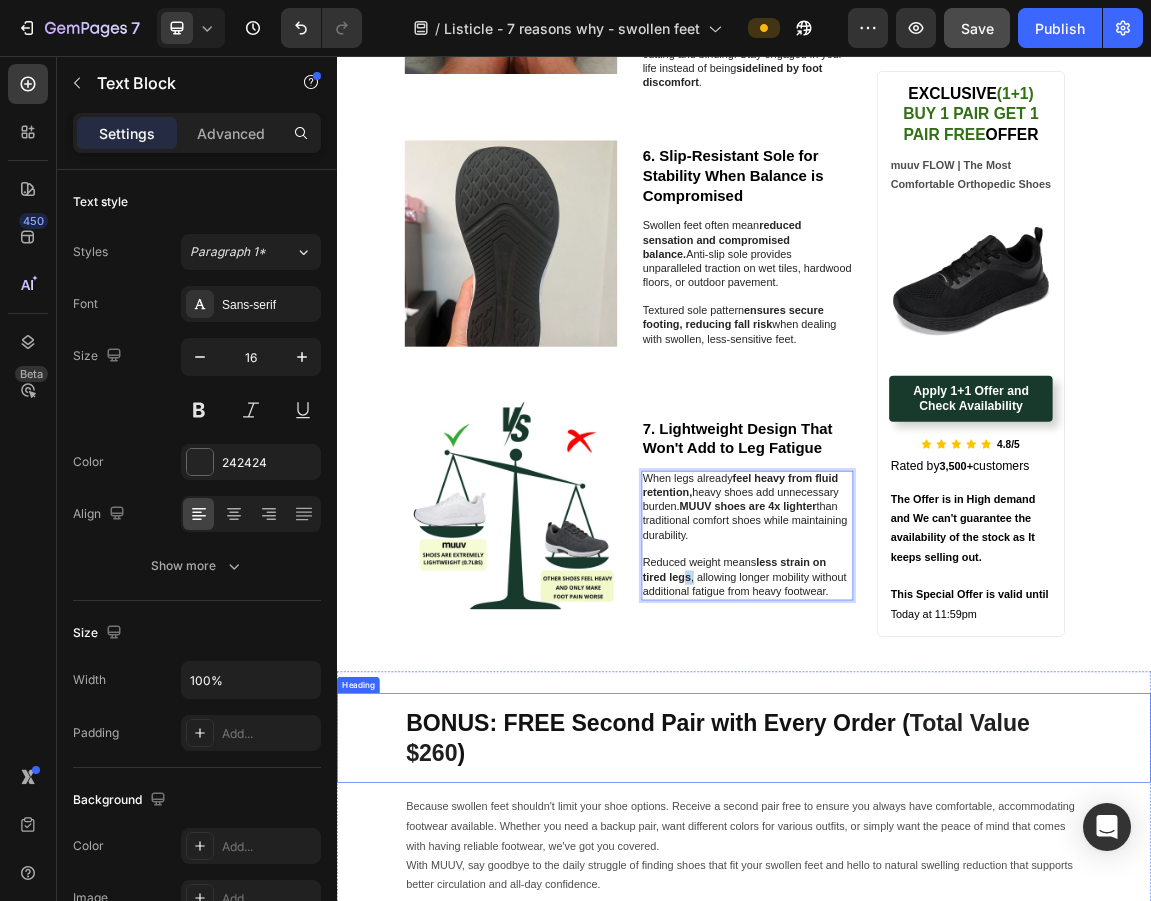 click on "BONUS: FREE Second Pair with Every Order ( Total Value $260 ) Heading" at bounding box center [937, 1061] 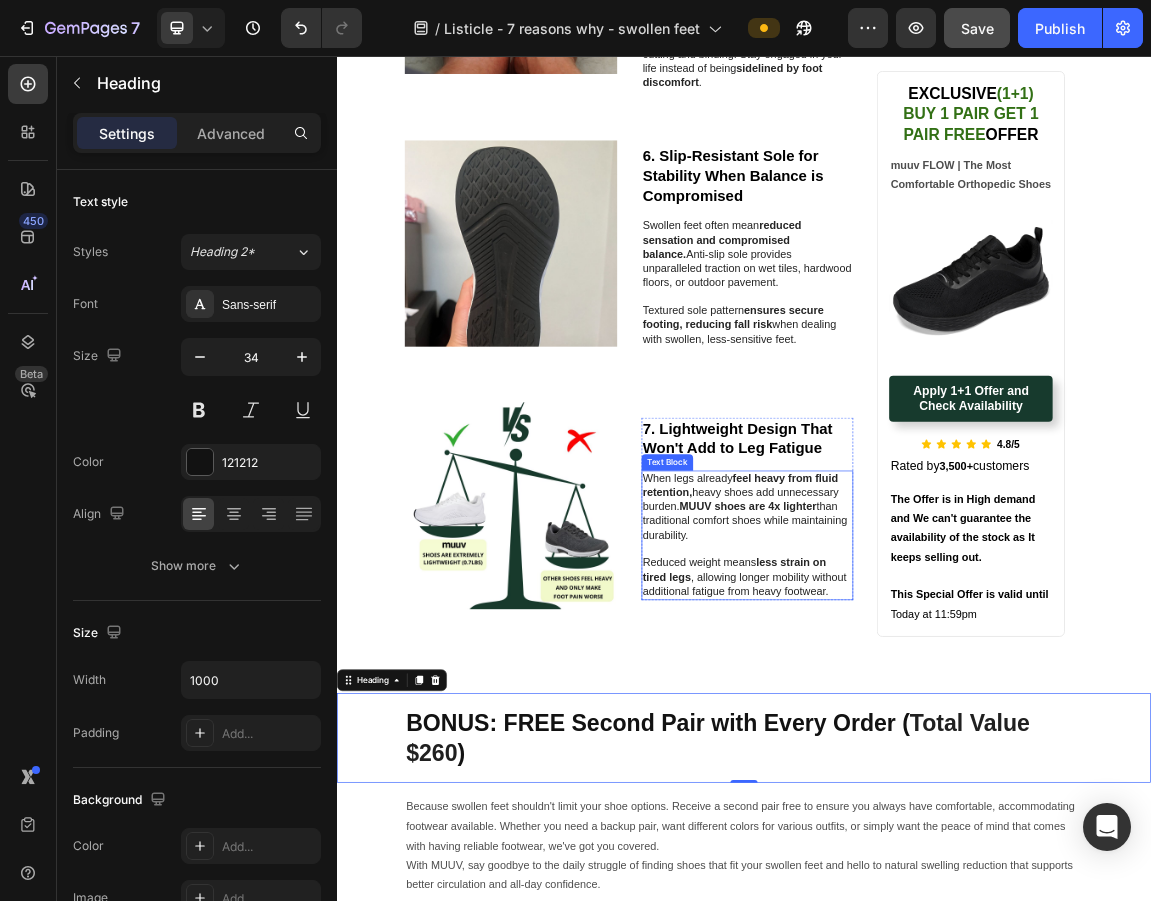 click at bounding box center (942, 782) 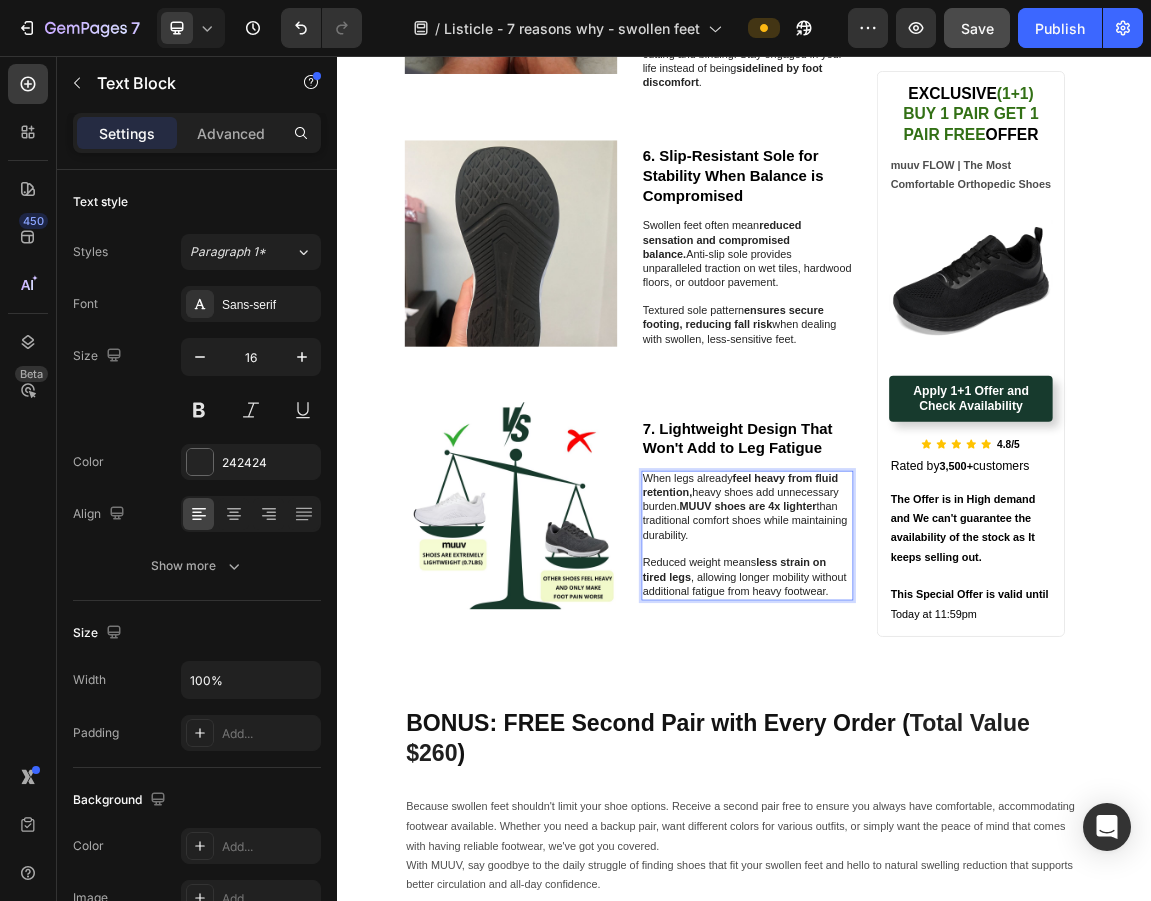 click on "Reduced weight means  less strain on tired legs , allowing longer mobility without additional fatigue from heavy footwear." at bounding box center [942, 824] 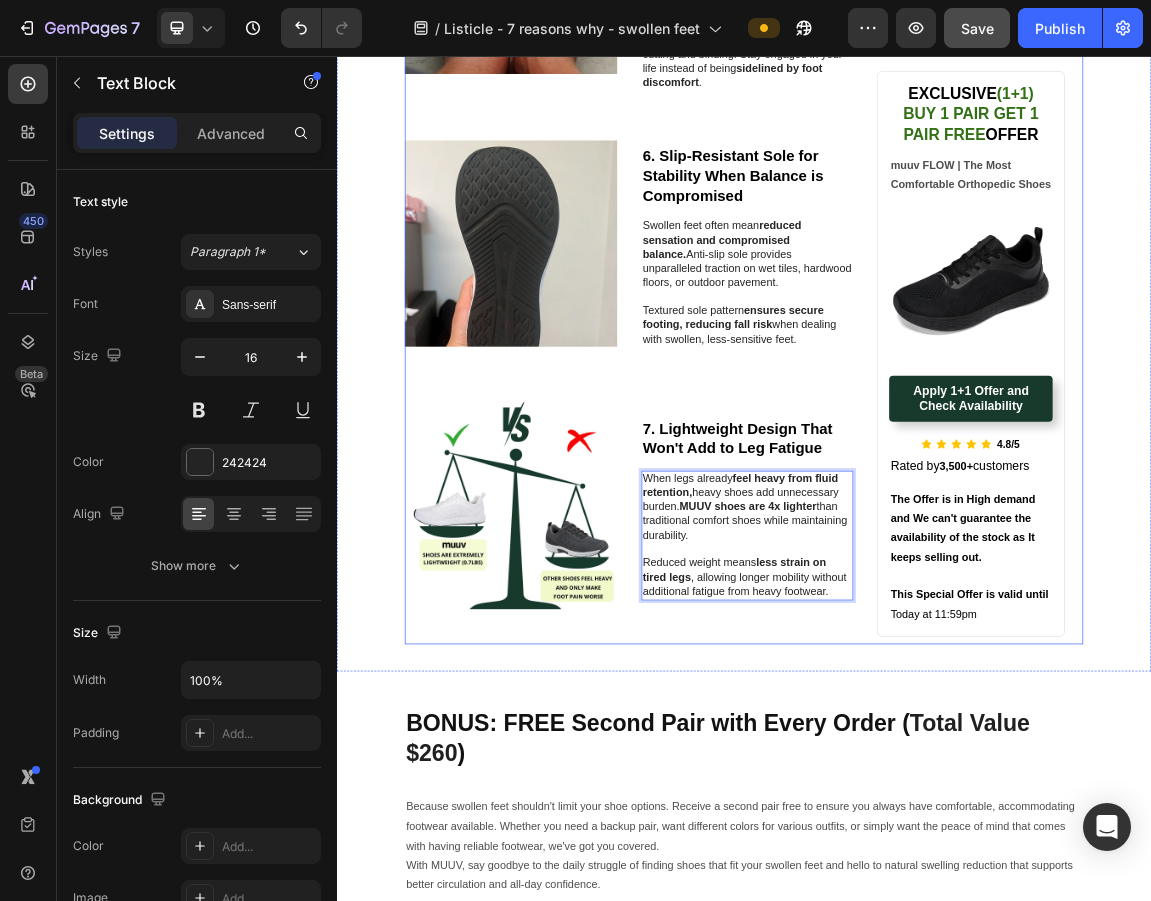 click on "Image 1. Scientifically Proven to Reduce Leg Swelling by 60-80% Heading MUUV FLOW - shoes actively reduce leg swelling through natural walking therapy.  Clinical studies prove proper walking reduces edema by 60-80%  through your body's calf muscle pump mechanism. Our  zero-drop  design optimizes your calf muscles' natural pumping action while the  wide toe box  lets you walk comfortably longer, activating your body's natural drainage system. Text Block Row Image 2. Wide Toe Box That Actually Accommodates Daily Swelling Changes Heading Extra-wide toe box  specifically  designed for feet that change size throughout the day.  Unlike narrow "edema shoes" that look medical and still squeeze,  MUUV provides genuine relief  with normal appearance.   Allows toes to  spread naturally without pressure , eliminating tight feelings and painful marks that regular shoes leave on swollen skin. Text Block Row Row Image 3. Stretchy Upper Material That Adapts Hour by Hour Heading Flexible fabric accommodates Text Block Row ." at bounding box center (937, -412) 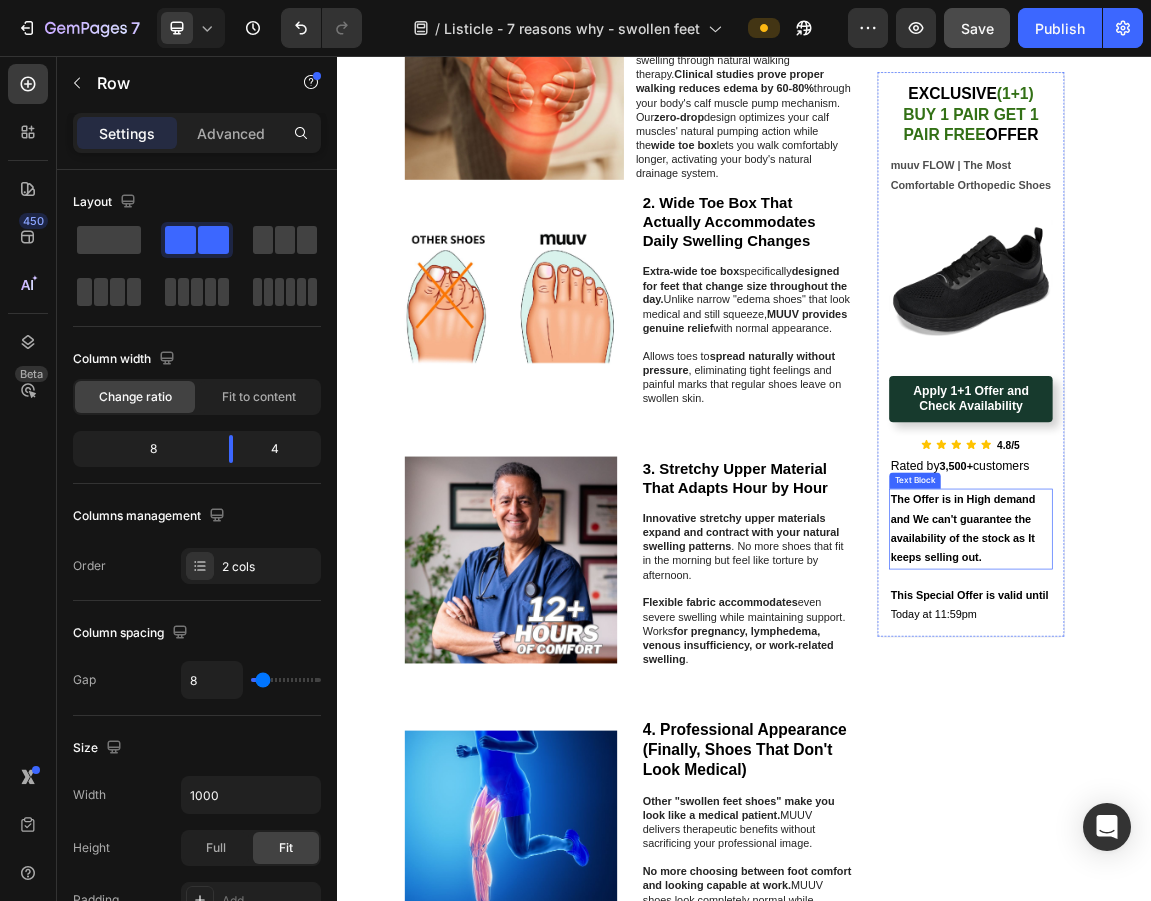 scroll, scrollTop: 0, scrollLeft: 0, axis: both 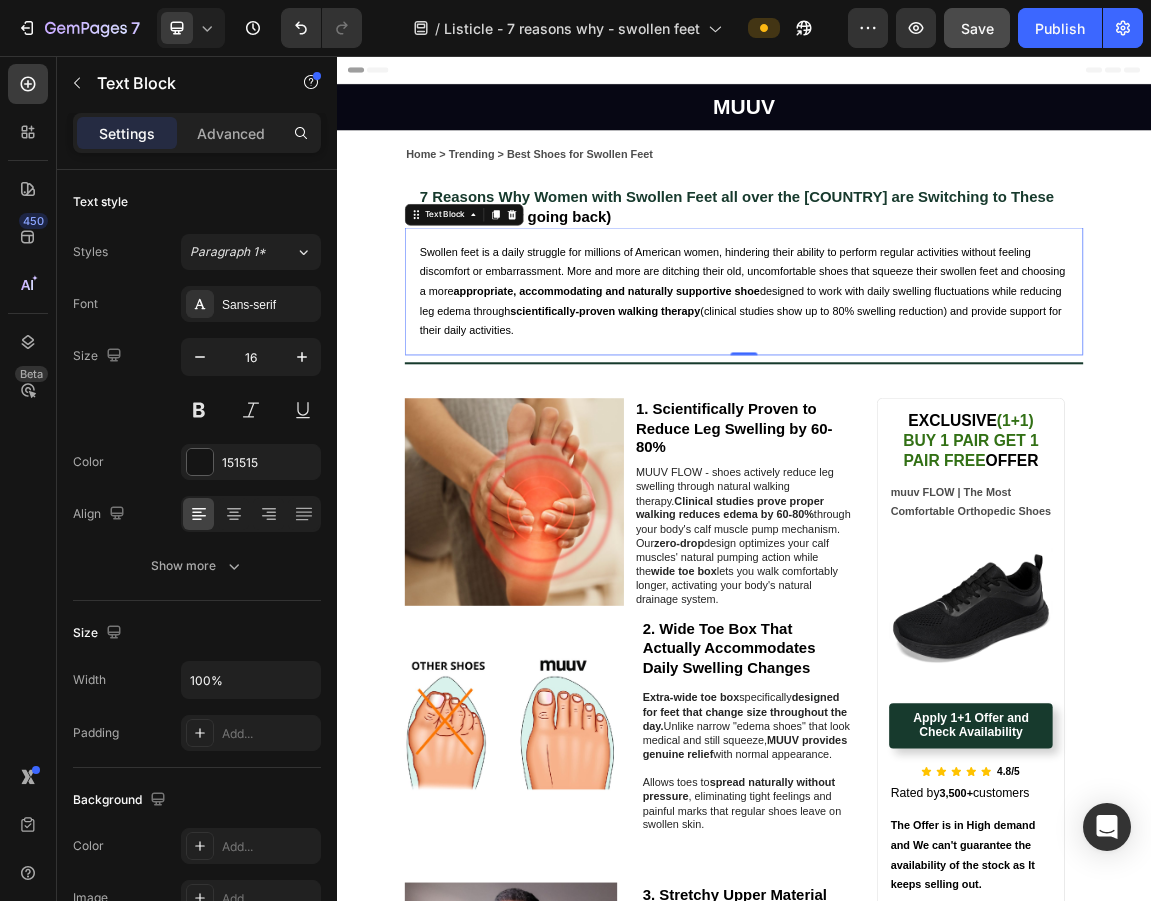click on "Swollen feet is a daily struggle for millions of American women, hindering their ability to perform regular activities without feeling discomfort or embarrassment. More and more are ditching their old, uncomfortable shoes that squeeze their swollen feet and choosing a more appropriate, accommodating and naturally supportive shoe designed to work with daily swelling fluctuations while reducing leg edema through scientifically-proven walking therapy (clinical studies show up to [PERCENTAGE] swelling reduction) and provide support for their daily activities." at bounding box center (937, 403) 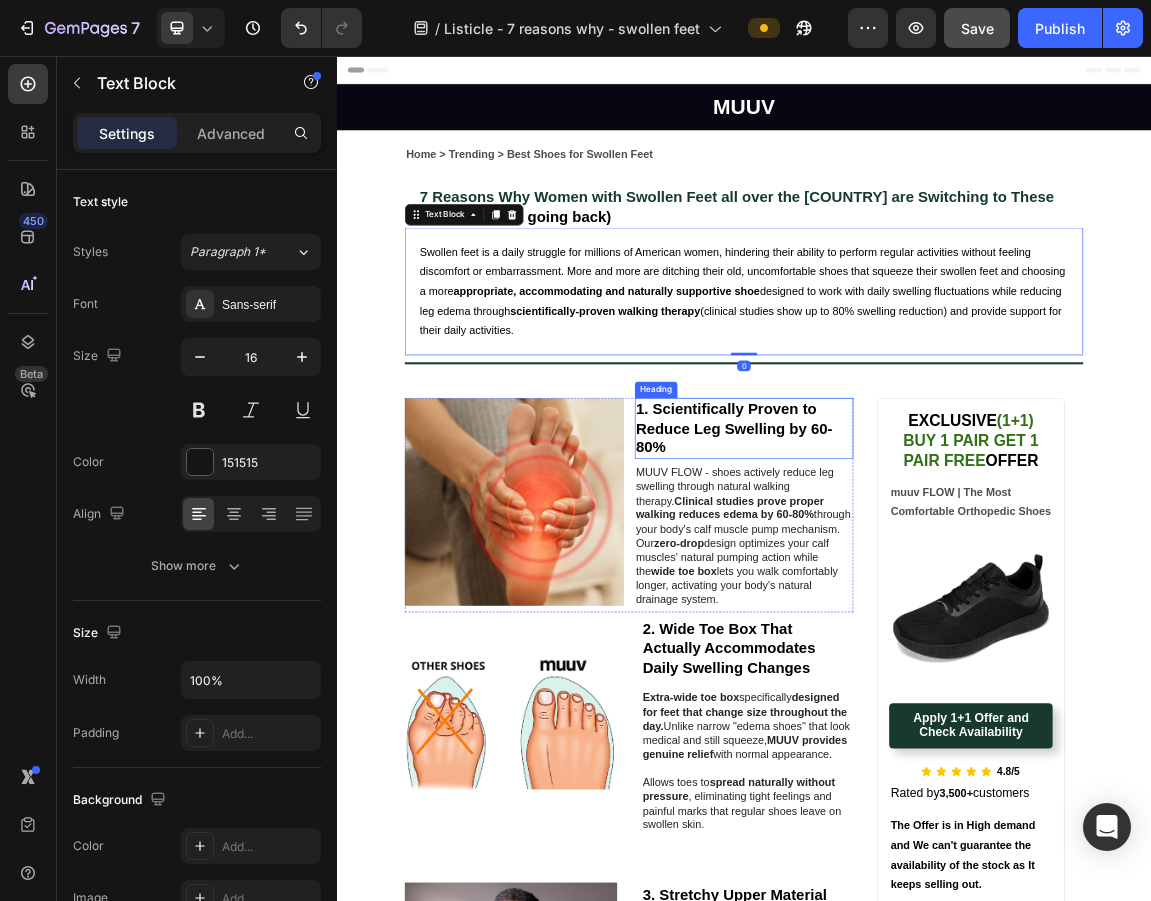 click on "1. Scientifically Proven to Reduce Leg Swelling by [PERCENTAGE]" at bounding box center (923, 604) 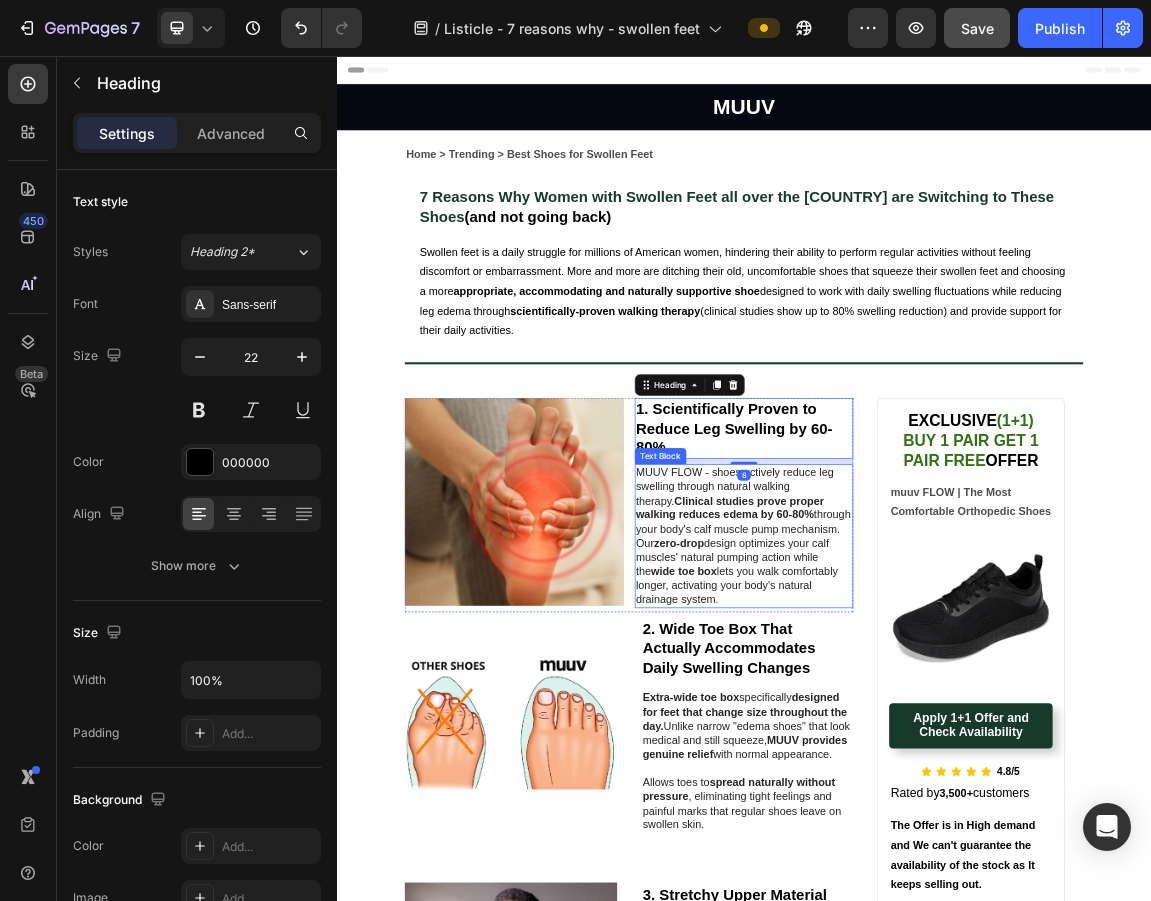 drag, startPoint x: 936, startPoint y: 811, endPoint x: 924, endPoint y: 811, distance: 12 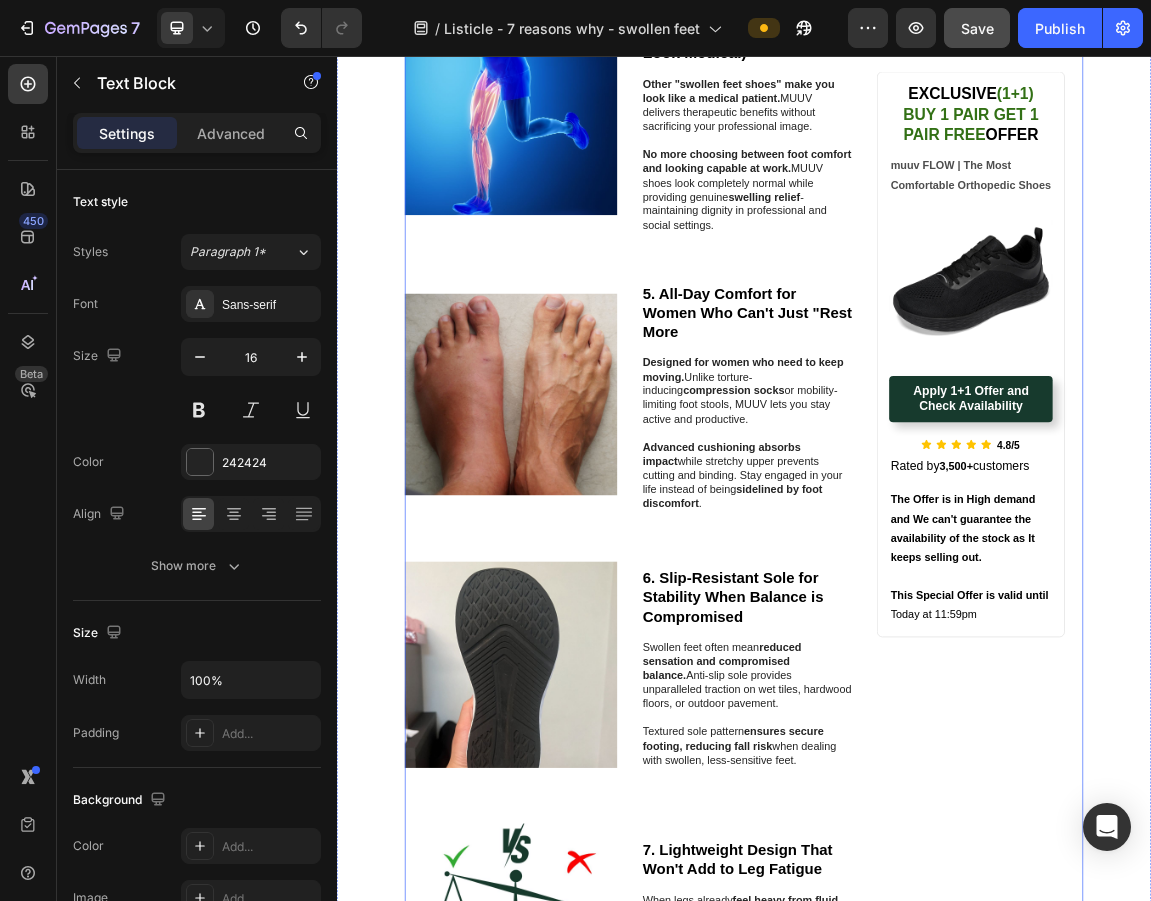 scroll, scrollTop: 1112, scrollLeft: 0, axis: vertical 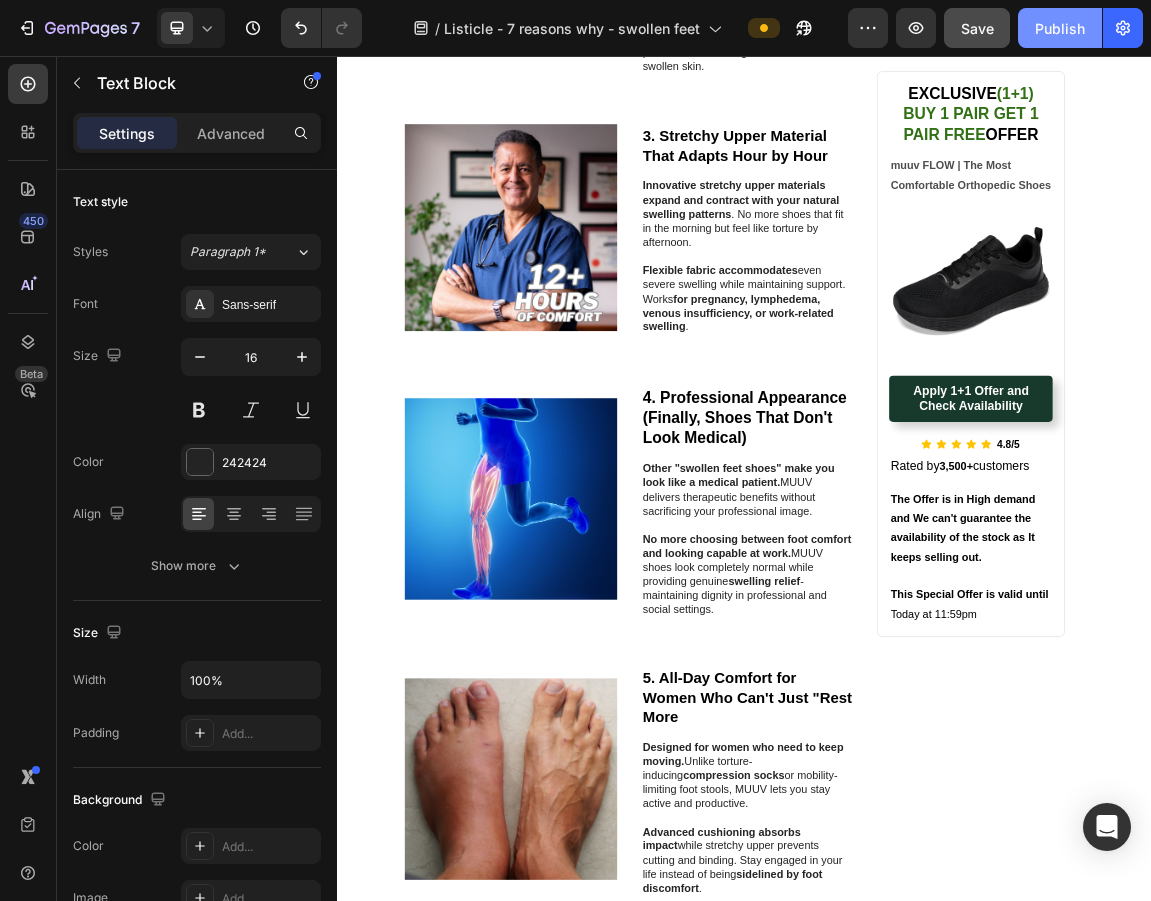 click on "Publish" at bounding box center (1060, 28) 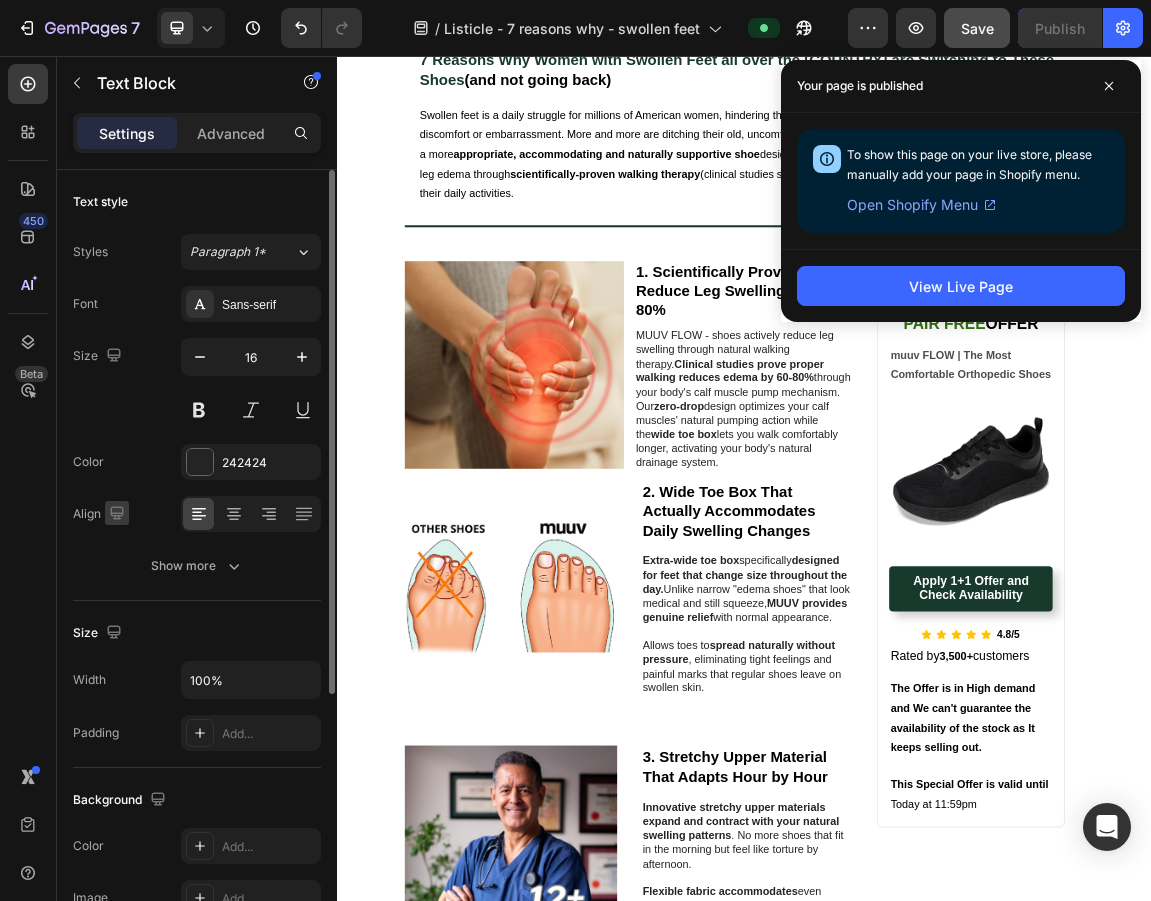 scroll, scrollTop: 279, scrollLeft: 0, axis: vertical 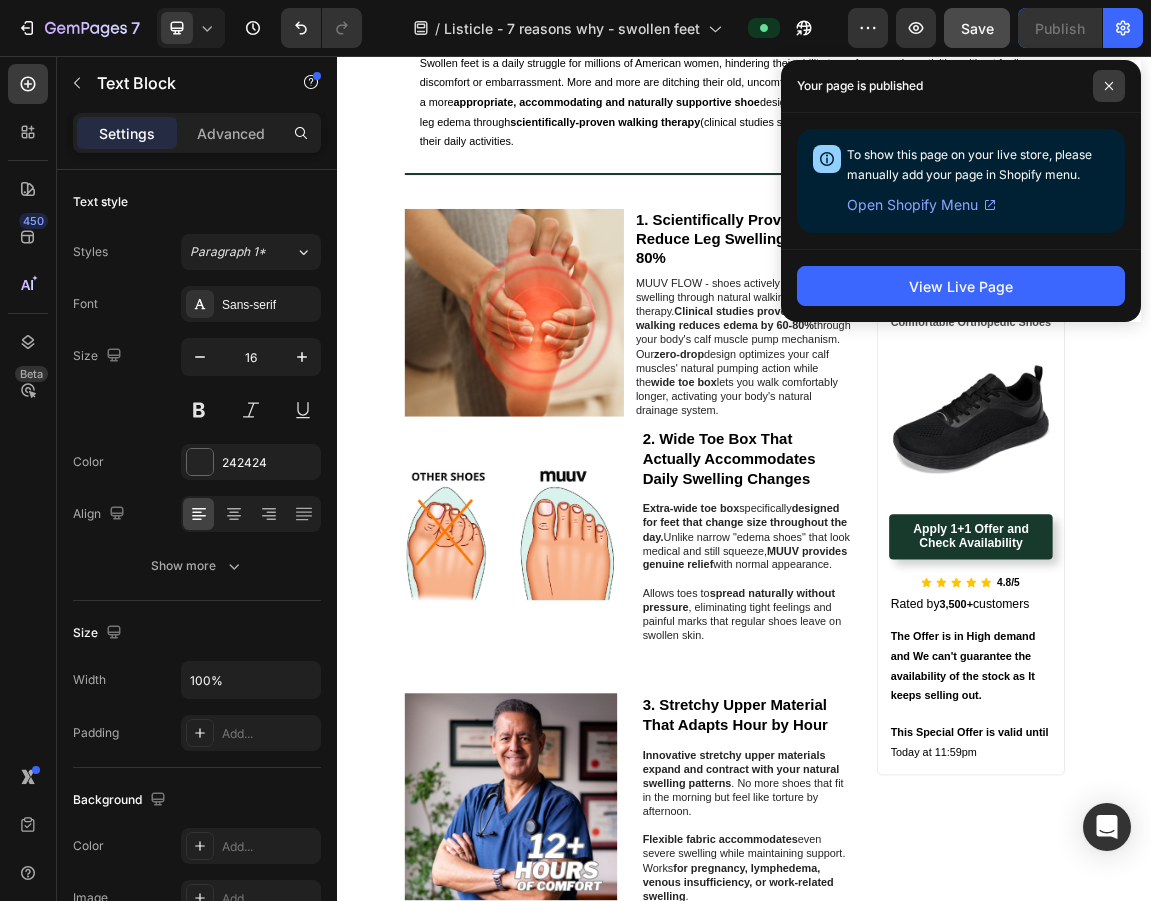 click 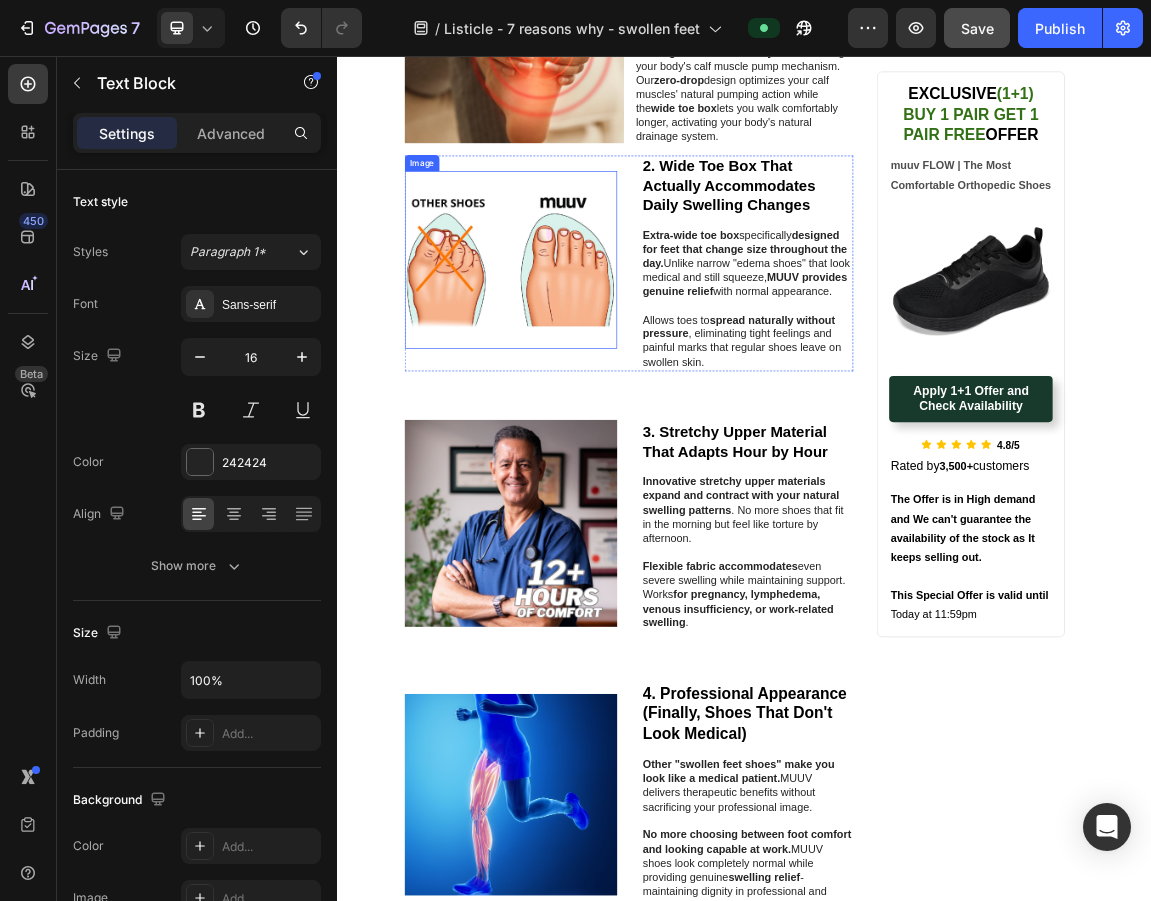 scroll, scrollTop: 858, scrollLeft: 0, axis: vertical 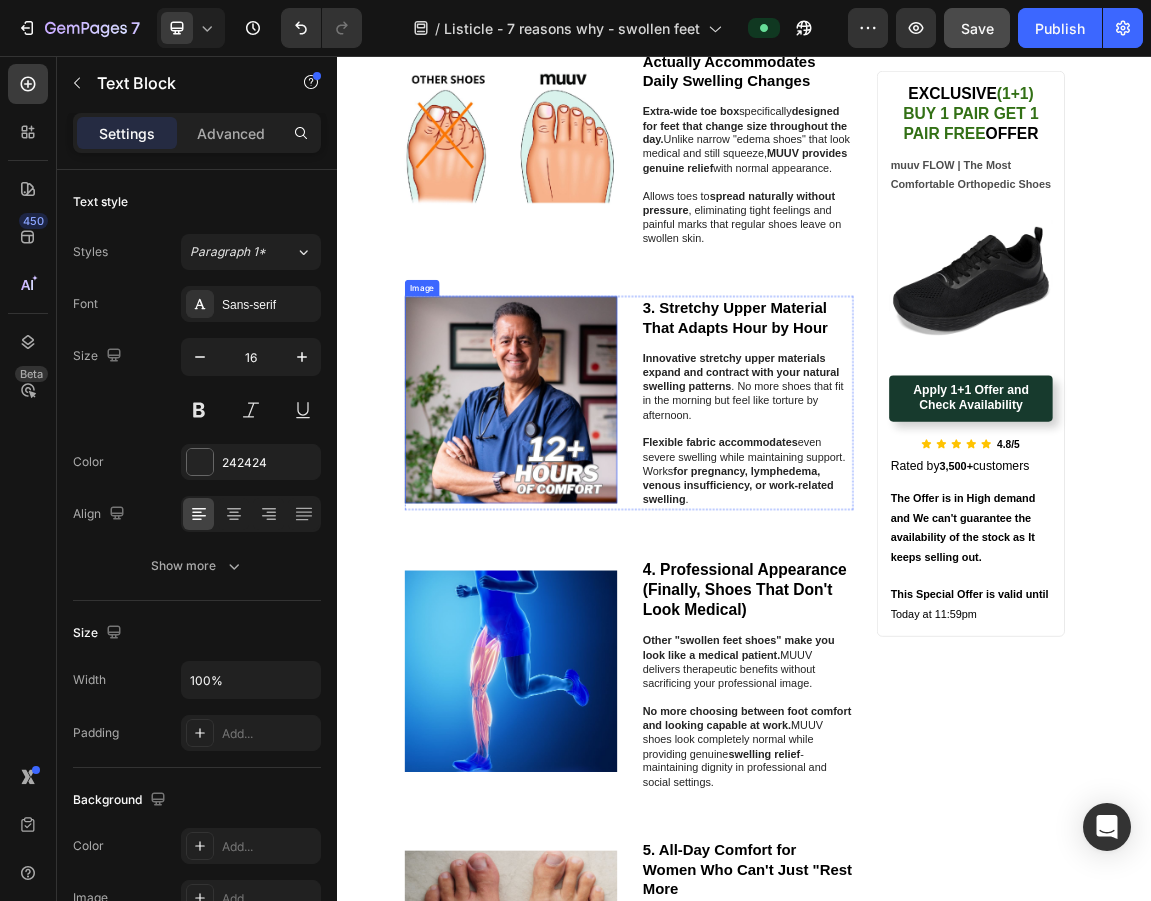 click at bounding box center [593, 562] 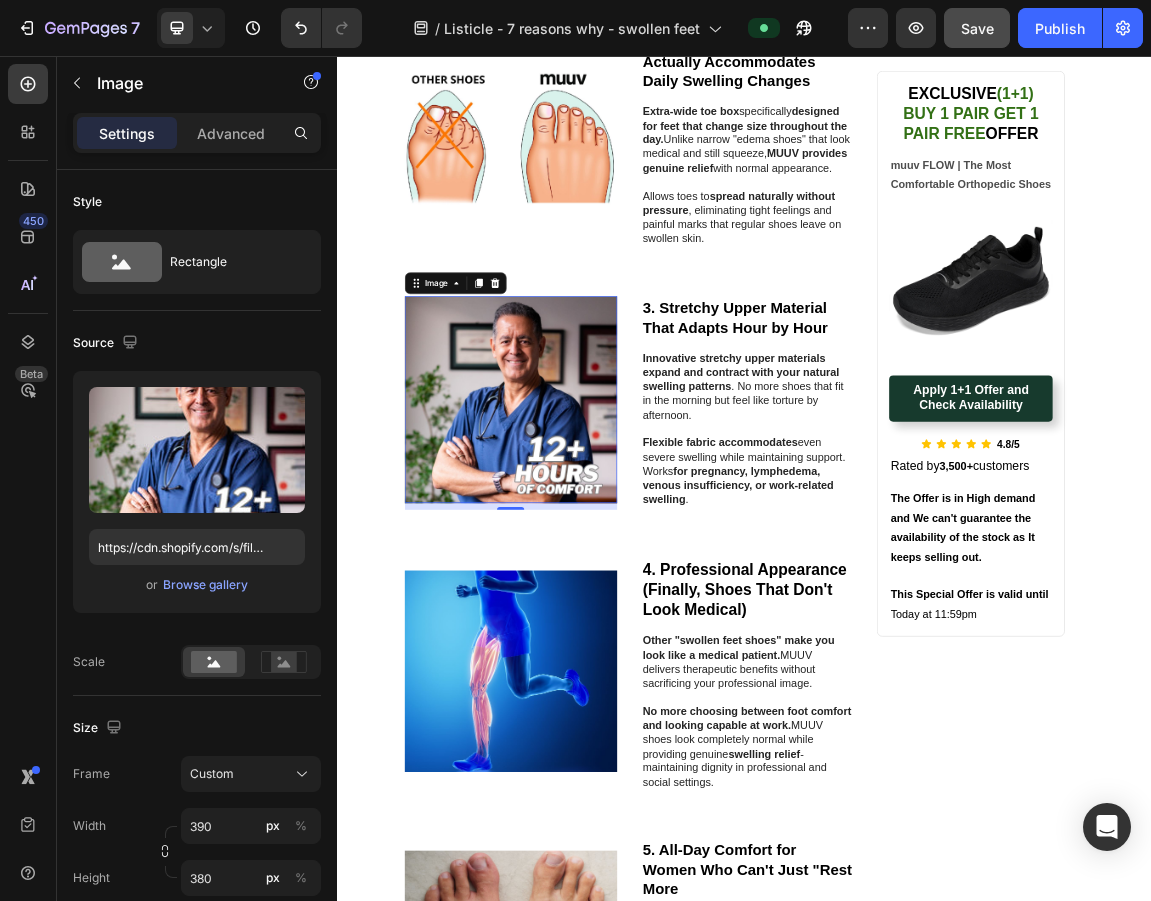 click at bounding box center (593, 562) 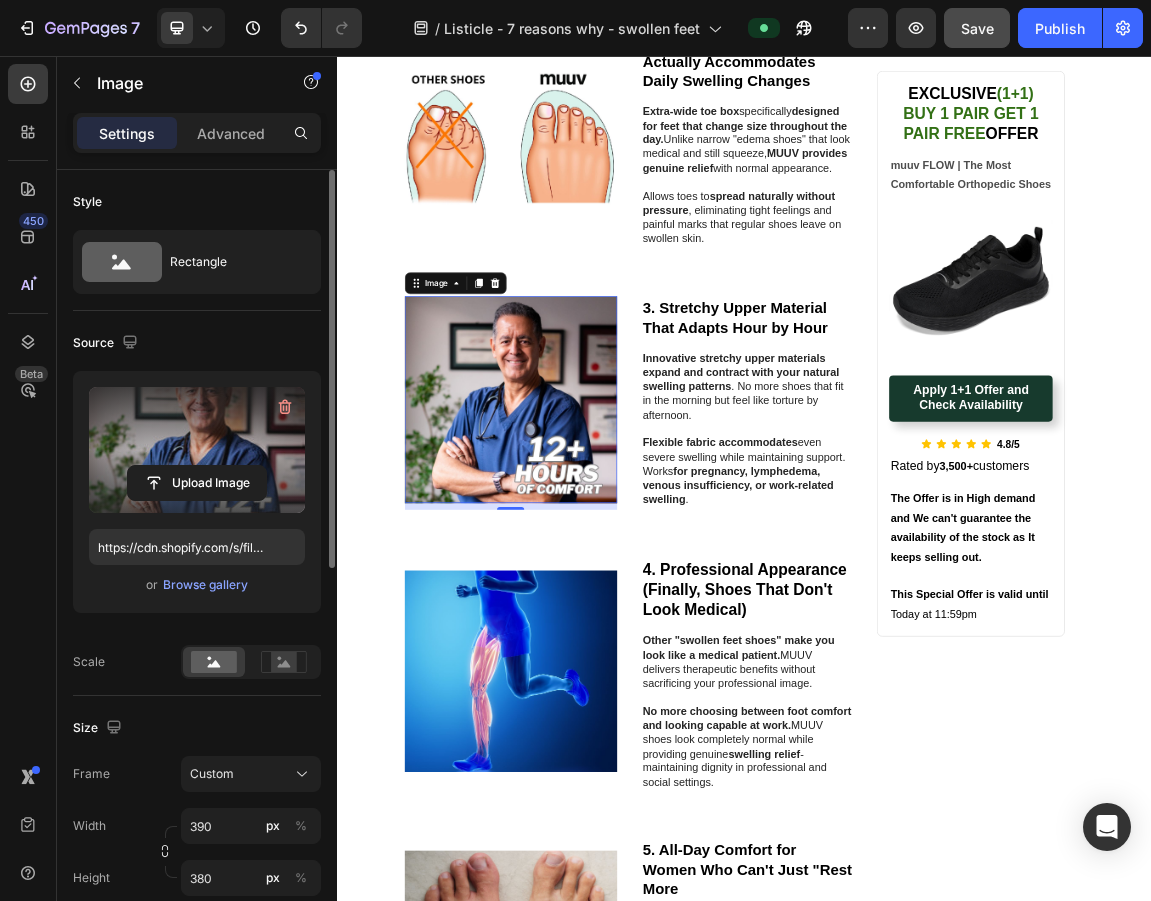 click at bounding box center [197, 450] 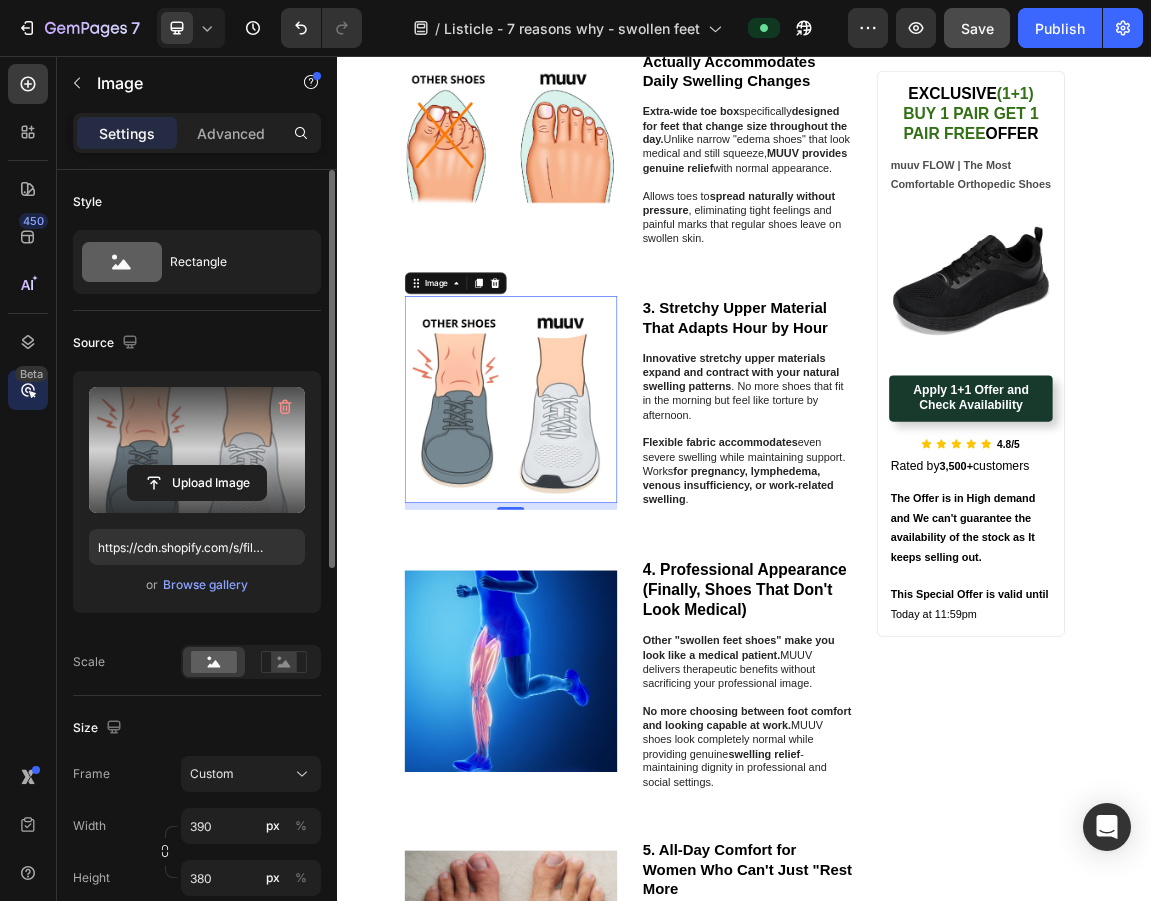 type on "https://cdn.shopify.com/s/files/1/0927/4723/5703/files/gempages_577040654576648931-5cb6057c-28ff-4896-ad76-d4d2fc59a2d9.jpg" 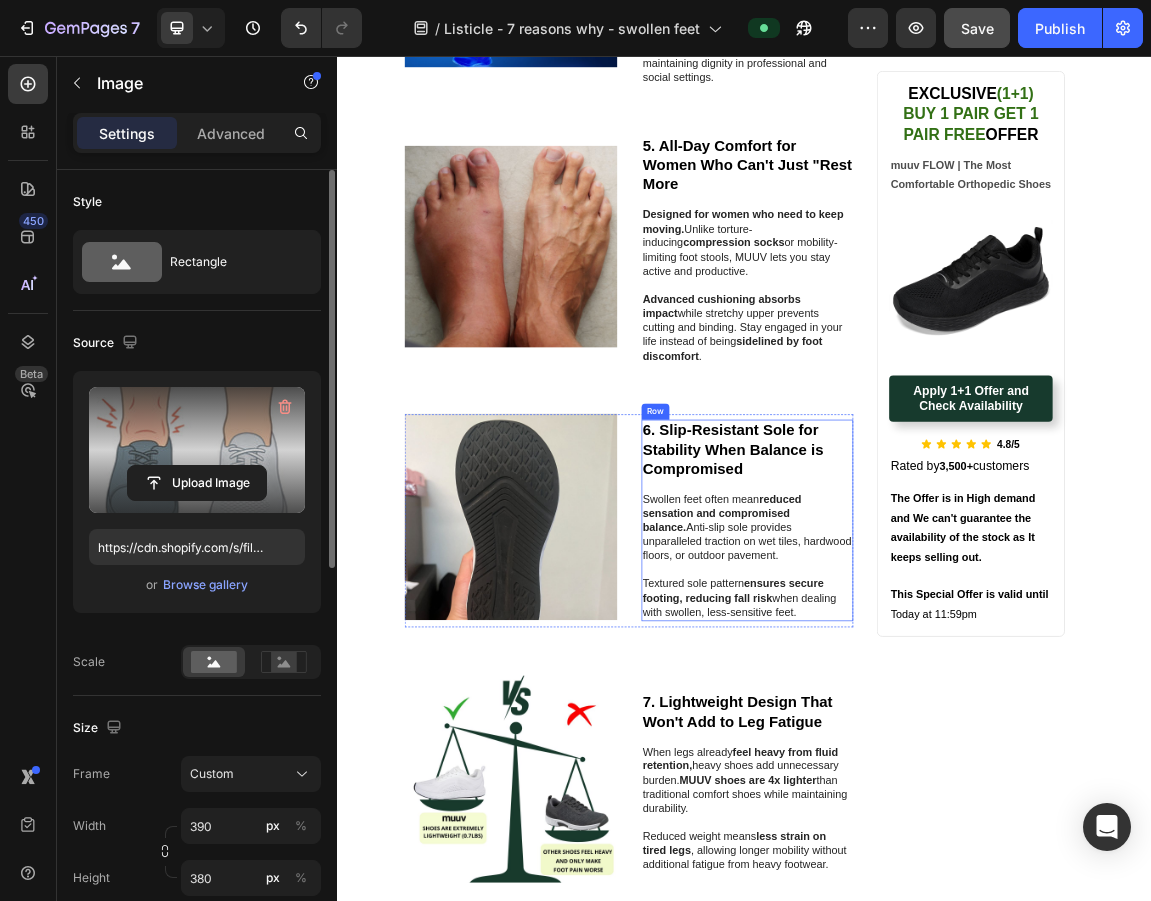 scroll, scrollTop: 1583, scrollLeft: 0, axis: vertical 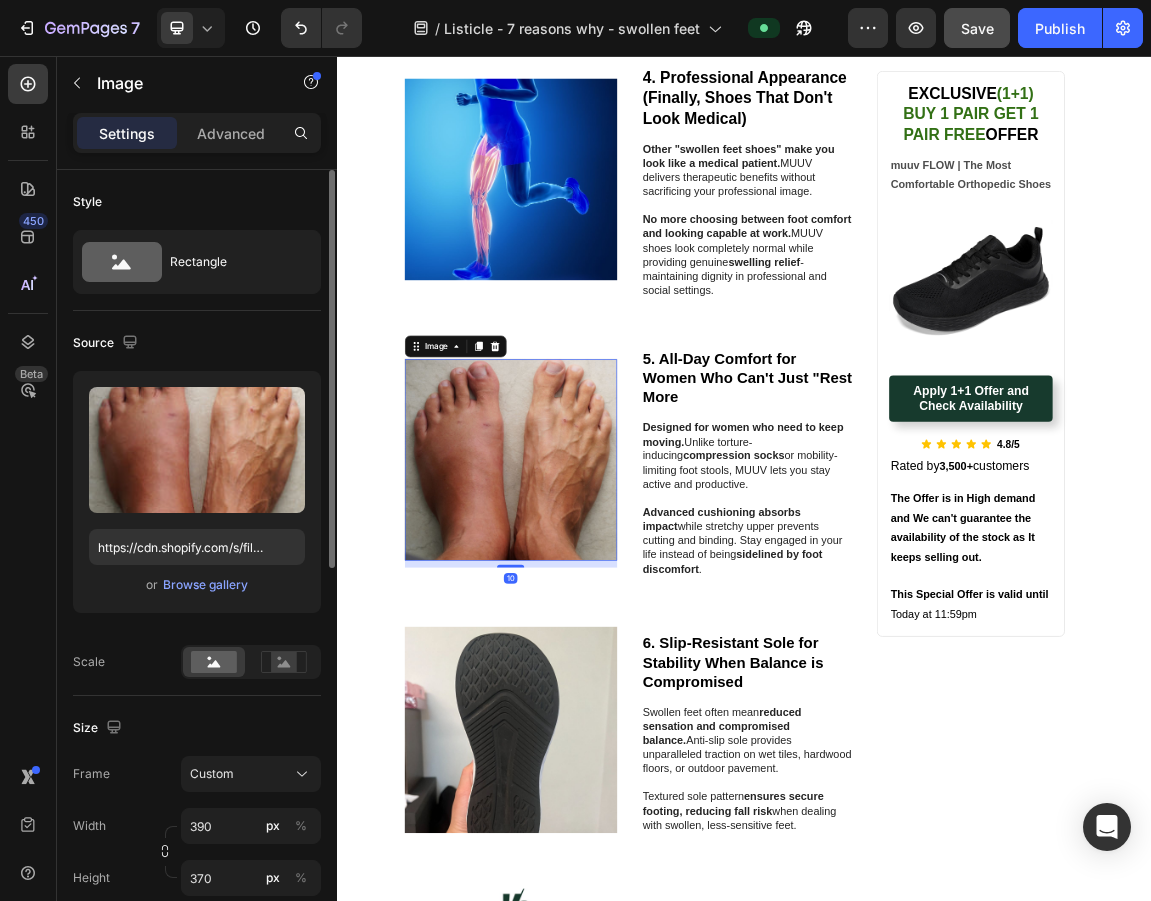 click at bounding box center [593, 650] 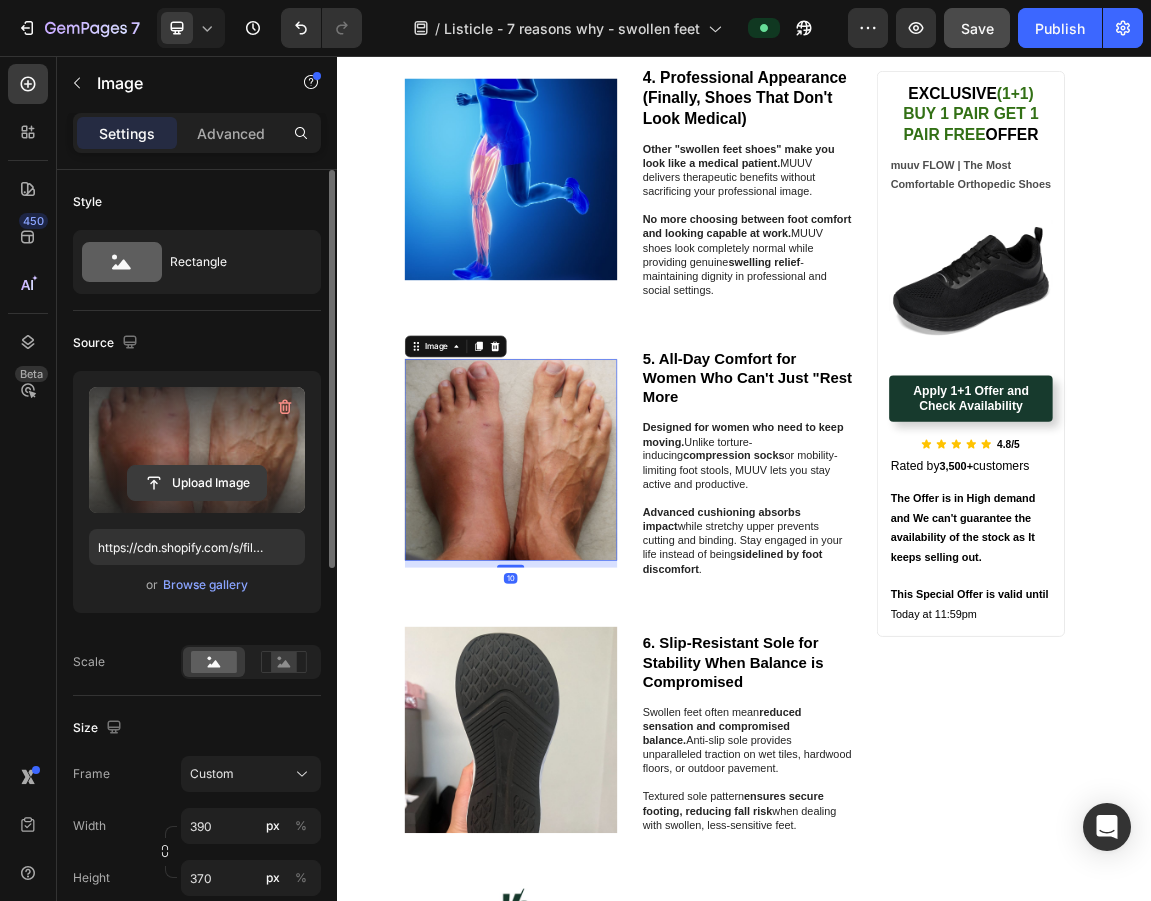 click 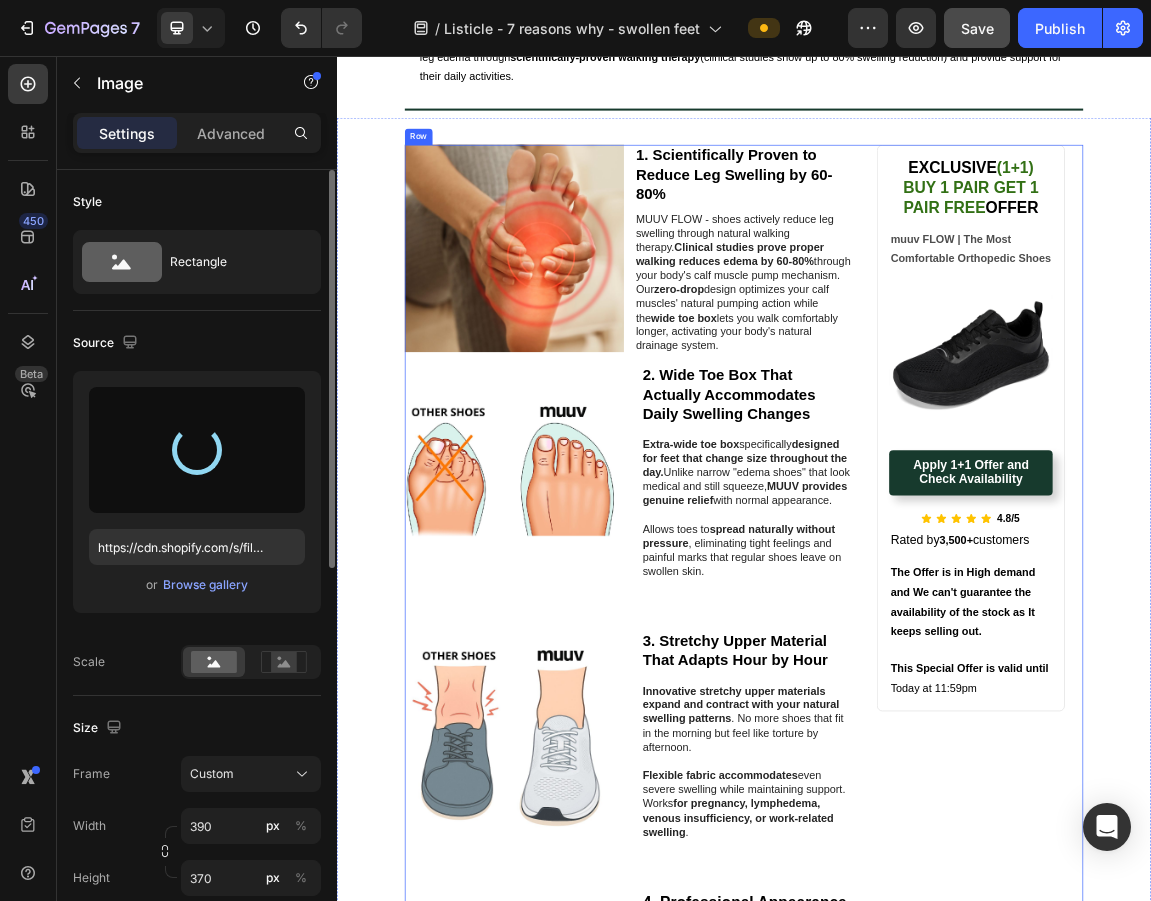 type on "https://cdn.shopify.com/s/files/1/0927/4723/5703/files/gempages_577040654576648931-b39c4a00-643b-4ae5-9d6a-f7f88e35e263.jpg" 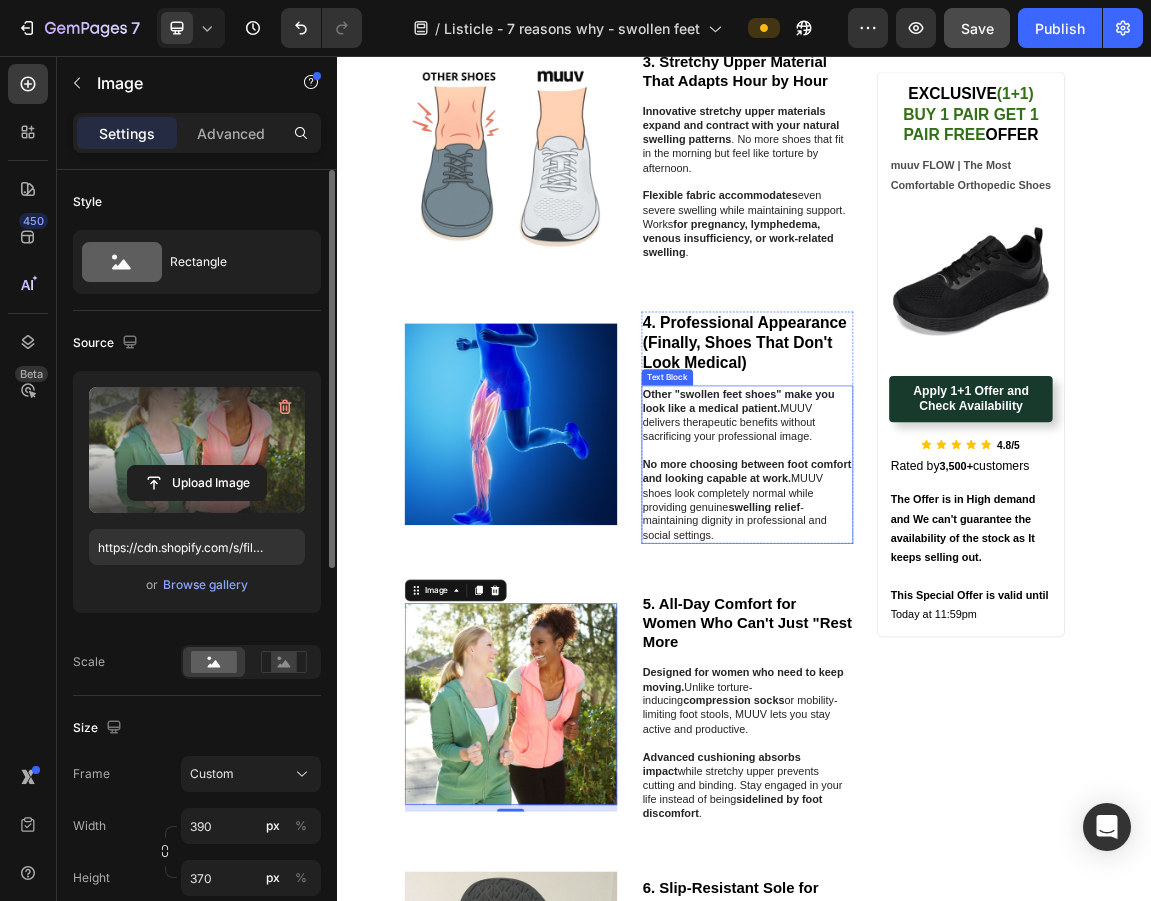 scroll, scrollTop: 1253, scrollLeft: 0, axis: vertical 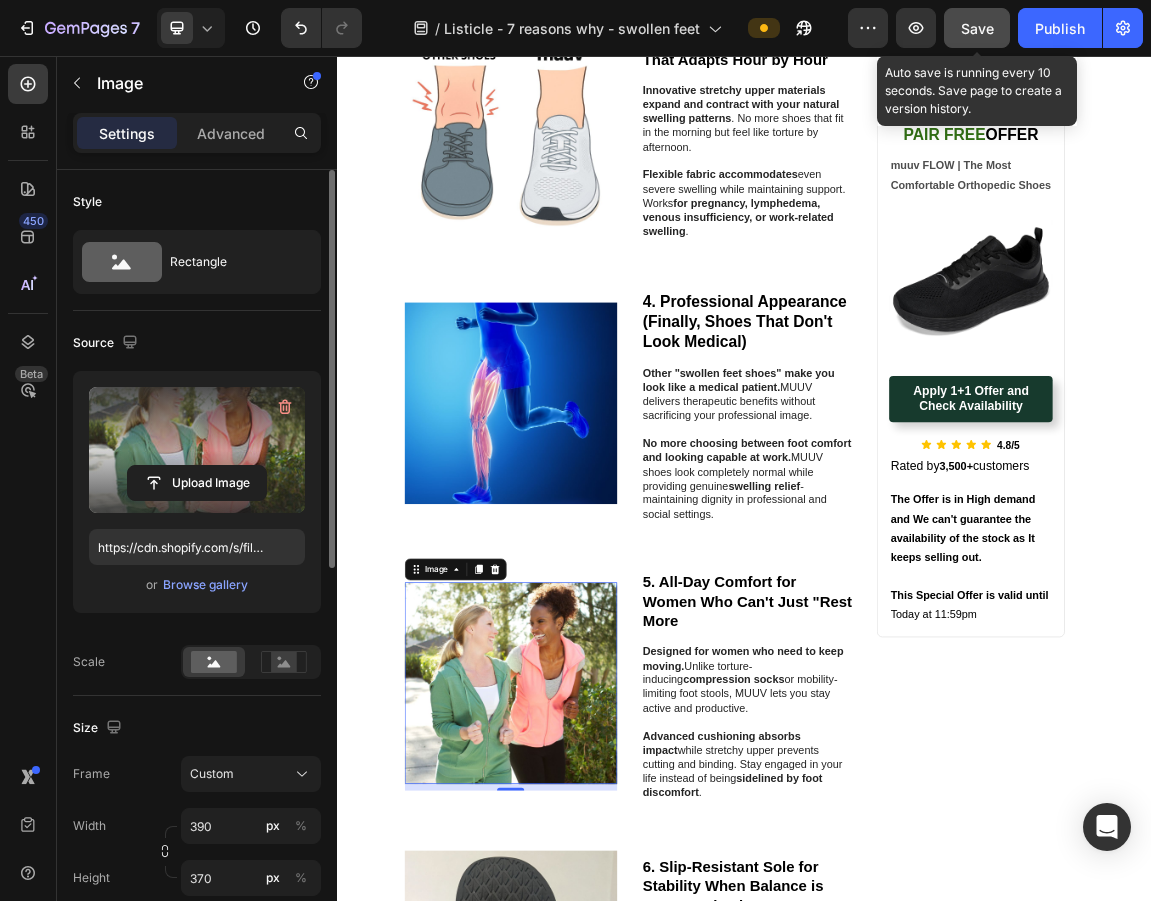 click on "Save" at bounding box center (977, 28) 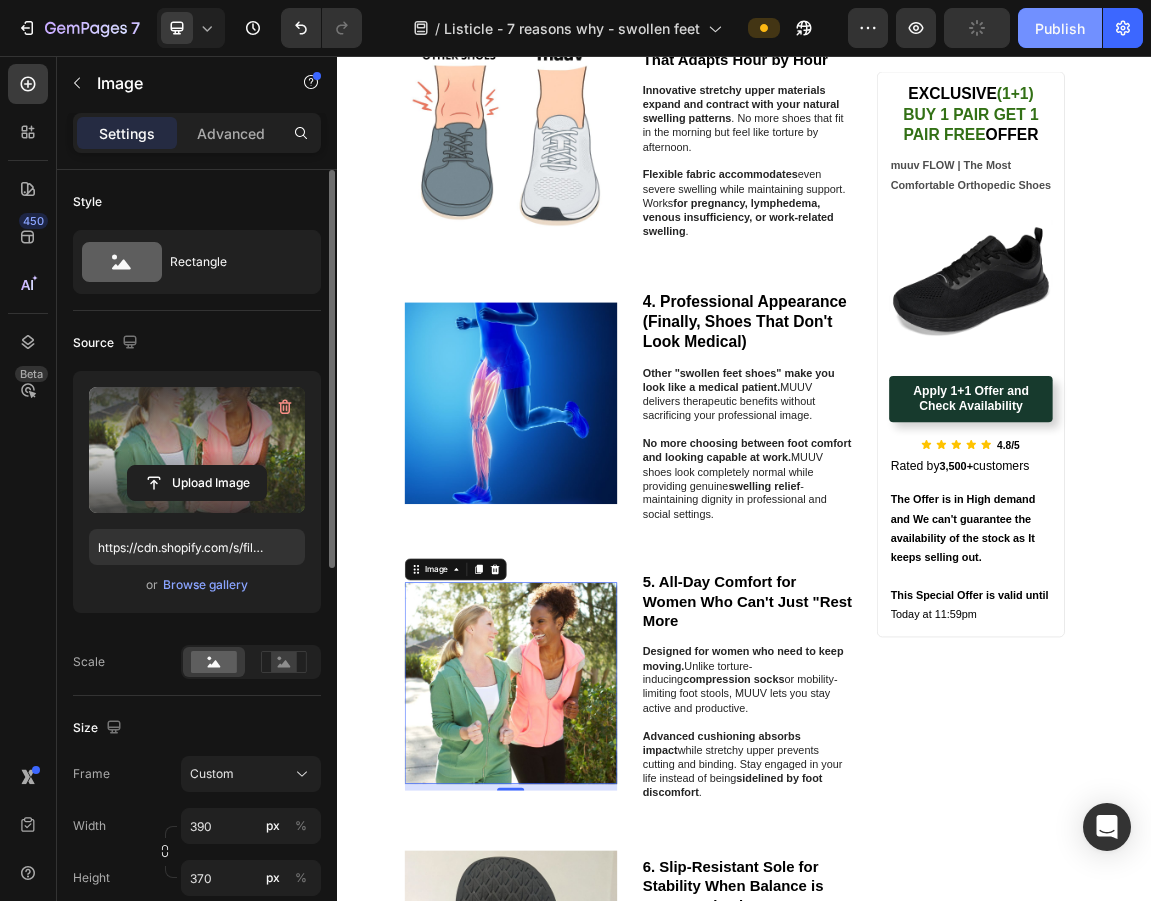 click on "Publish" at bounding box center (1060, 28) 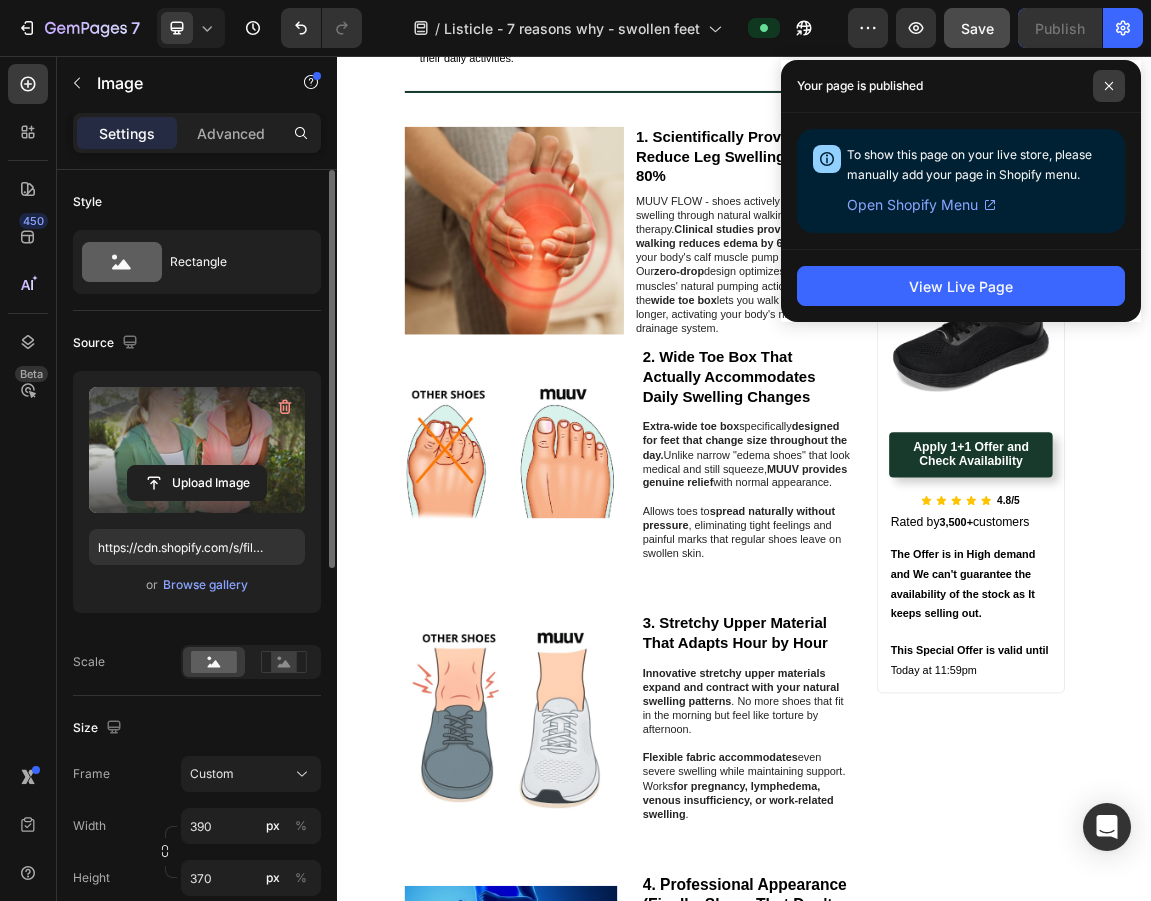 click 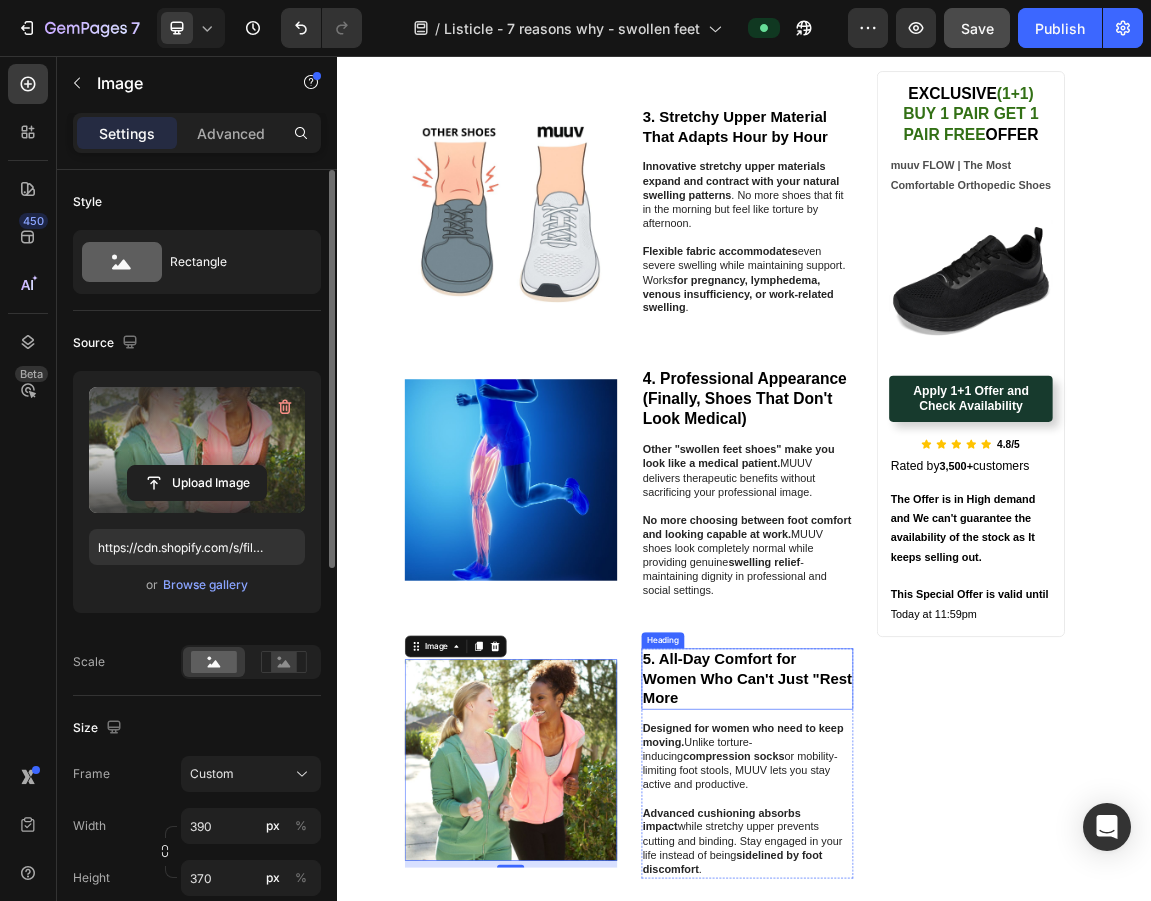 scroll, scrollTop: 1531, scrollLeft: 0, axis: vertical 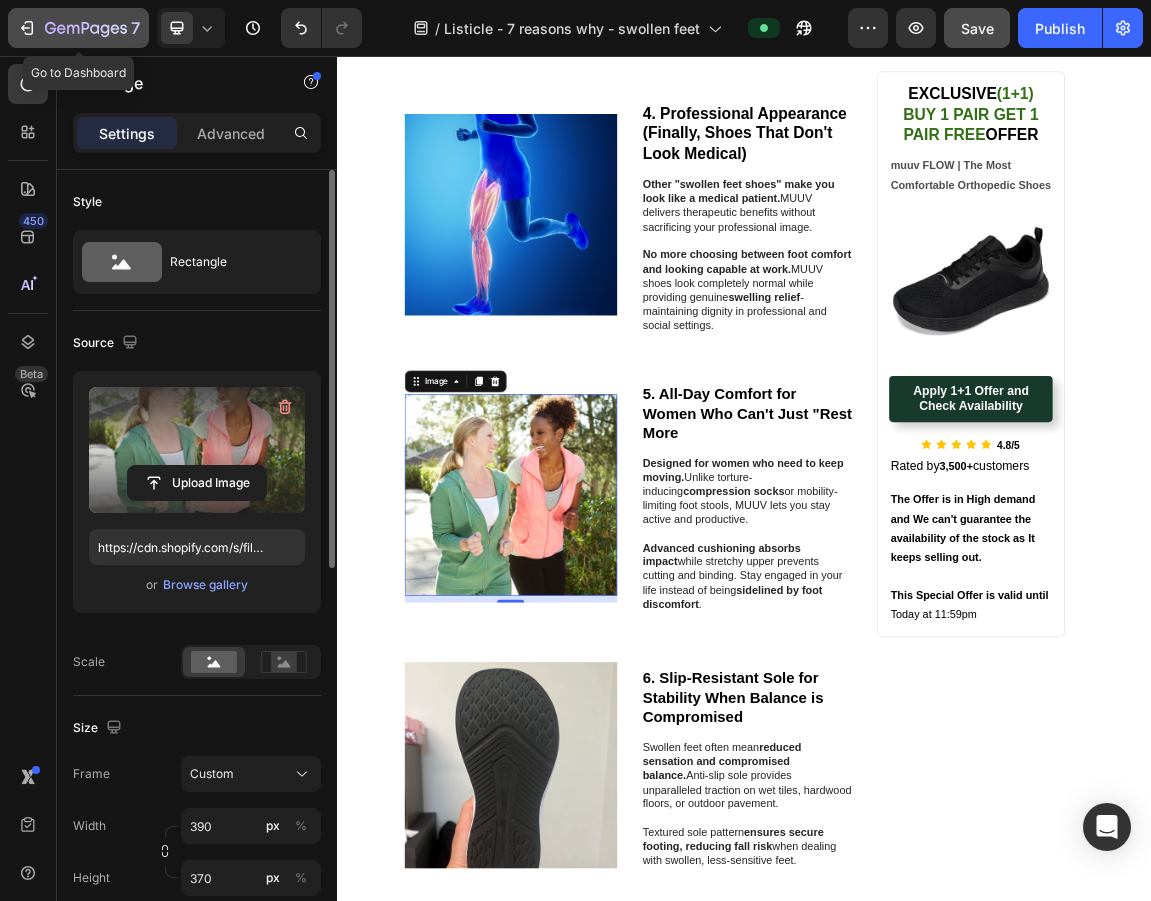 click 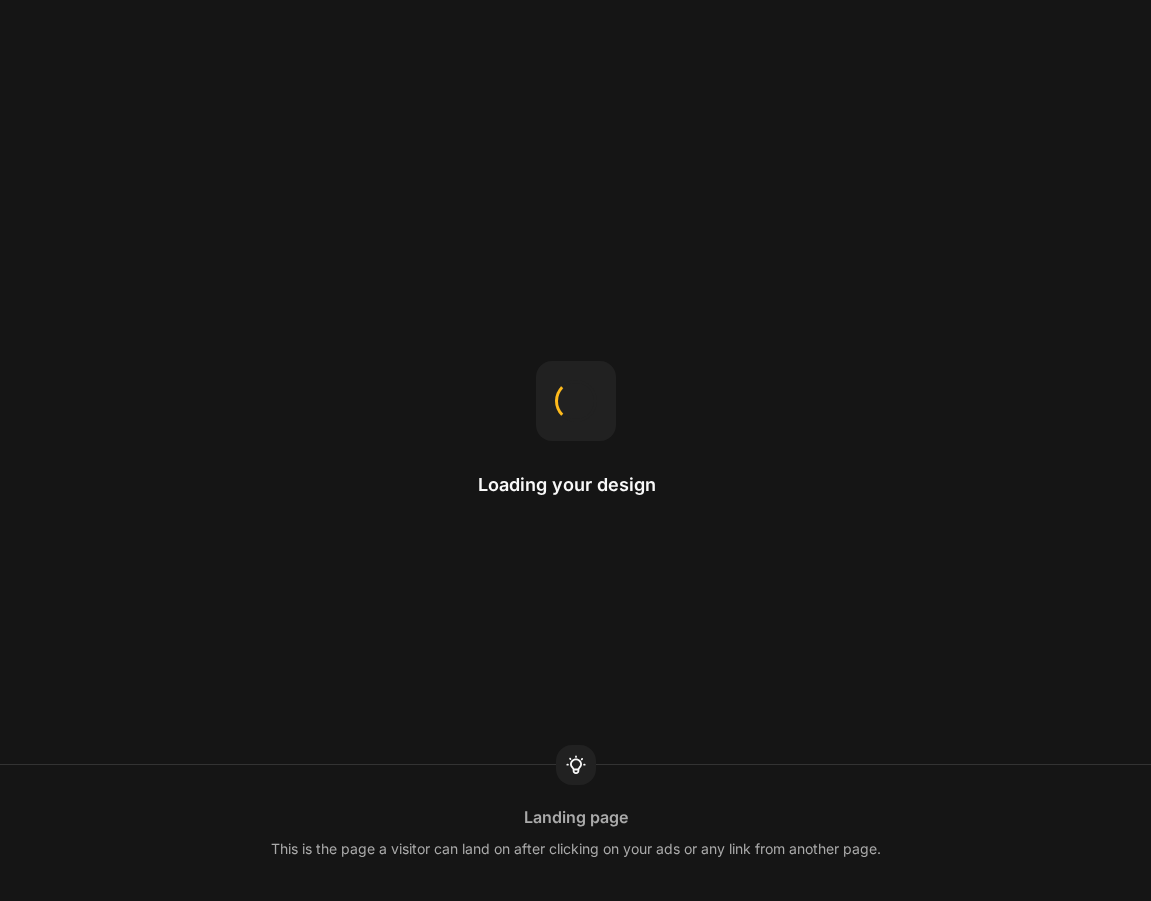 scroll, scrollTop: 0, scrollLeft: 0, axis: both 